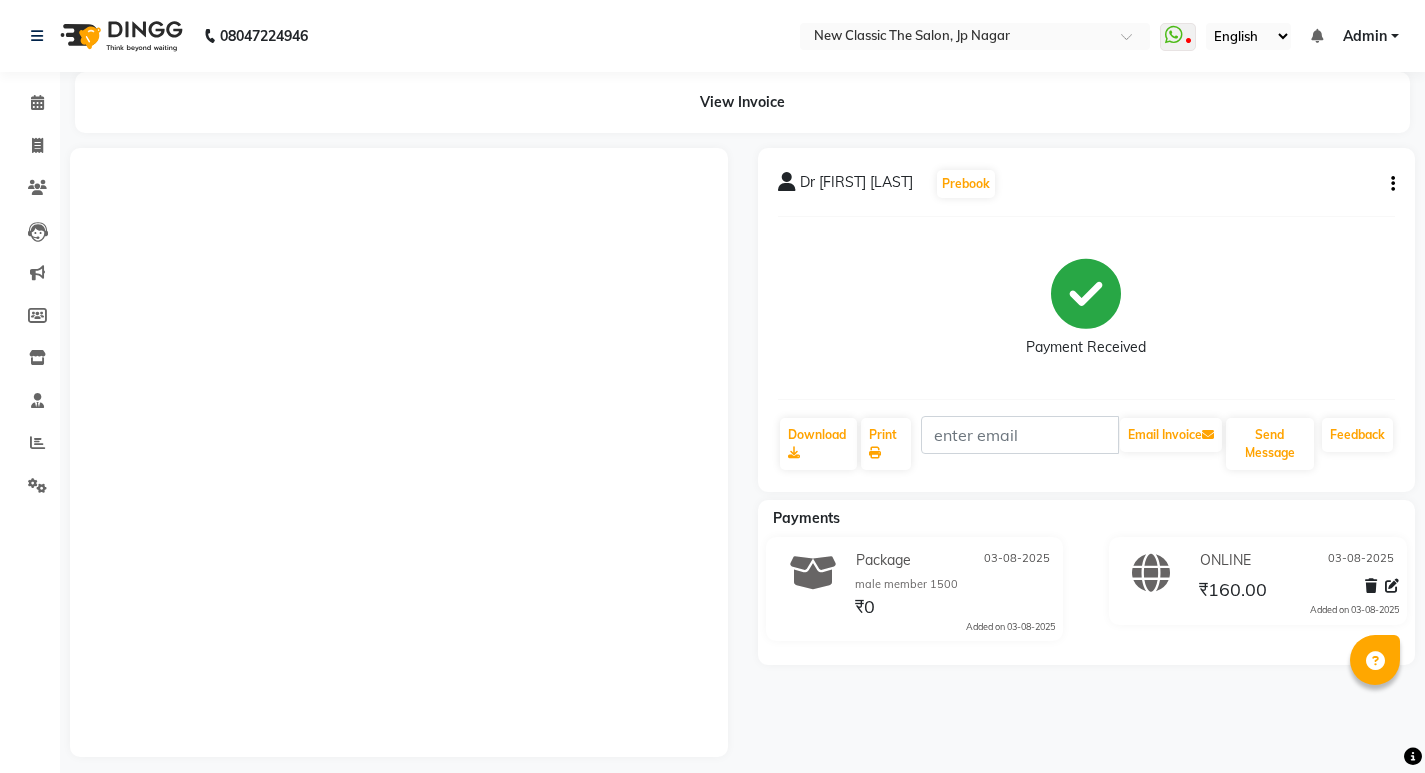 scroll, scrollTop: 0, scrollLeft: 0, axis: both 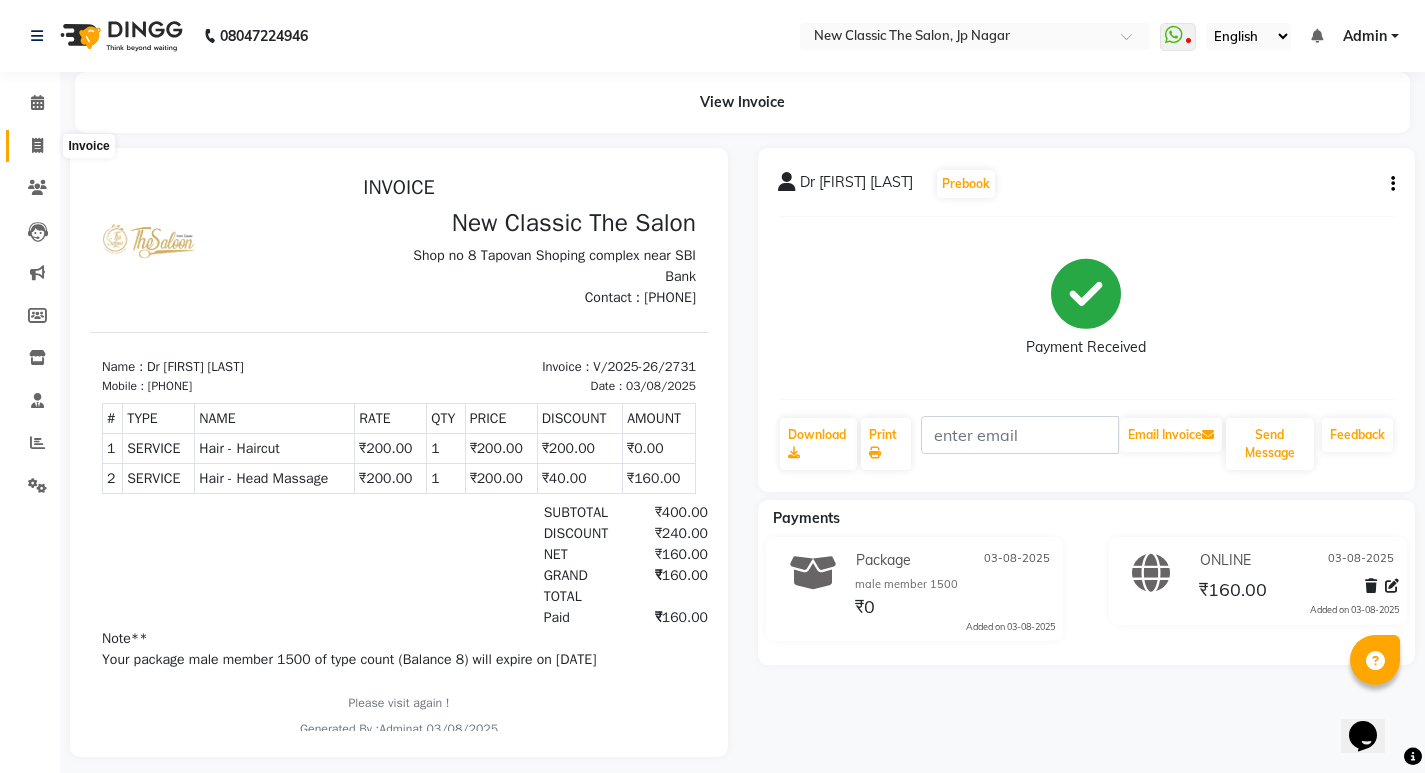 click 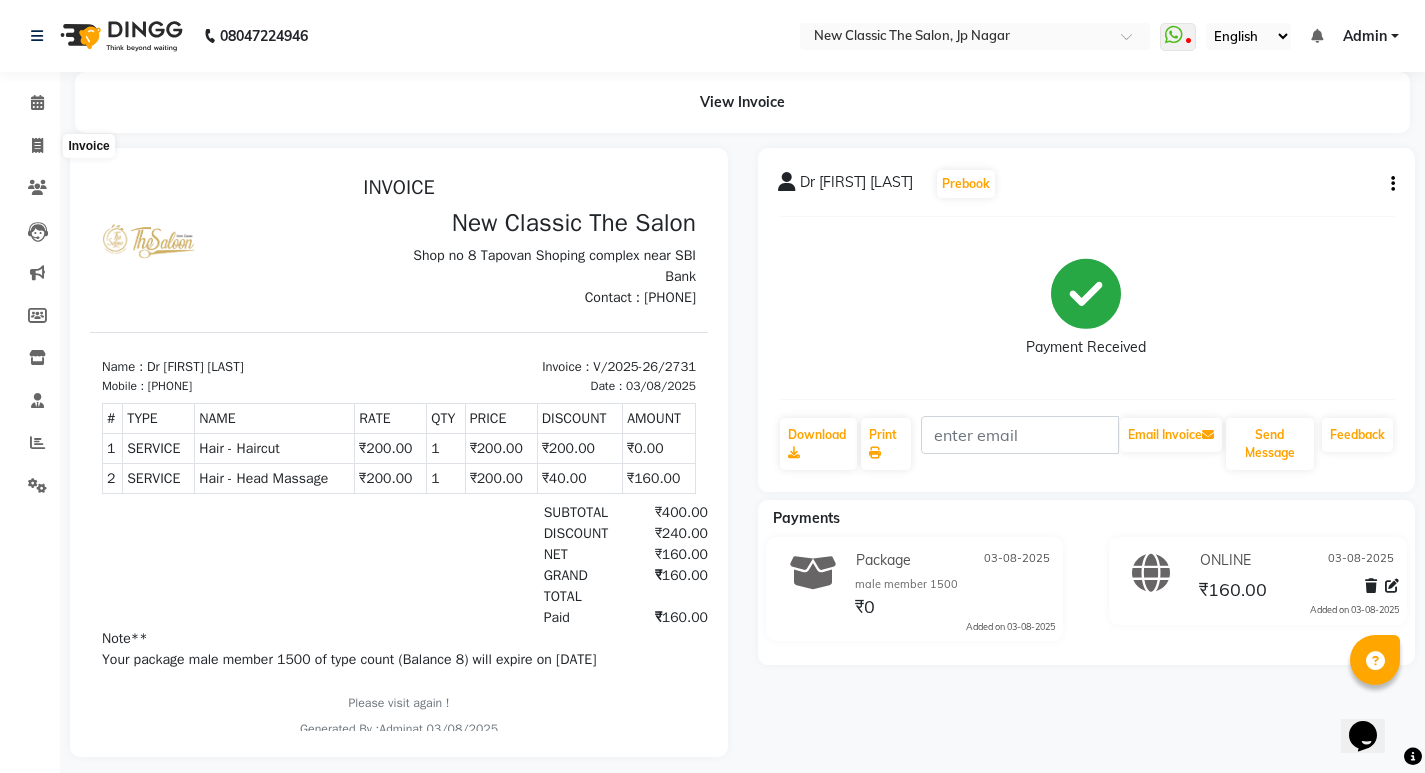 select on "service" 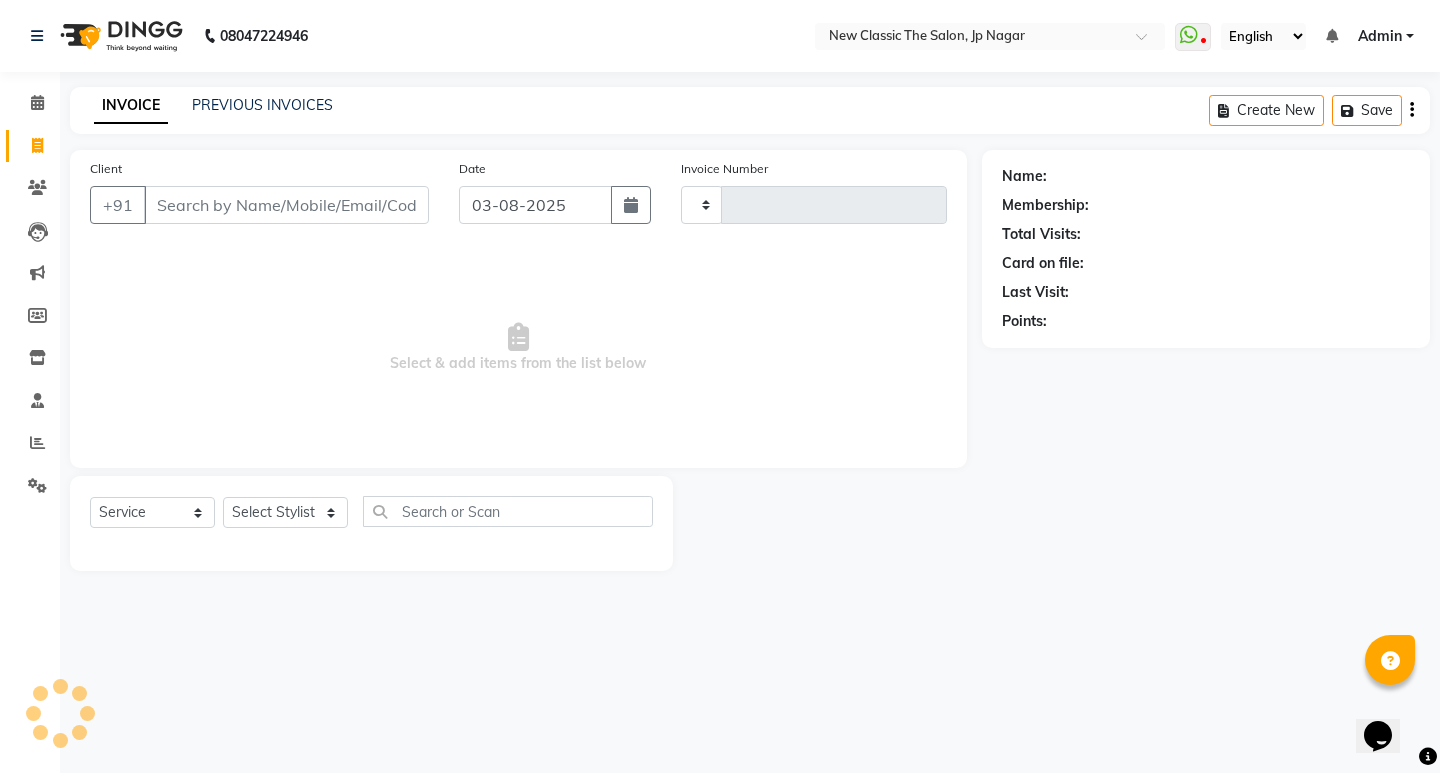 type on "2732" 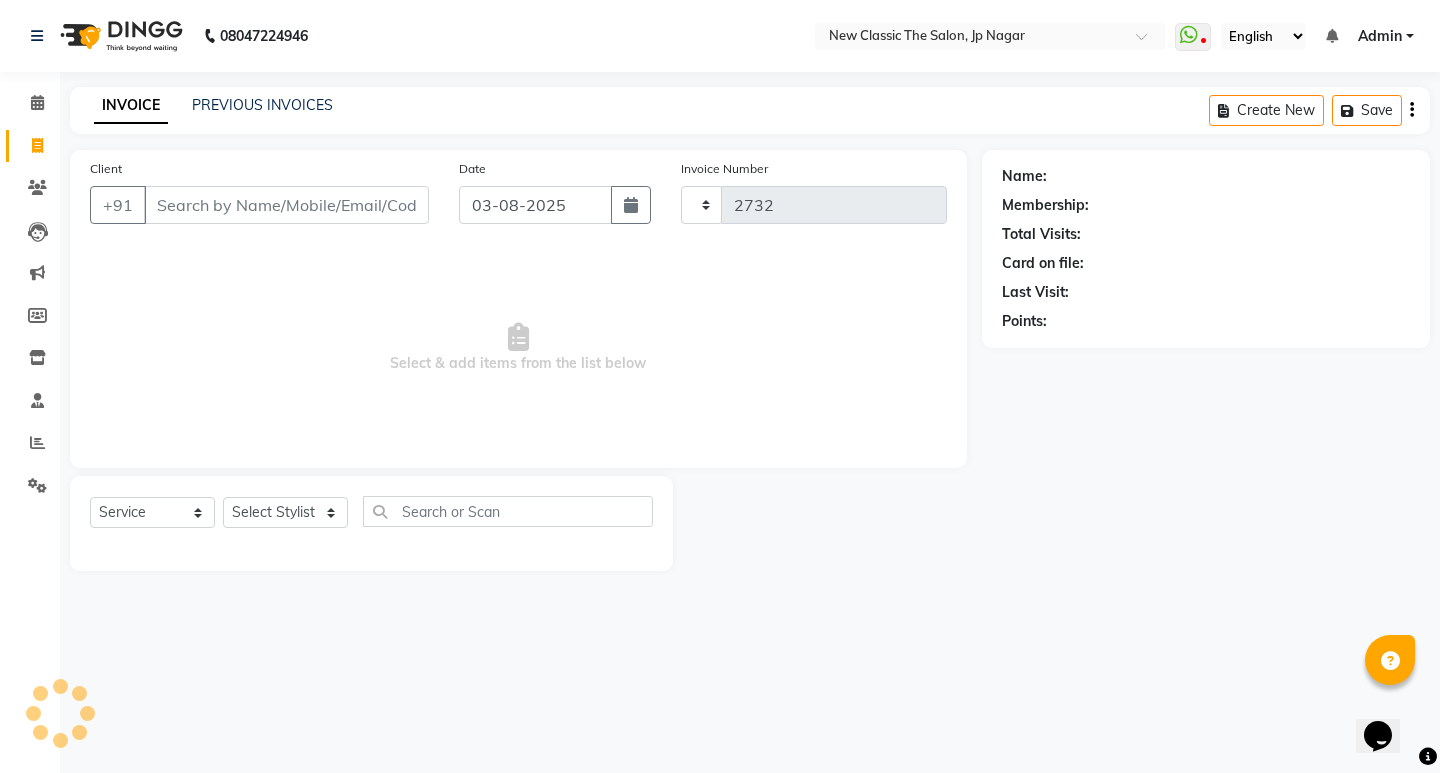 select on "4678" 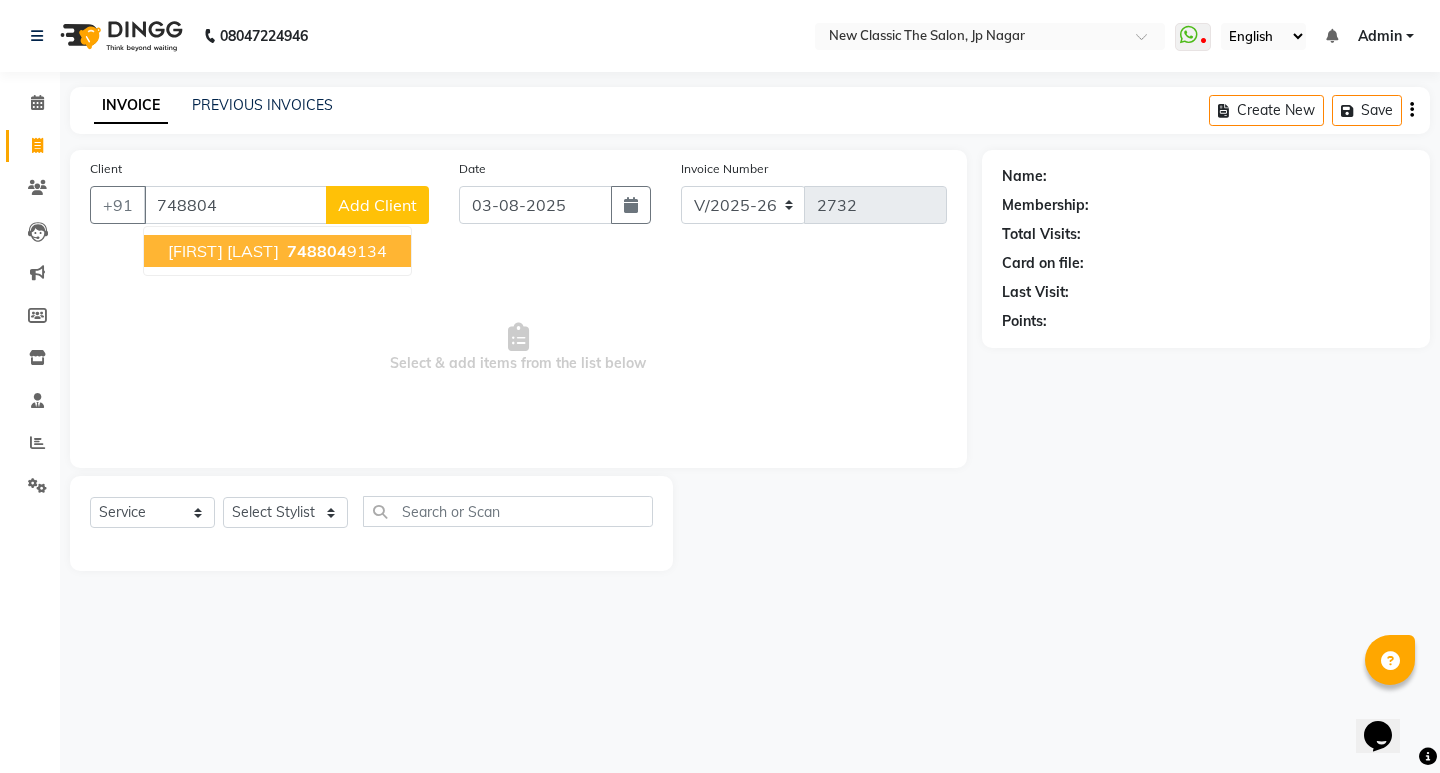 click on "748804" at bounding box center [317, 251] 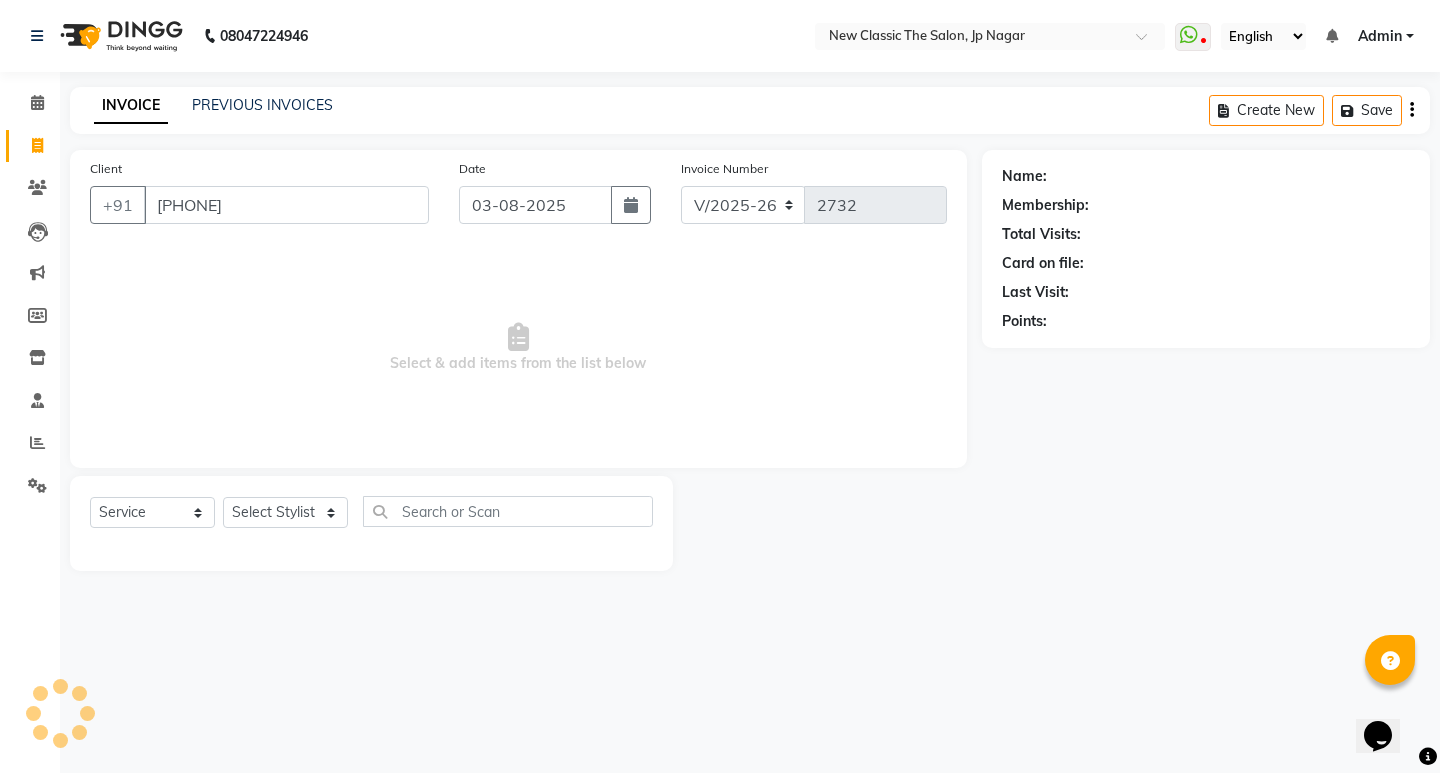type on "[PHONE]" 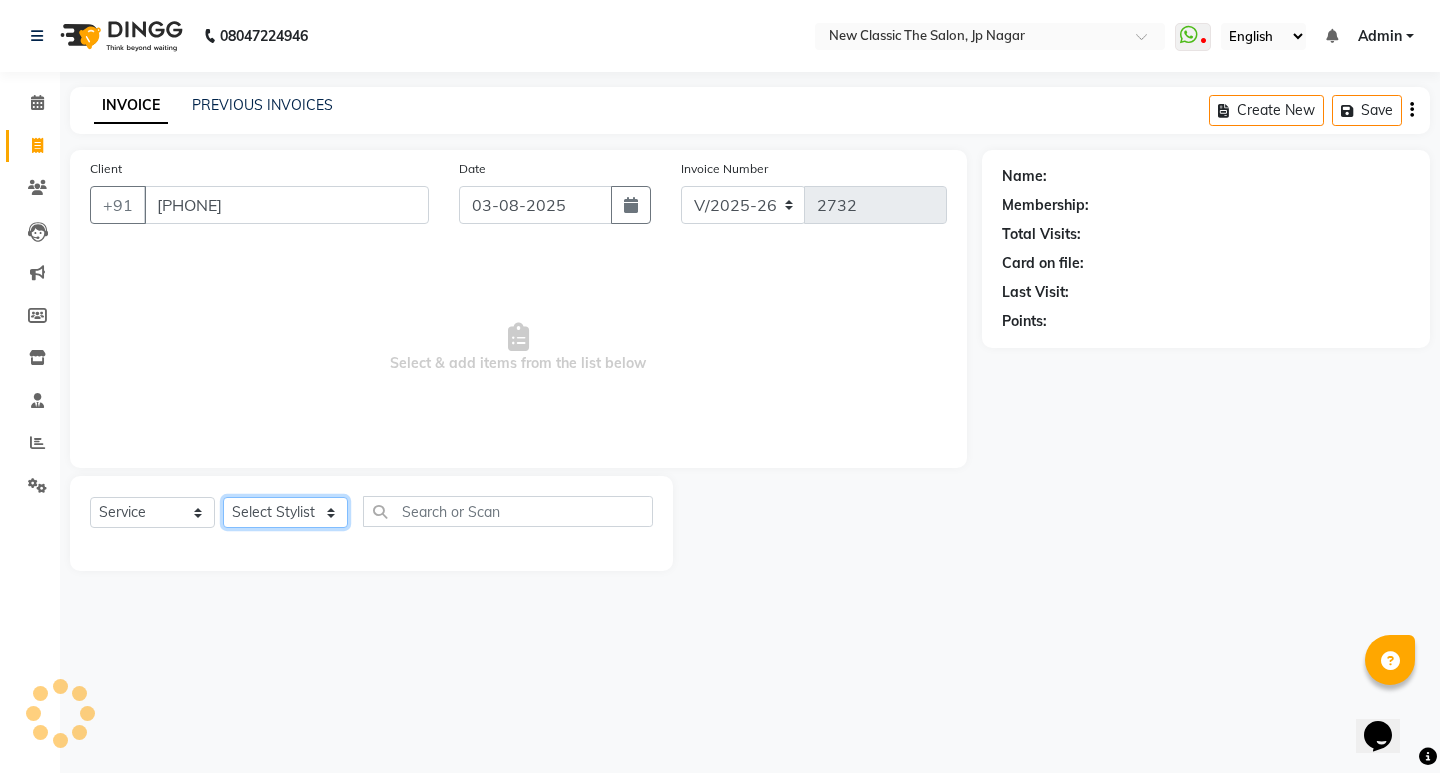 click on "Select Stylist [FIRST] [FIRST] [FIRST] [FIRST] [FIRST] [FIRST] [FIRST] [FIRST] [FIRST] [FIRST] [FIRST]" 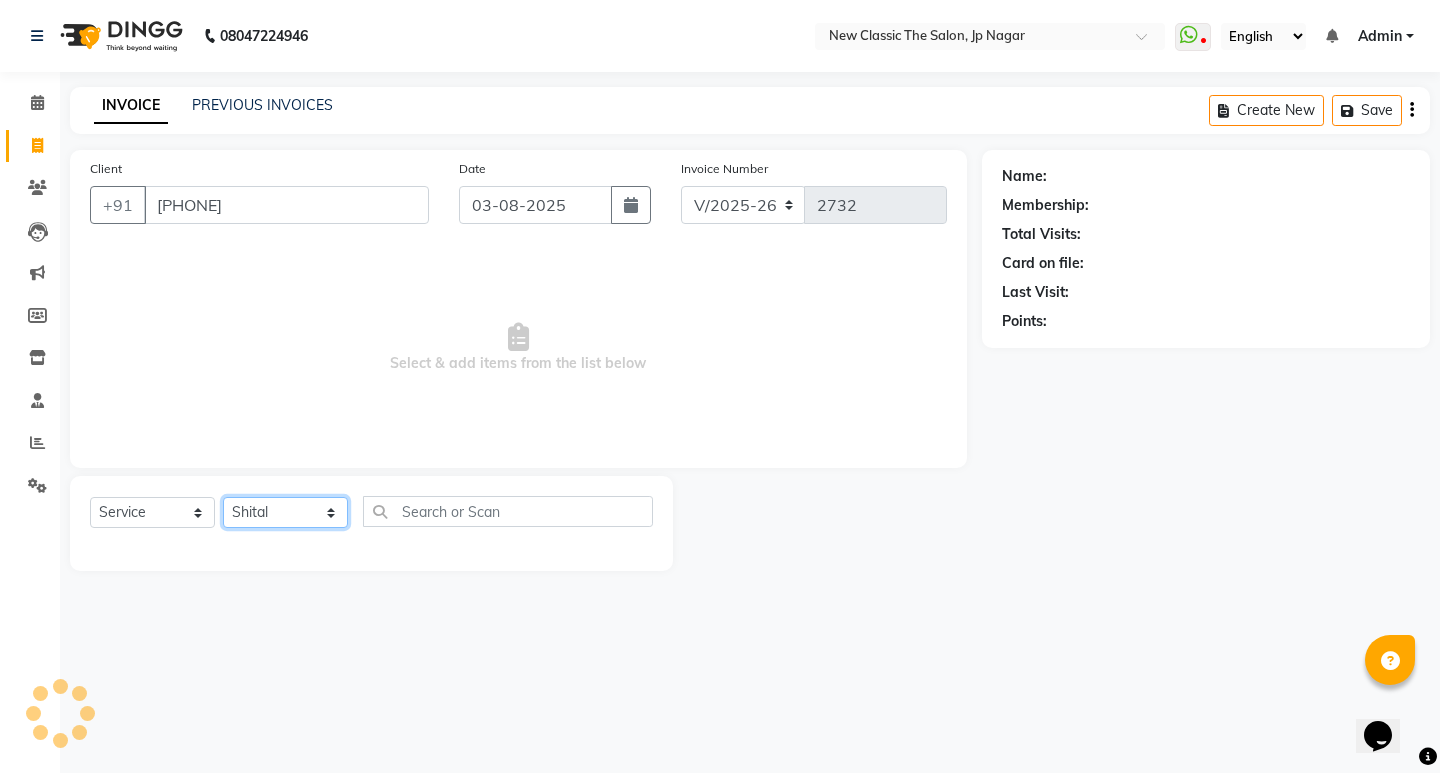 click on "Select Stylist [FIRST] [FIRST] [FIRST] [FIRST] [FIRST] [FIRST] [FIRST] [FIRST] [FIRST] [FIRST] [FIRST]" 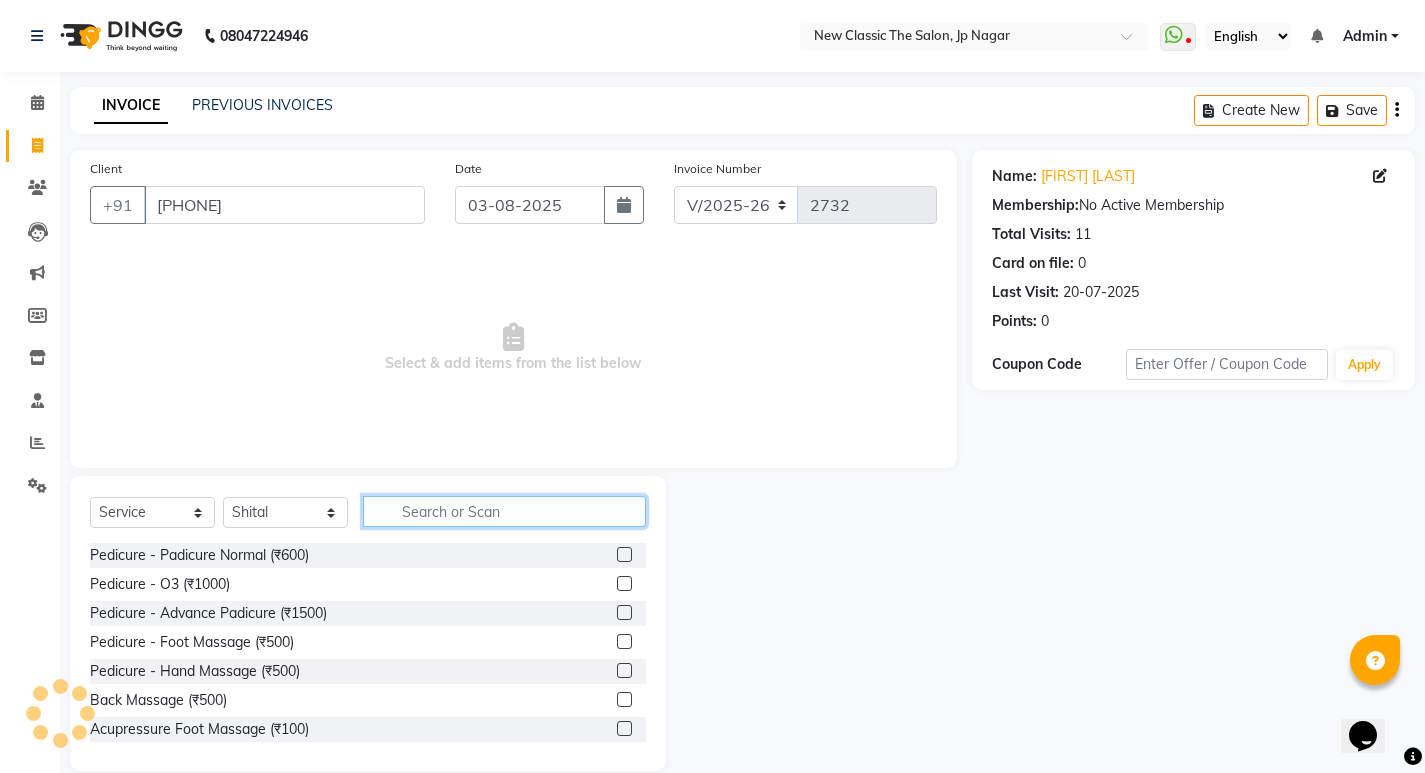 click 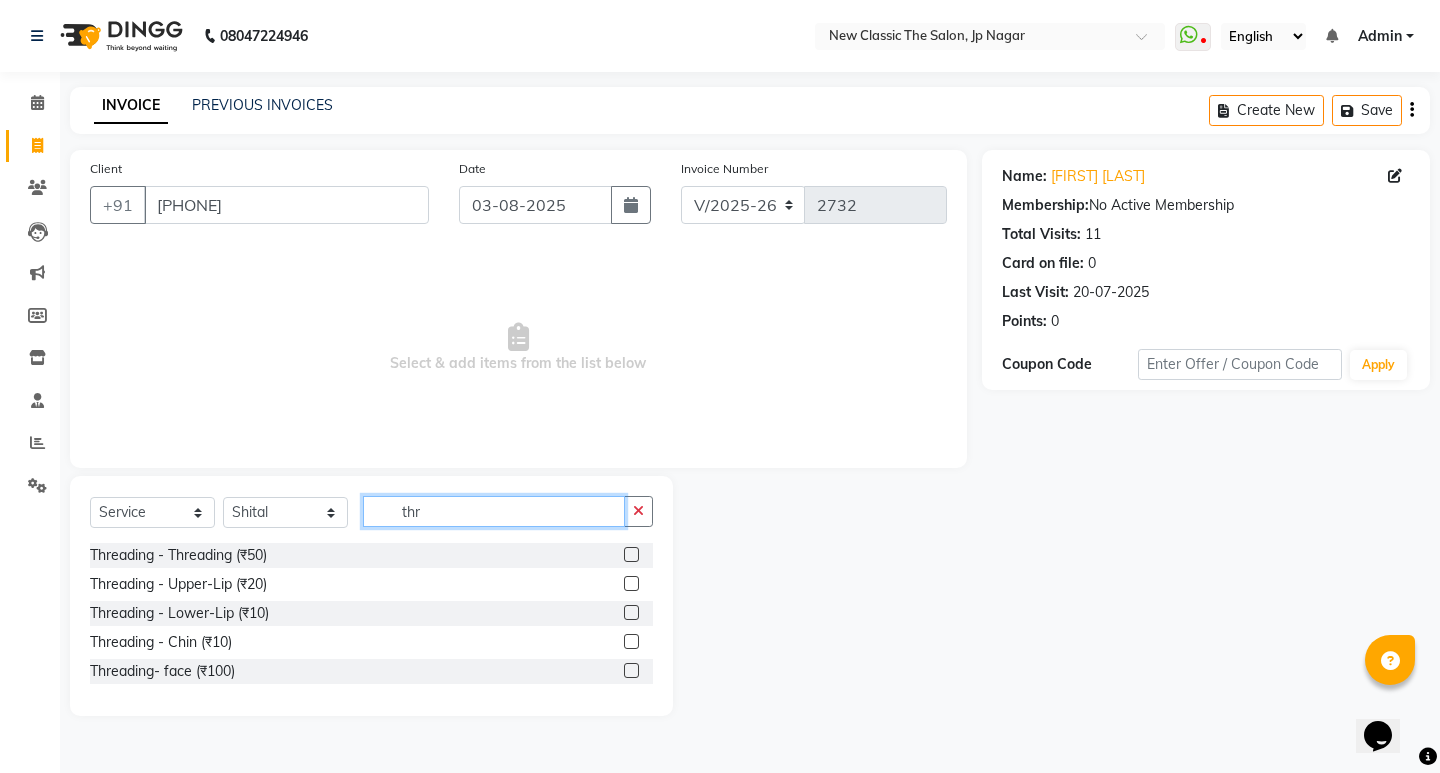 type on "thr" 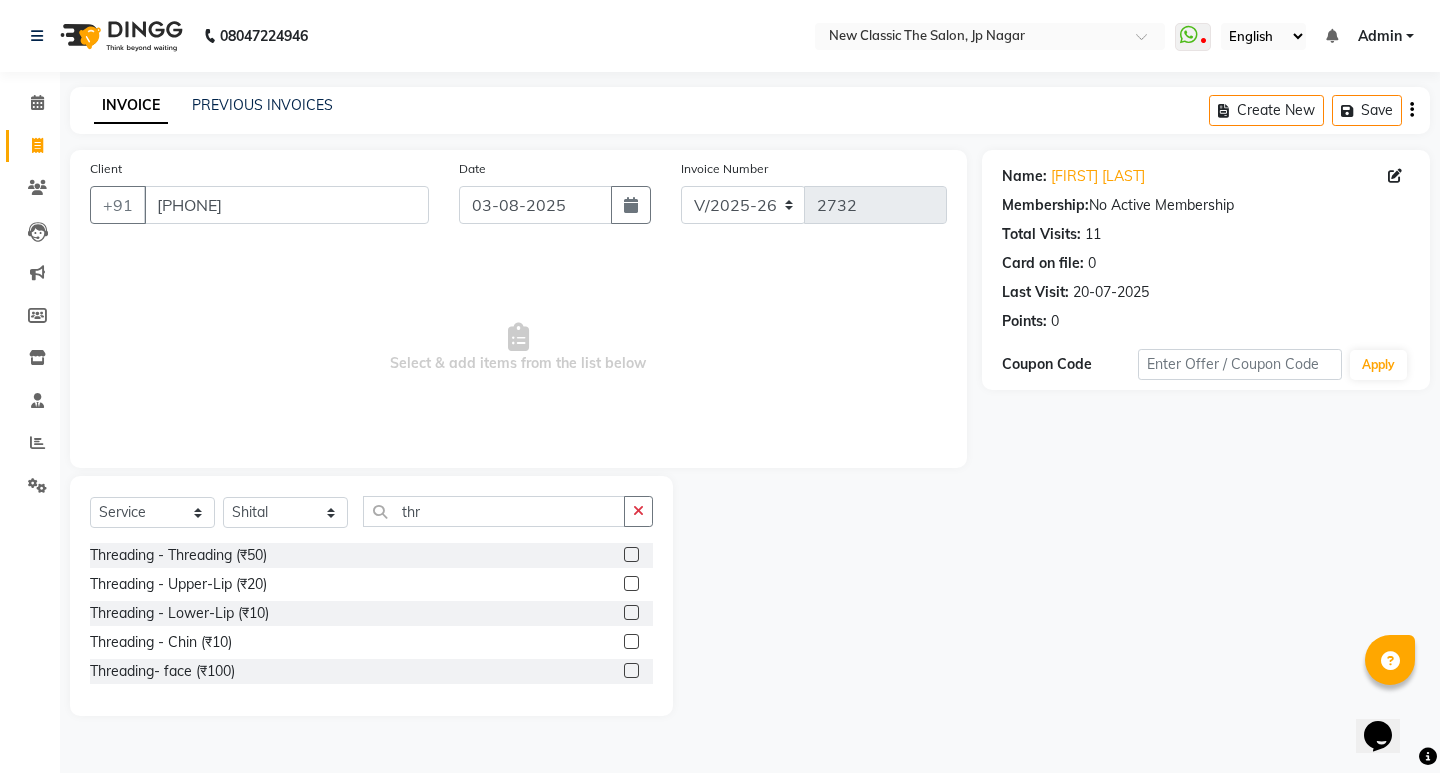 click 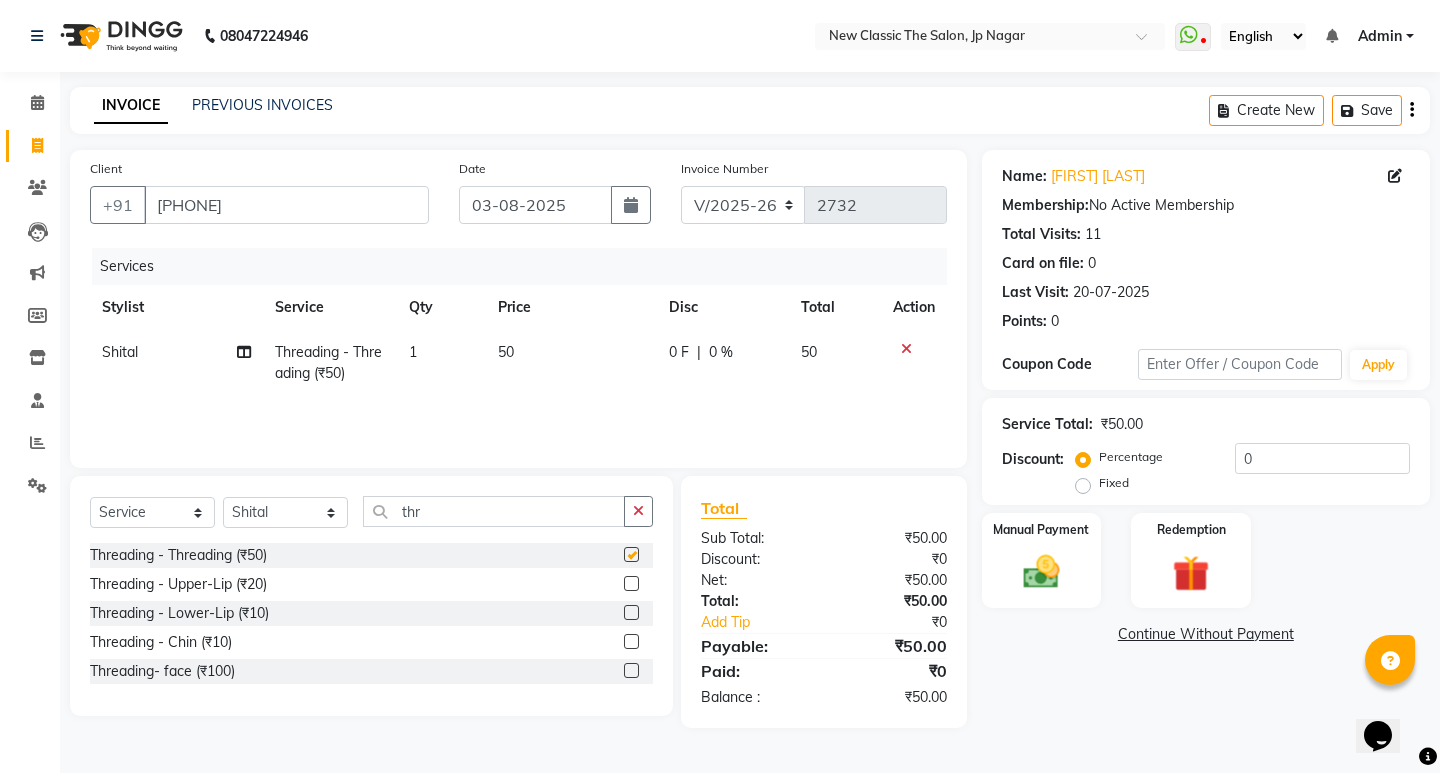 checkbox on "false" 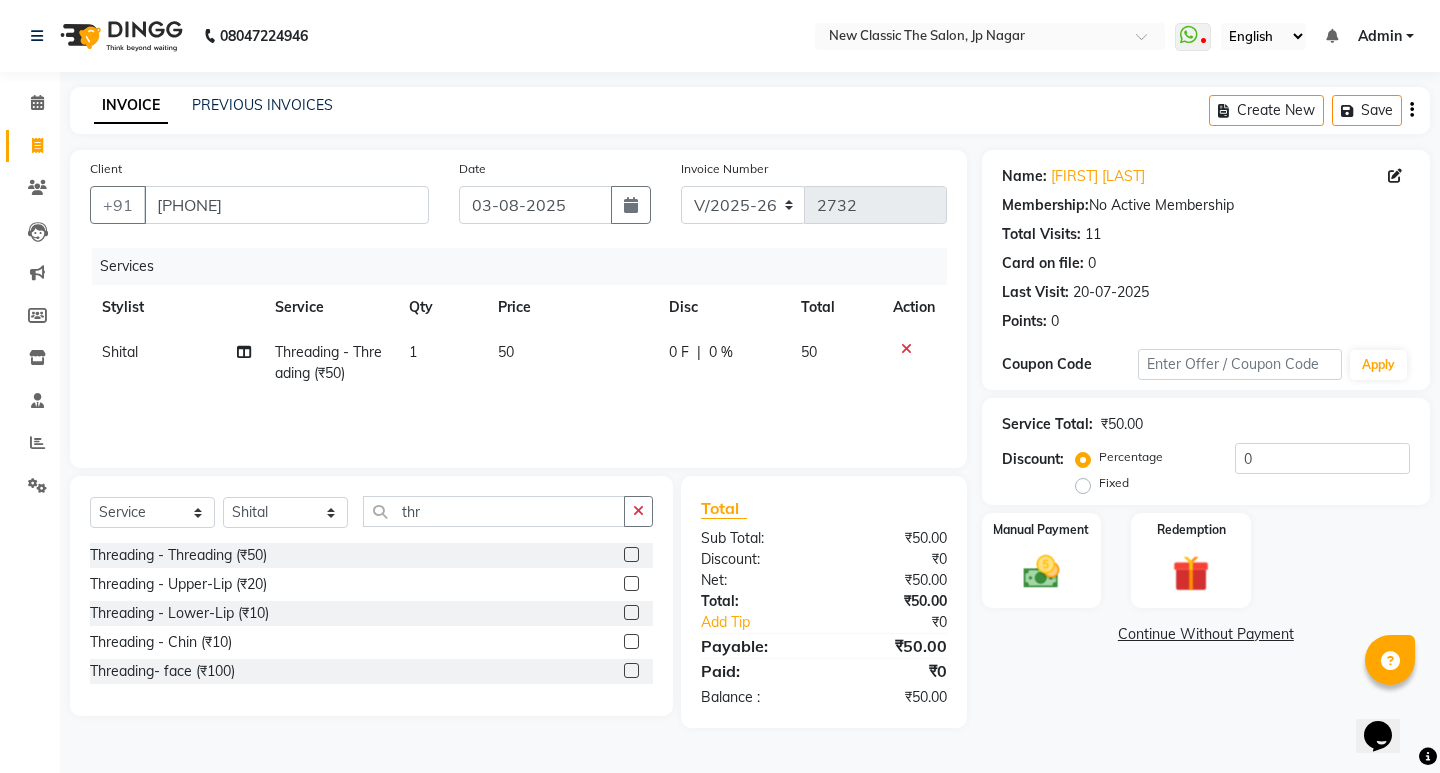 click 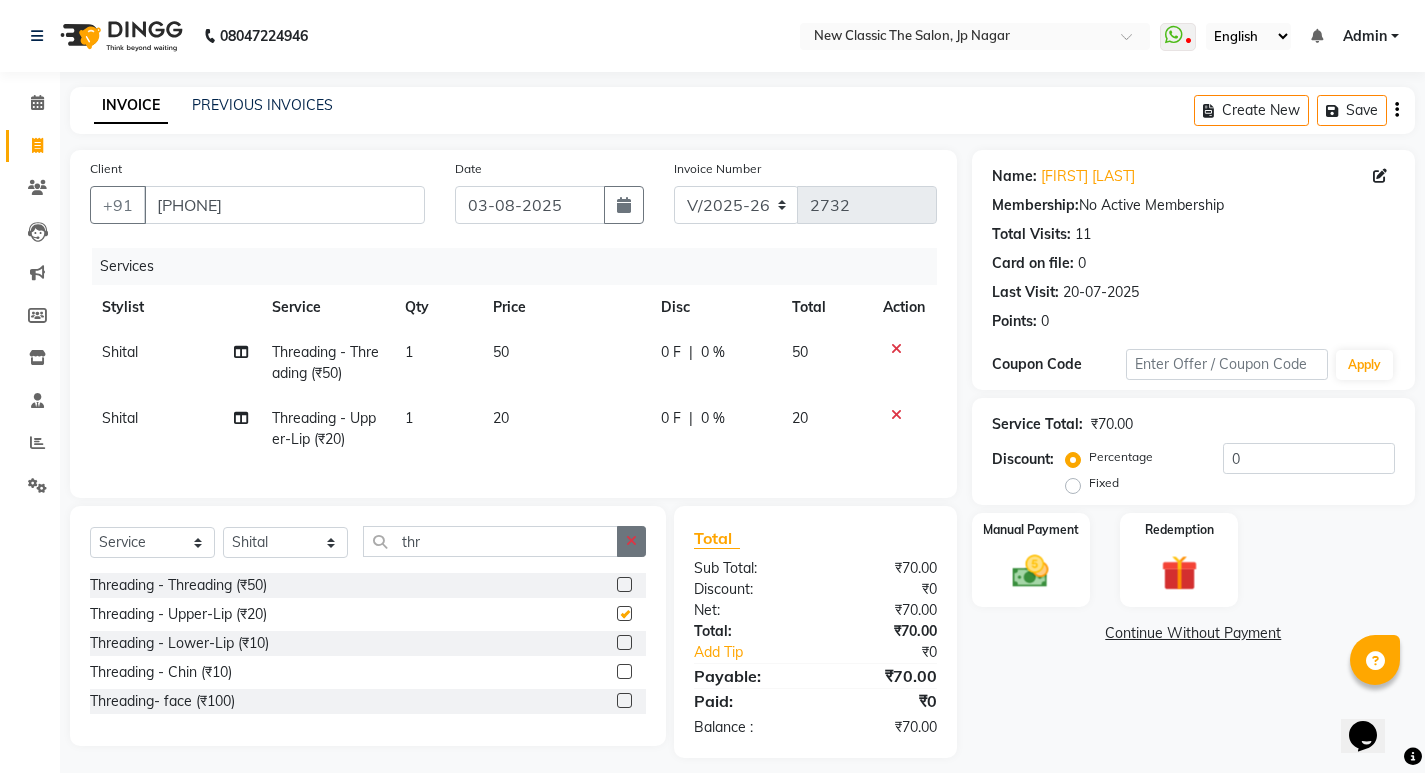 checkbox on "false" 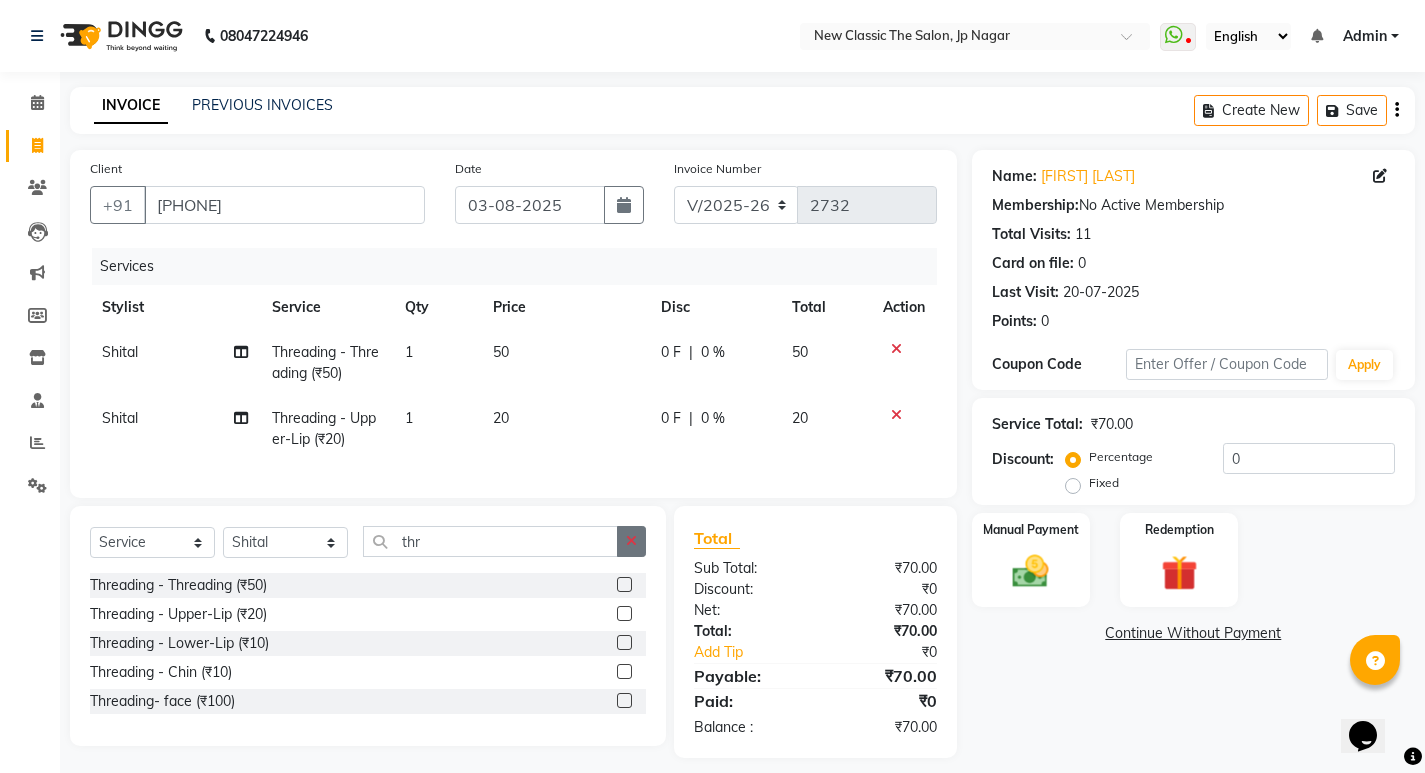click 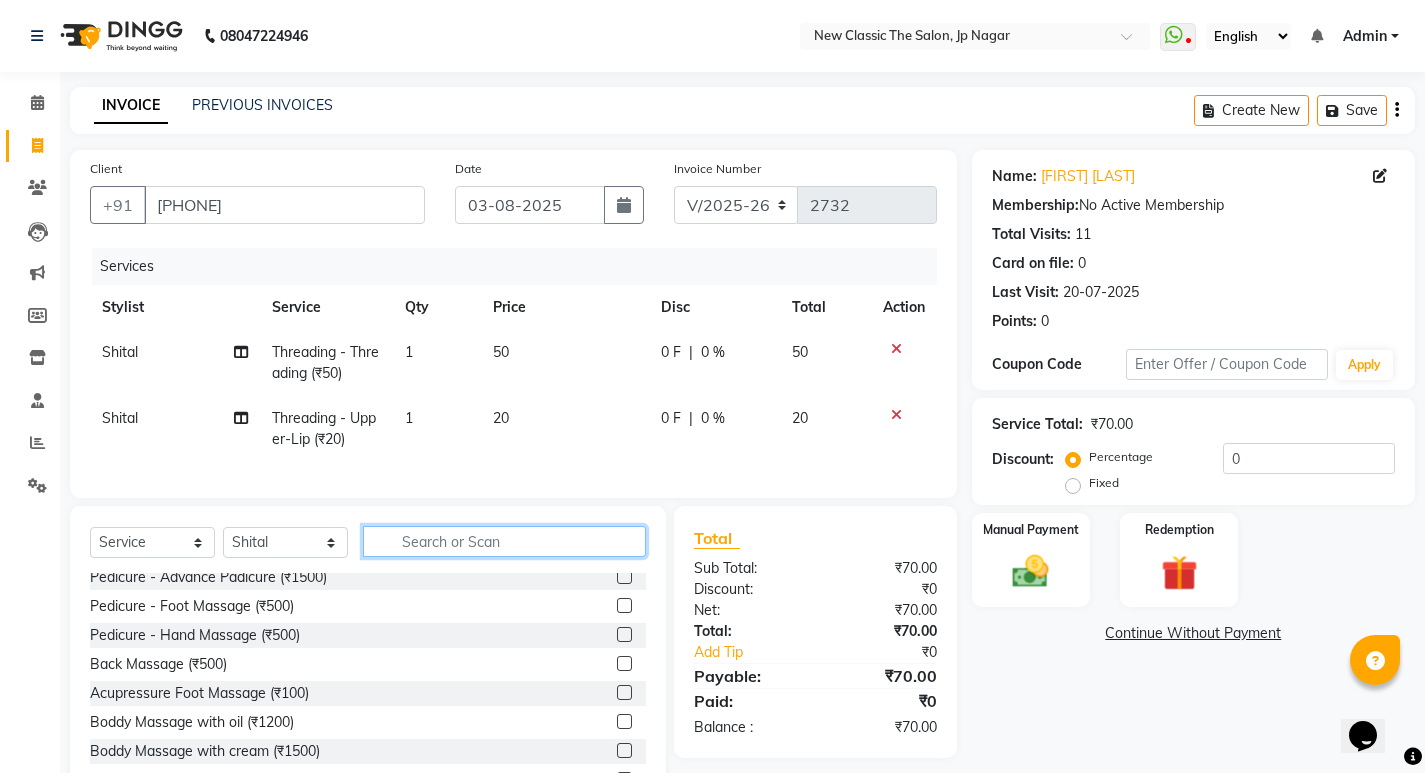 scroll, scrollTop: 100, scrollLeft: 0, axis: vertical 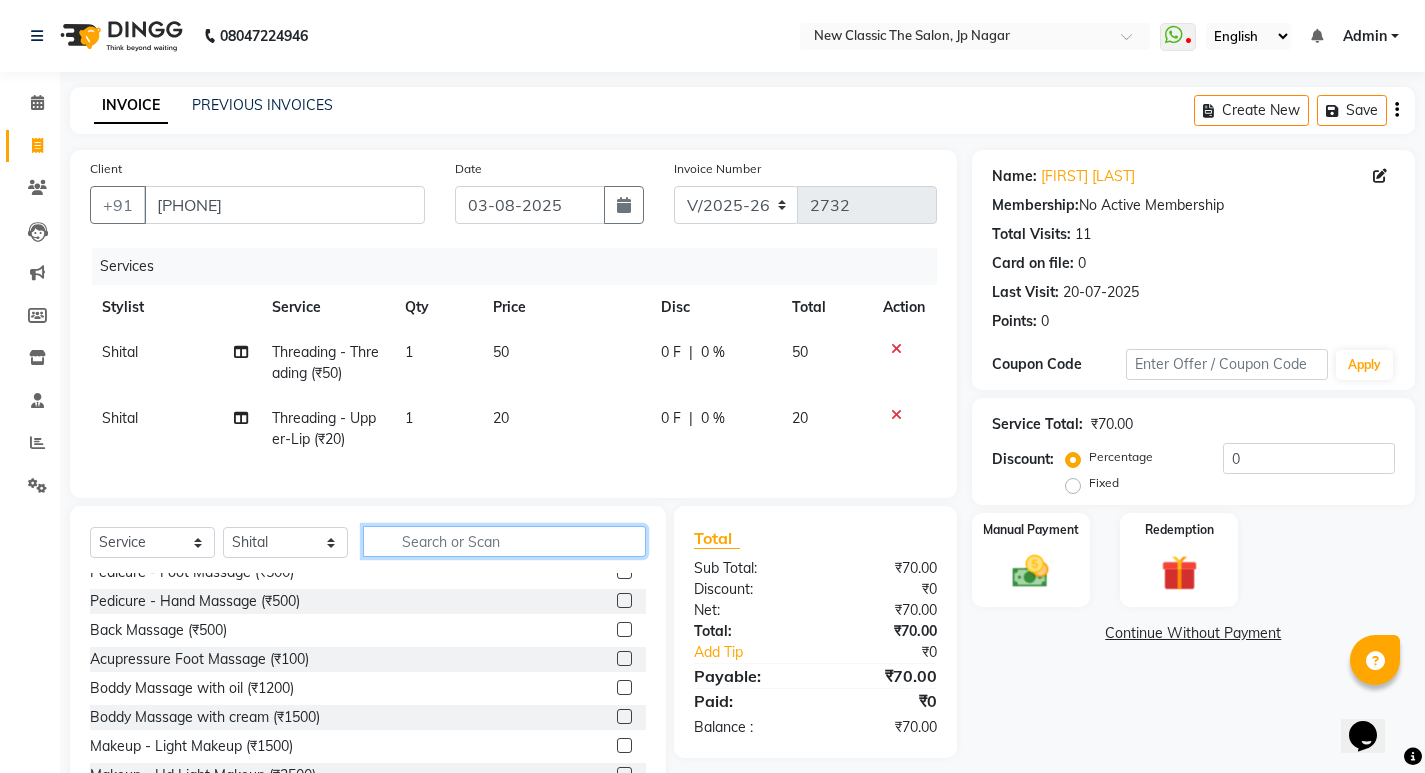click 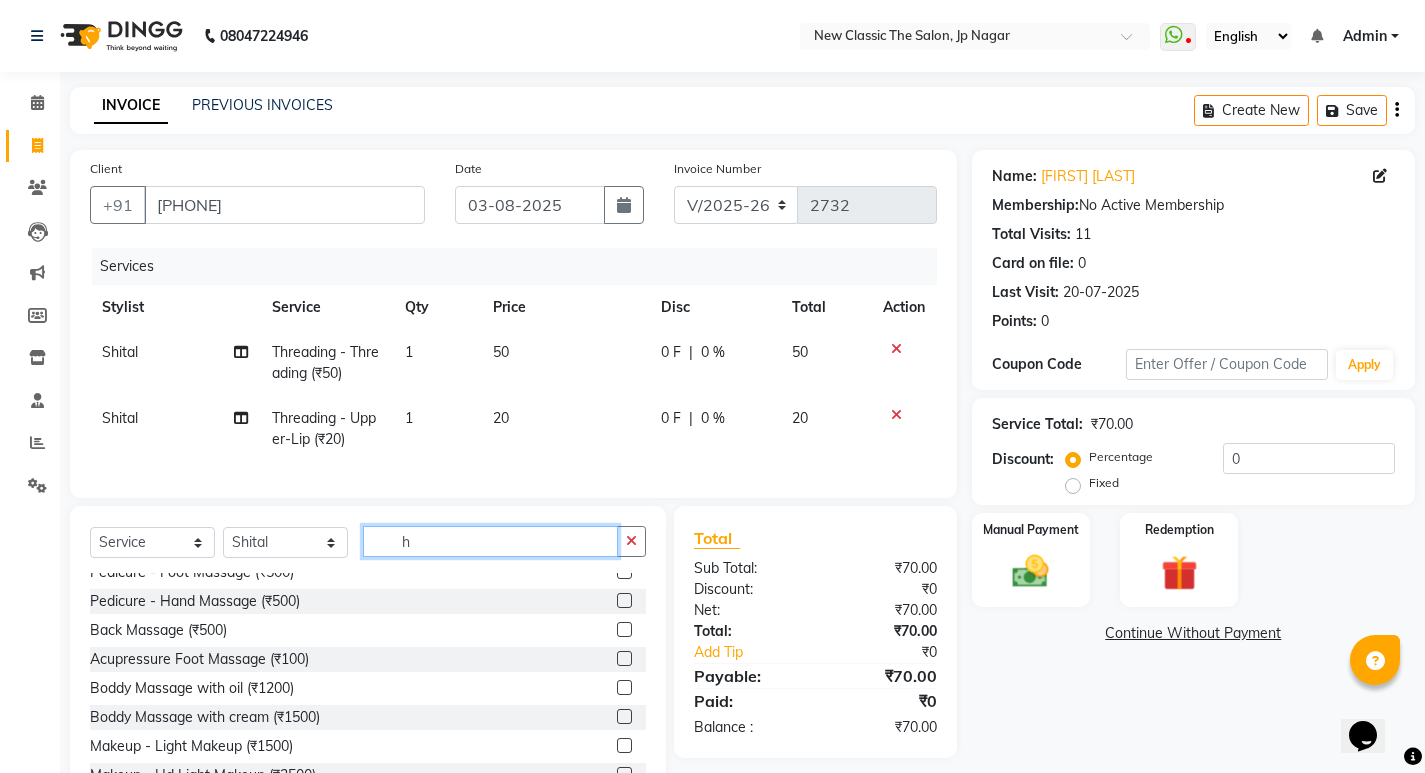 scroll, scrollTop: 0, scrollLeft: 0, axis: both 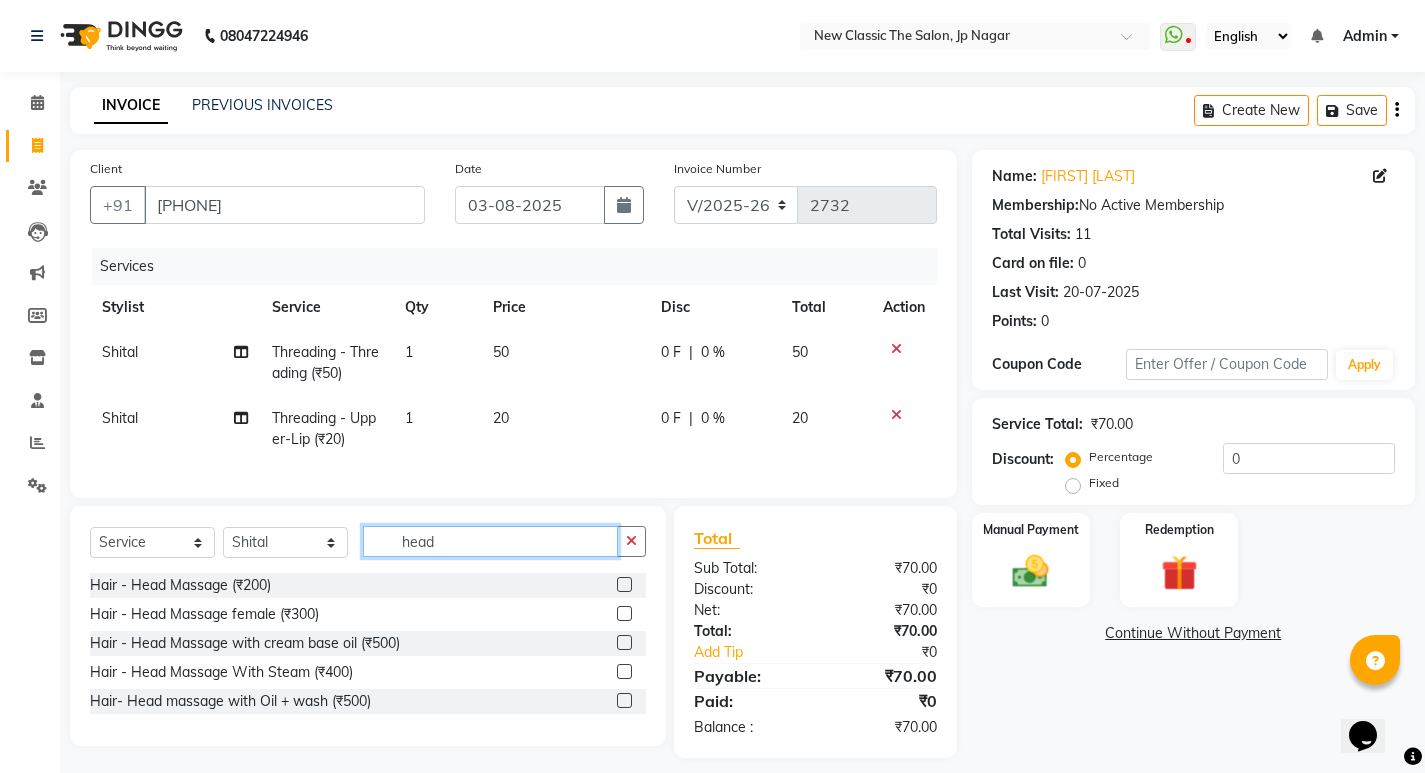 type on "head" 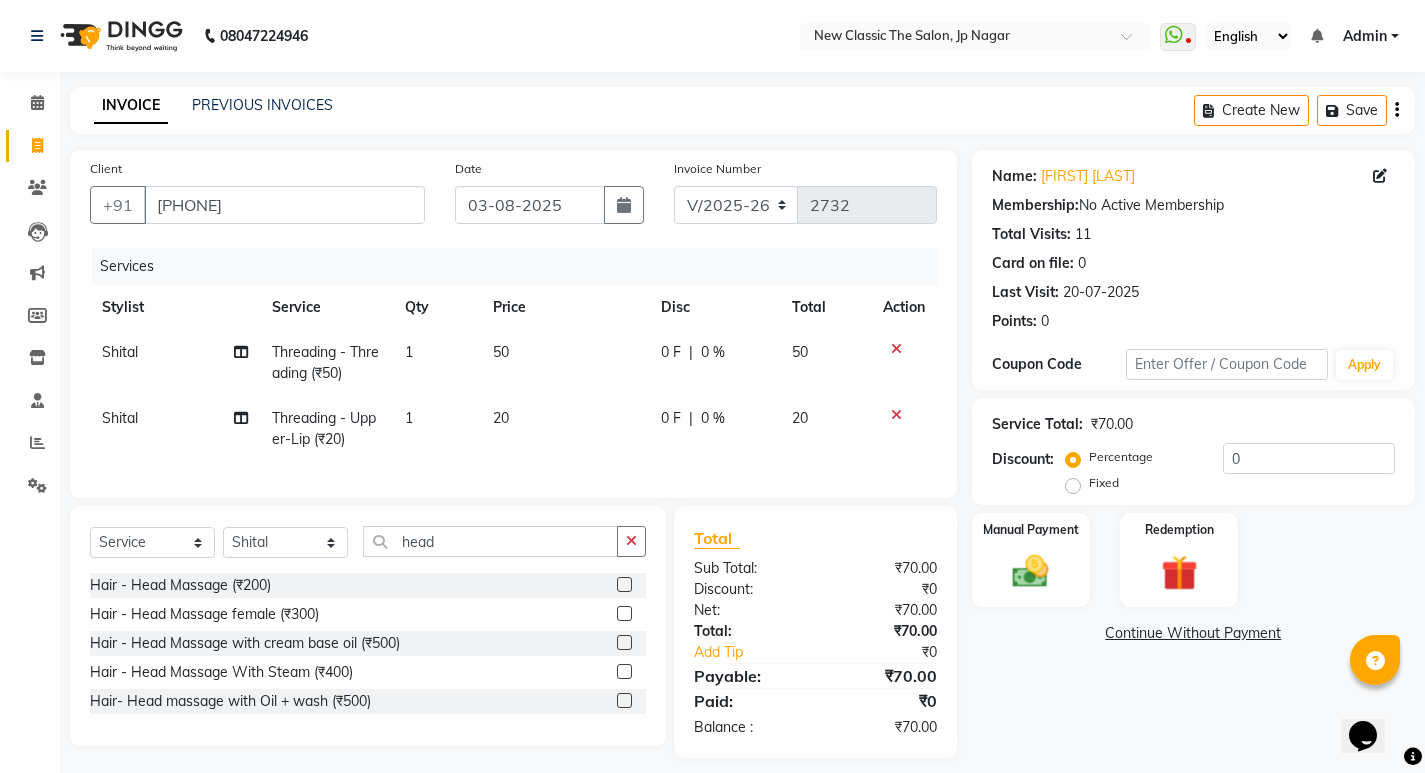 click 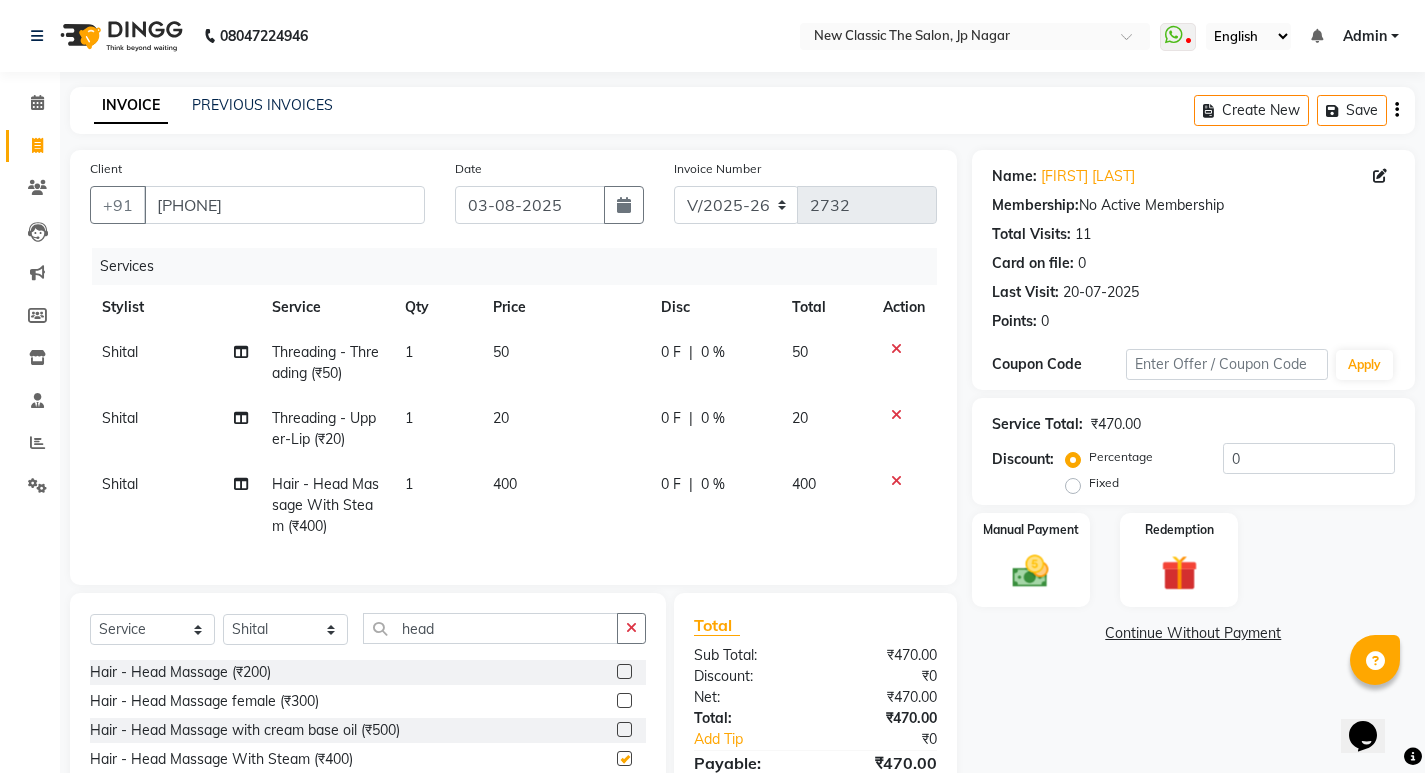 checkbox on "false" 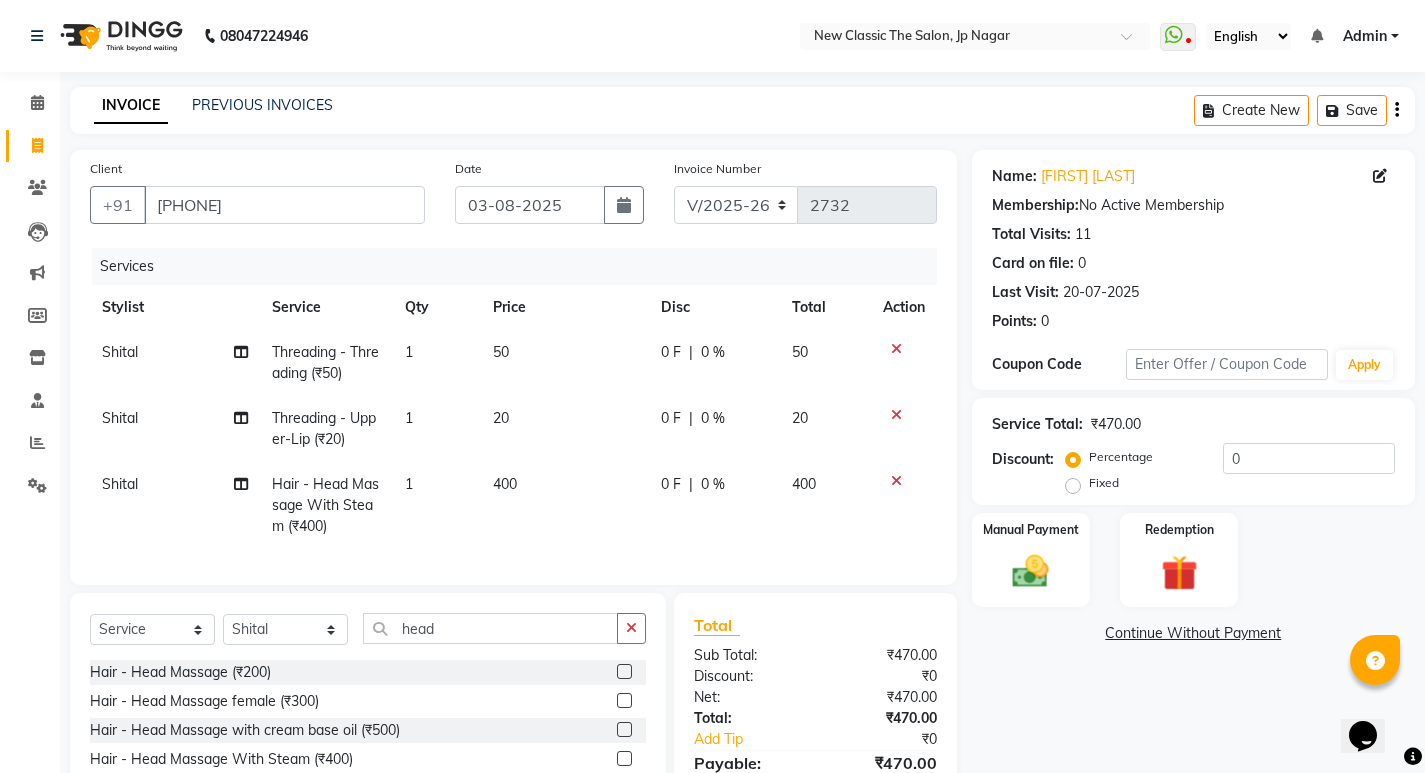 click on "Shital" 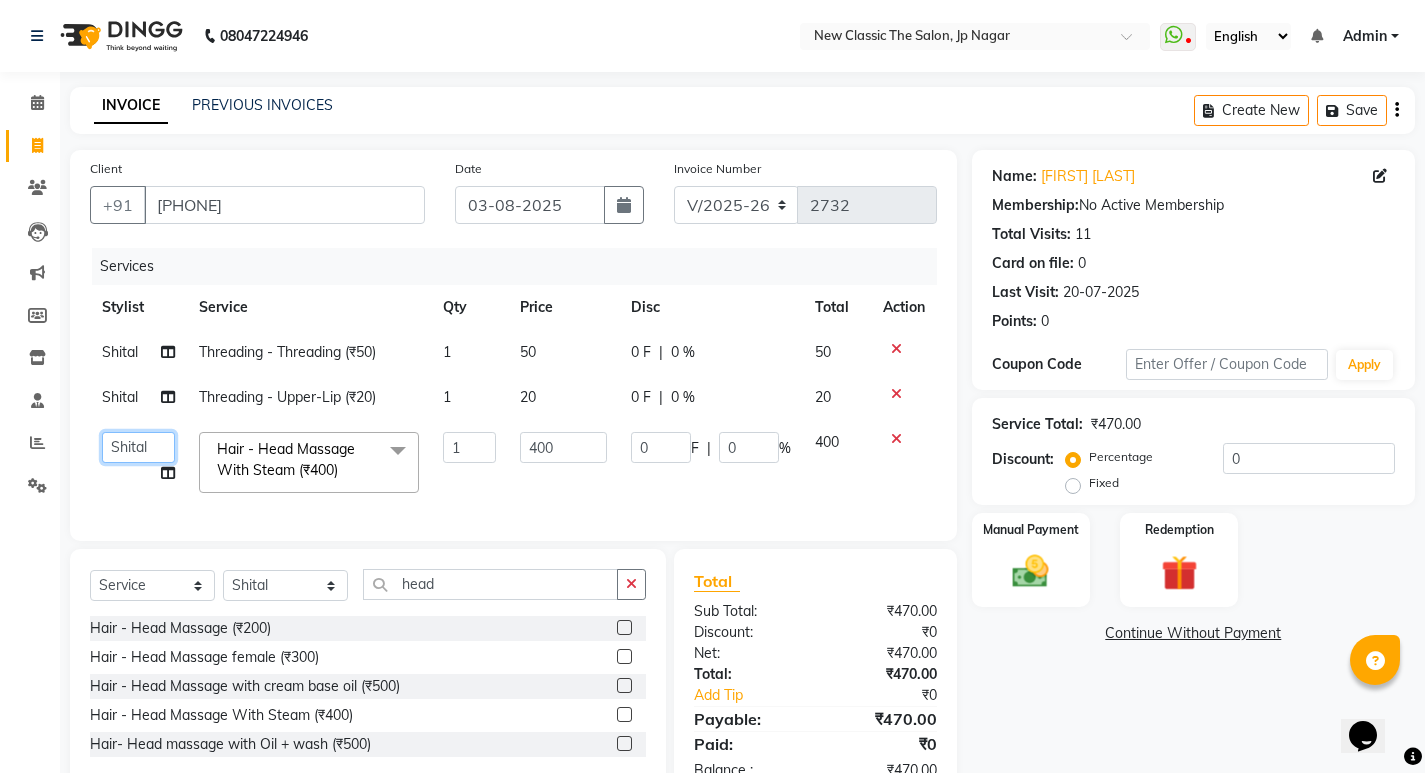 click on "[FIRST]   [FIRST]   [FIRST]   [FIRST]   [FIRST]   [FIRST]   [FIRST]   [FIRST]   [FIRST]   [FIRST]   [FIRST]" 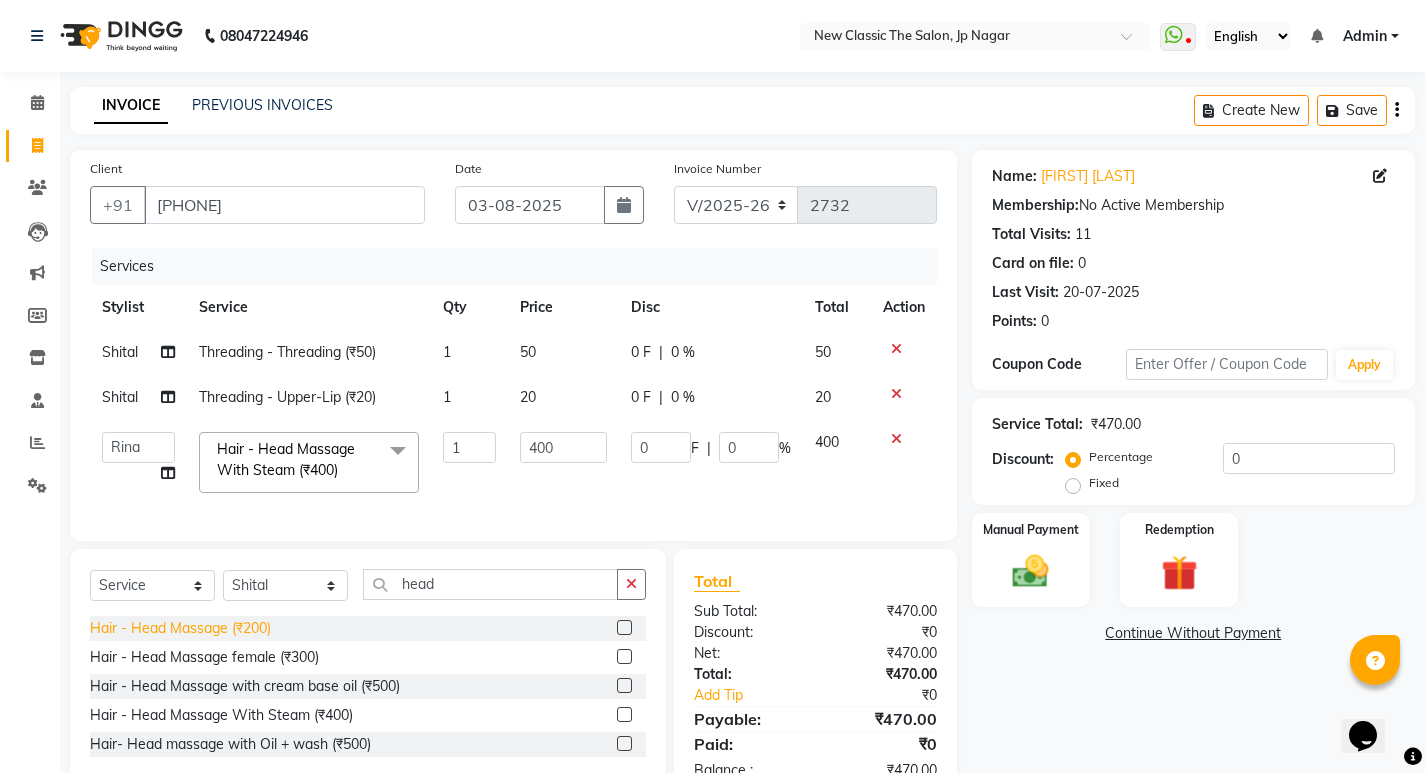 select on "77556" 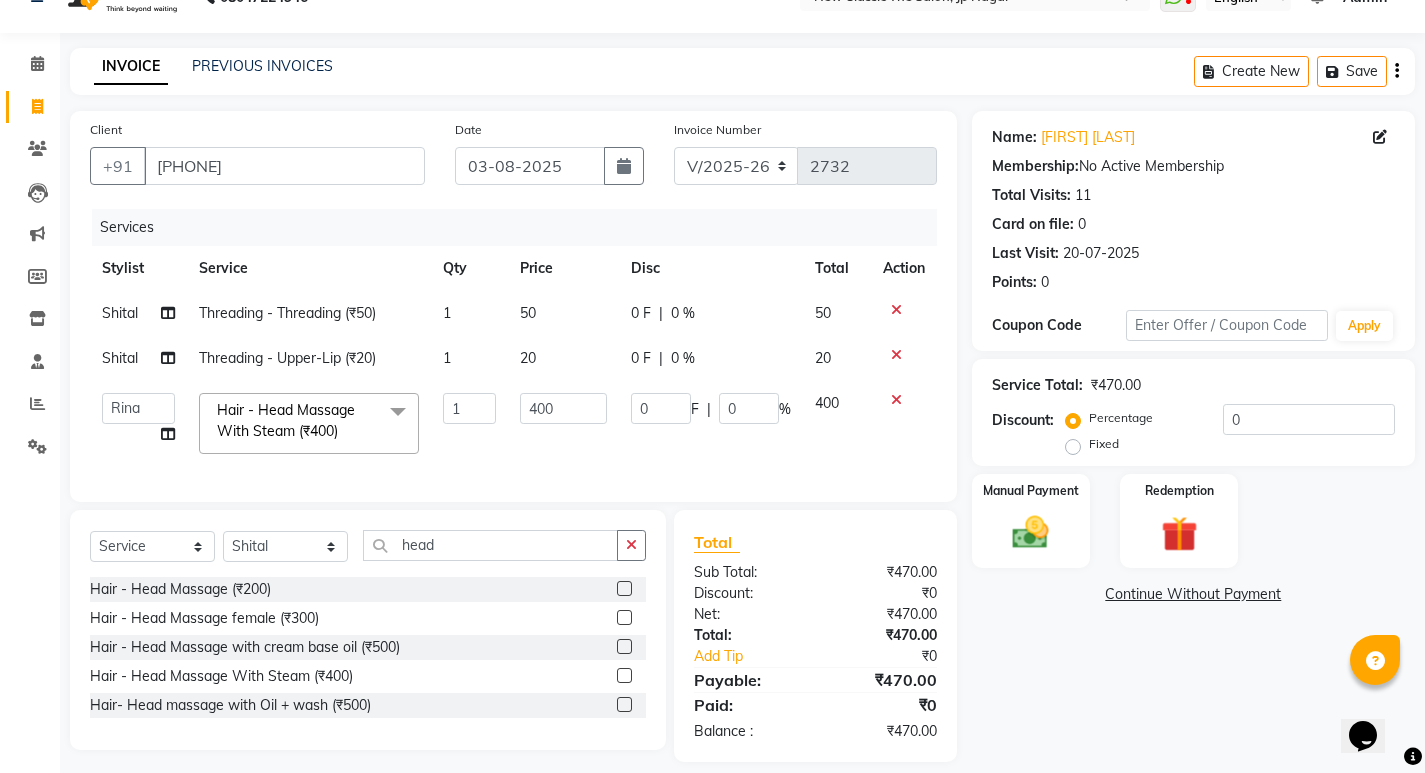 scroll, scrollTop: 73, scrollLeft: 0, axis: vertical 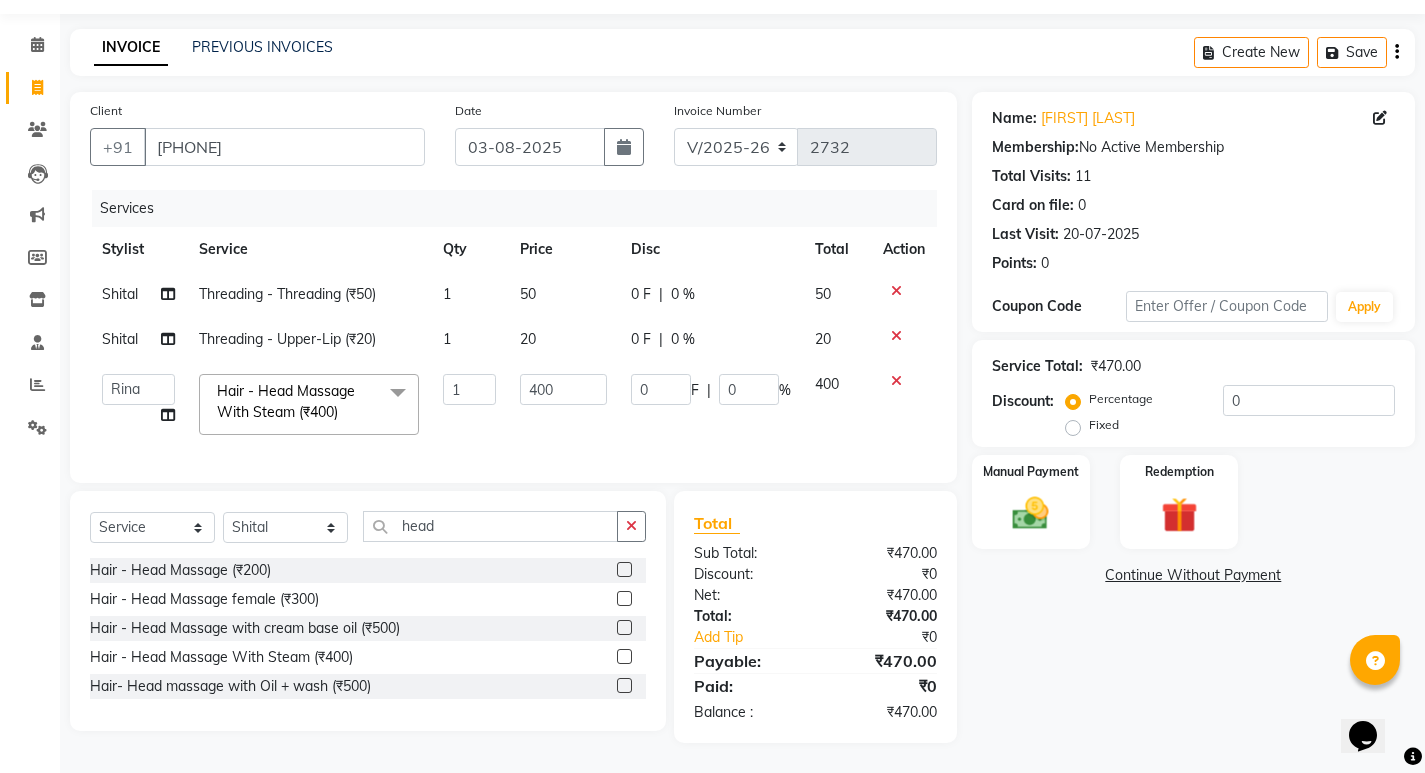 click on "0 F | 0 %" 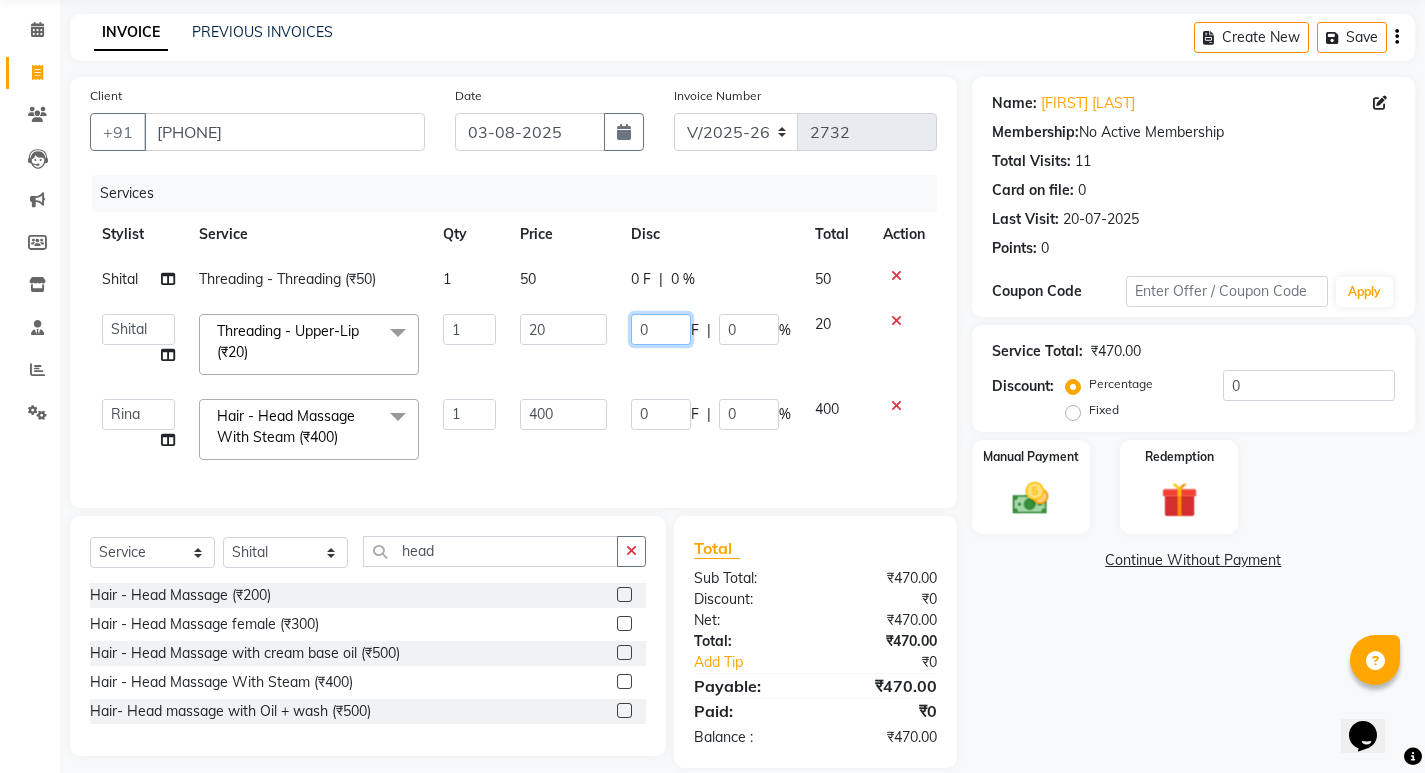 click on "0" 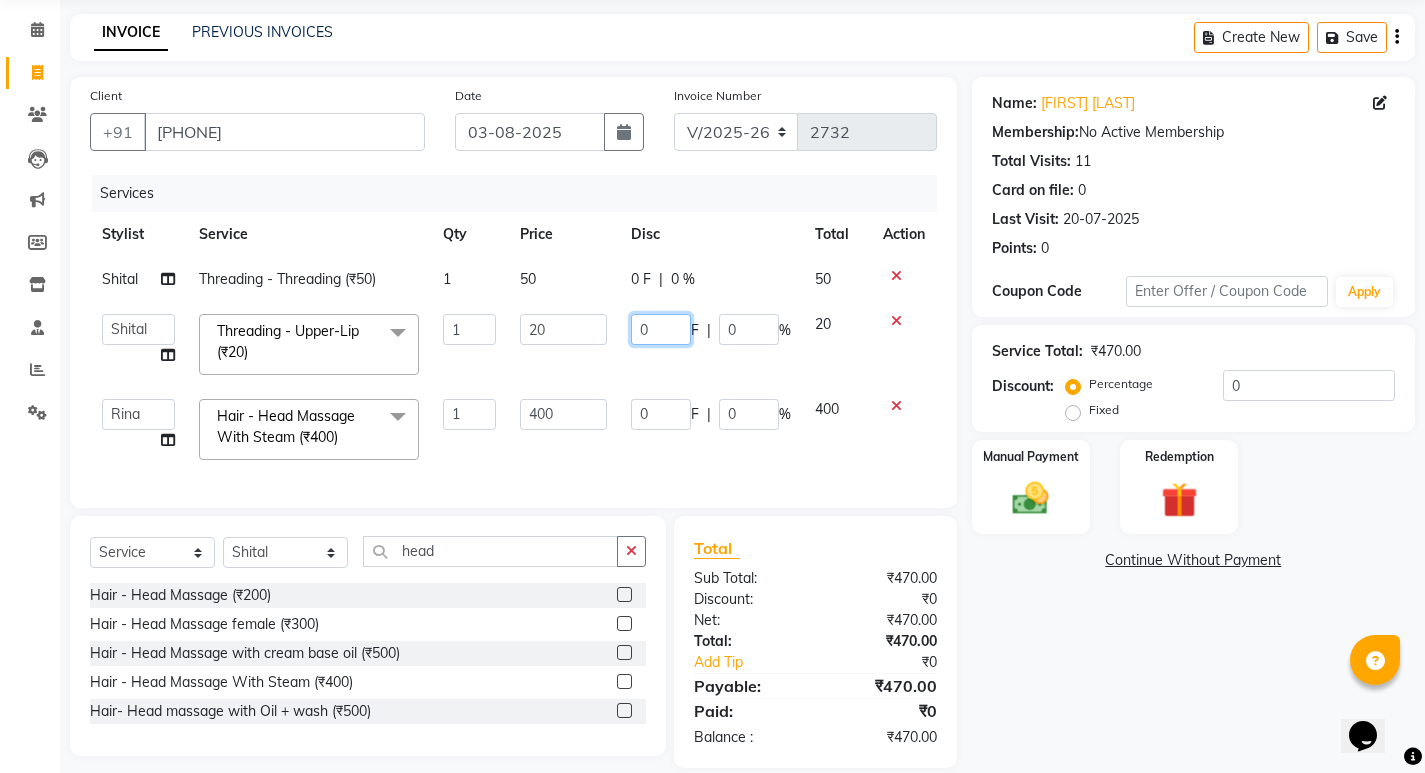type on "10" 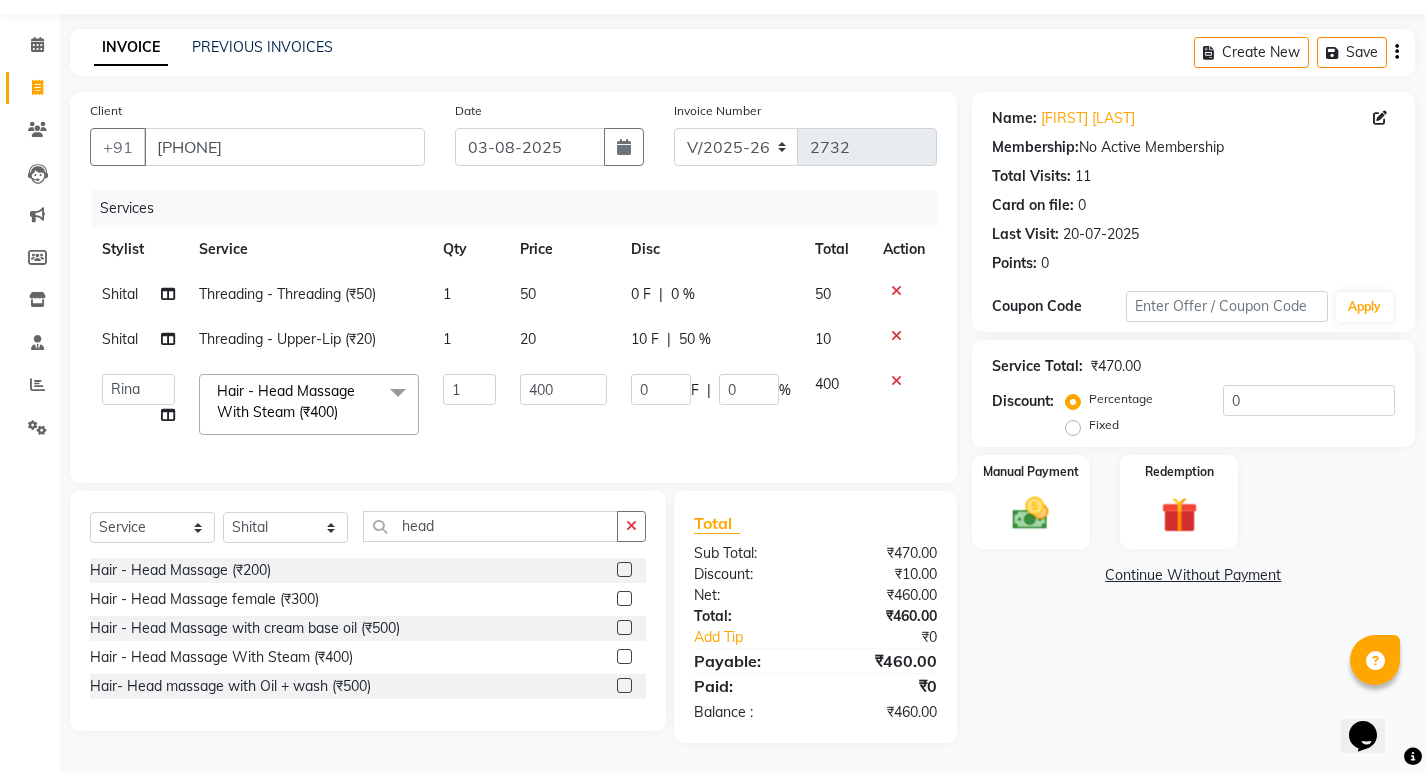 click on "[FIRST] Threading - Threading (₹50) 1 50 0 F | 0 % 50 [FIRST] Threading - Upper-Lip (₹20) 1 20 10 F | 50 % 10  [FIRST]   [FIRST]   [FIRST]   [FIRST]   [FIRST]   [FIRST]   [FIRST]   [FIRST]   [FIRST]   [FIRST]   [FIRST] Hair - Head Massage With Steam  (₹400)  x Pedicure - Padicure Normal Pedicure - O3 Pedicure - Advance Padicure Pedicure - Foot Massage Pedicure - Hand Massage Back Massage Acupressure Foot Massage Boddy Massage with oil Boddy Massage with cream Makeup - Light Makeup Makeup - Hd Light Makeup Makeup - Mac Light Makeup Makeup- Male Light Makeup  Saree Drapping Makeup- Male Groom Makeup Bridal Makeup - Hd Makeup Bridal Makeup - Mac Makeup Bridal Makeup - Air Brush Makeup Bridal Makeup - Glossy Makeup Nail Art - Gel Polish Nail Art - Gel Polish Nail Art Nail Art - Acrylic Nail Extension Nail Art - Fake Nails Extension Nail cut Nail Remover  - Nail Remover Nail Remover - Acrylic Nail Remover  Body Spa - Body Spa Body Spa - Body Polishing   Hair Spa - Men's   Hair Spa -  Regular Hair Spa Hair Spa -m Lorial Spa 1 0" 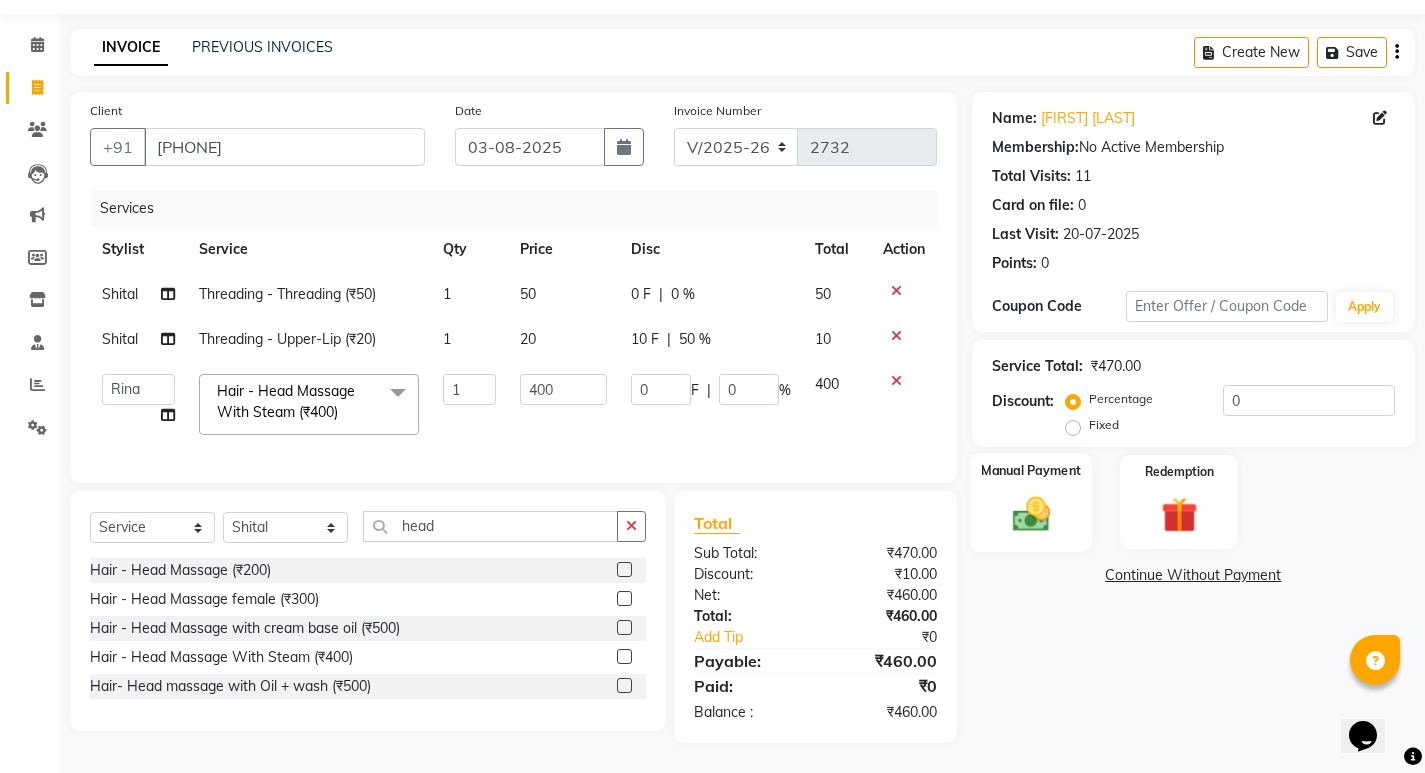 click 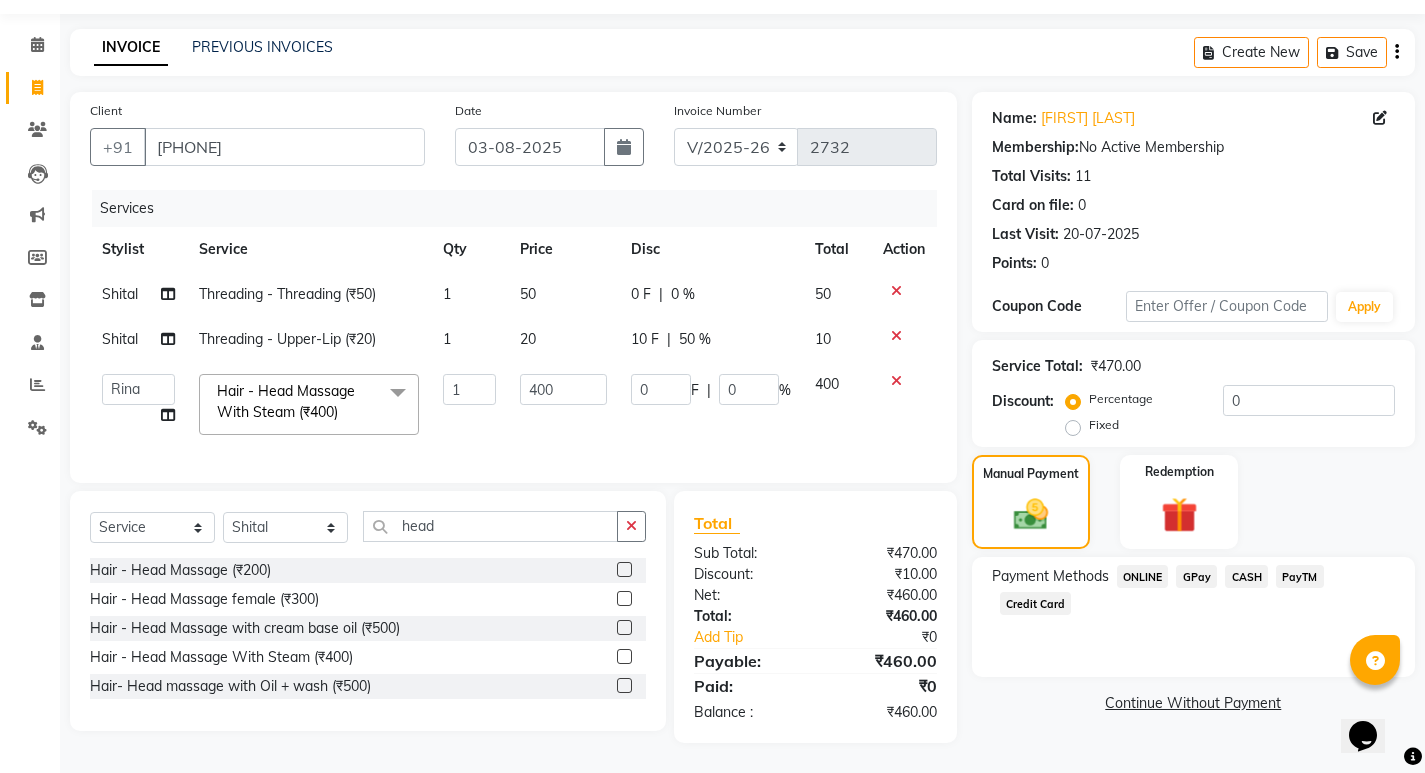 click on "ONLINE" 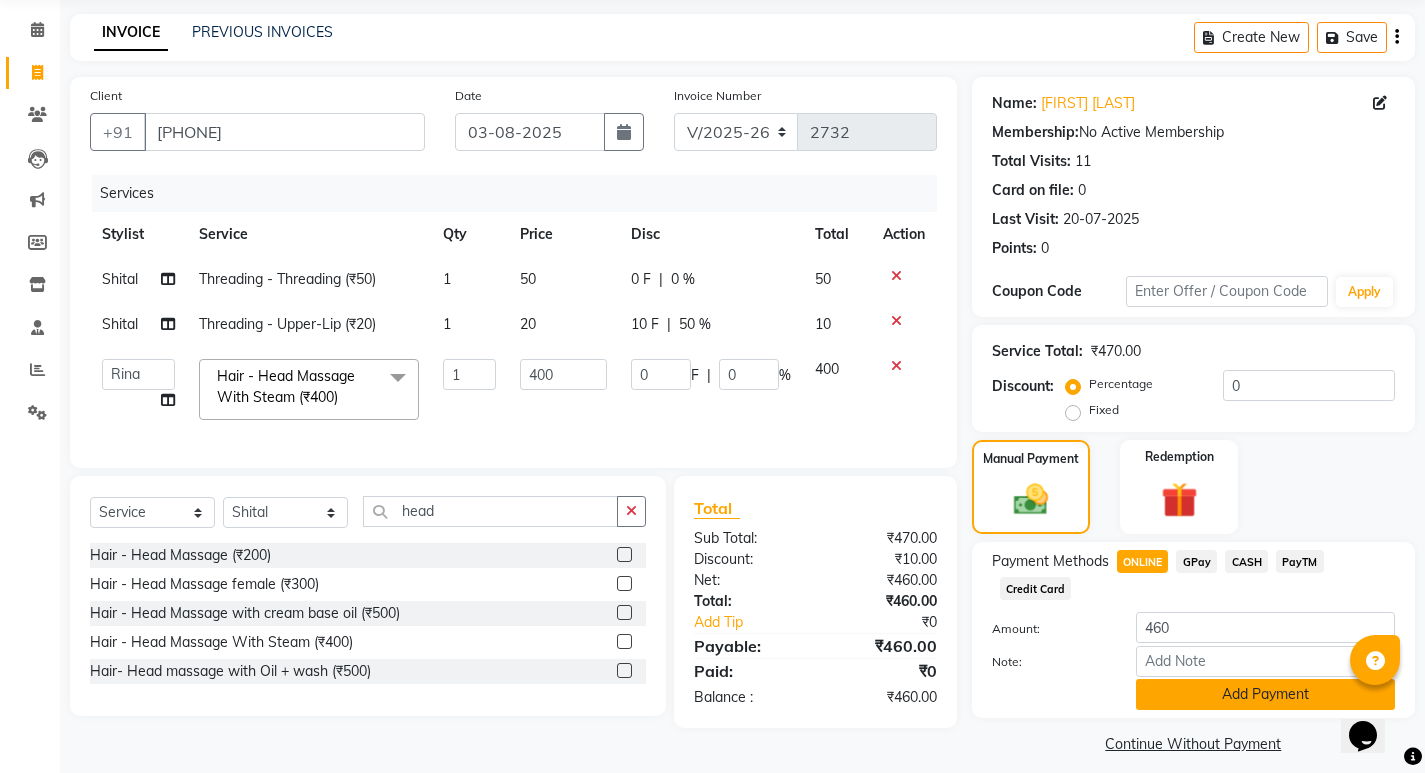 click on "Add Payment" 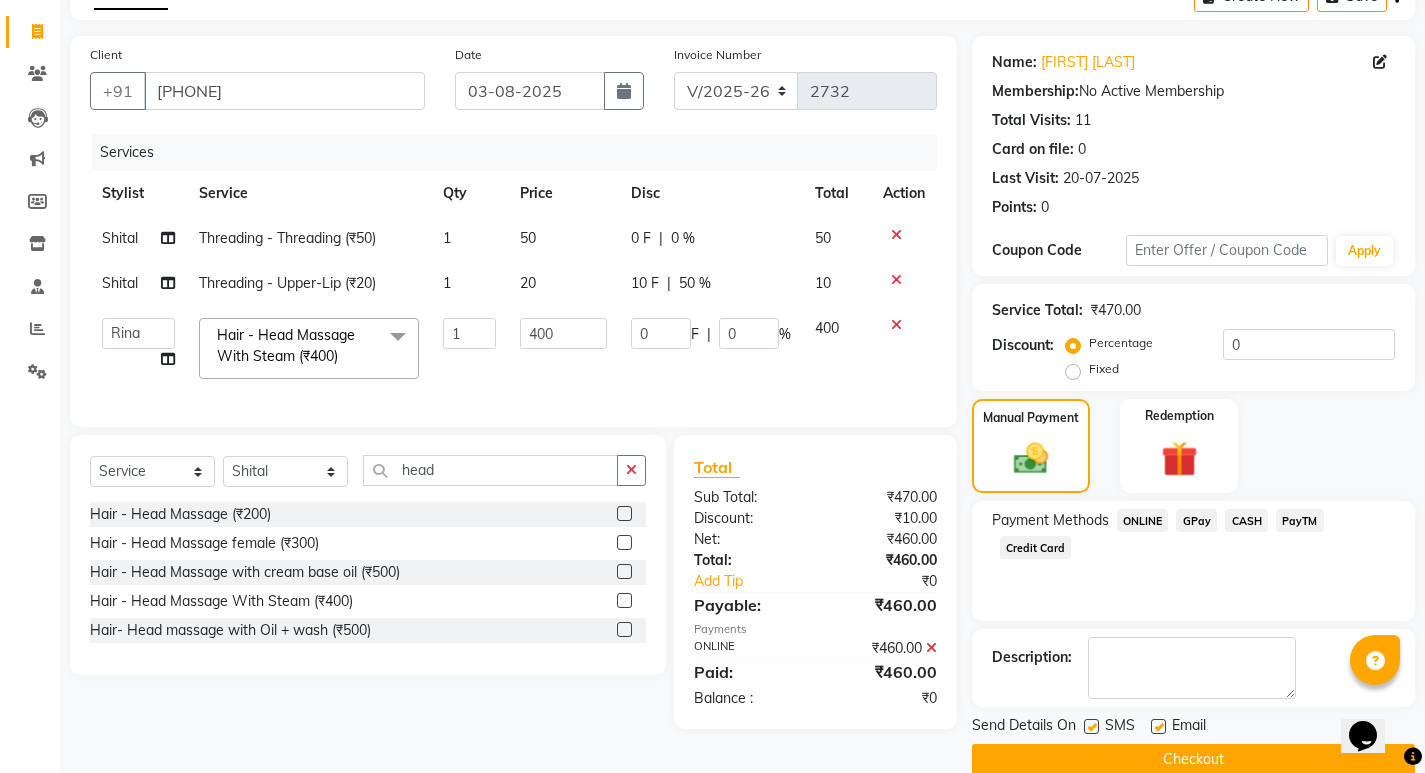 scroll, scrollTop: 146, scrollLeft: 0, axis: vertical 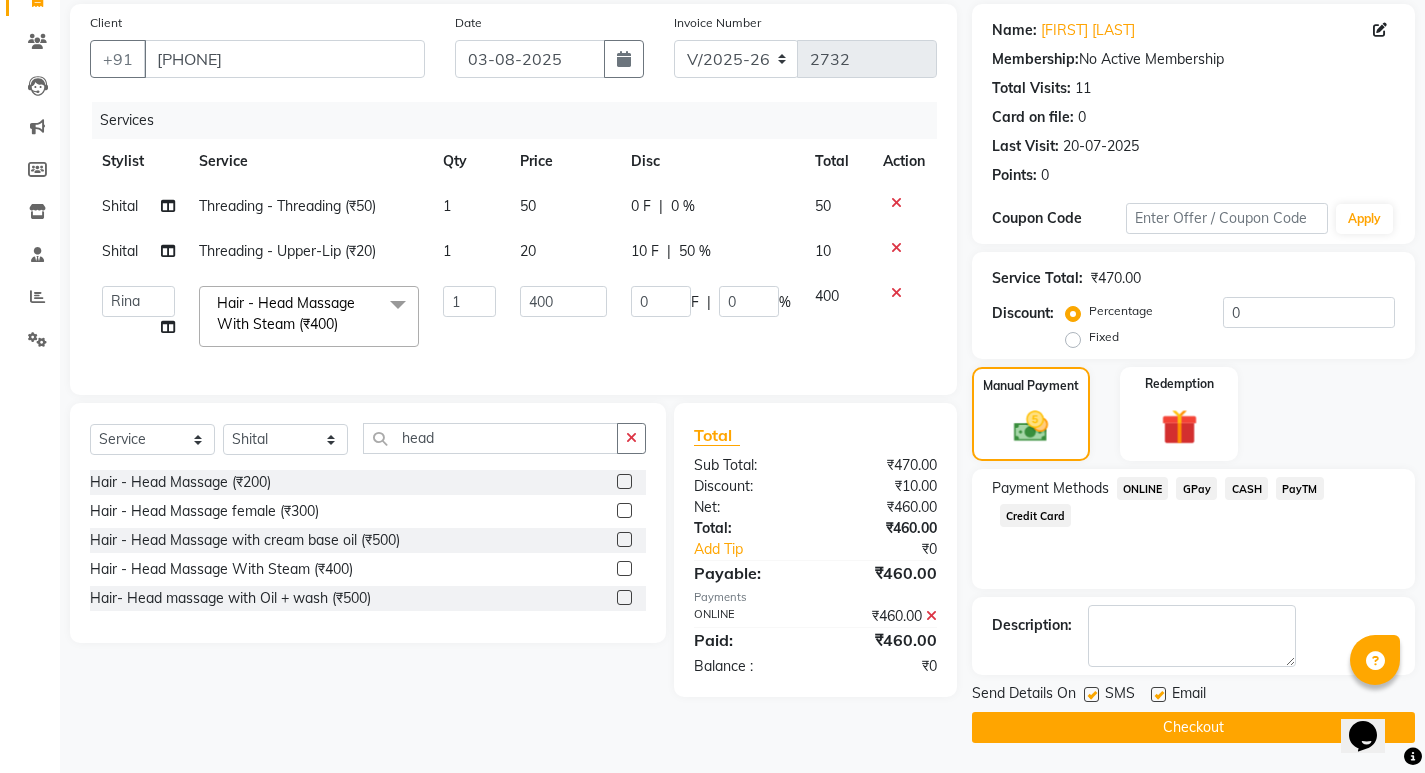 click on "Checkout" 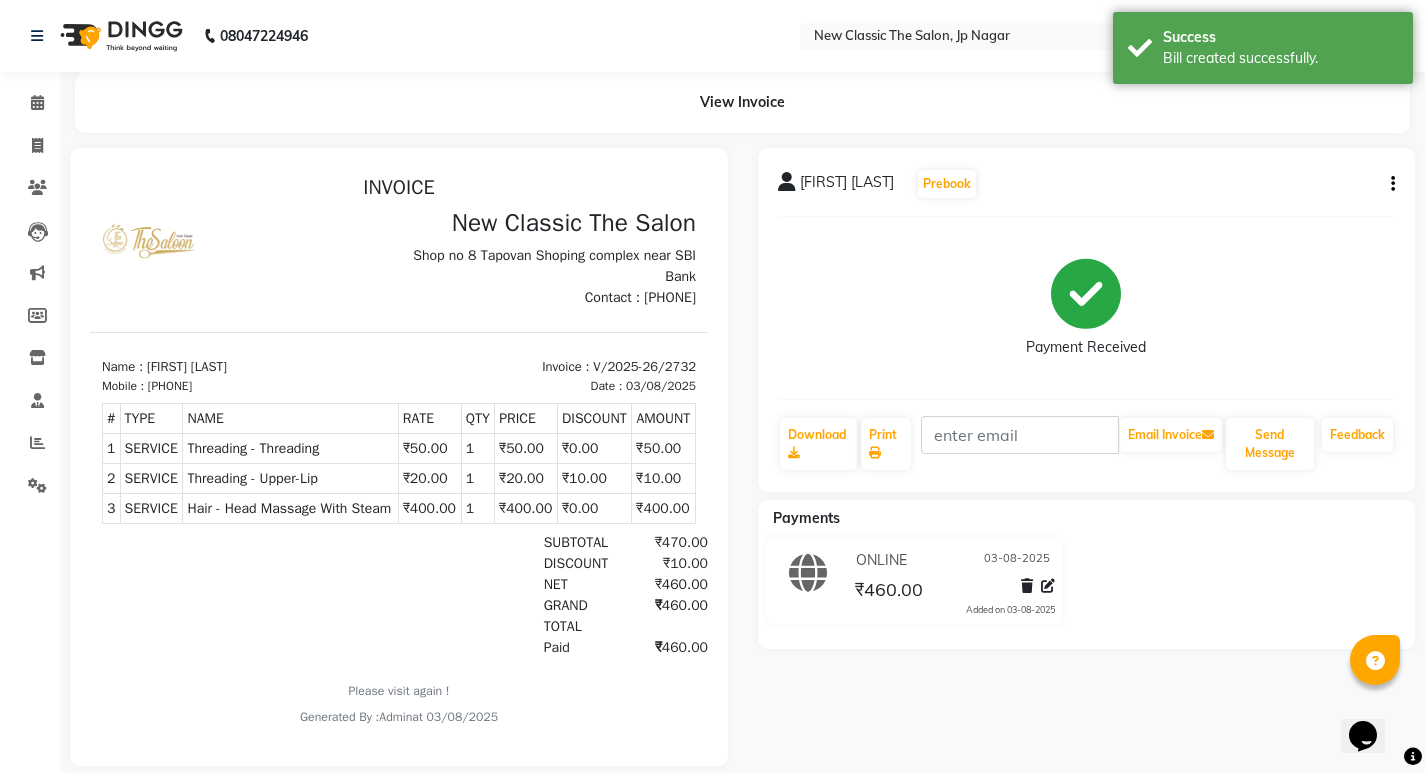 scroll, scrollTop: 0, scrollLeft: 0, axis: both 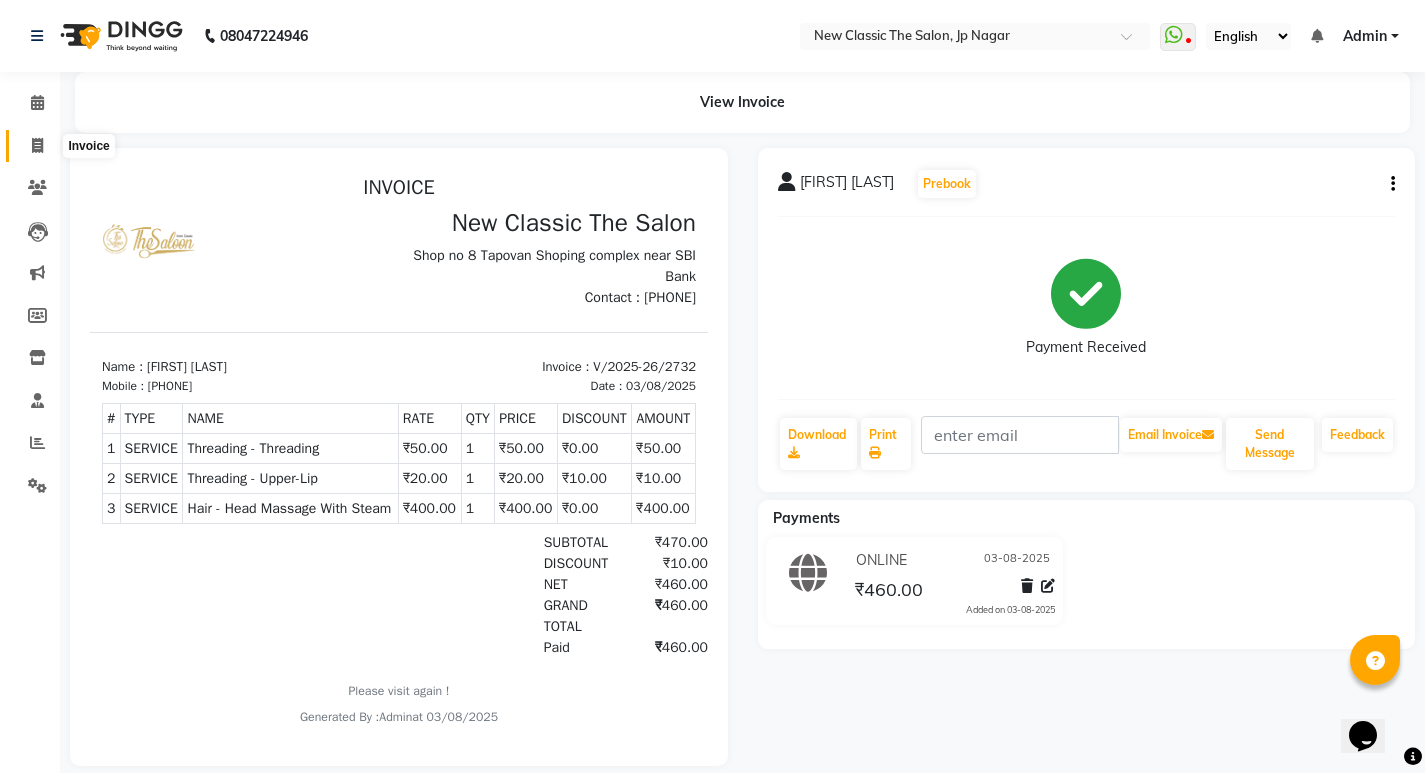 click 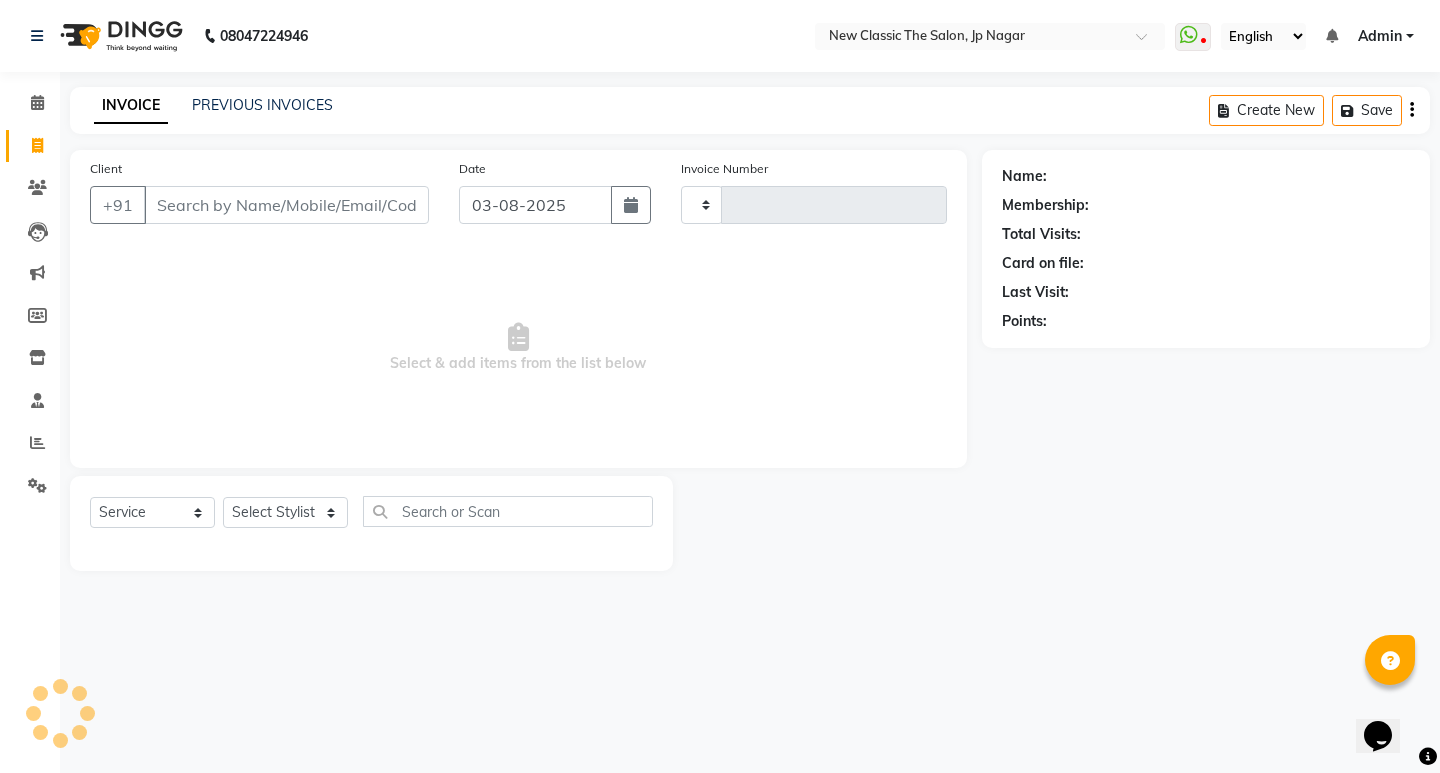 type on "2733" 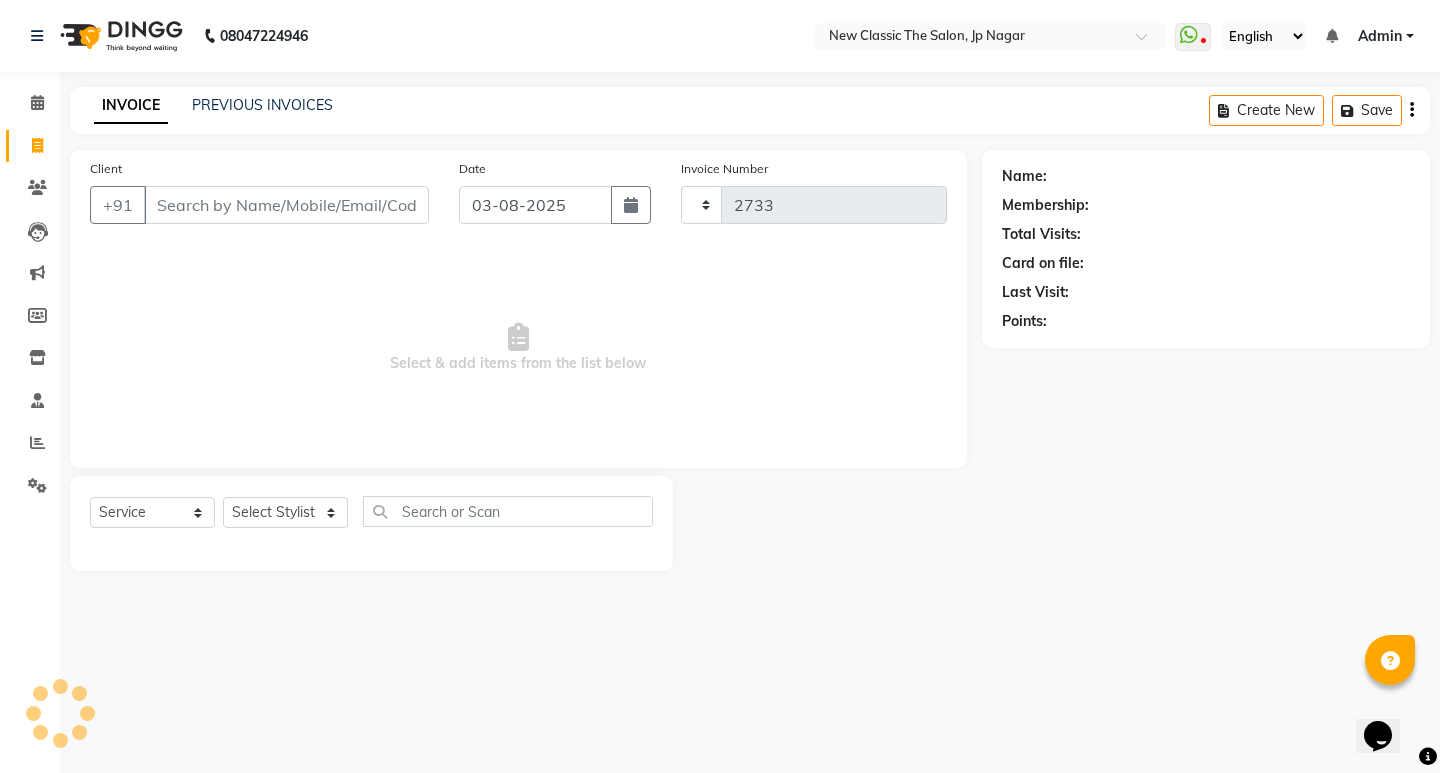 select on "4678" 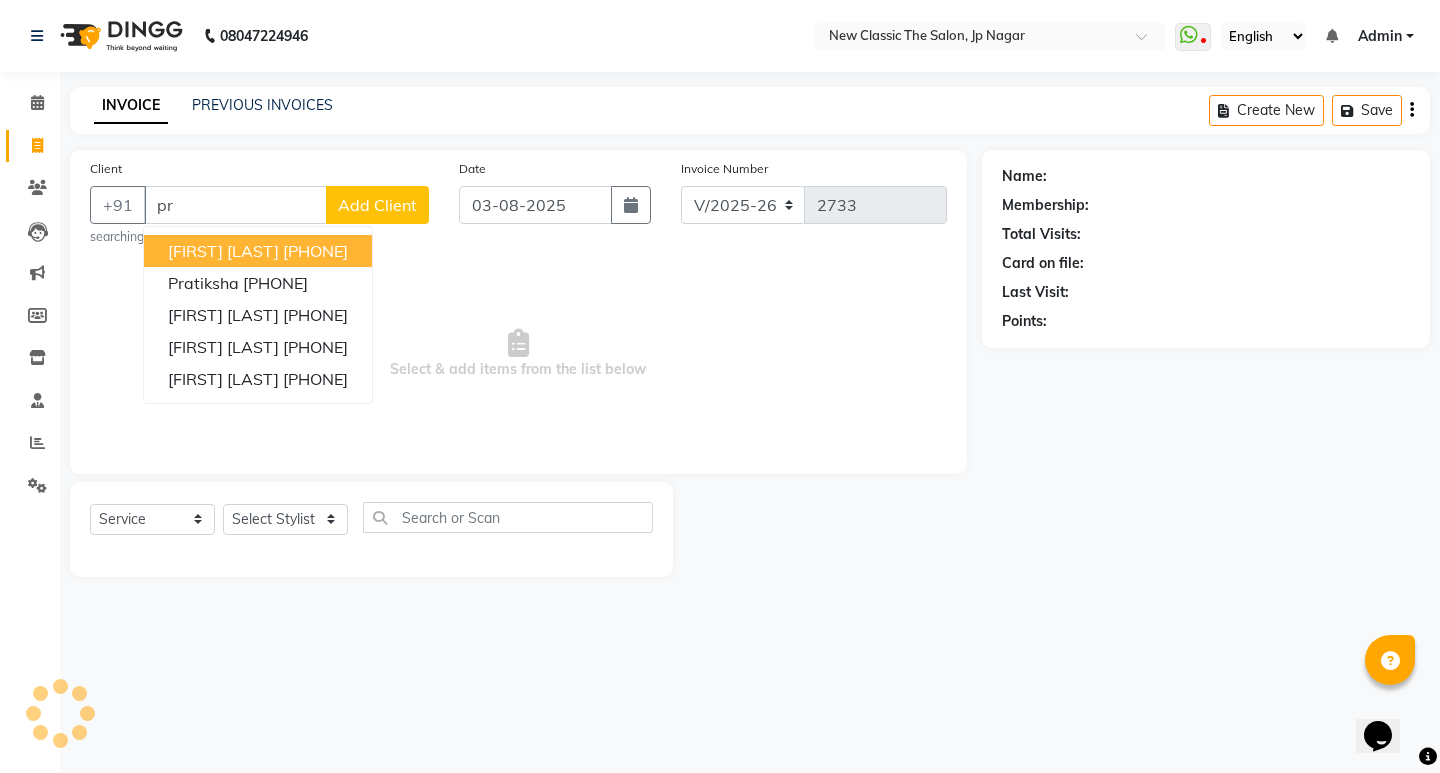 type on "p" 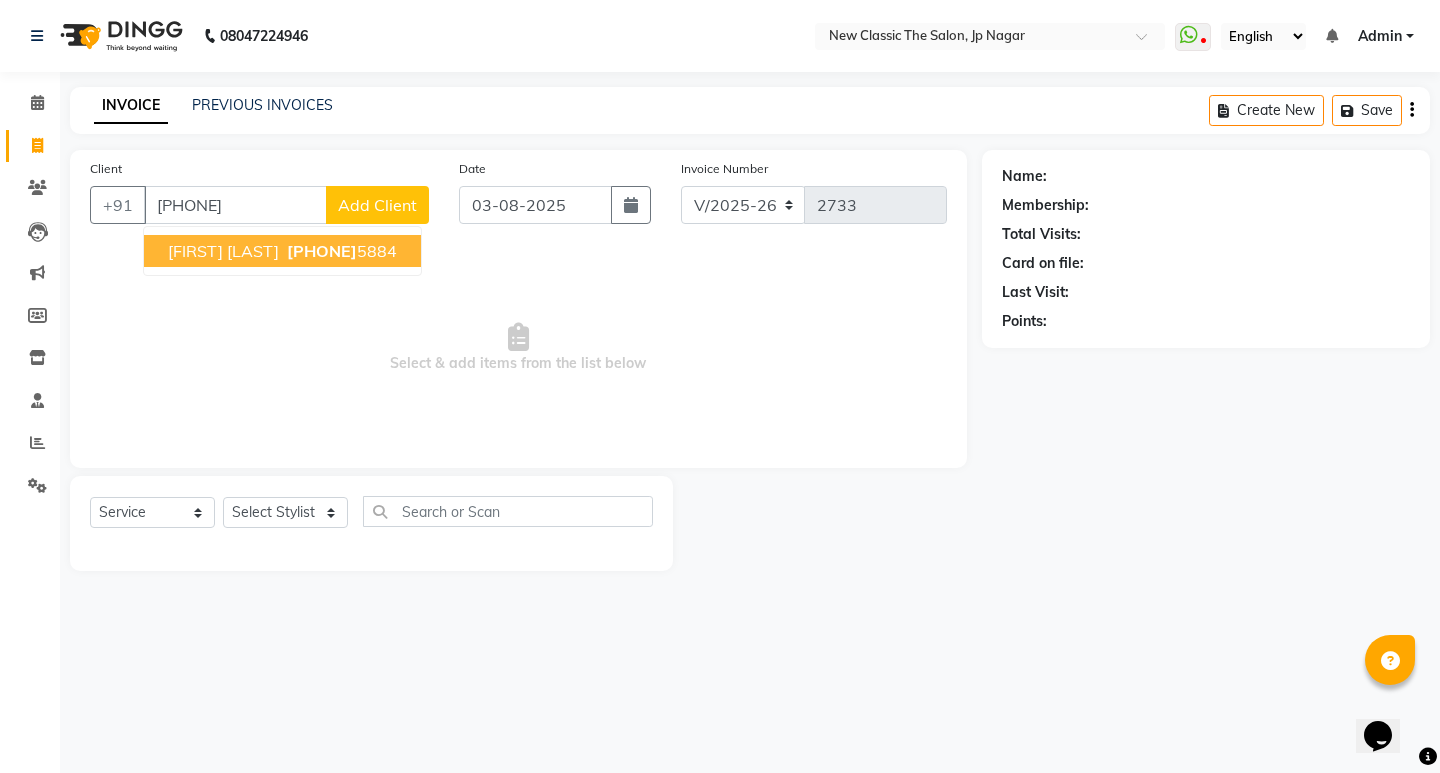 click on "[FIRST] [LAST] [PHONE]" at bounding box center [282, 251] 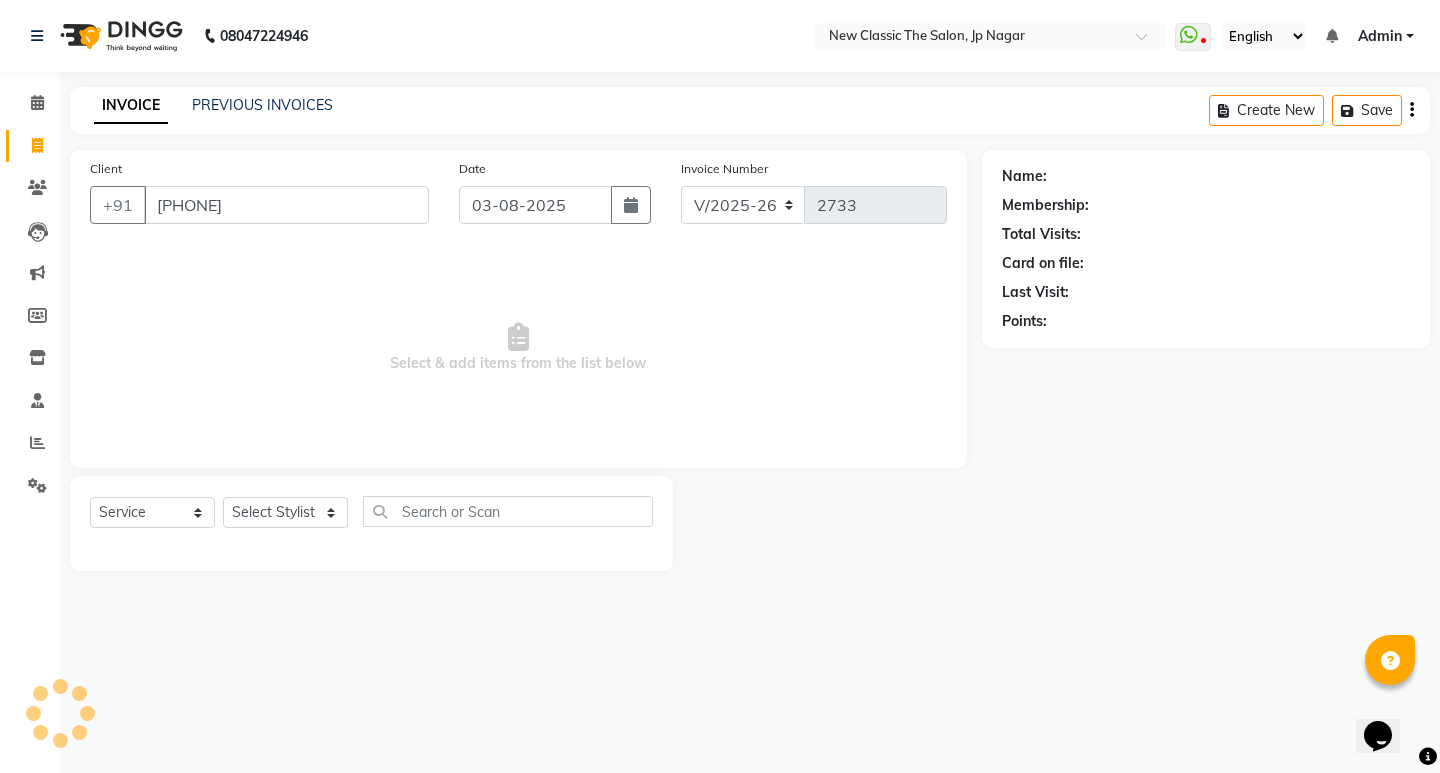 type on "[PHONE]" 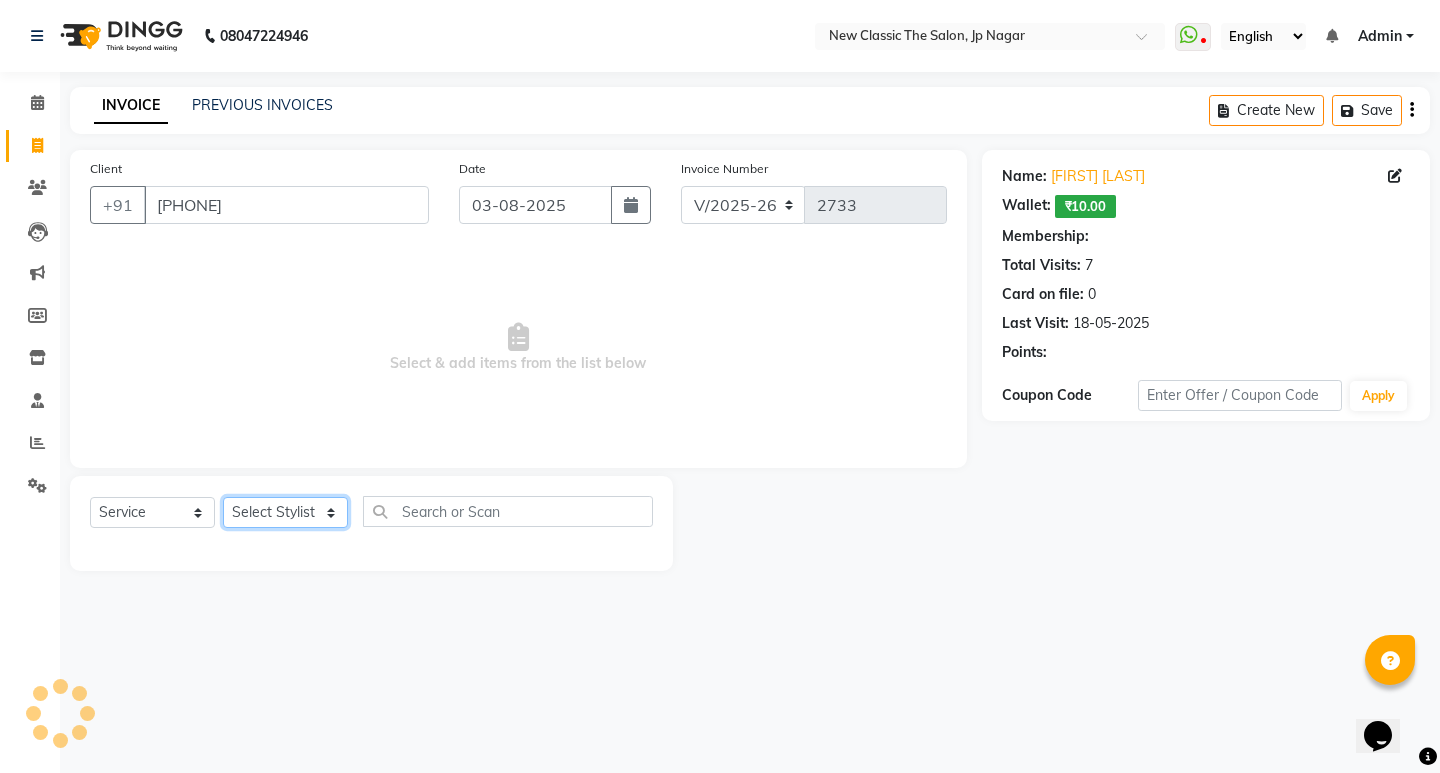 click on "Select Stylist [FIRST] [FIRST] [FIRST] [FIRST] [FIRST] [FIRST] [FIRST] [FIRST] [FIRST] [FIRST] [FIRST]" 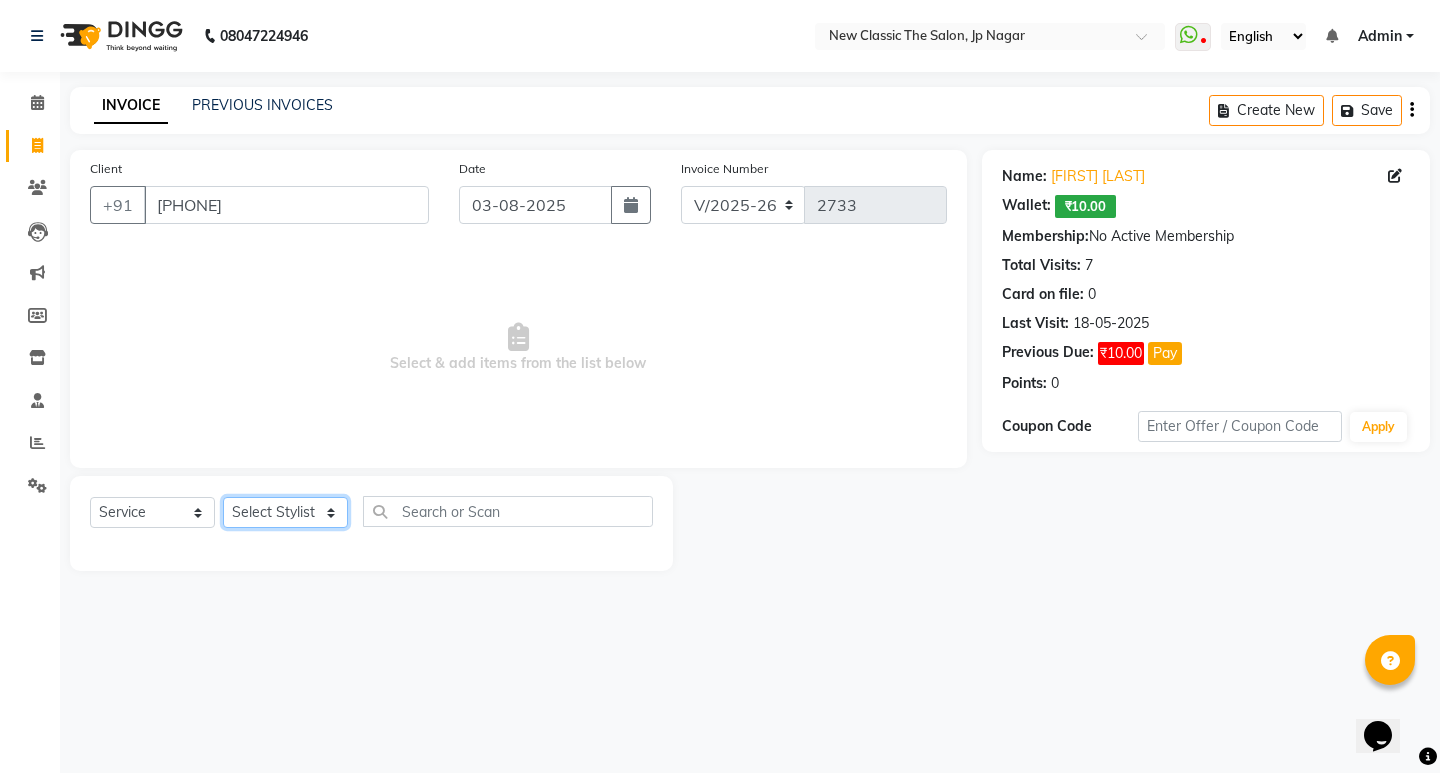 select on "27627" 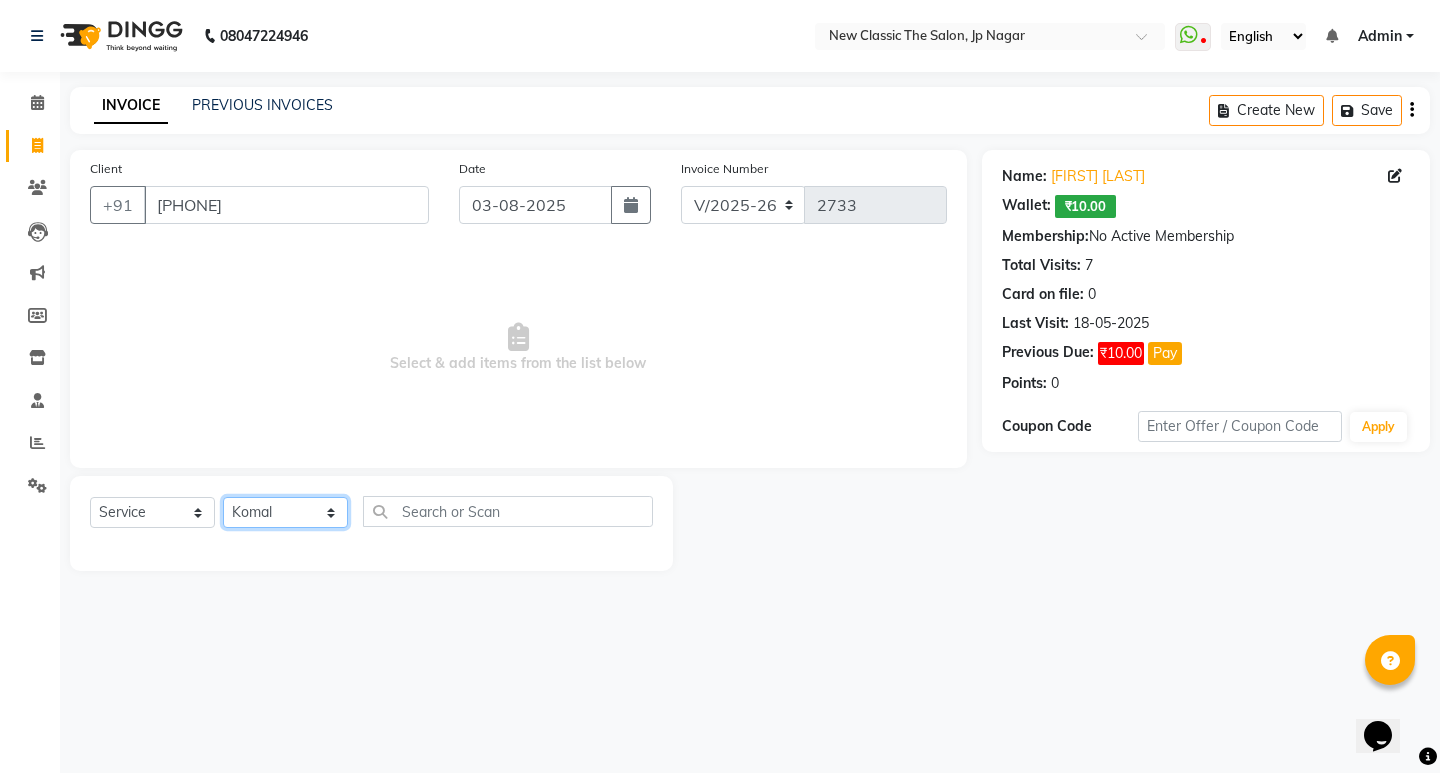 click on "Select Stylist [FIRST] [FIRST] [FIRST] [FIRST] [FIRST] [FIRST] [FIRST] [FIRST] [FIRST] [FIRST] [FIRST]" 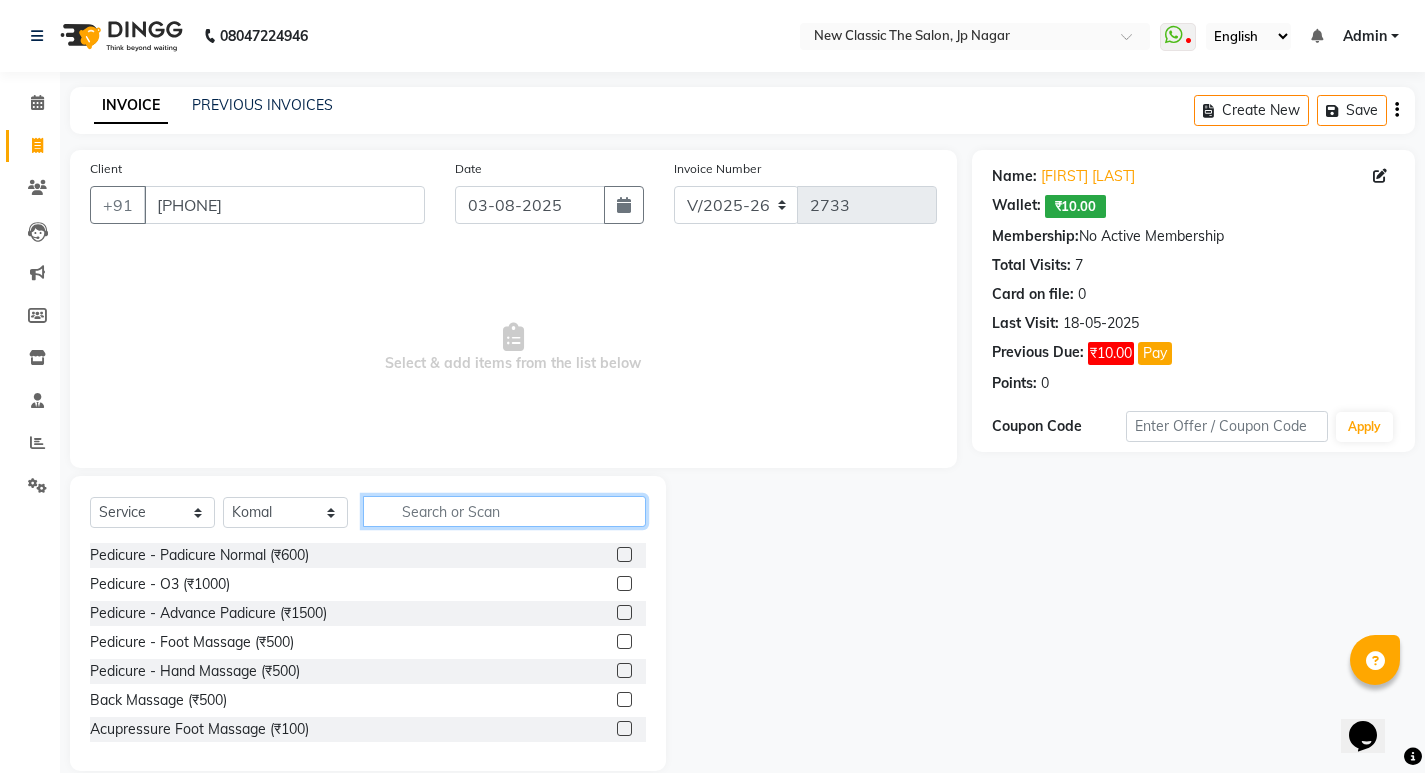 click 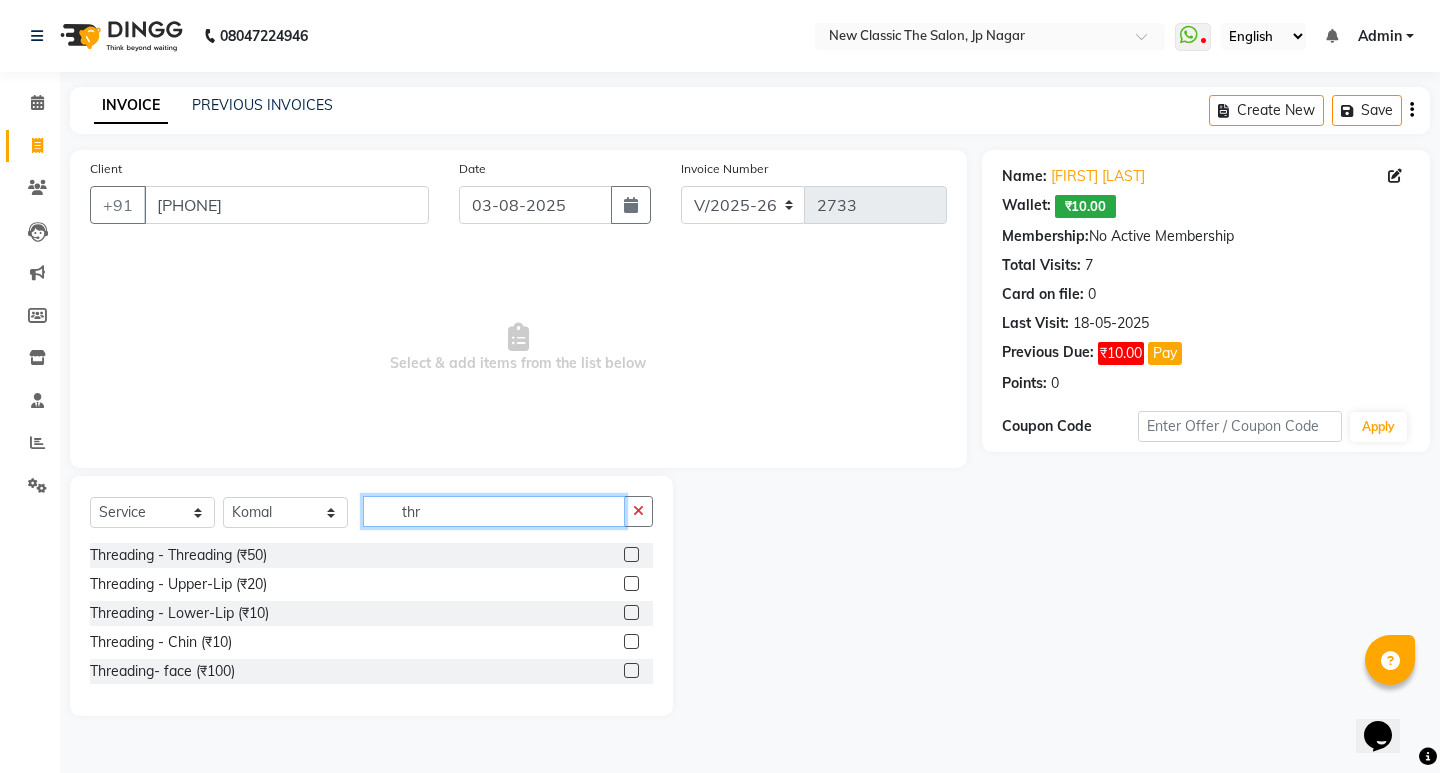 type on "thr" 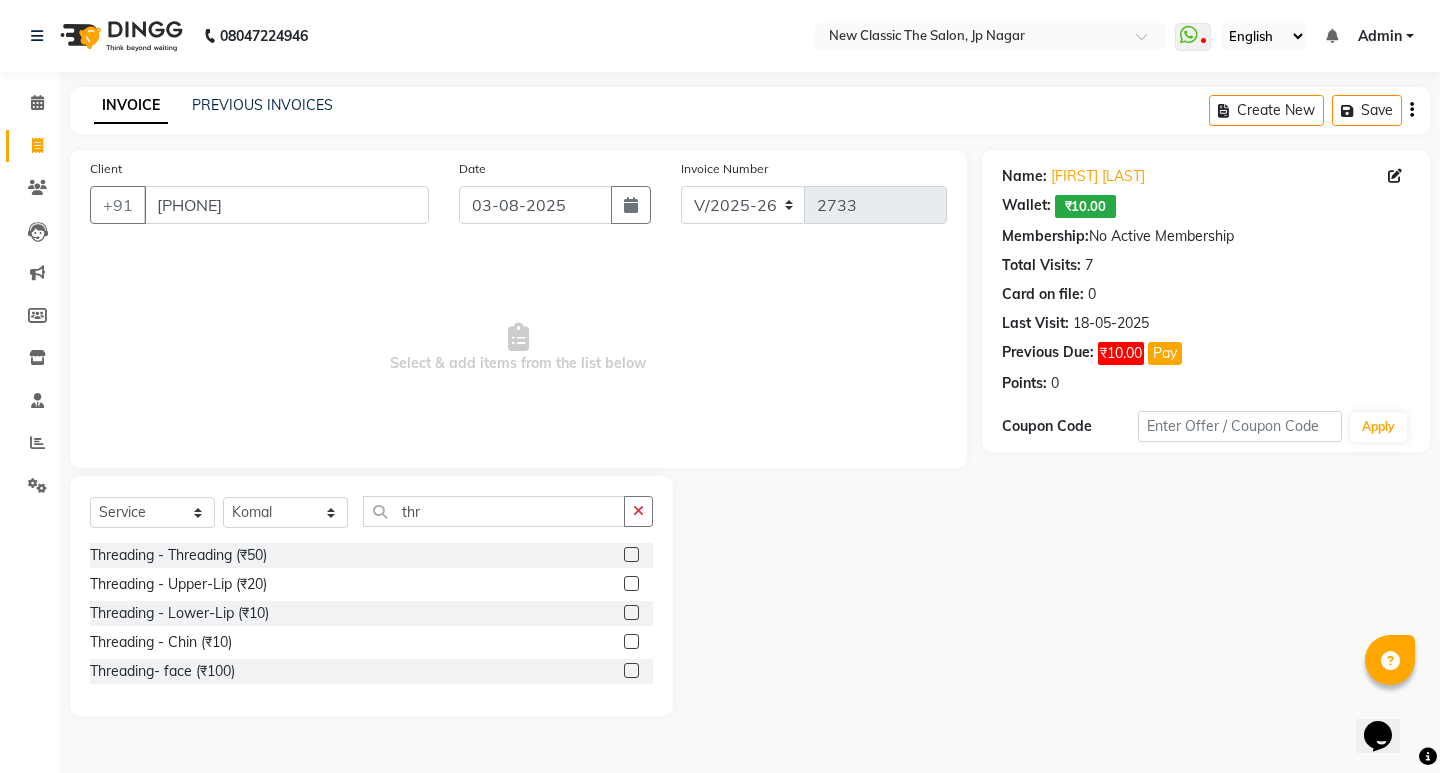 click 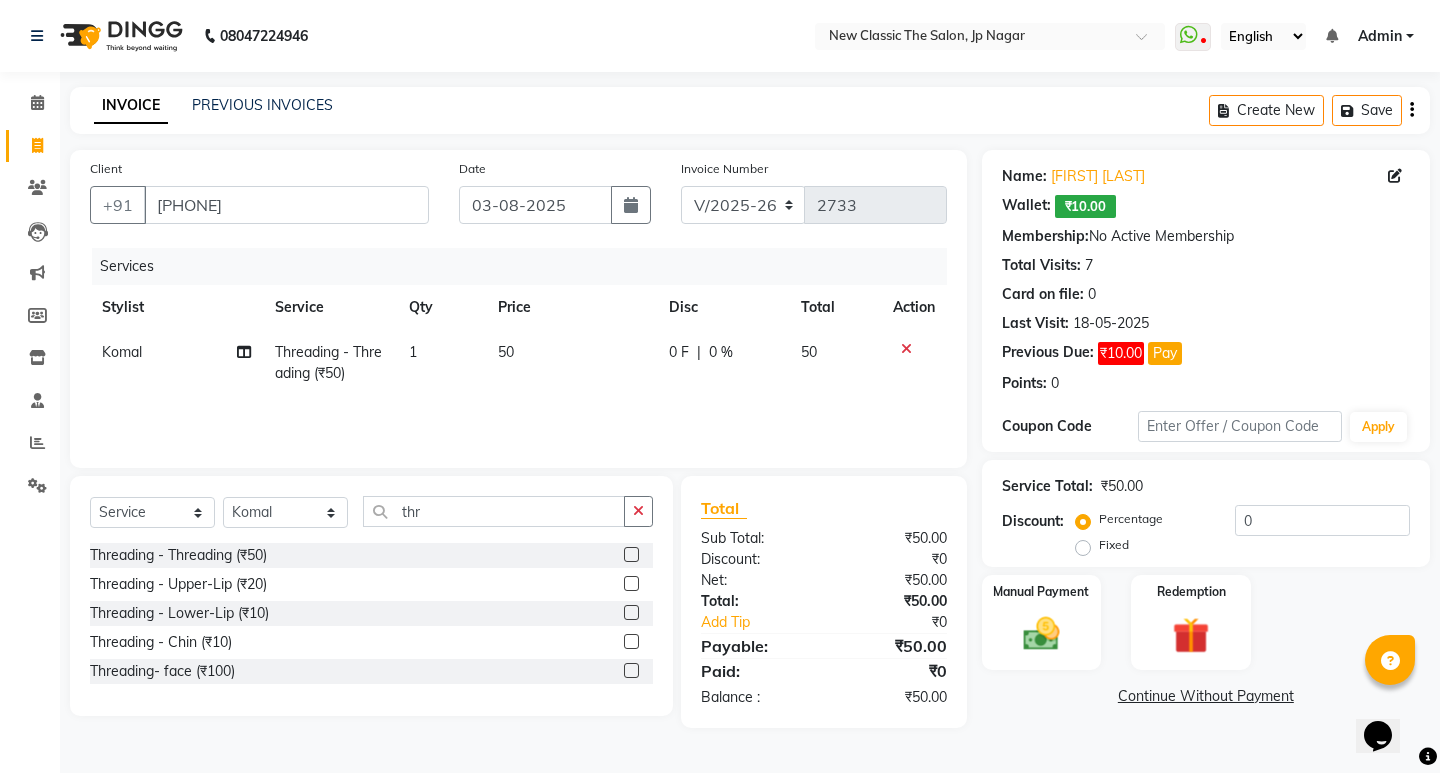 click 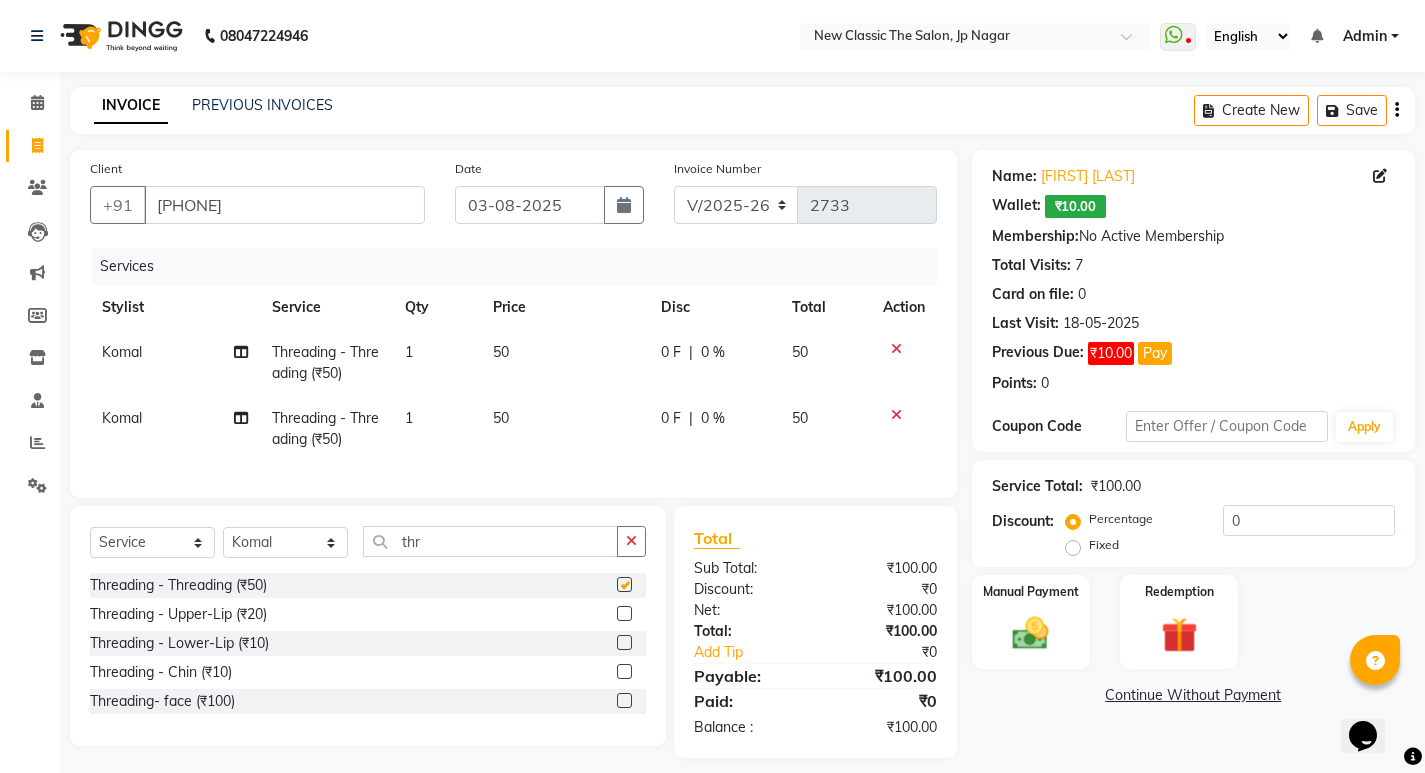 checkbox on "false" 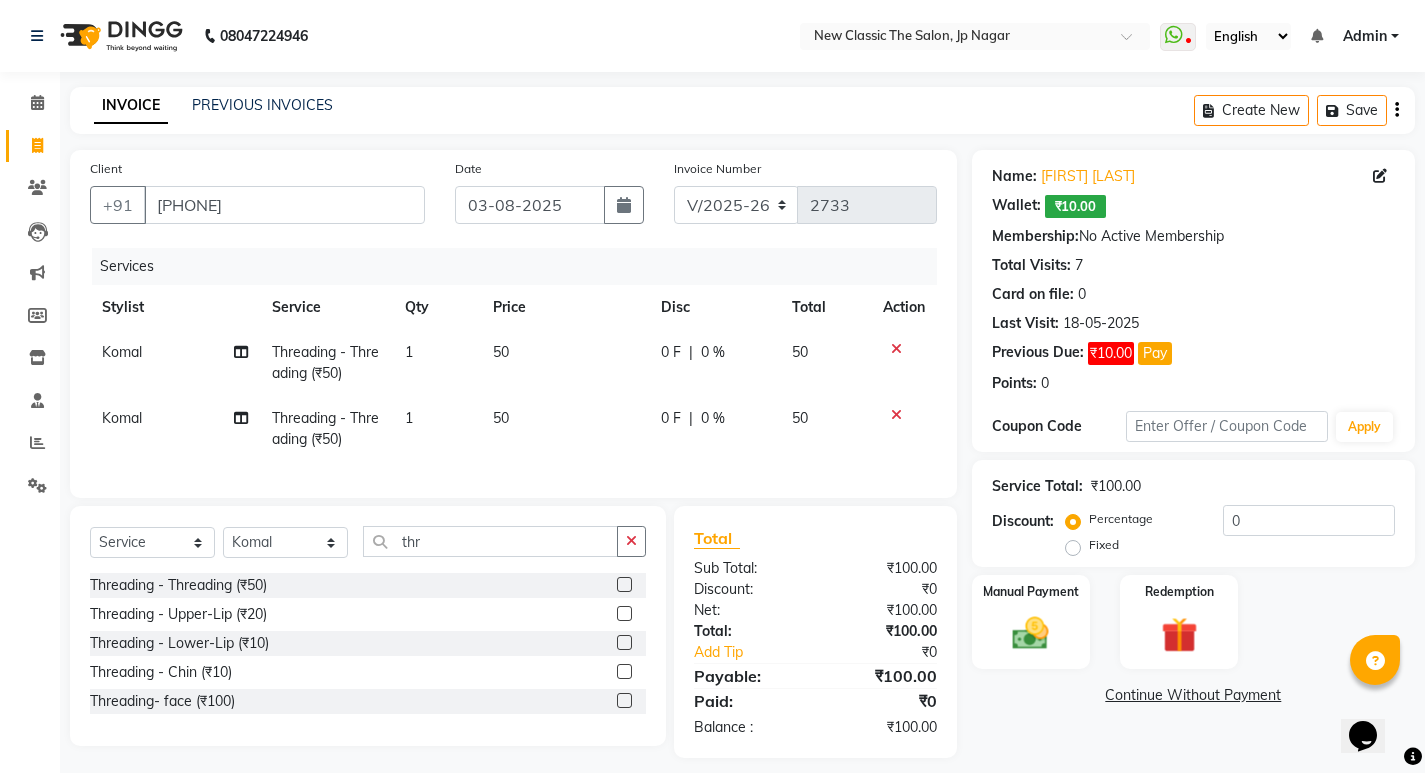 click 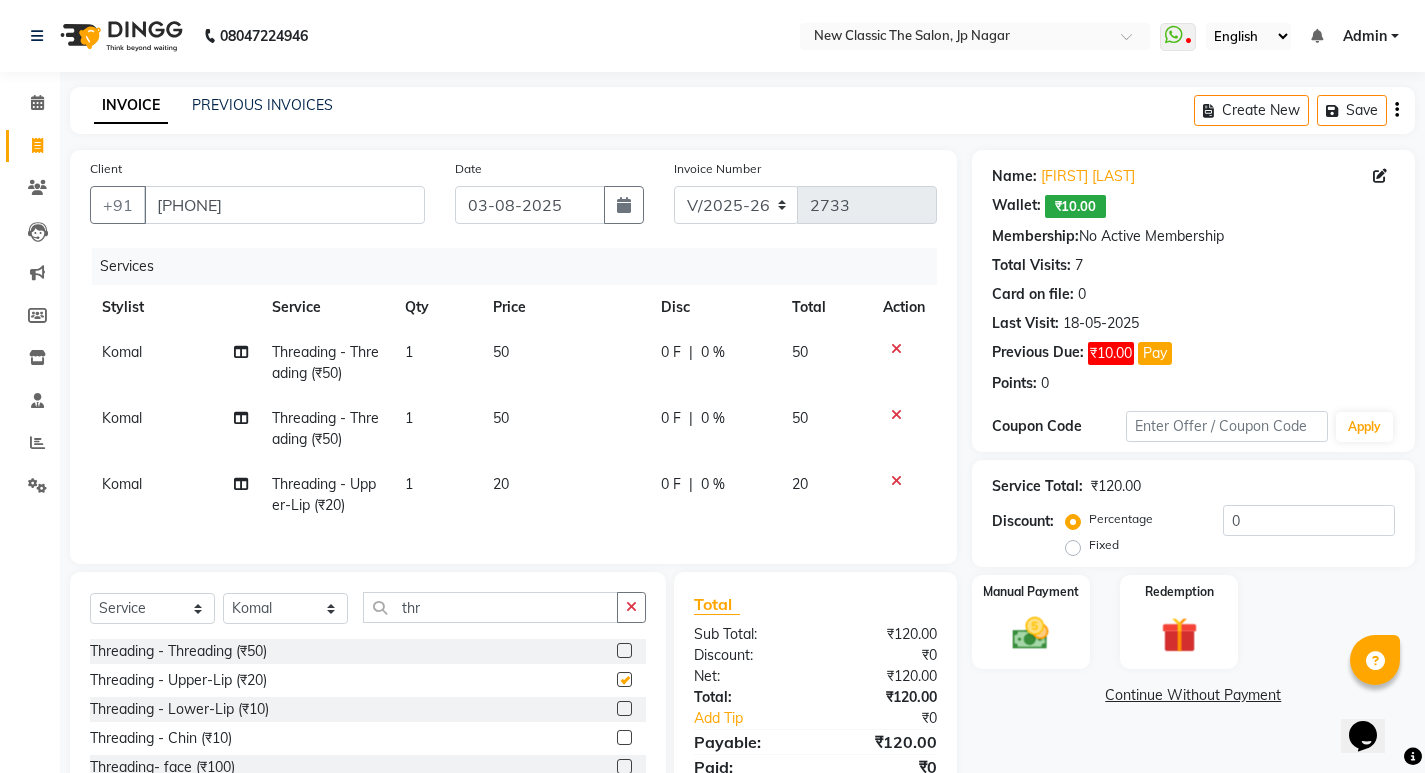 checkbox on "false" 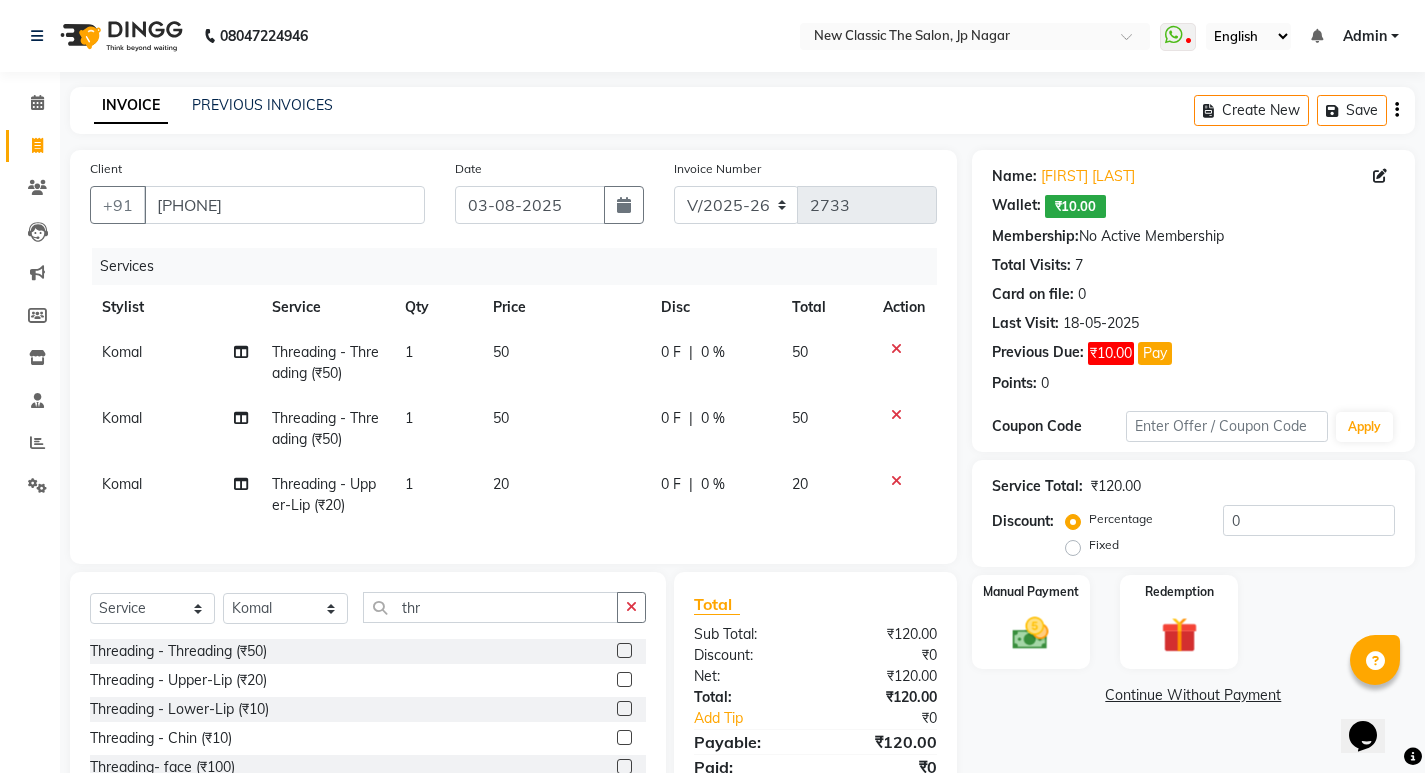 click on "20" 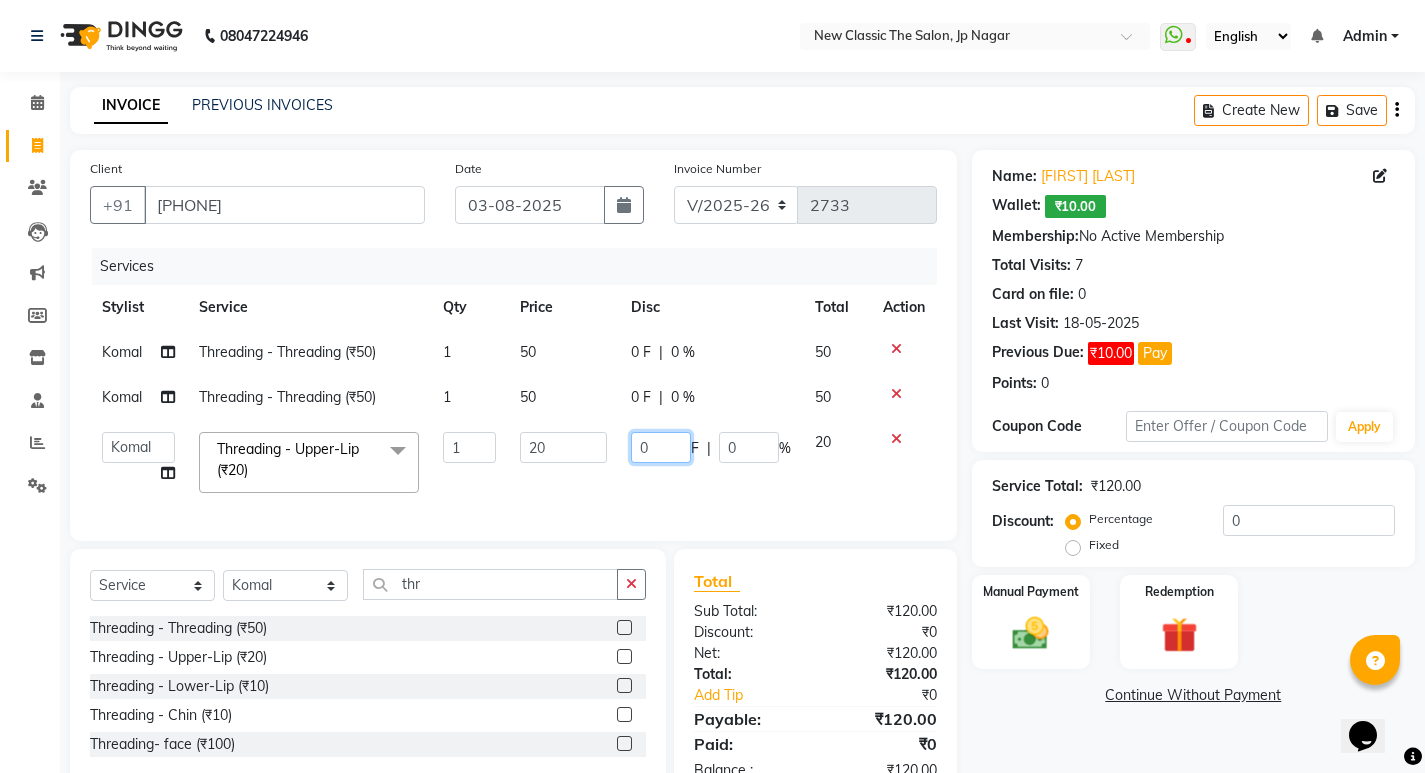 click on "0" 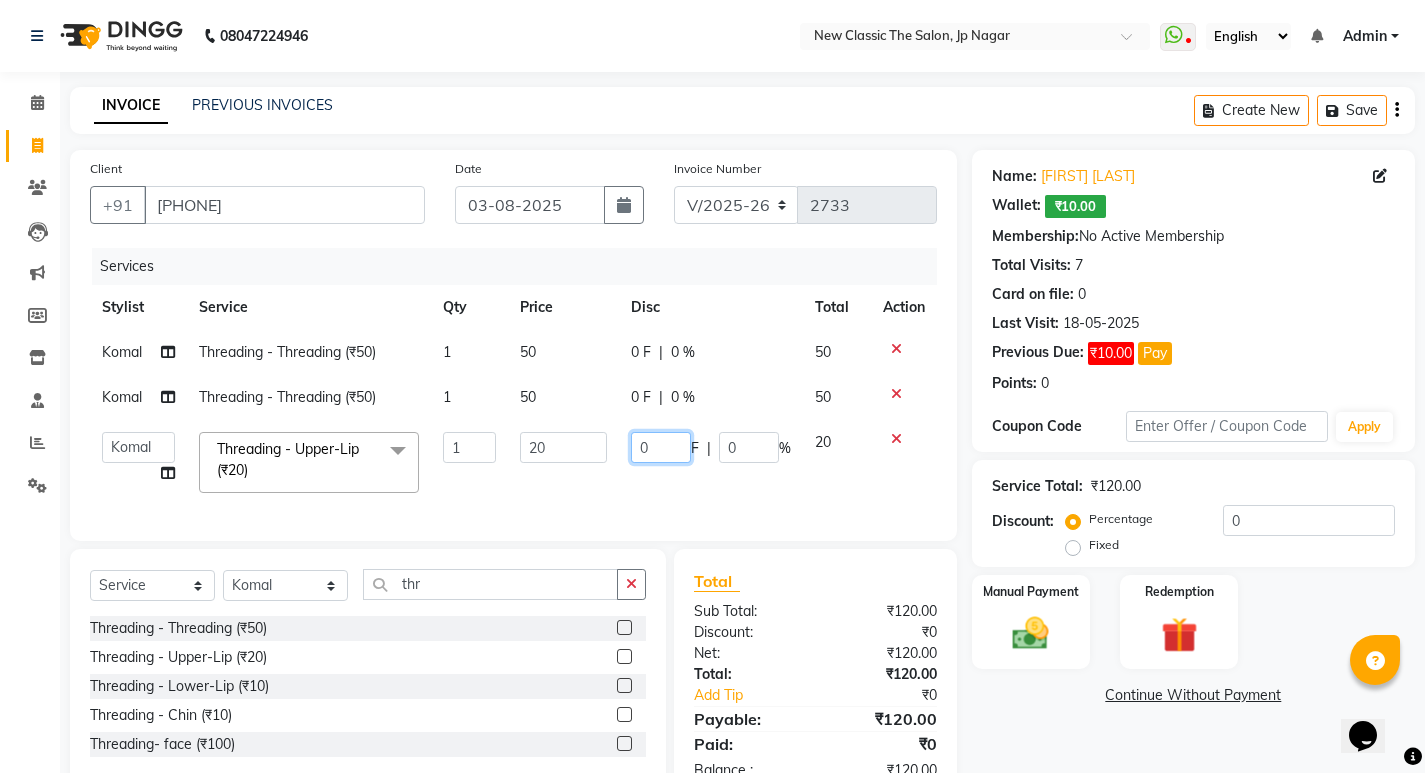 type on "10" 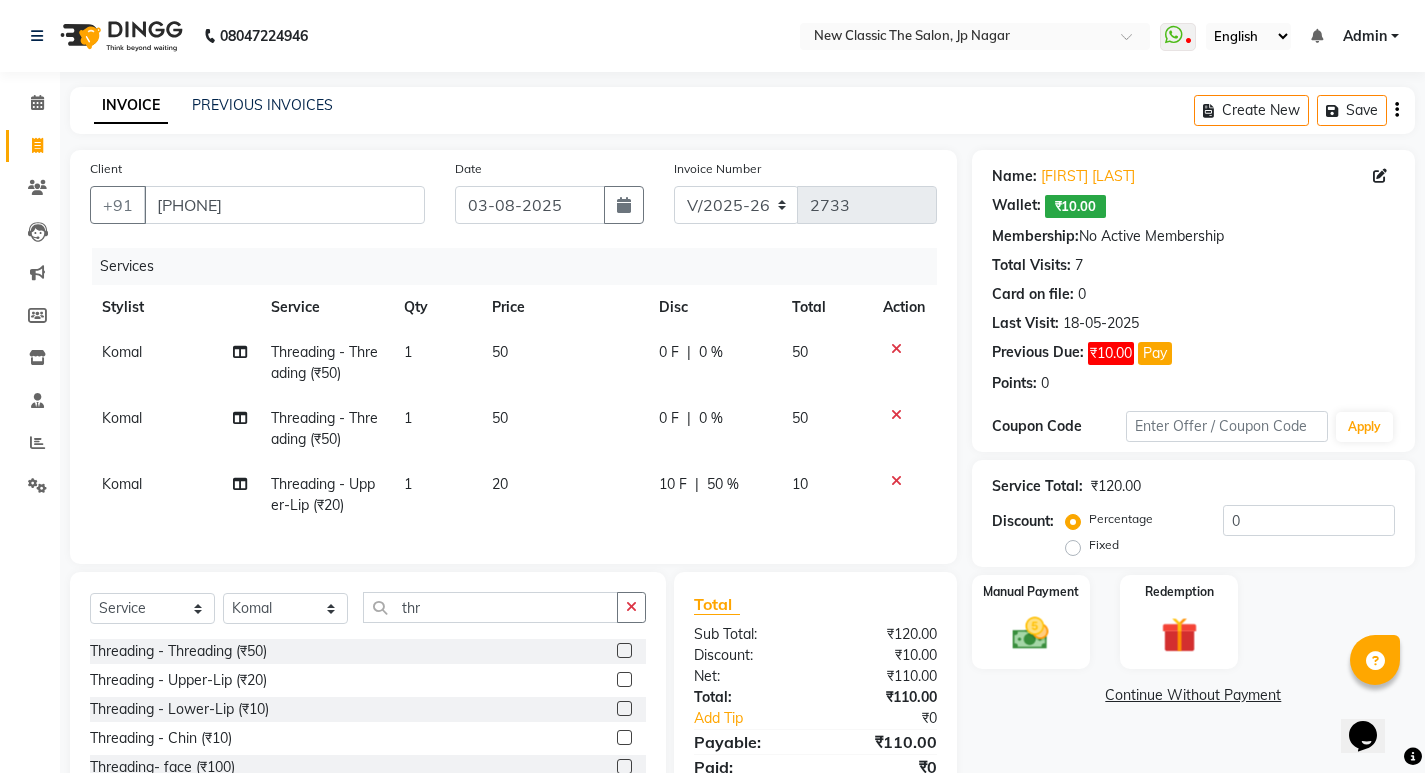 click on "Komal" 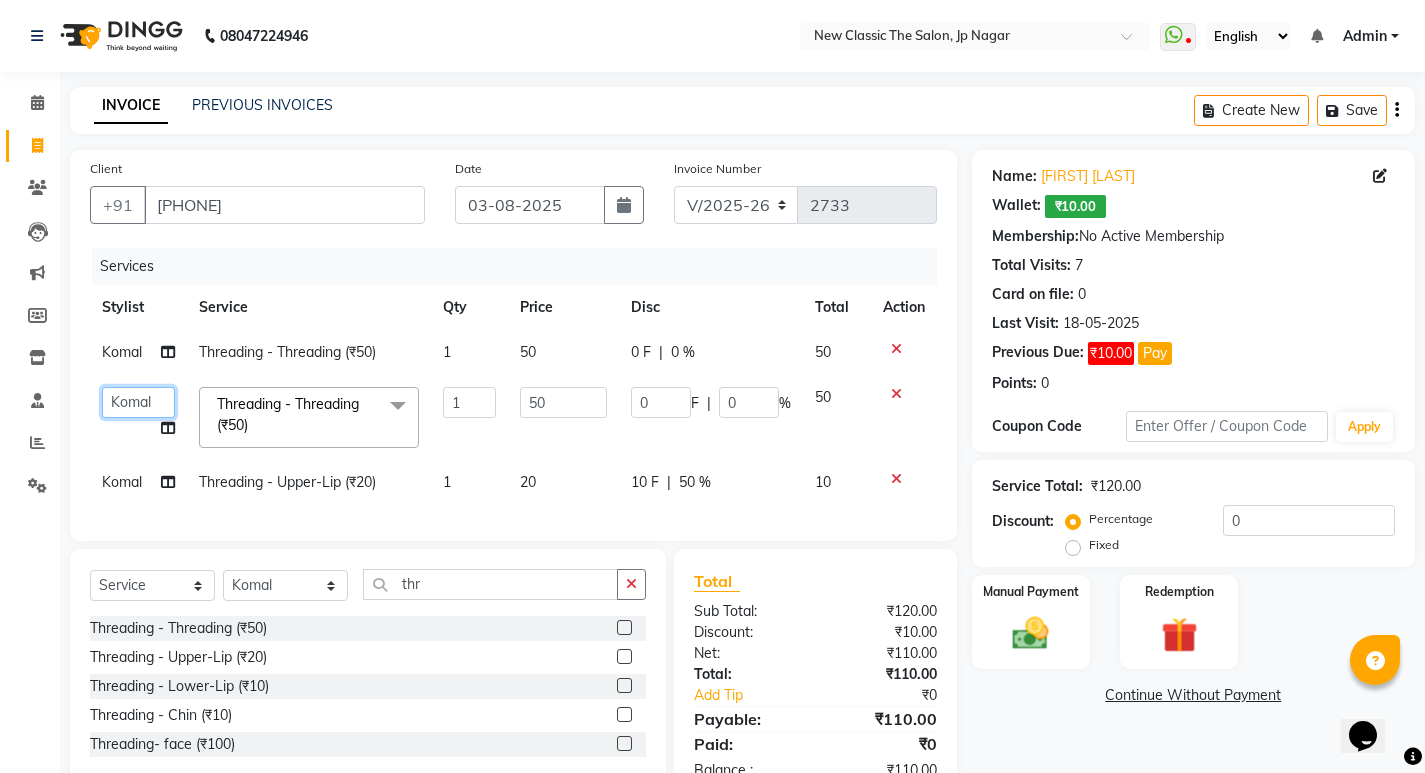 click on "[FIRST]   [FIRST]   [FIRST]   [FIRST]   [FIRST]   [FIRST]   [FIRST]   [FIRST]   [FIRST]   [FIRST]   [FIRST]" 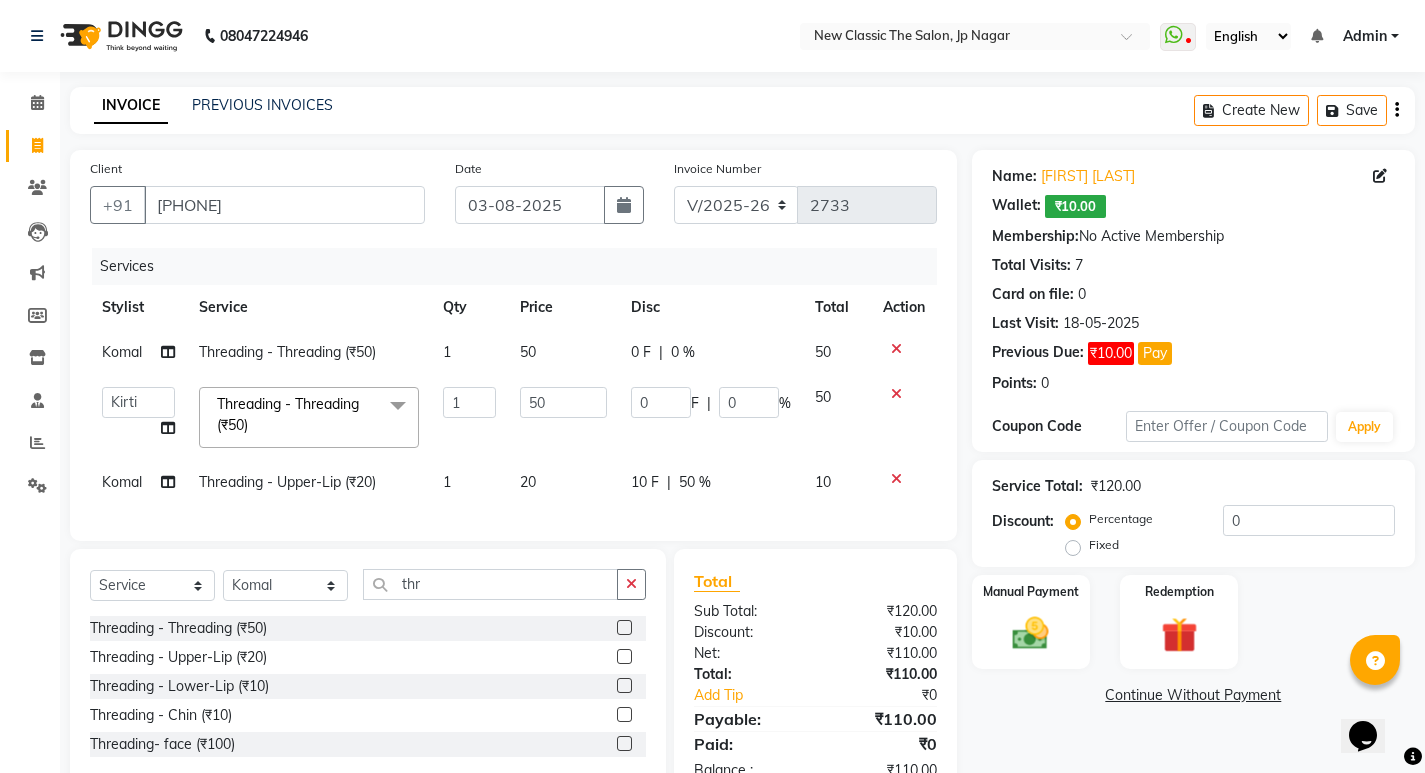 select on "27630" 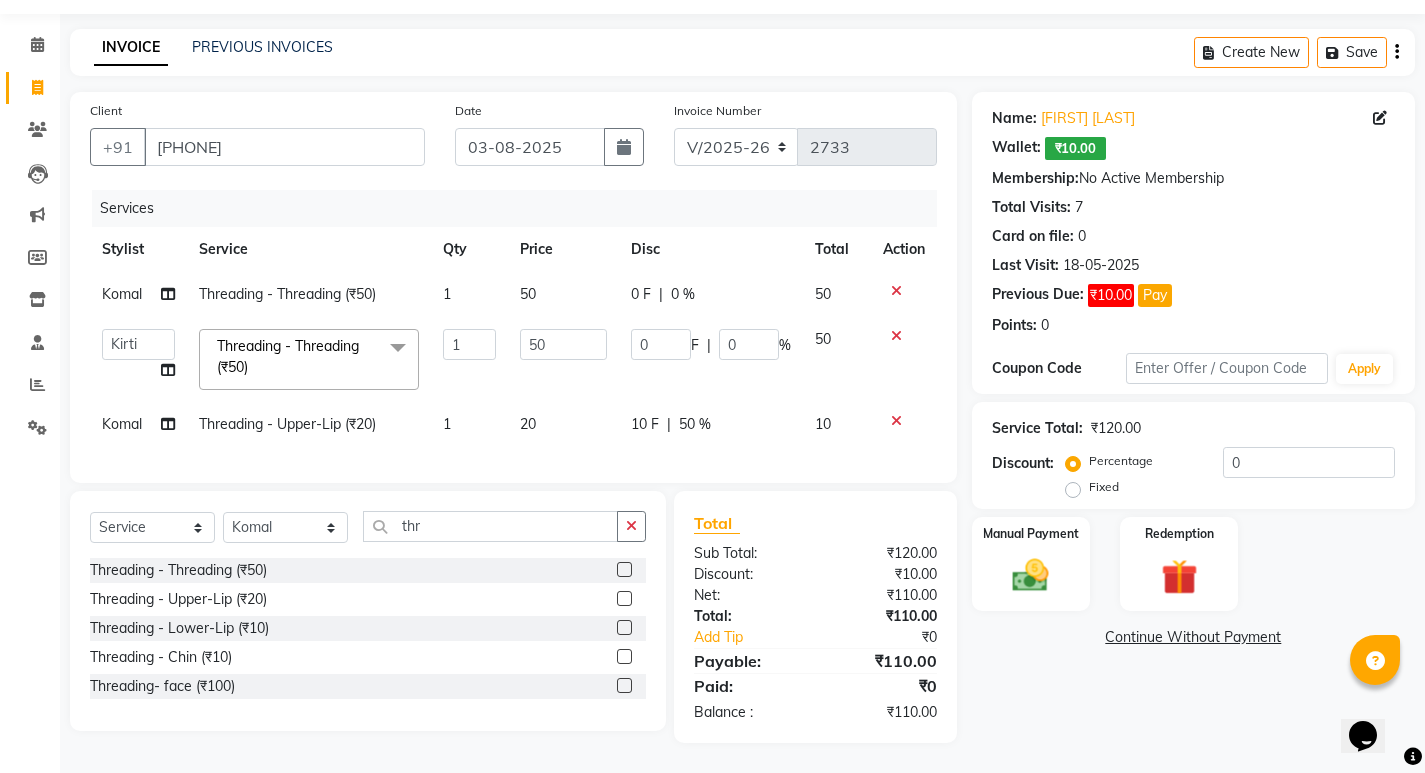 scroll, scrollTop: 73, scrollLeft: 0, axis: vertical 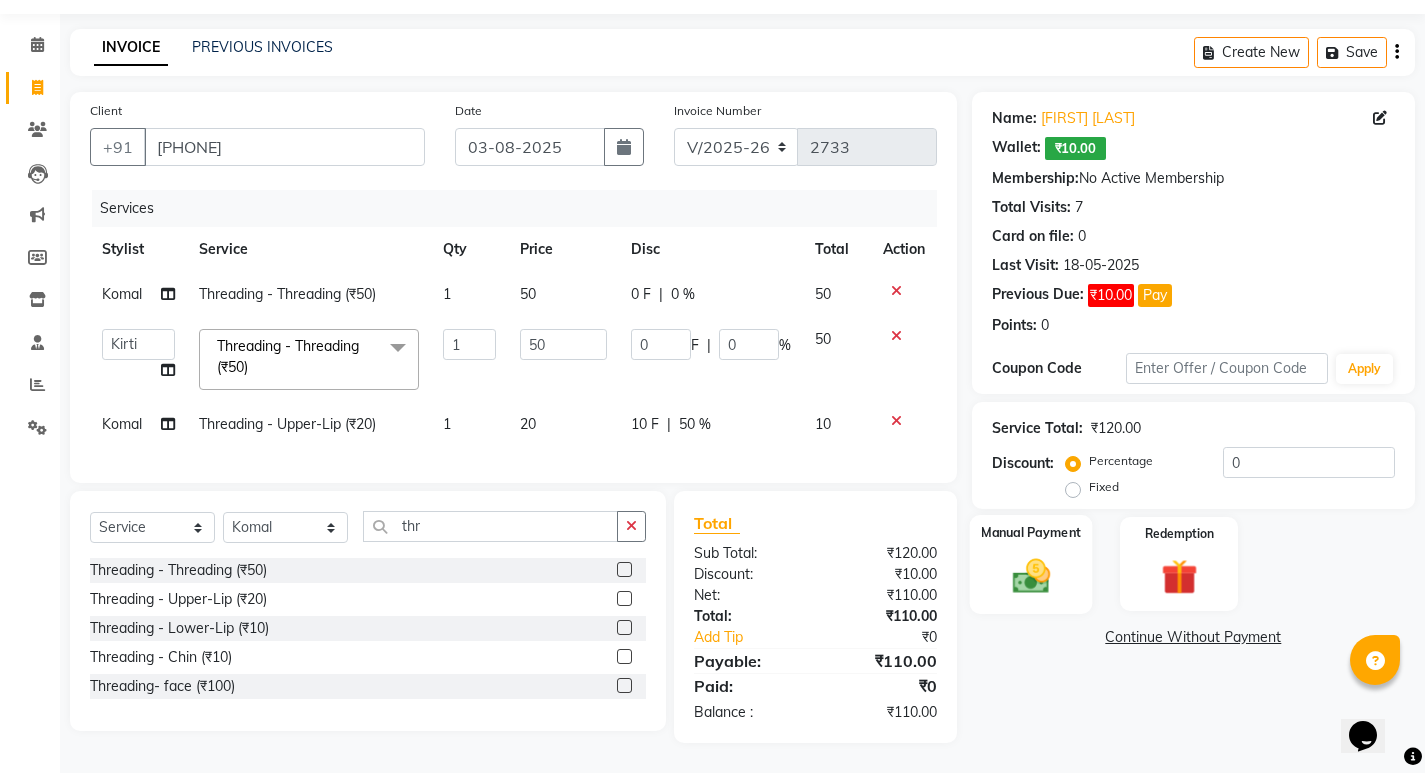 click 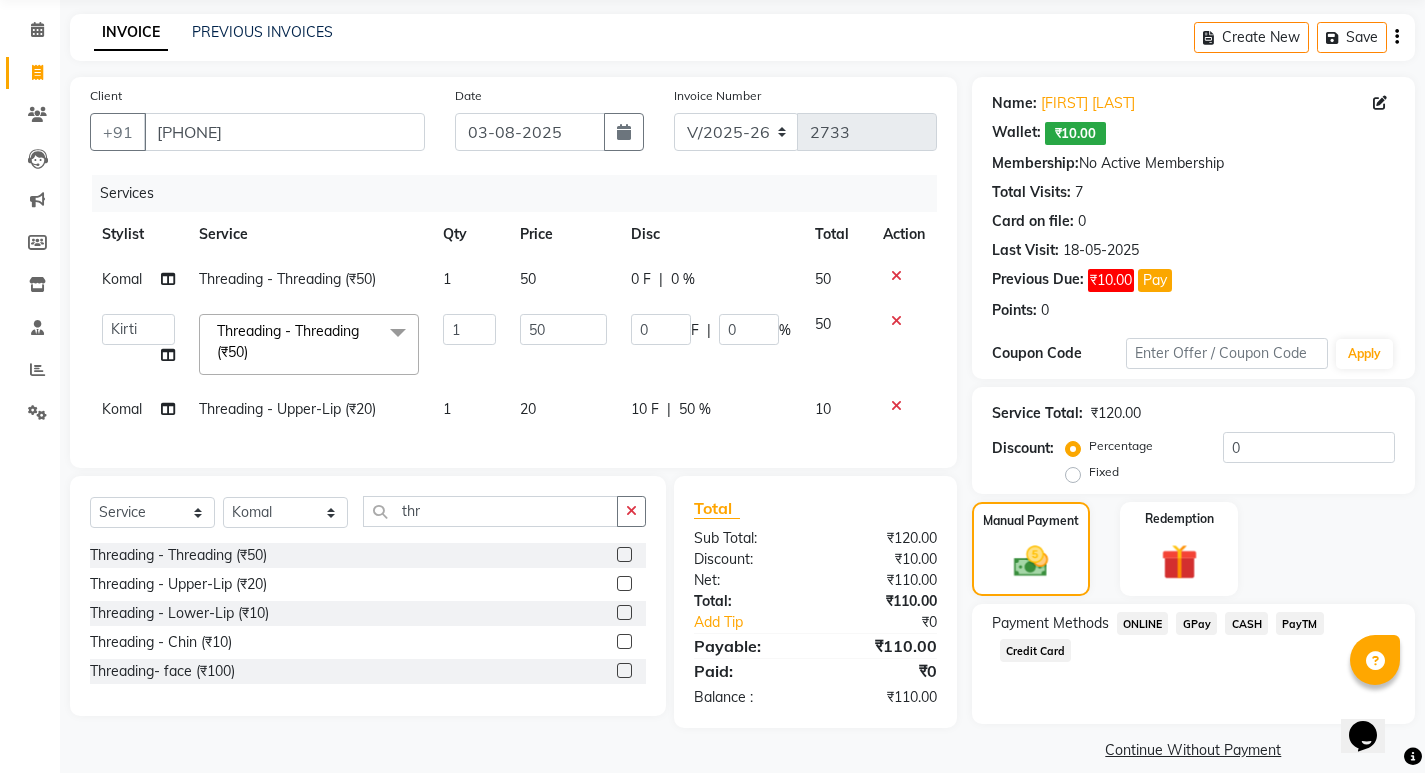 click on "ONLINE" 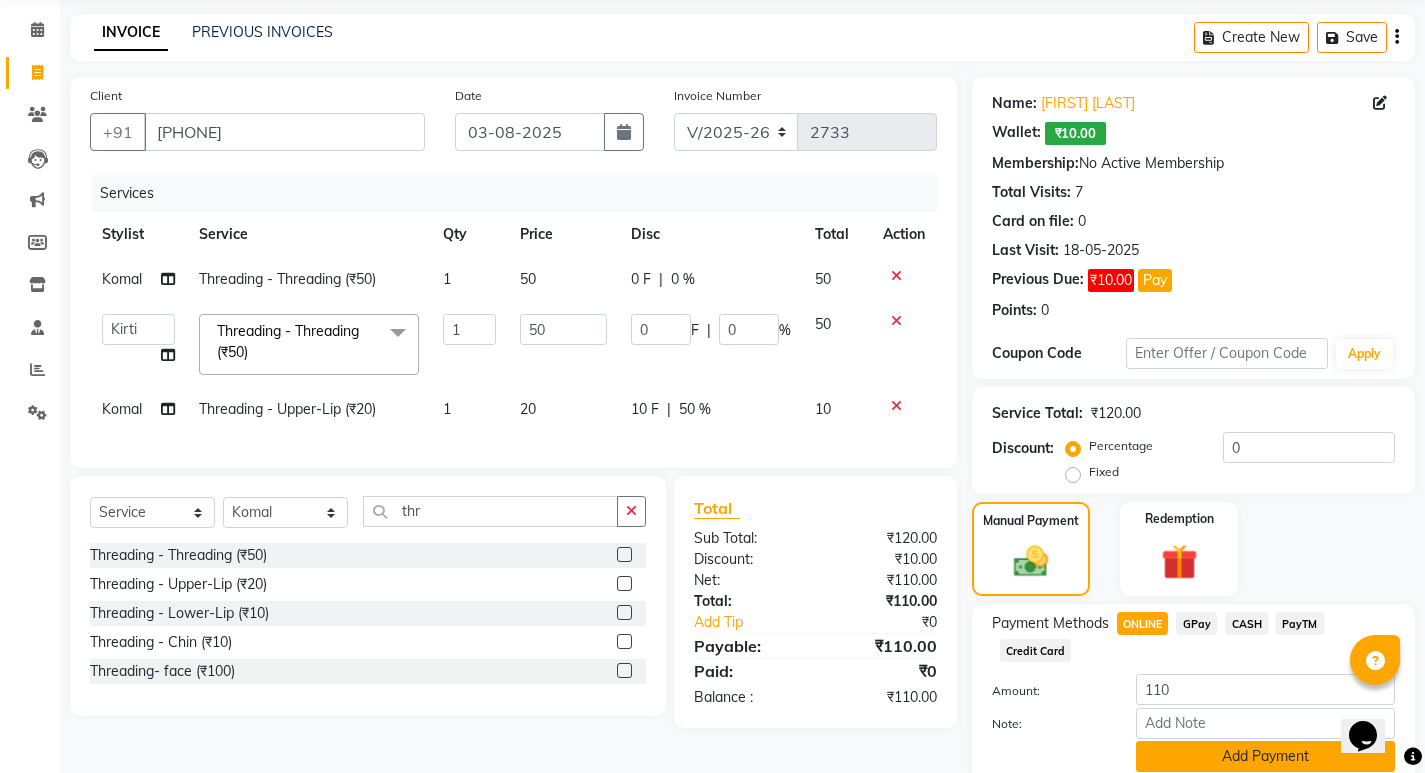 click on "Add Payment" 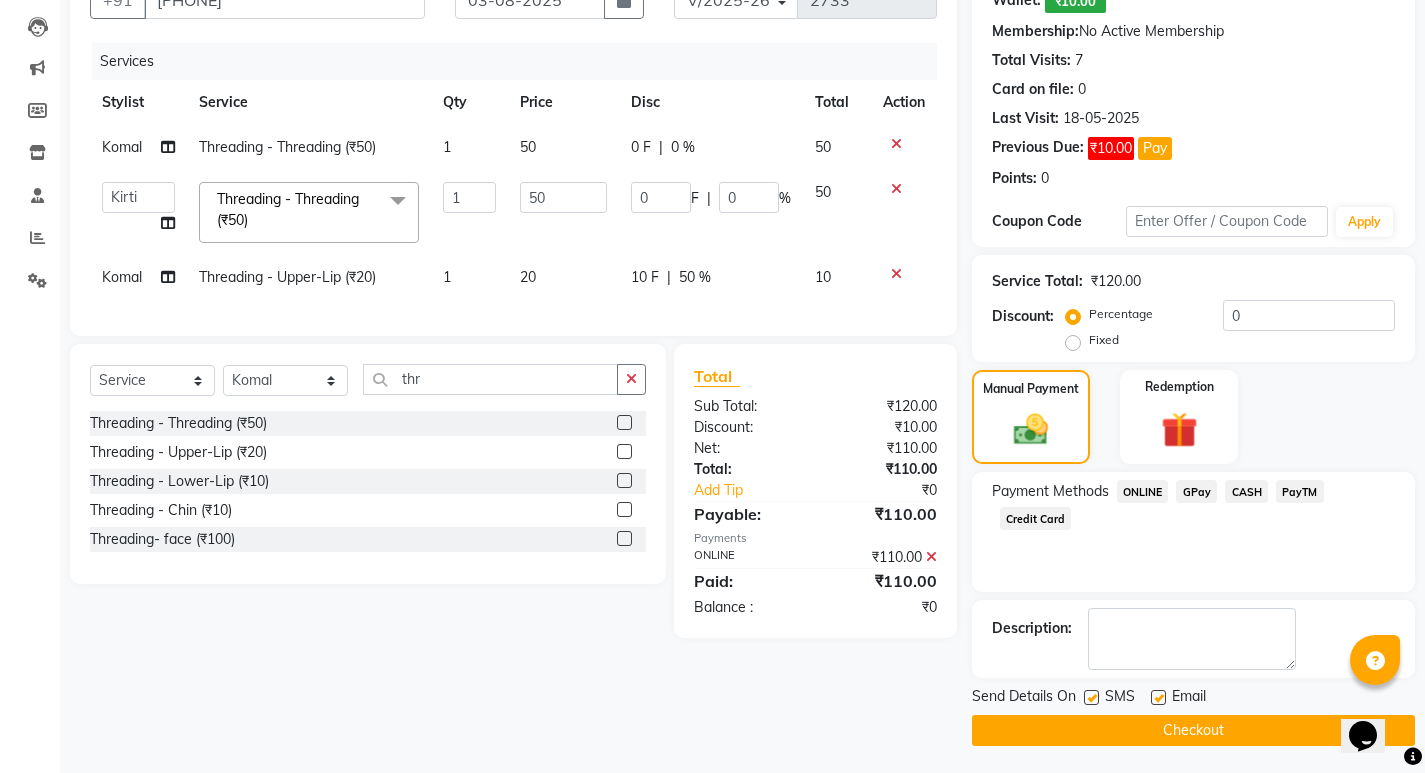scroll, scrollTop: 208, scrollLeft: 0, axis: vertical 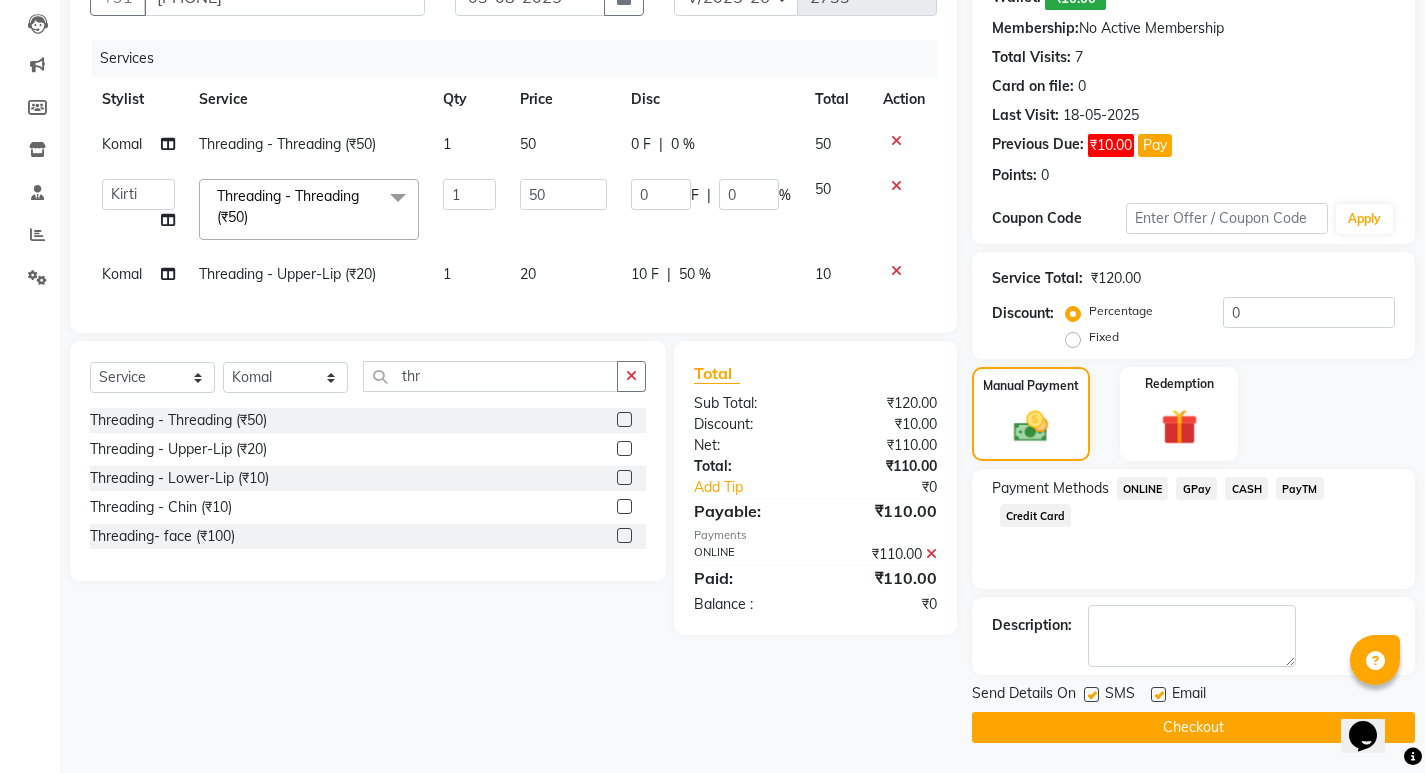 click 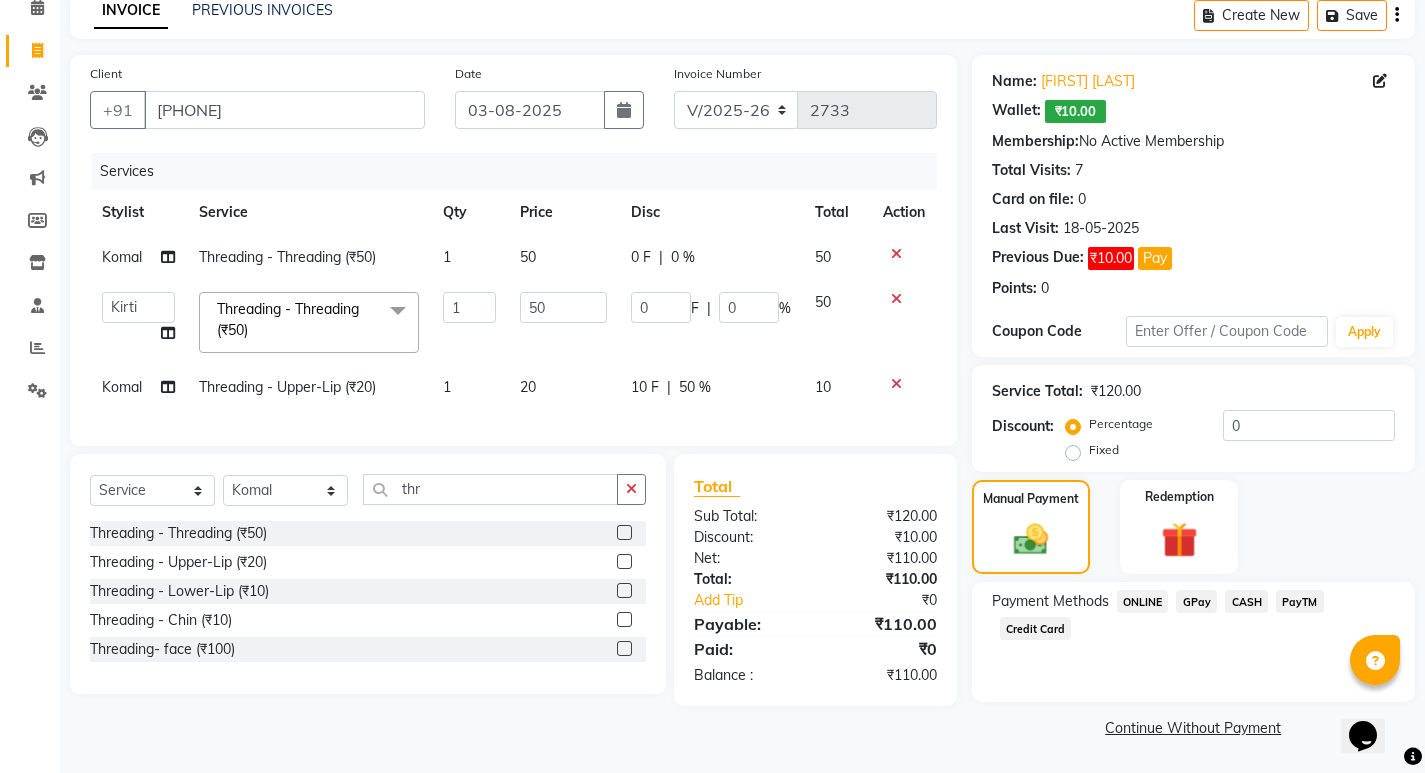 scroll, scrollTop: 95, scrollLeft: 0, axis: vertical 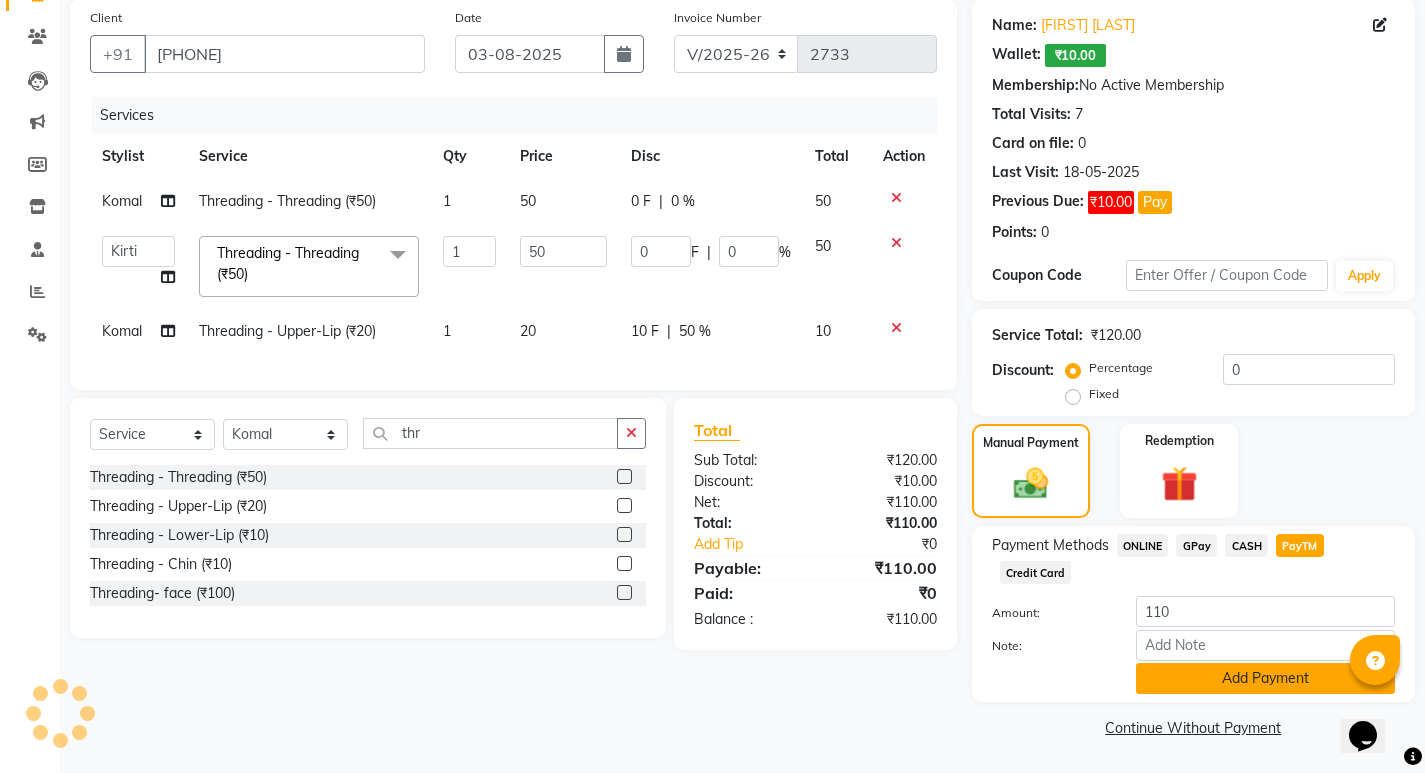 click on "Add Payment" 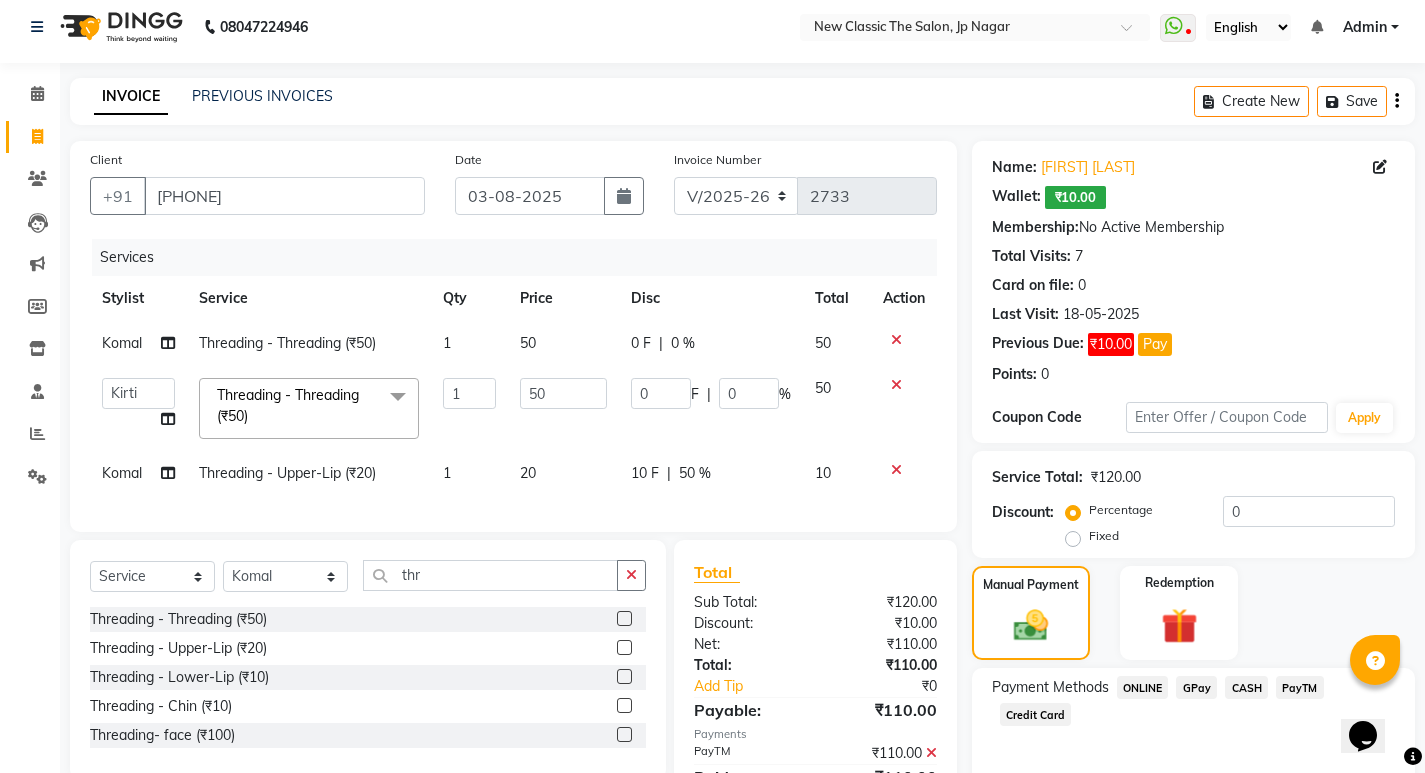 scroll, scrollTop: 8, scrollLeft: 0, axis: vertical 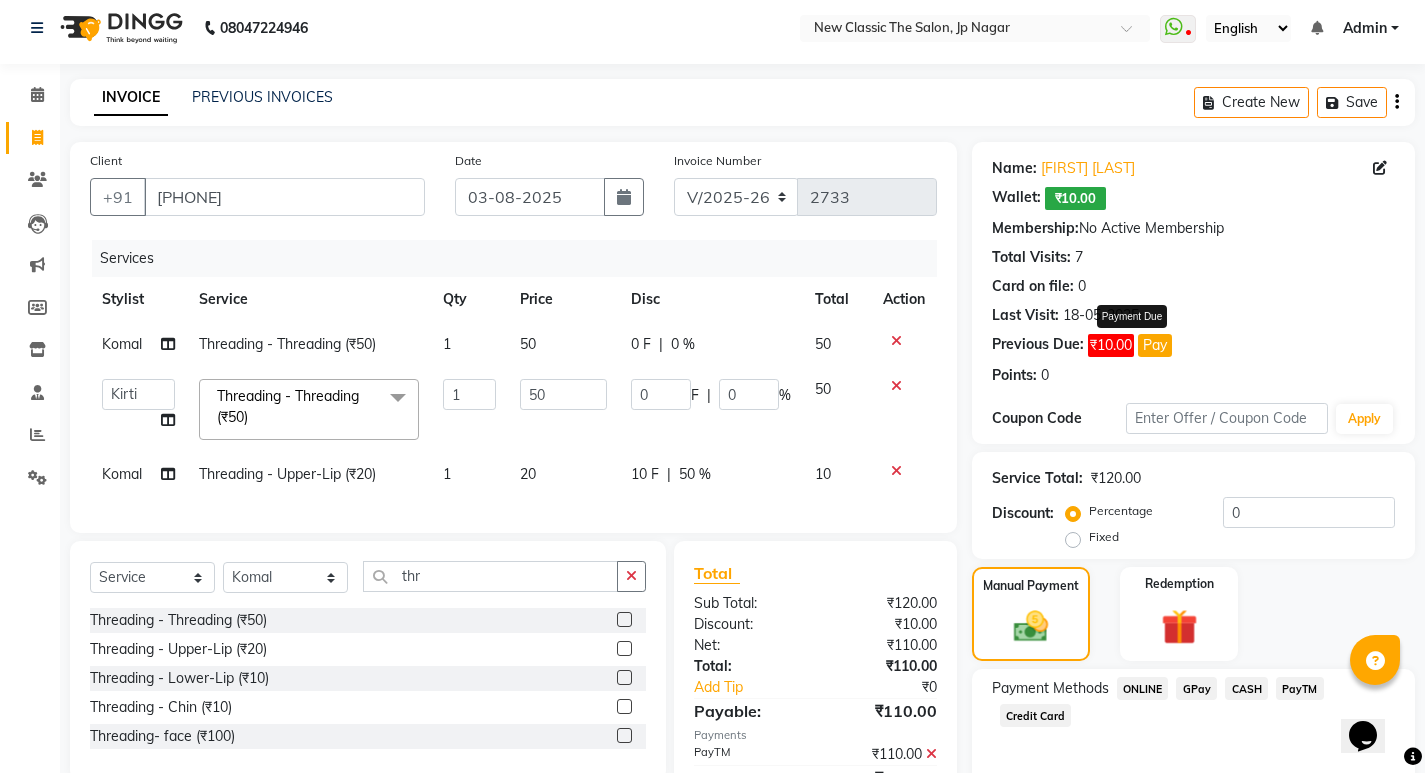 click on "Pay" 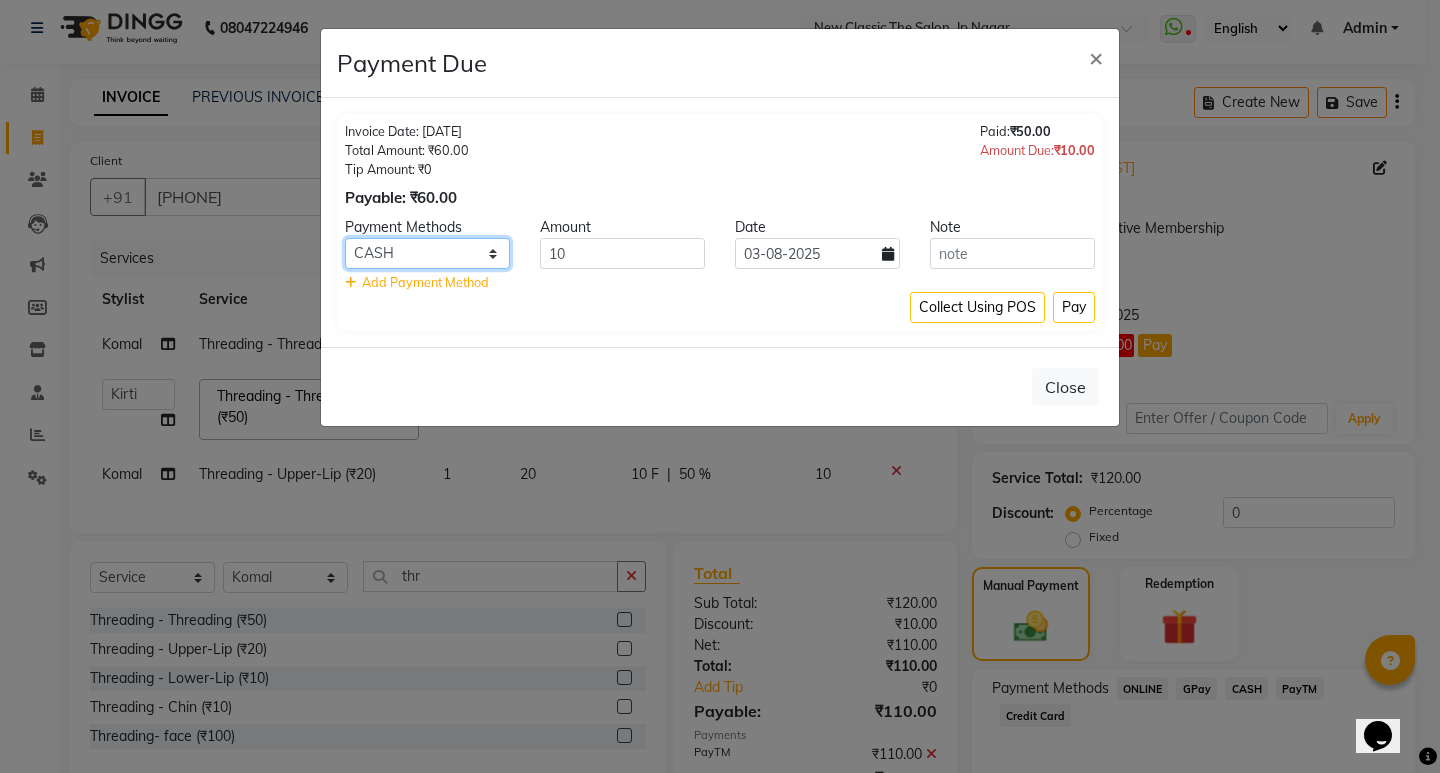 click on "ONLINE GPay CASH PayTM Credit Card" 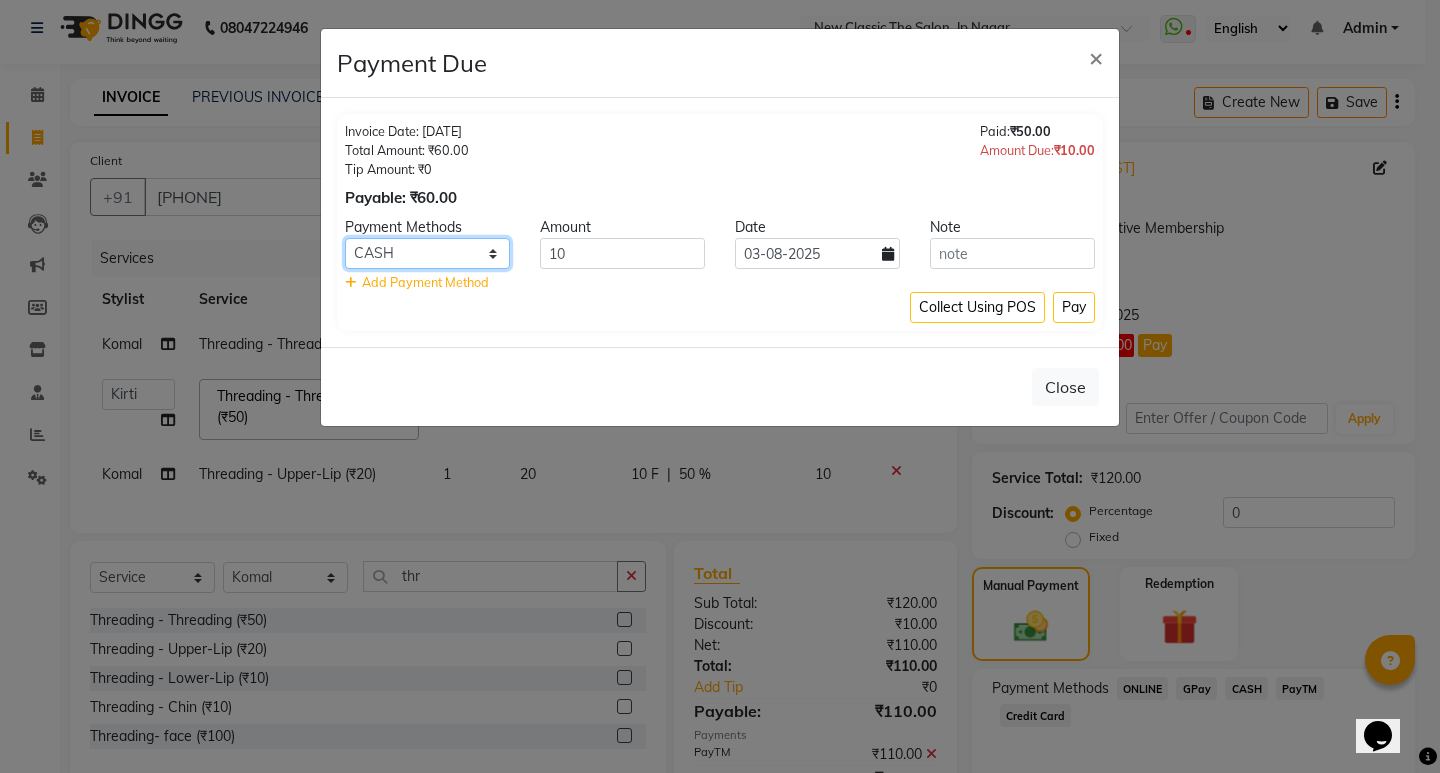 select on "3" 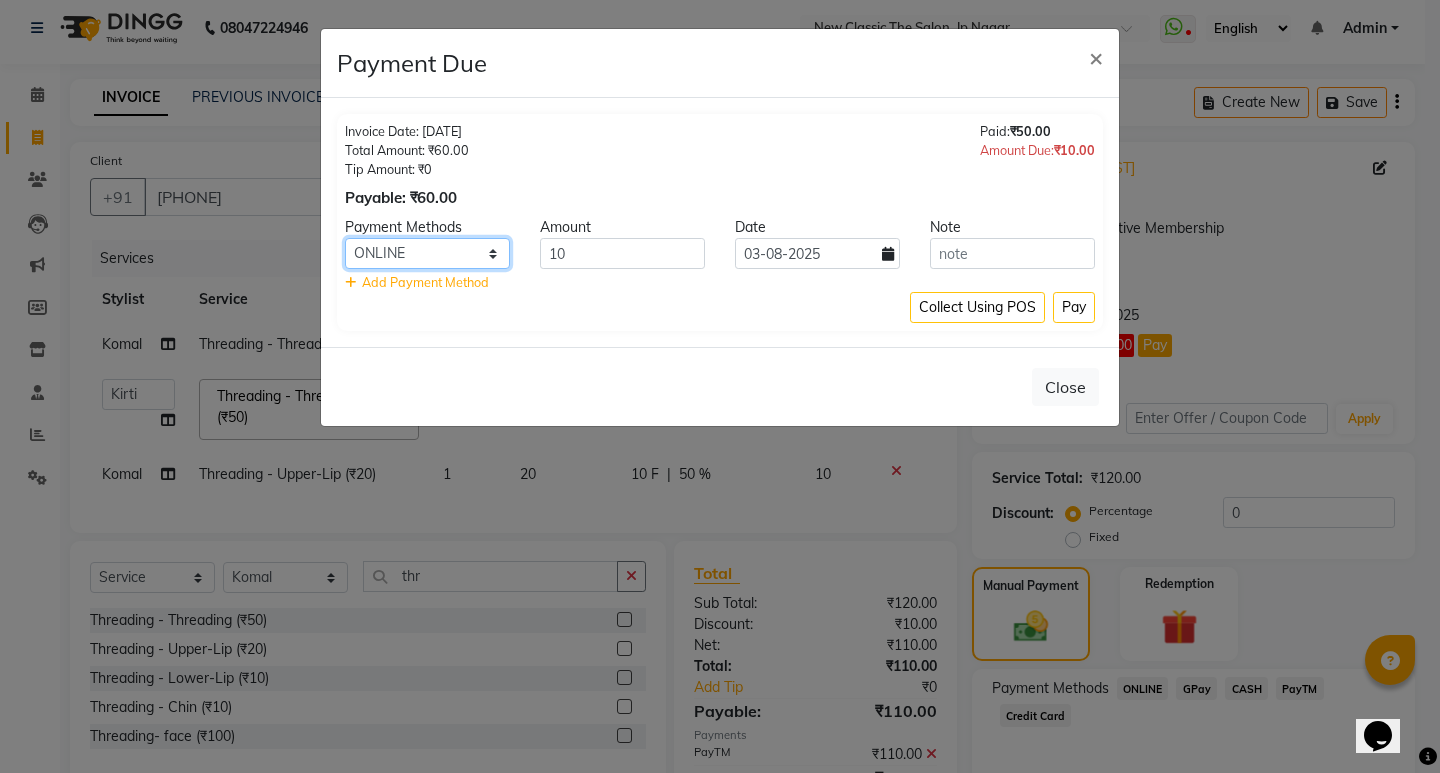 click on "ONLINE GPay CASH PayTM Credit Card" 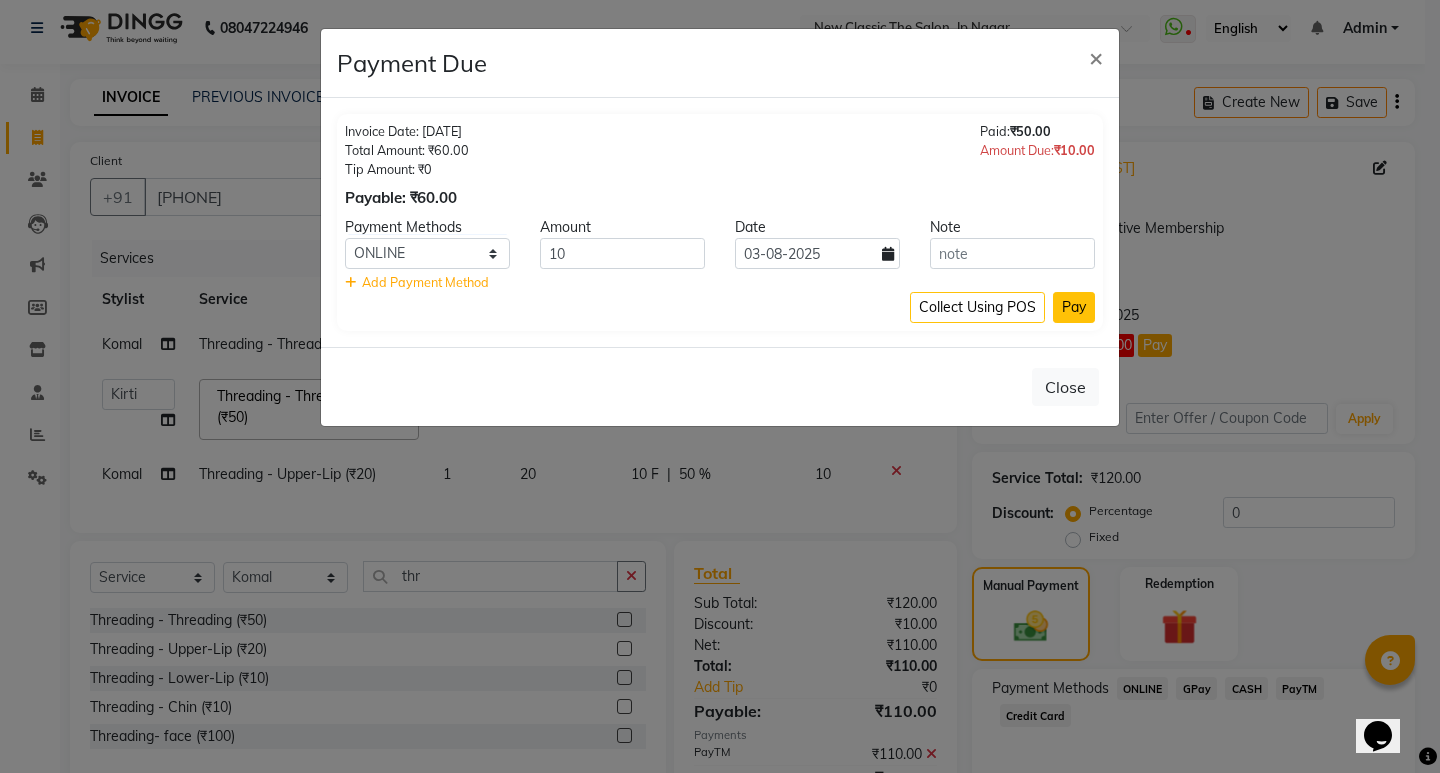 click on "Pay" 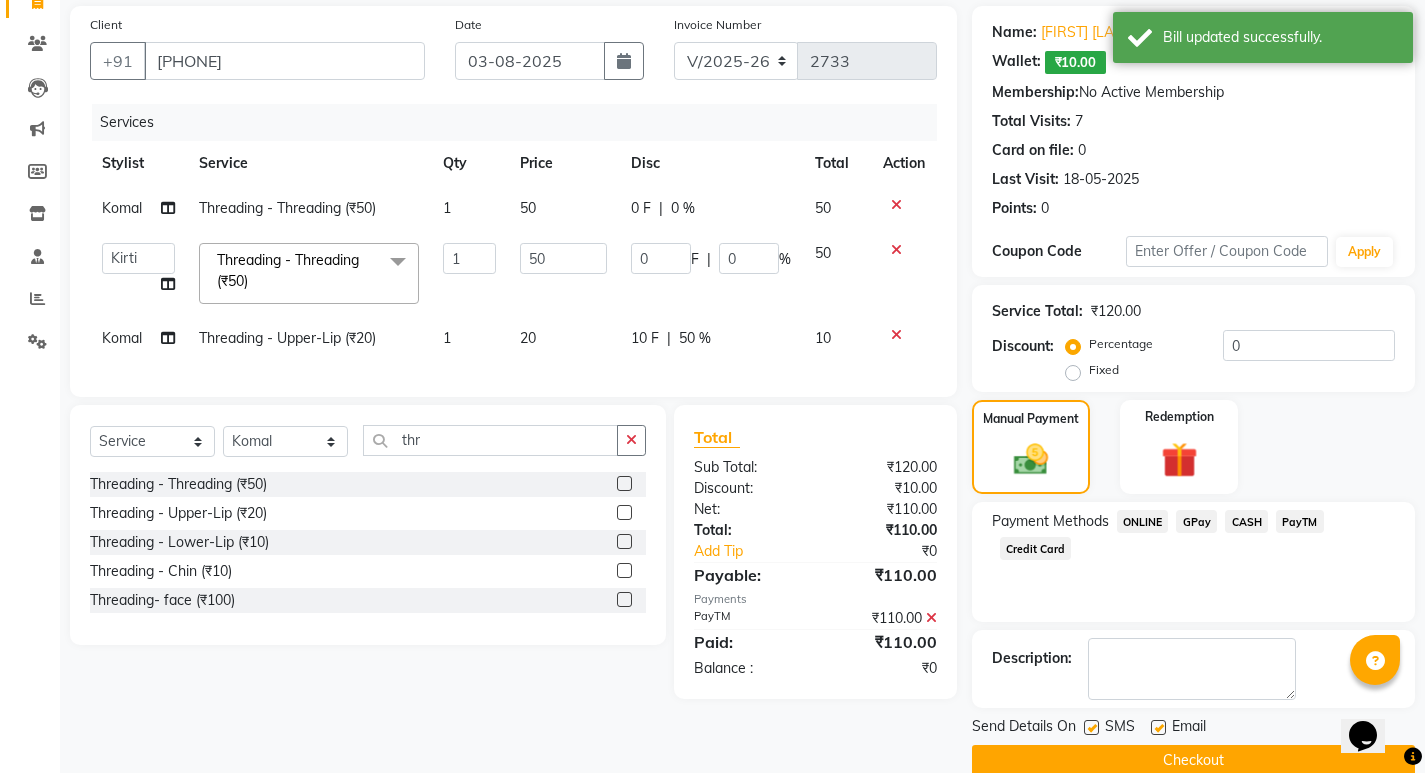 scroll, scrollTop: 177, scrollLeft: 0, axis: vertical 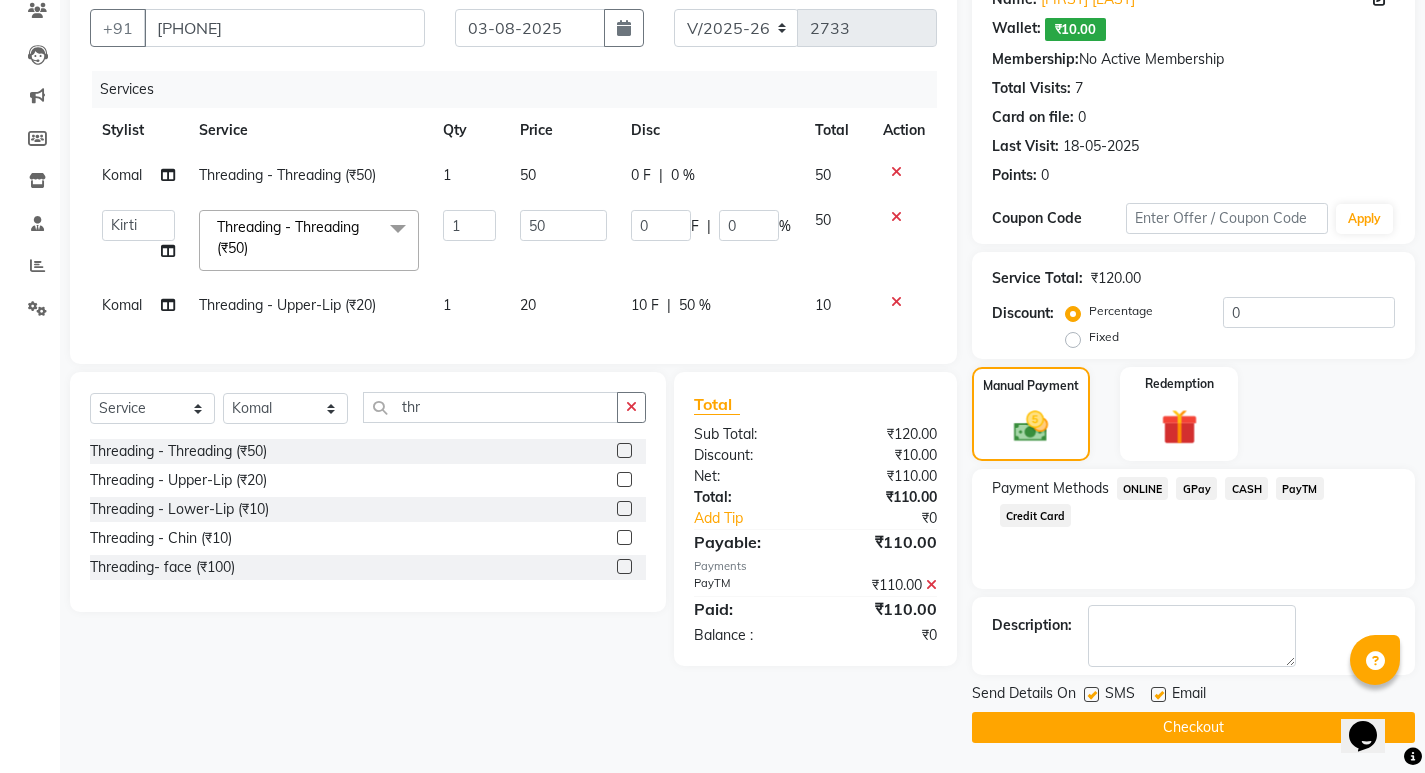 click 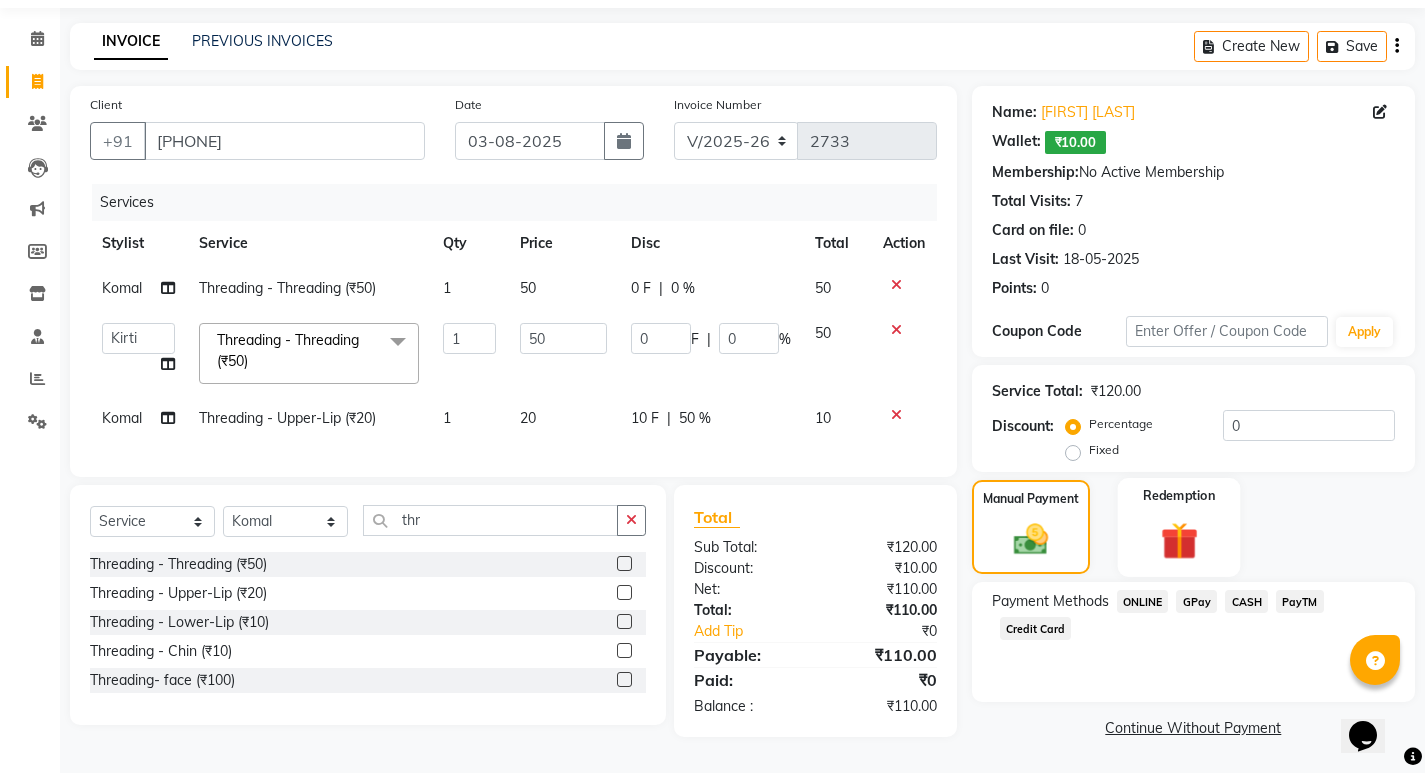 click 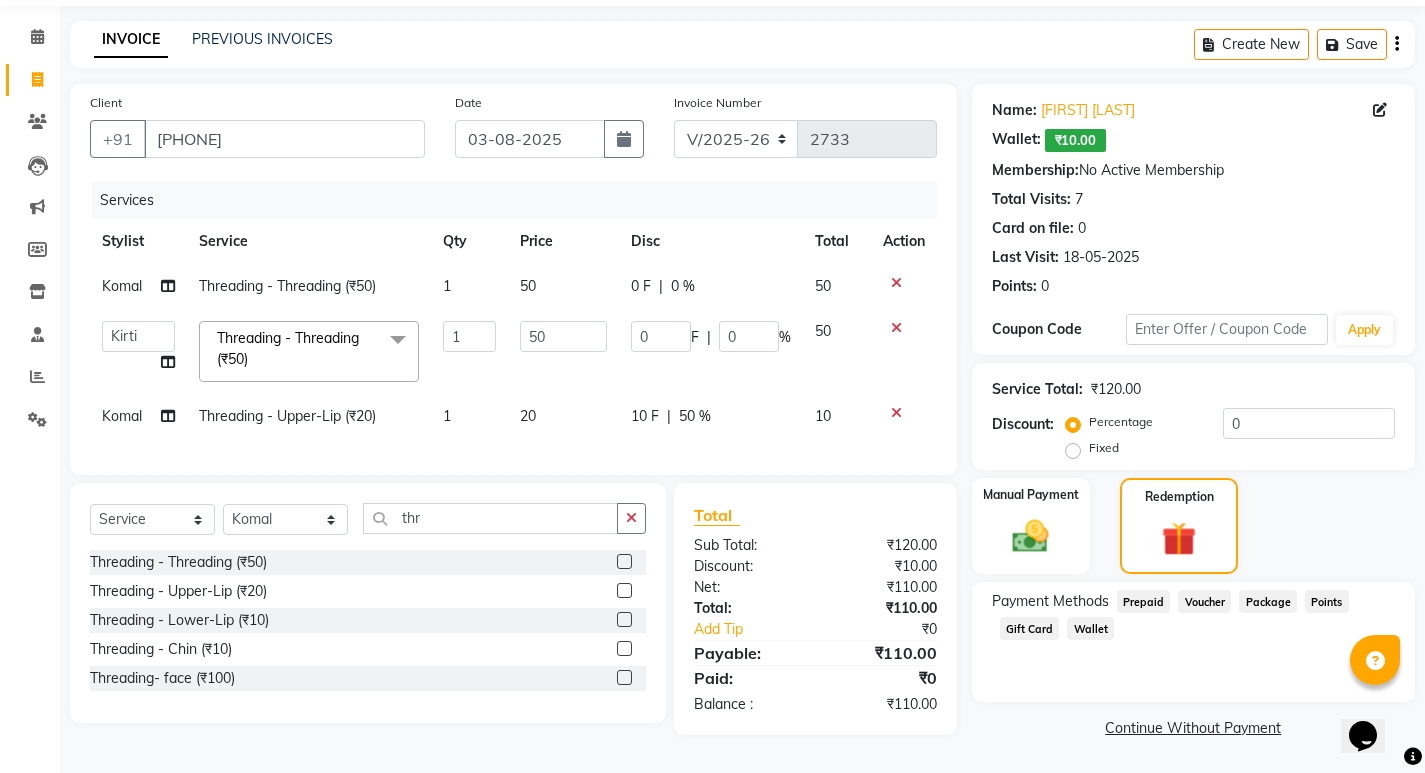 click on "Wallet" 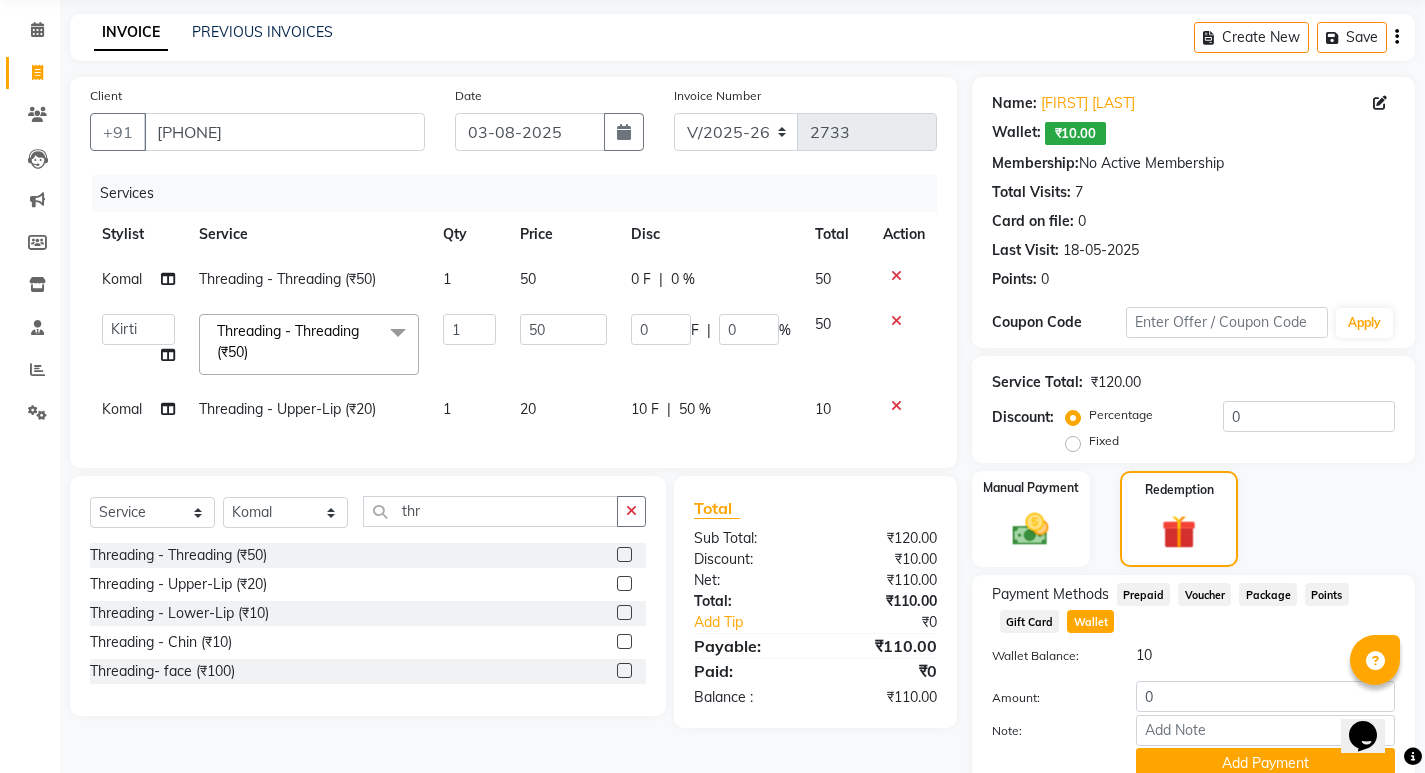 scroll, scrollTop: 158, scrollLeft: 0, axis: vertical 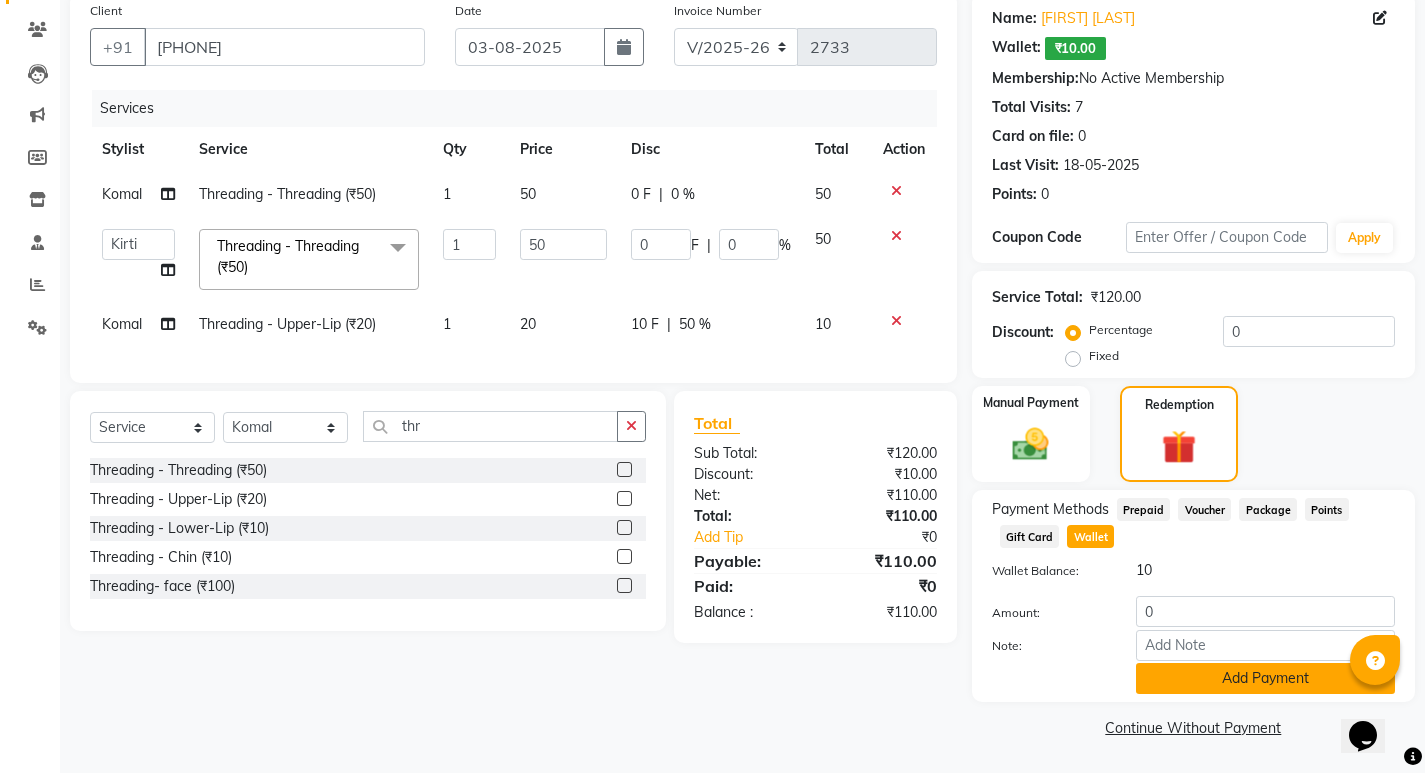 click on "Add Payment" 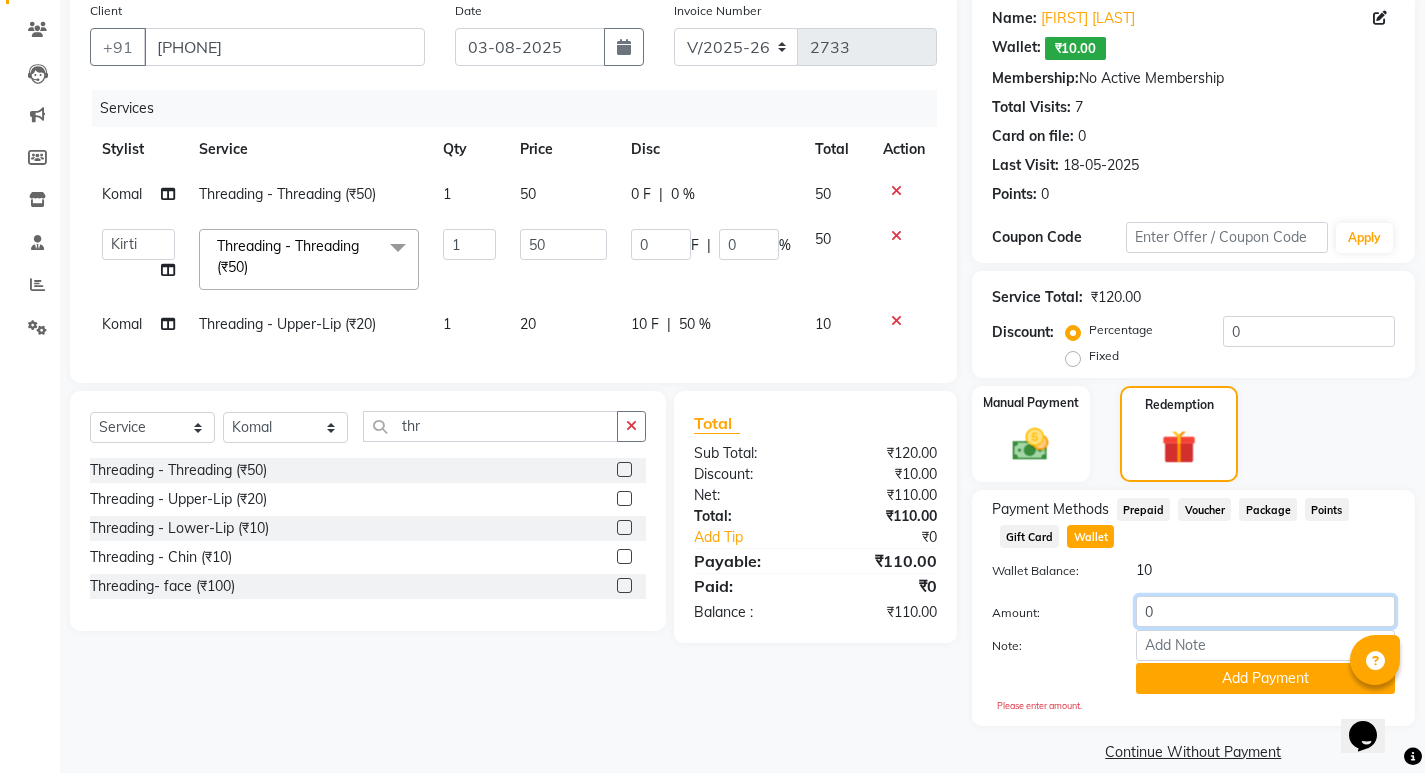 click on "0" 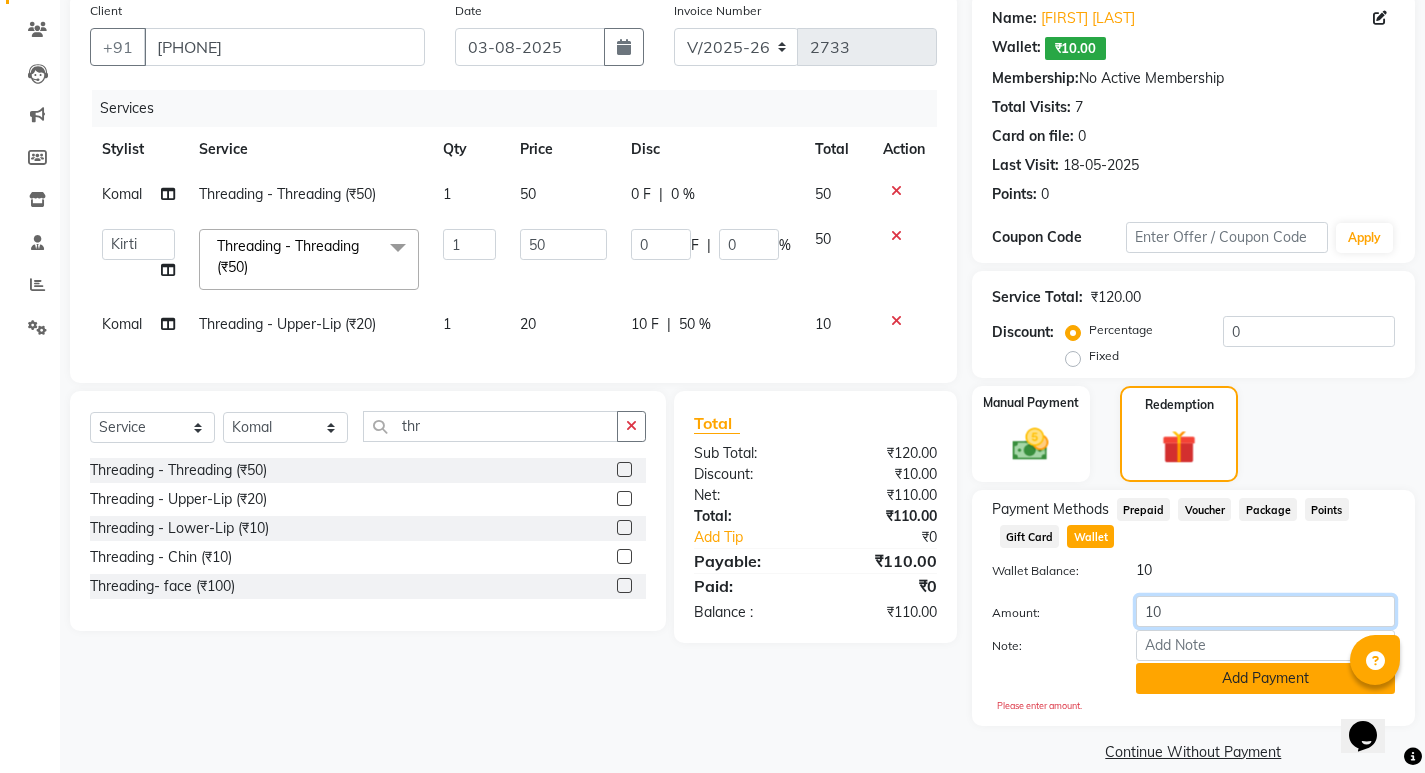 type on "10" 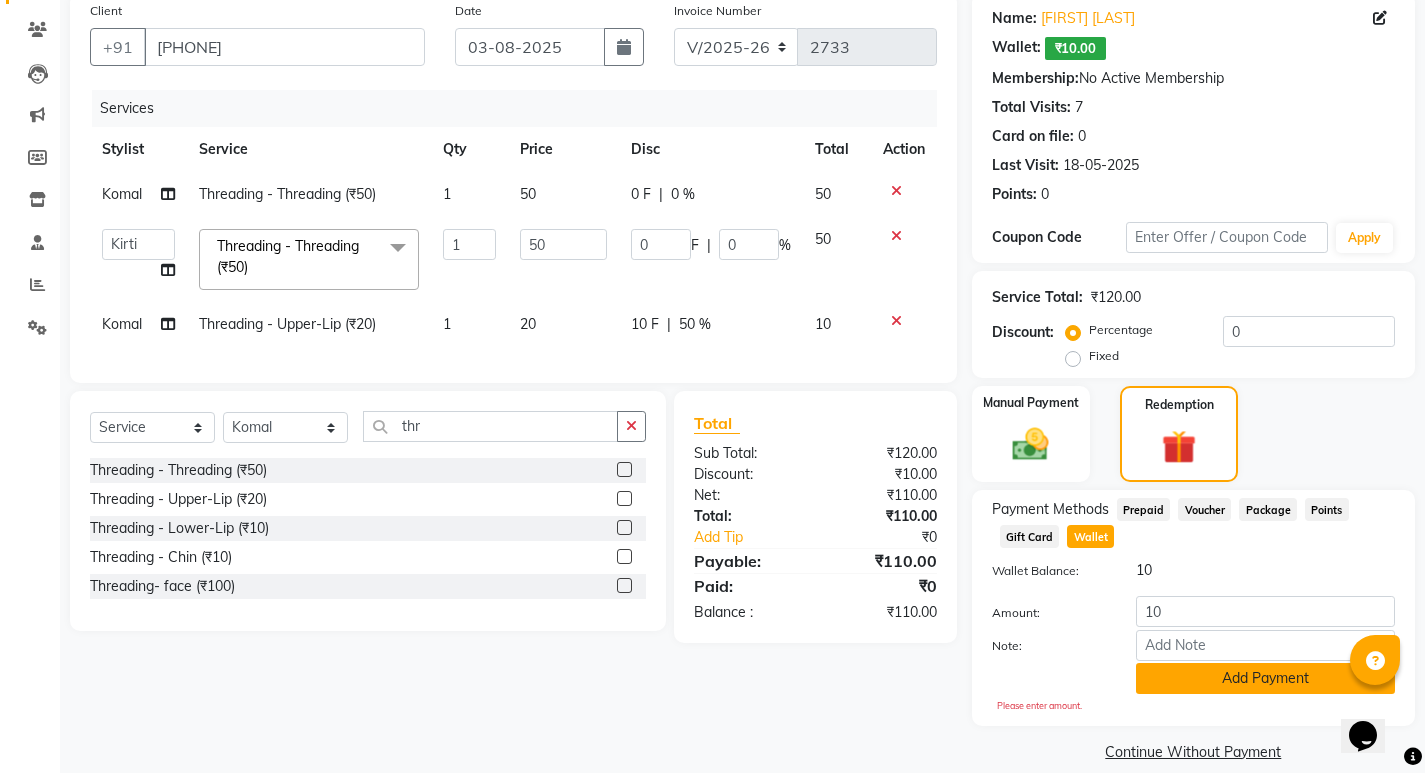 click on "Add Payment" 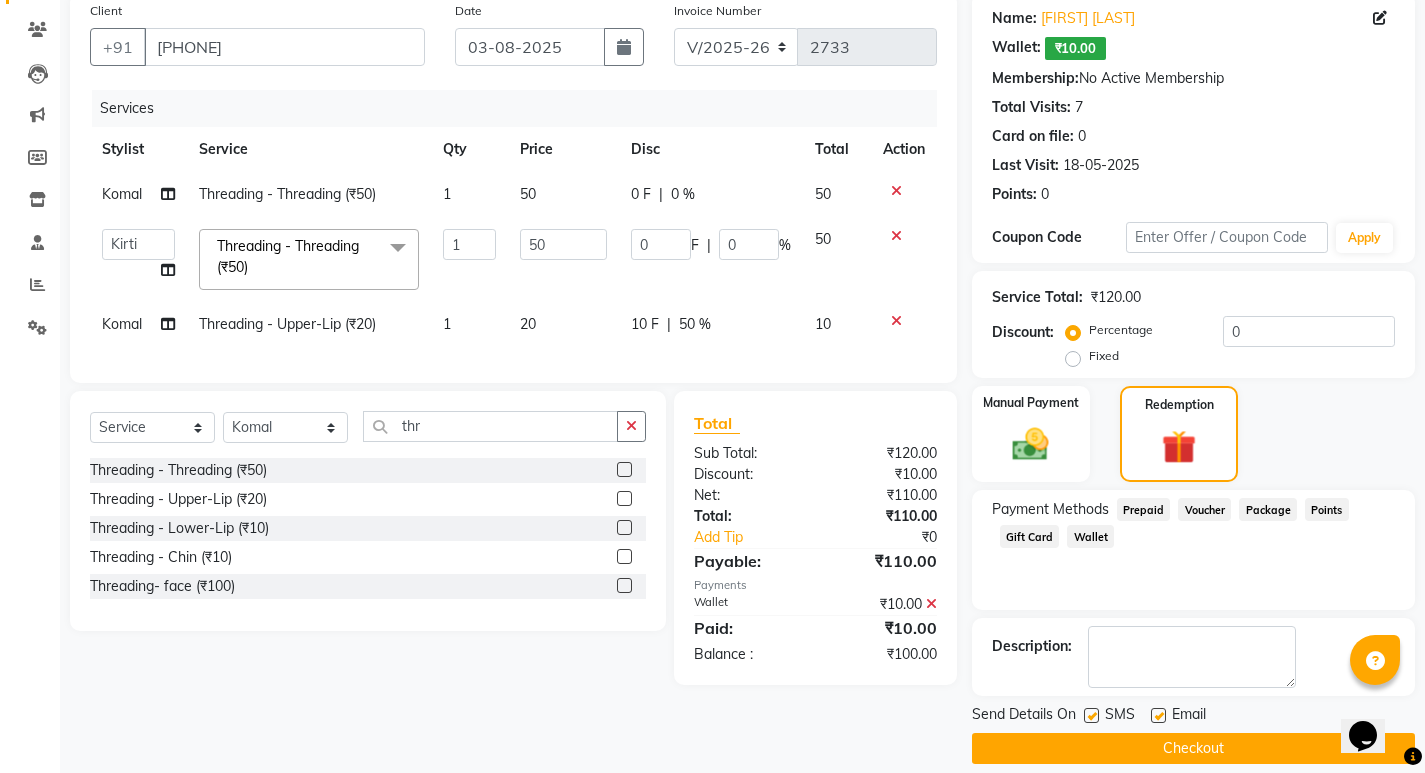 drag, startPoint x: 1053, startPoint y: 460, endPoint x: 1086, endPoint y: 486, distance: 42.0119 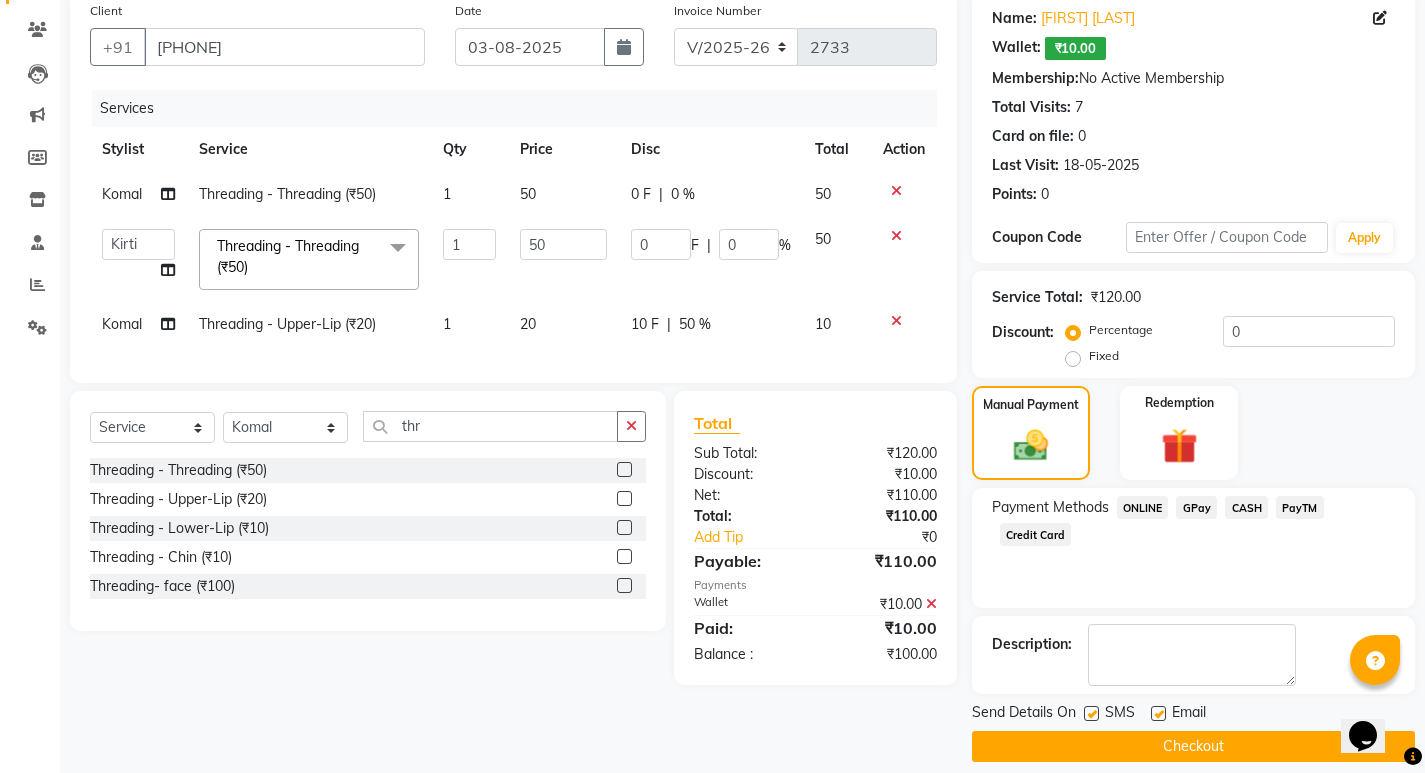 click on "ONLINE" 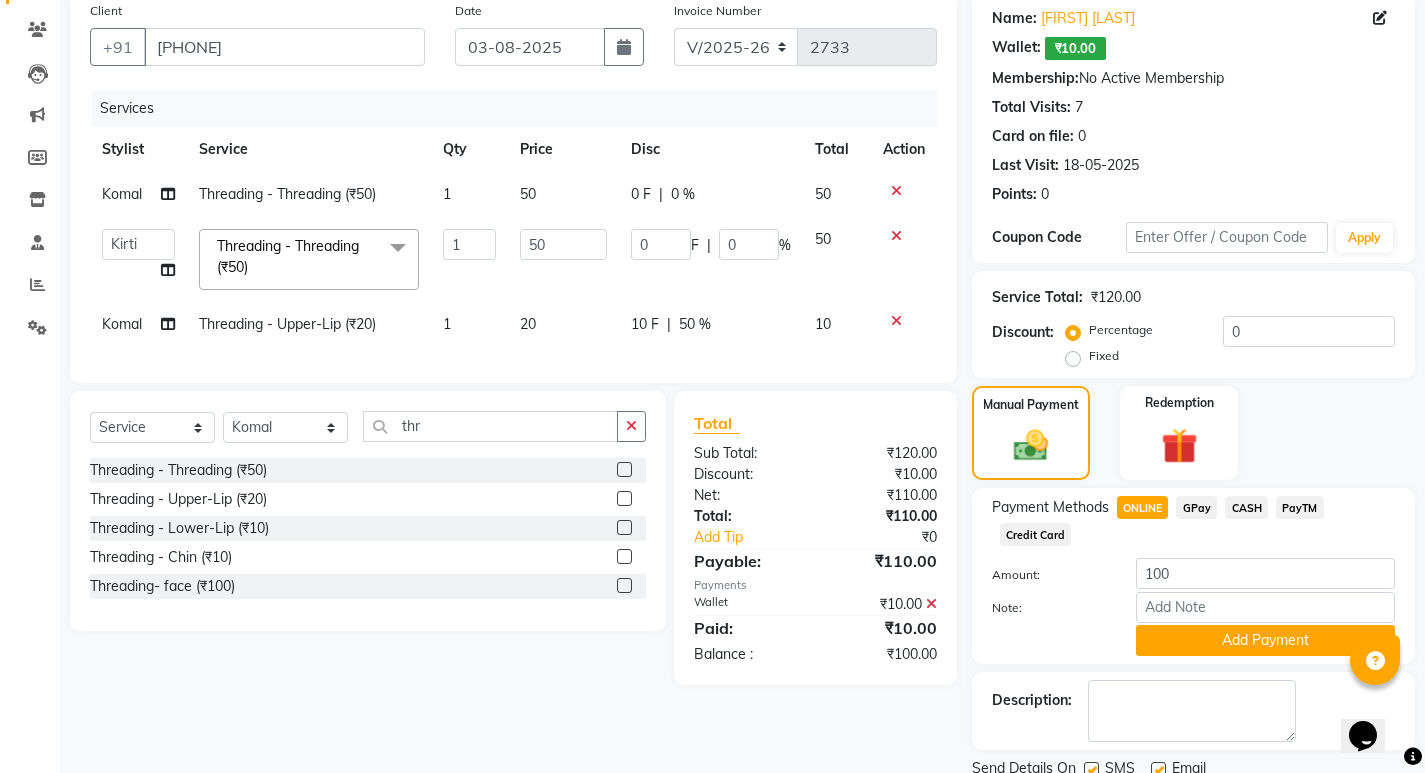 click on "ONLINE" 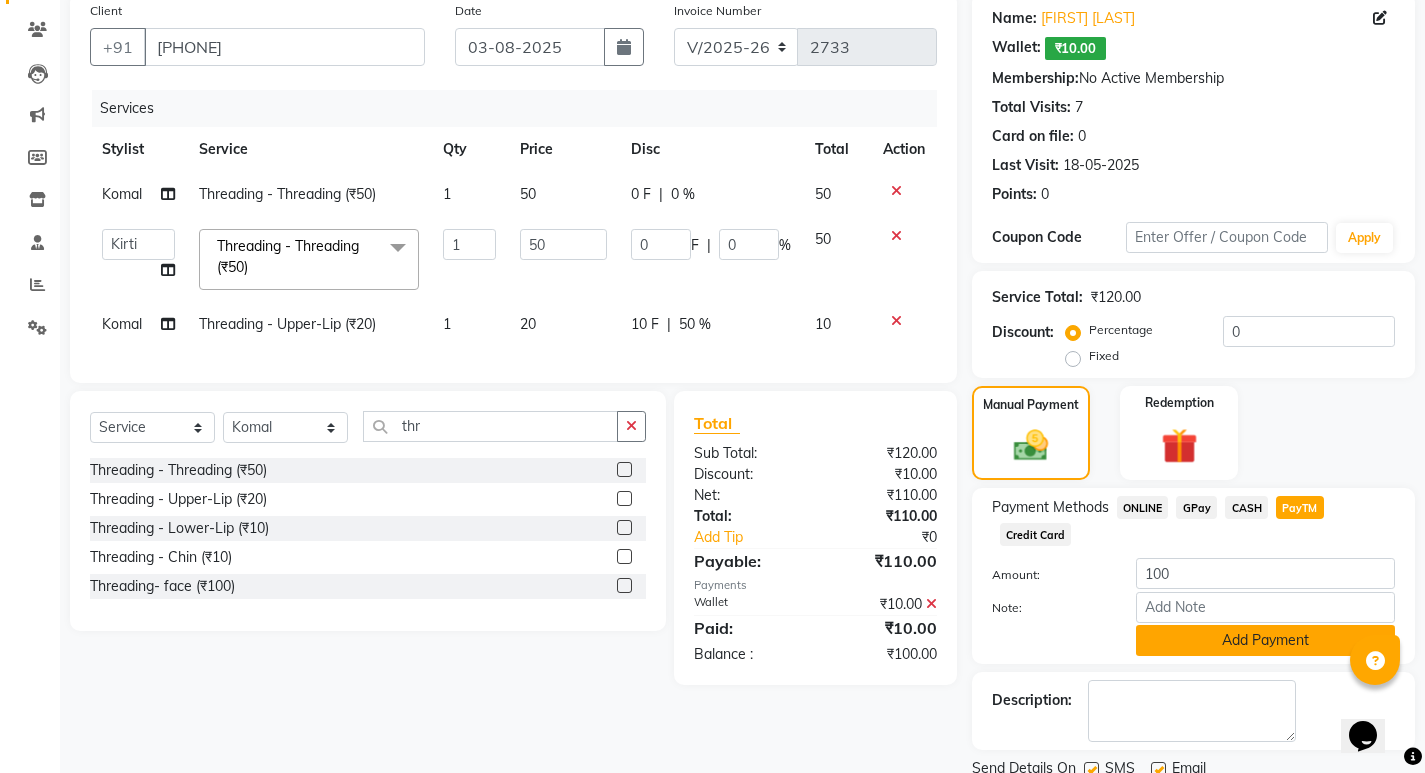 click on "Add Payment" 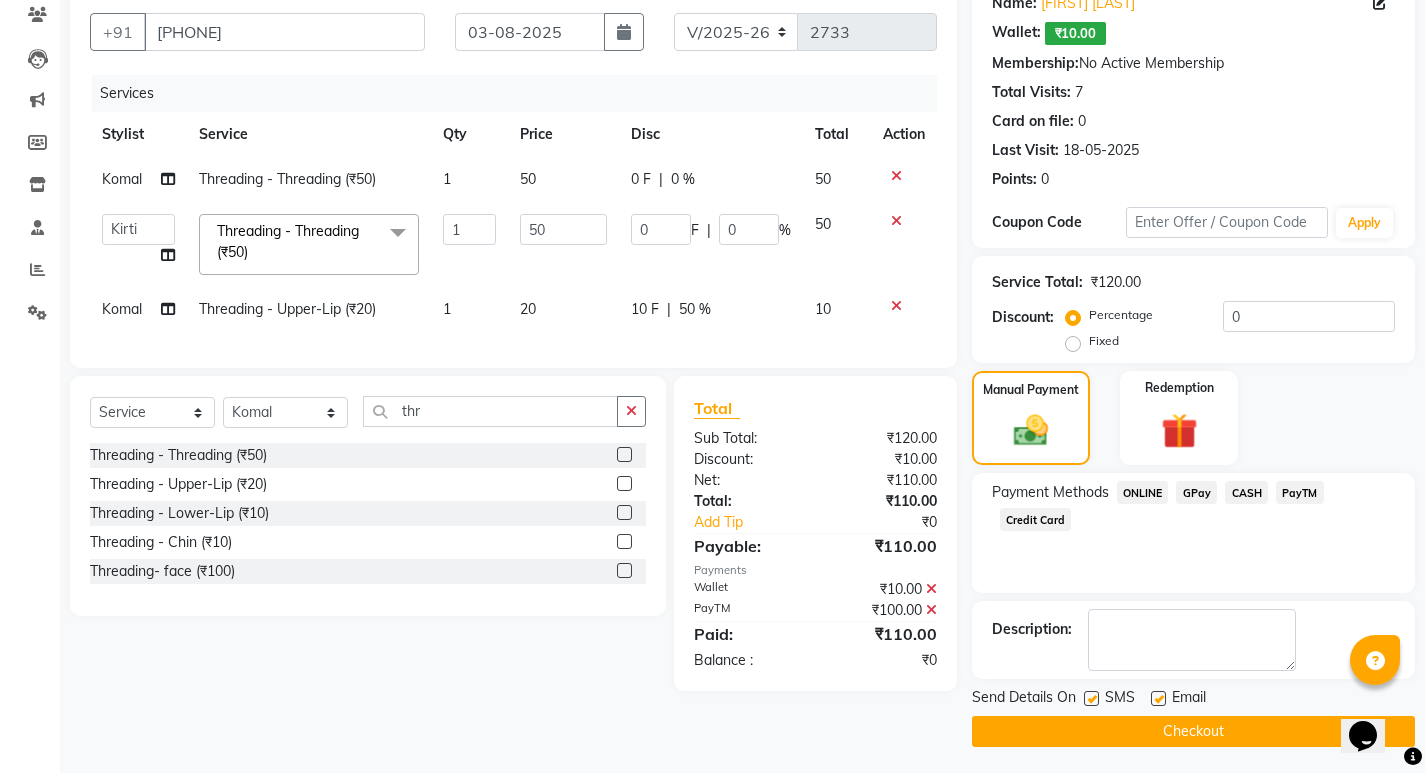 scroll, scrollTop: 177, scrollLeft: 0, axis: vertical 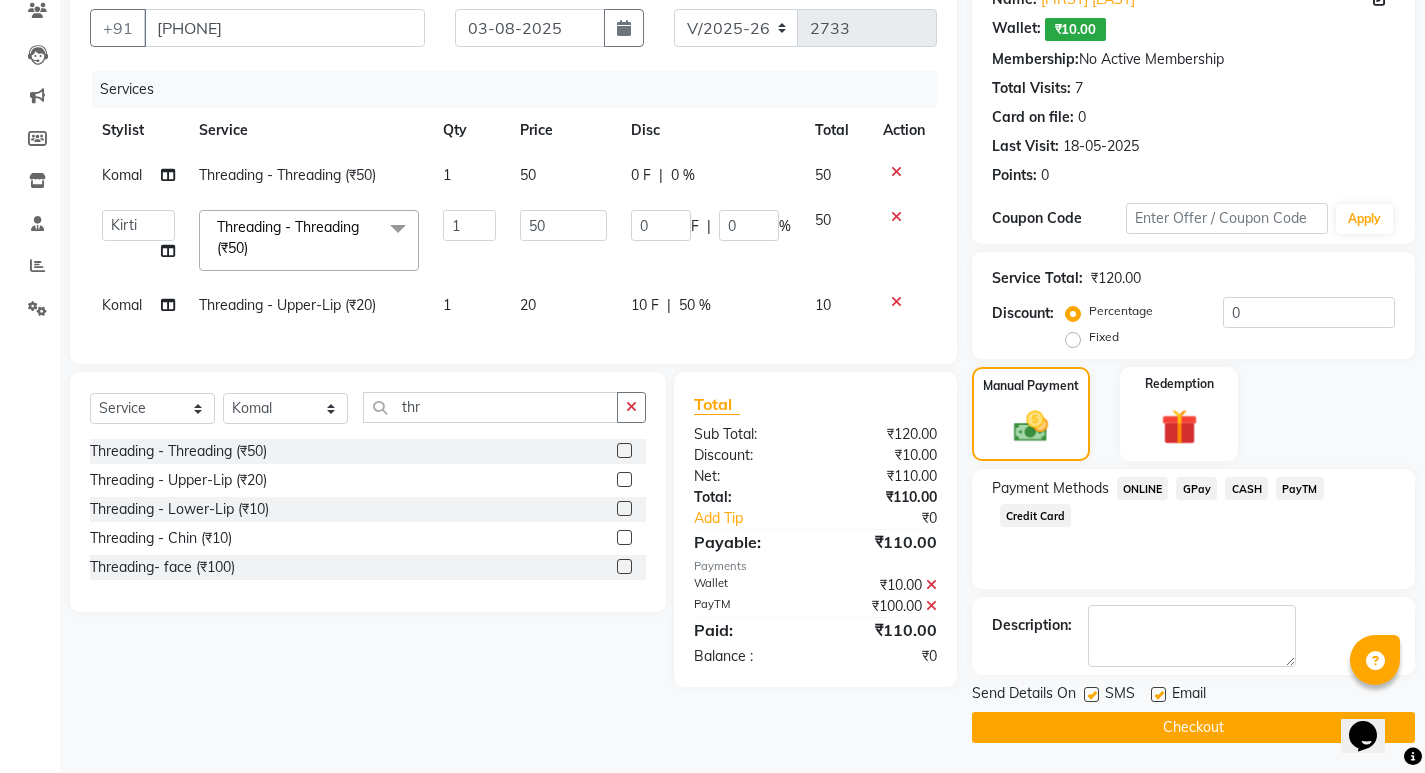 click on "Checkout" 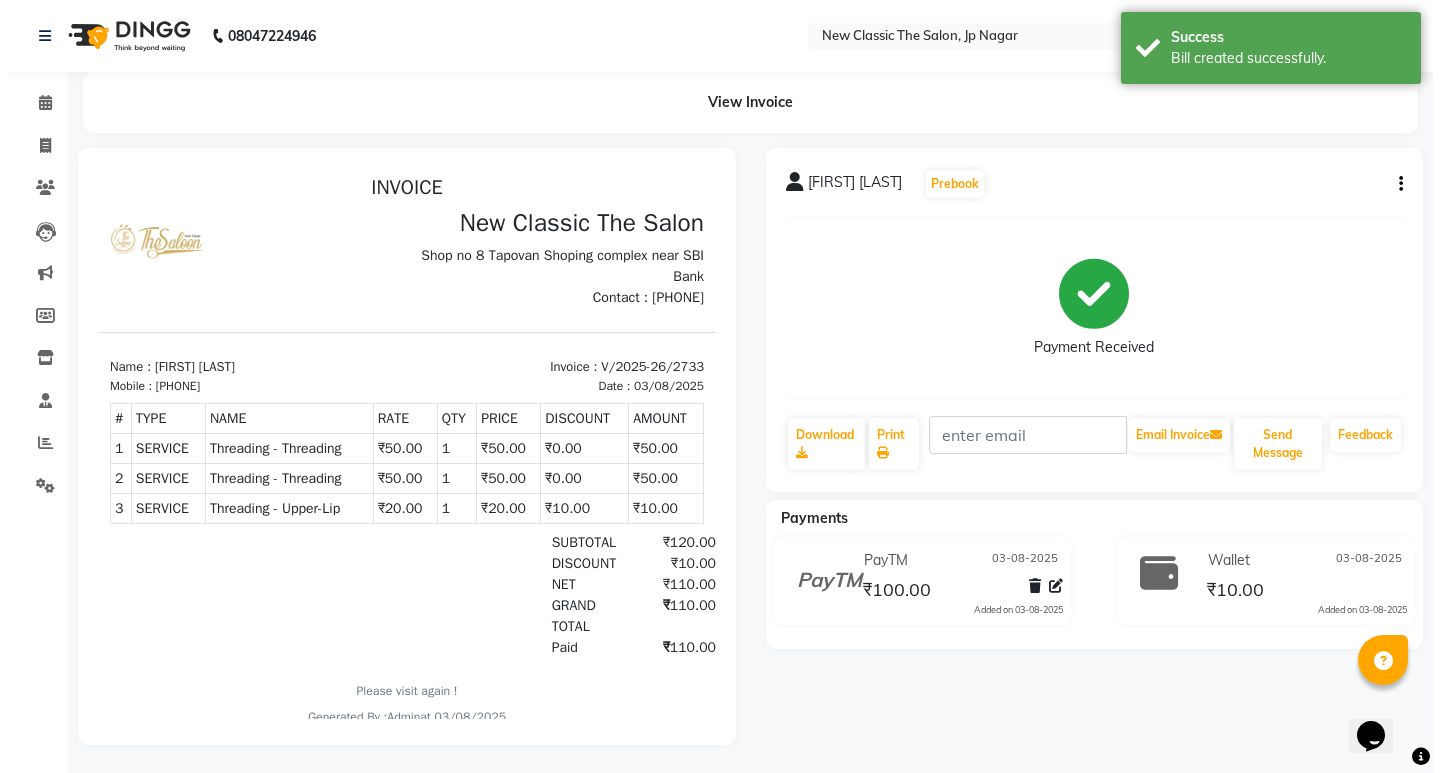 scroll, scrollTop: 0, scrollLeft: 0, axis: both 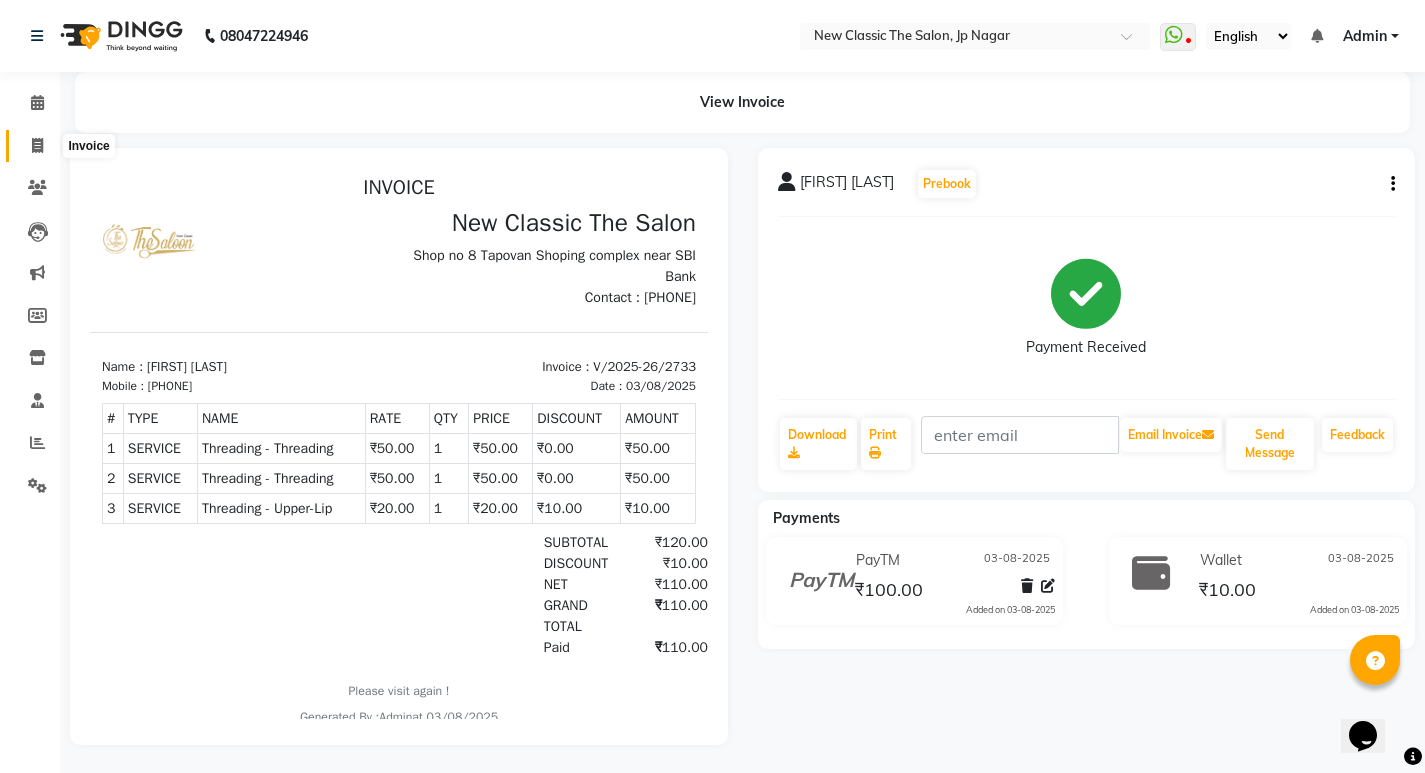 click 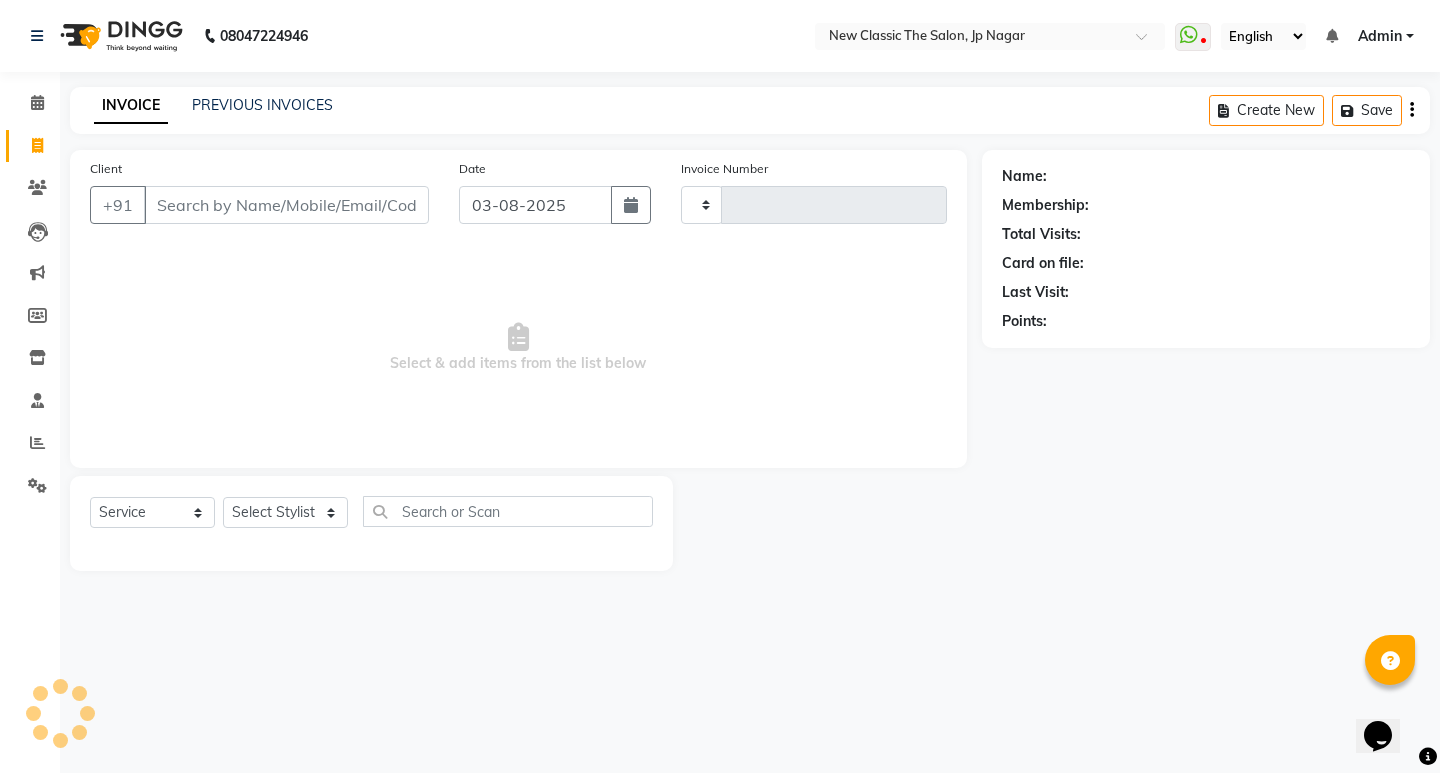 type on "2734" 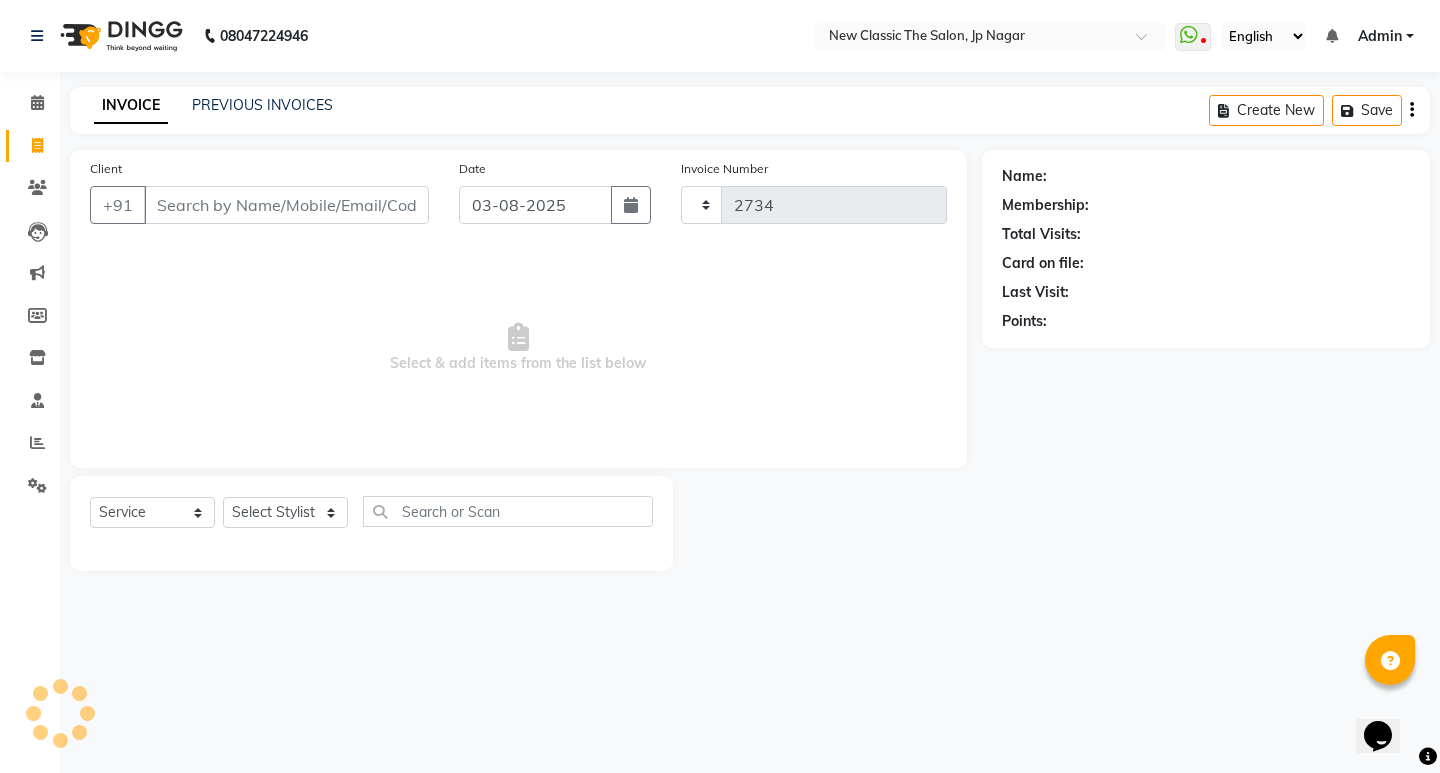 select on "4678" 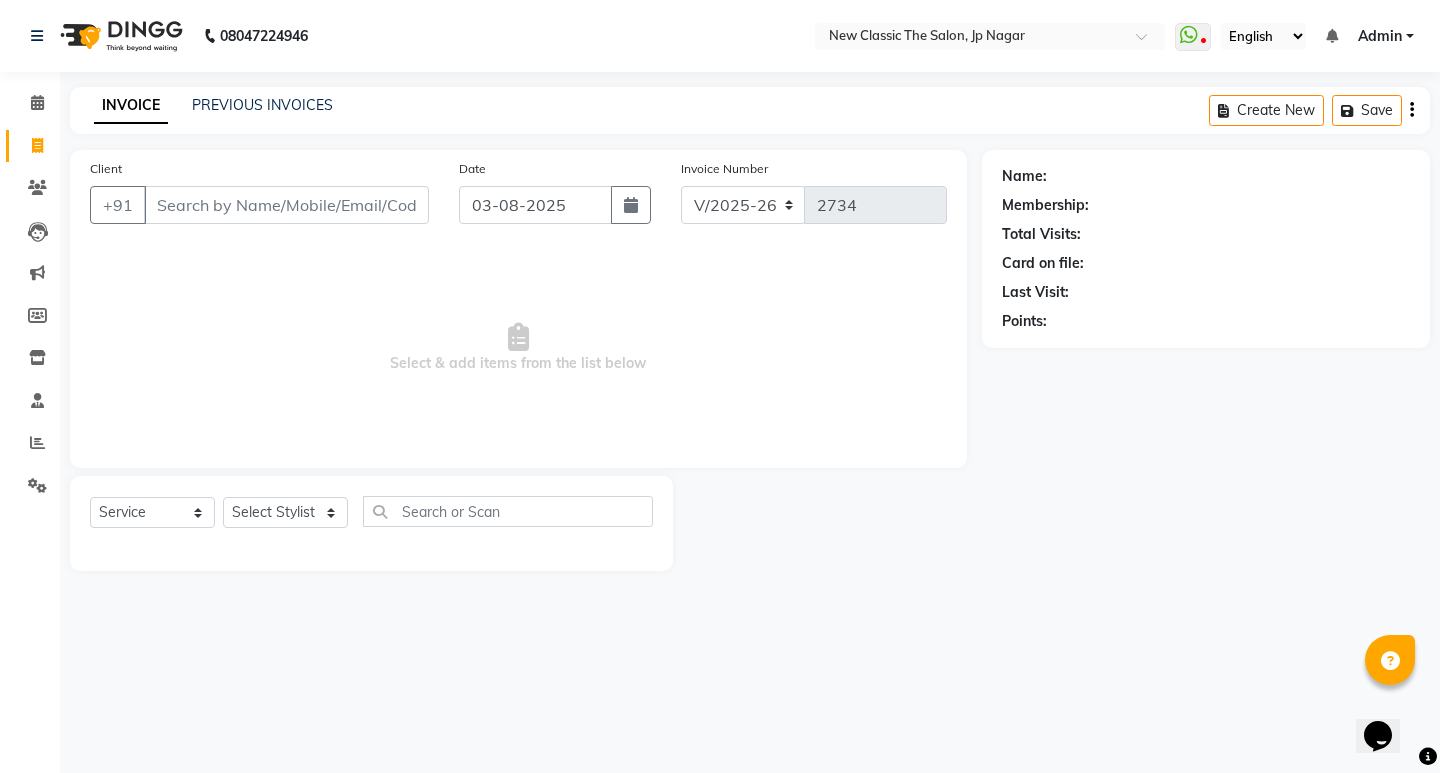 click on "Client" at bounding box center [286, 205] 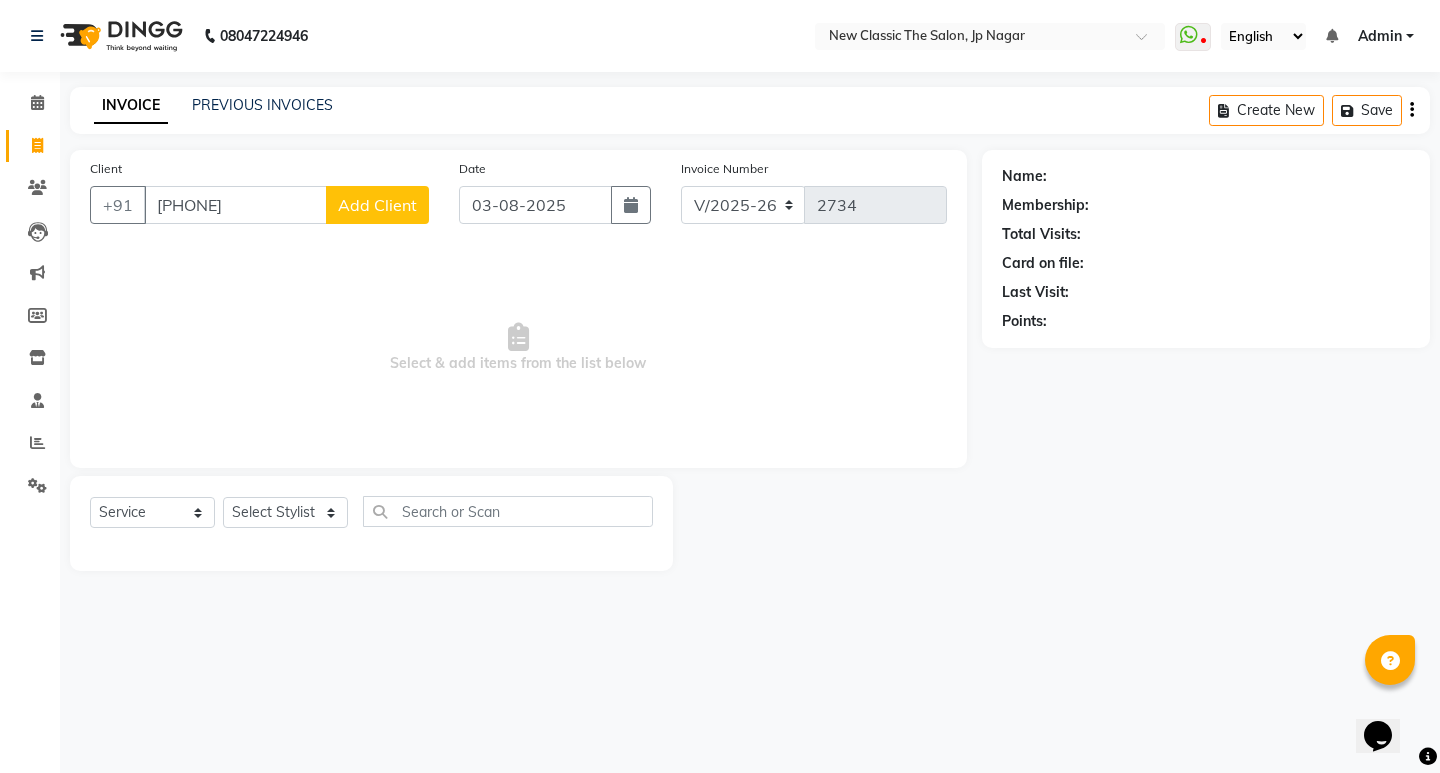 type on "[PHONE]" 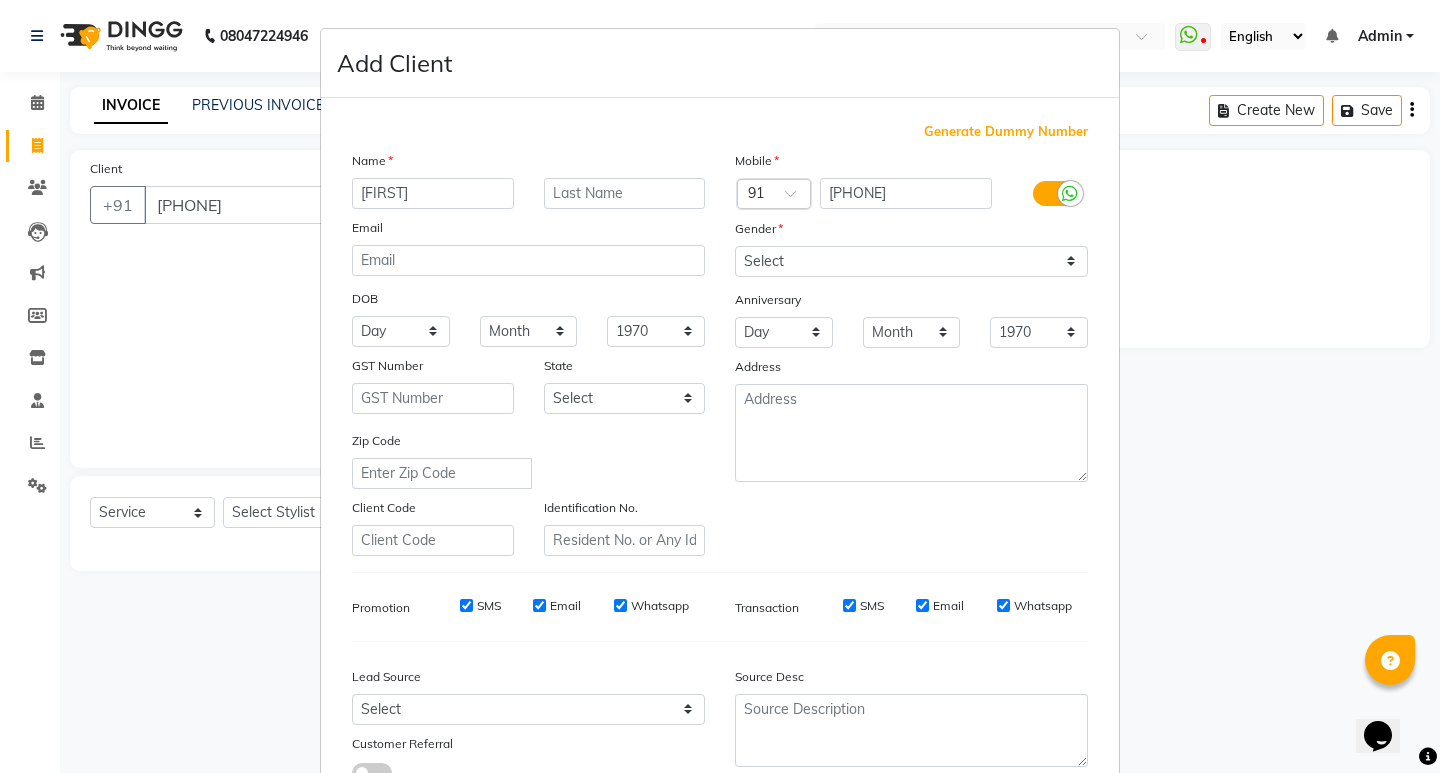 type on "[FIRST]" 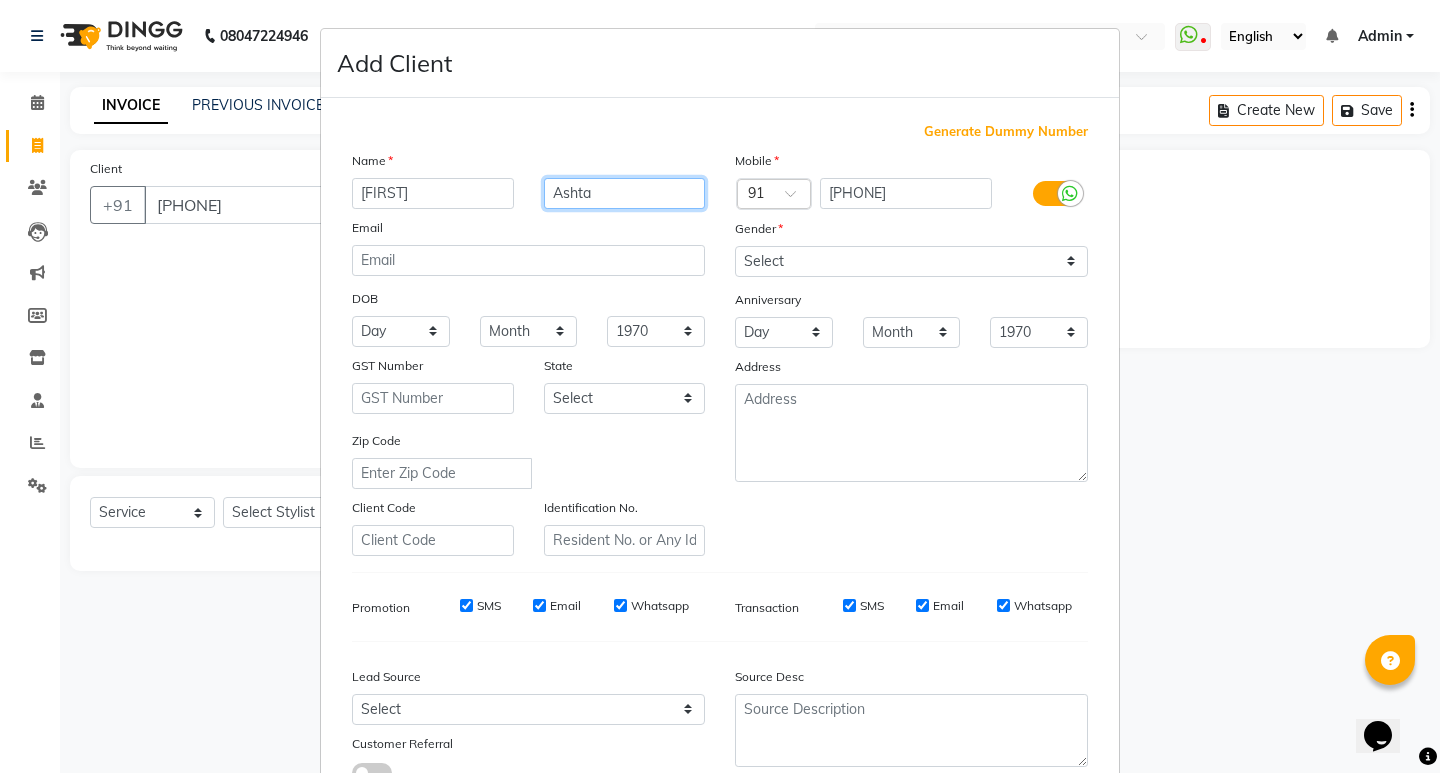 type on "Ashta" 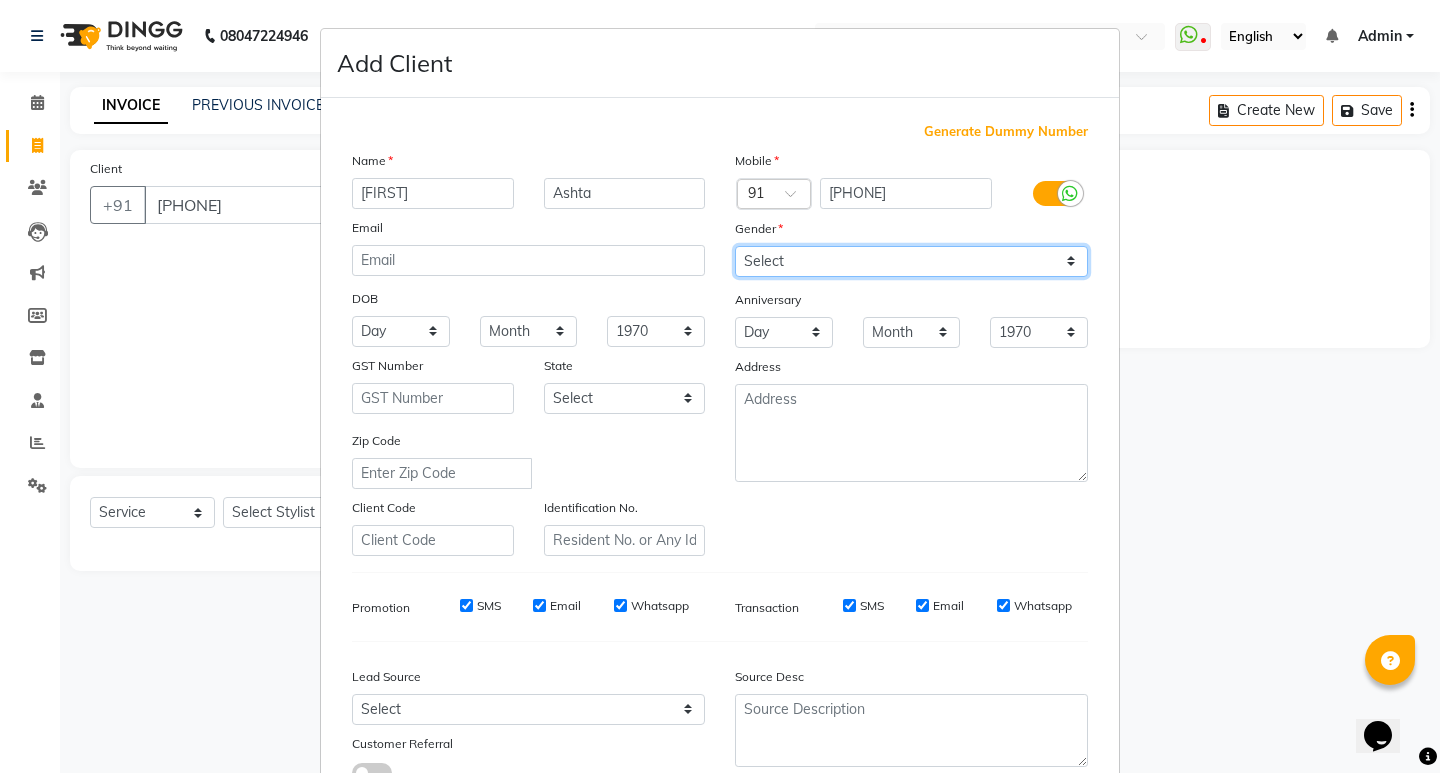 click on "Select Male Female Other Prefer Not To Say" at bounding box center (911, 261) 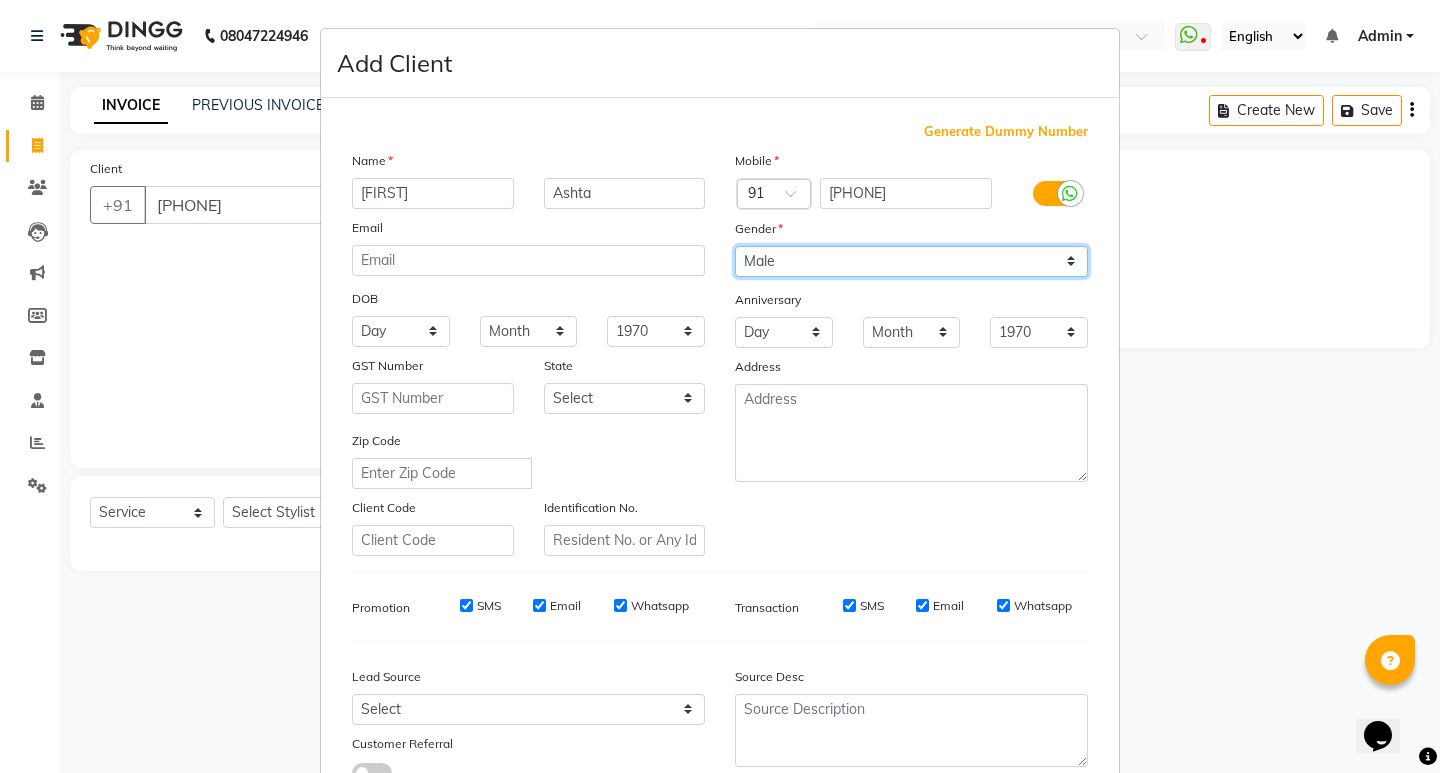 click on "Select Male Female Other Prefer Not To Say" at bounding box center [911, 261] 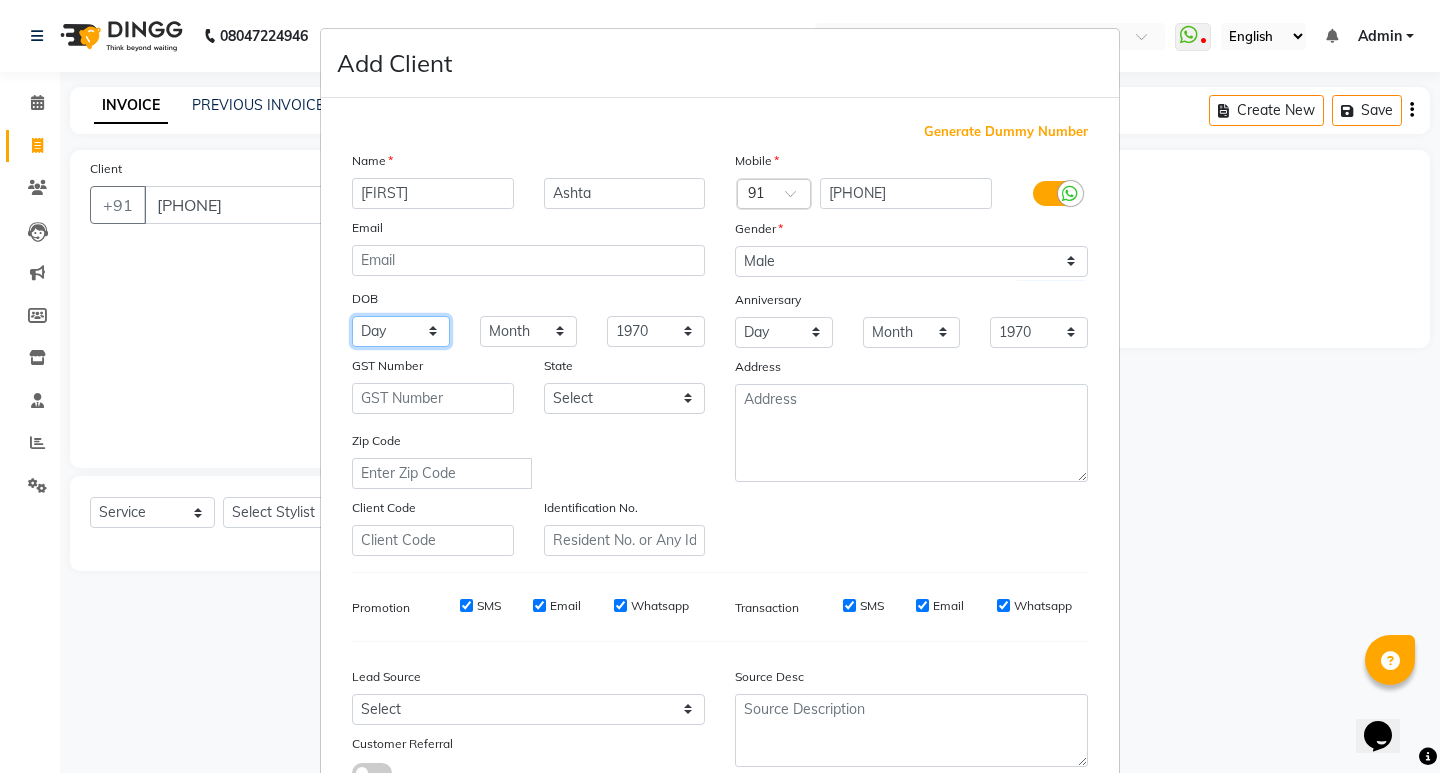 click on "Day 01 02 03 04 05 06 07 08 09 10 11 12 13 14 15 16 17 18 19 20 21 22 23 24 25 26 27 28 29 30 31" at bounding box center (401, 331) 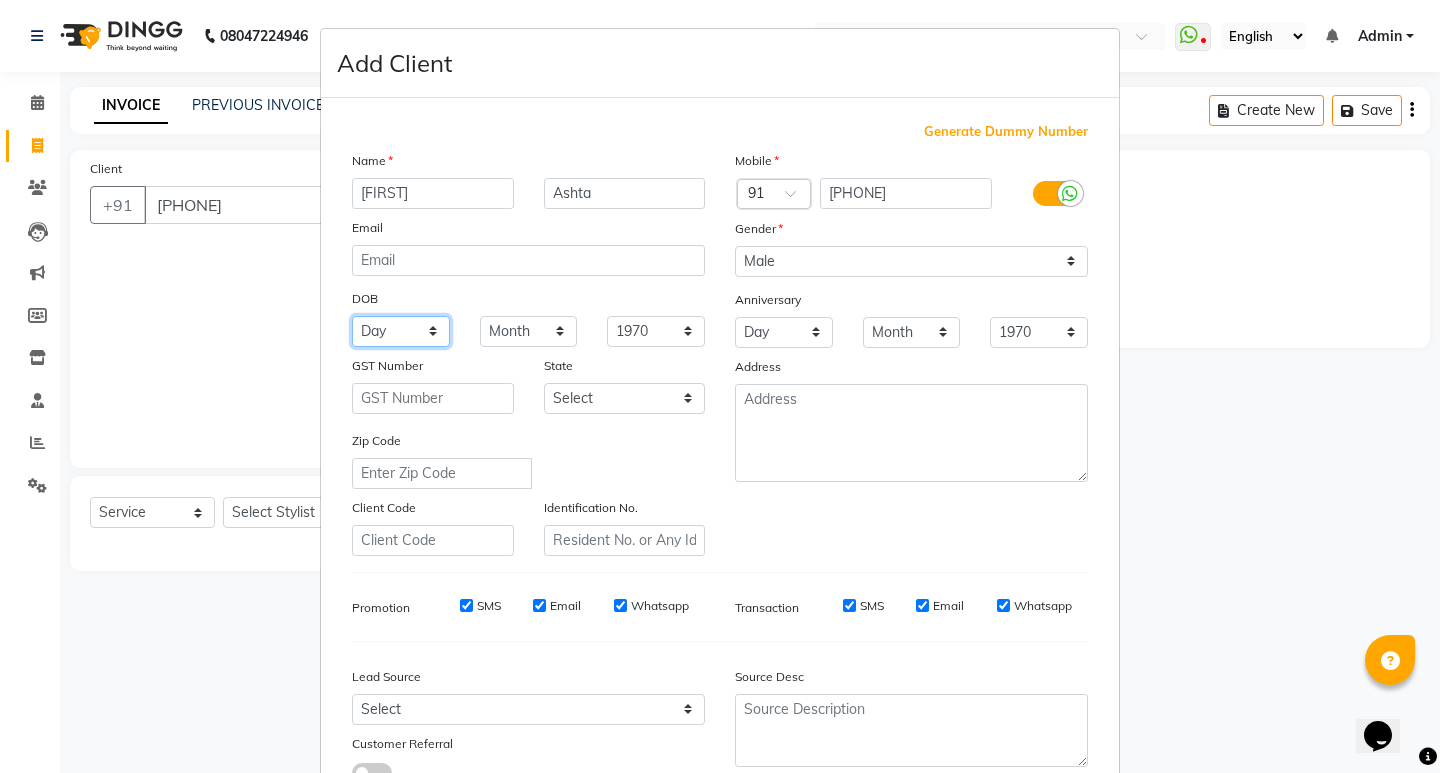 select on "28" 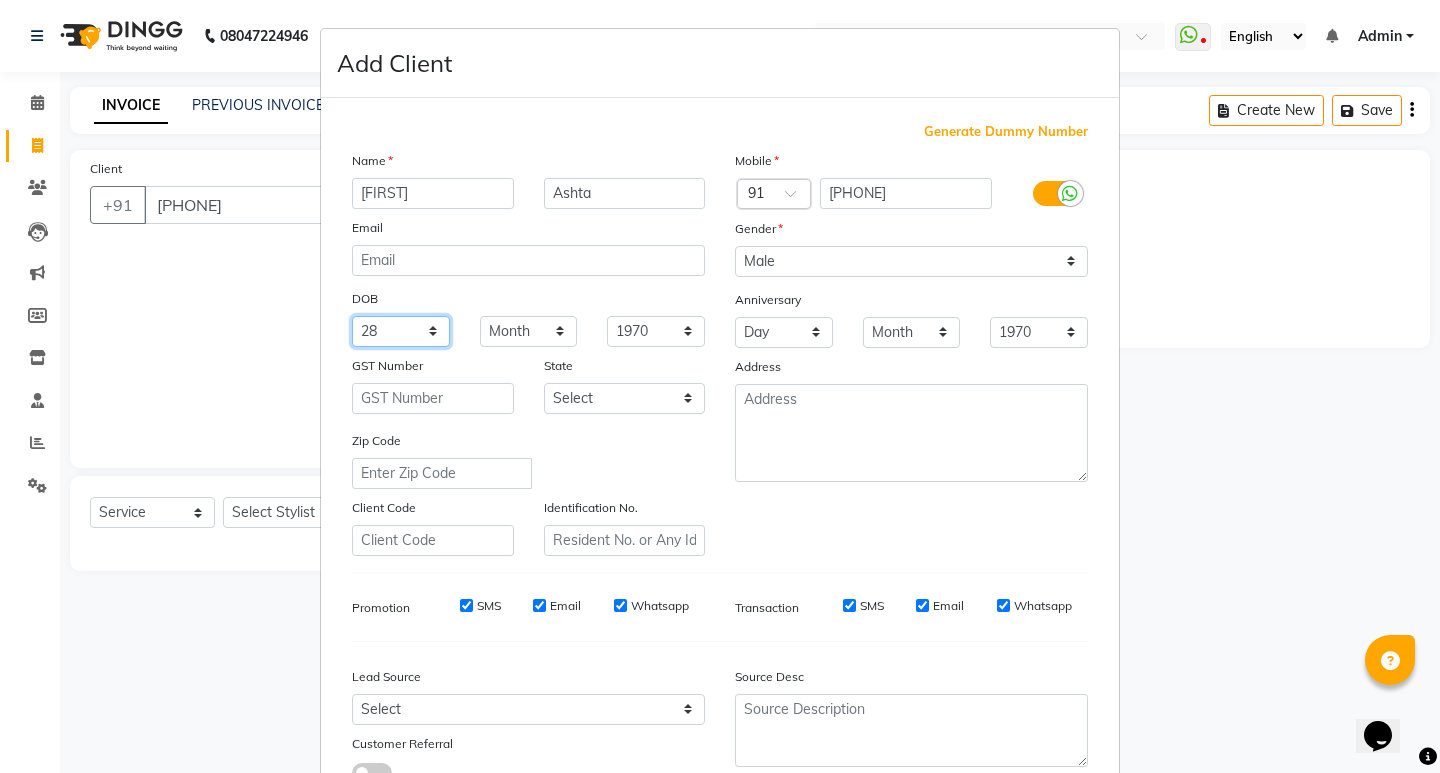 click on "Day 01 02 03 04 05 06 07 08 09 10 11 12 13 14 15 16 17 18 19 20 21 22 23 24 25 26 27 28 29 30 31" at bounding box center (401, 331) 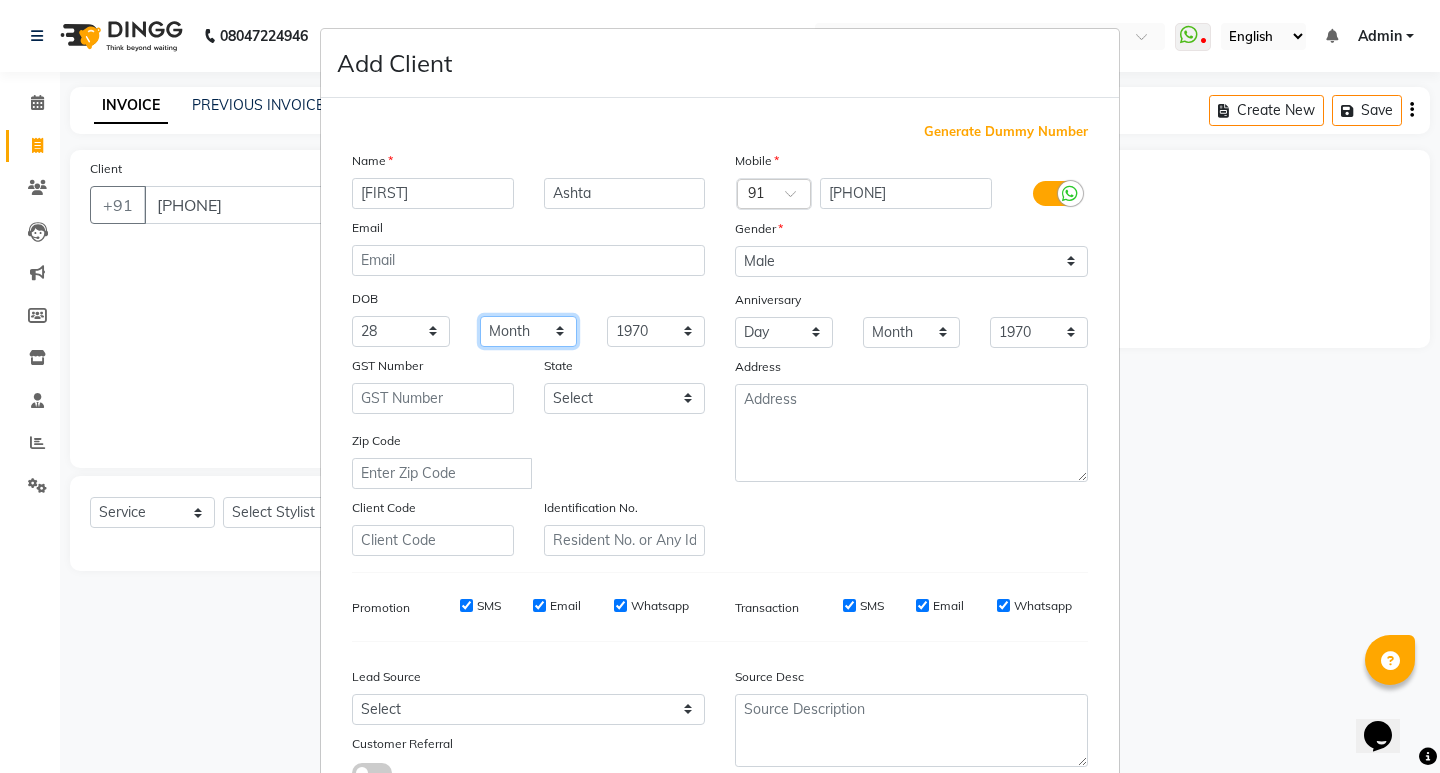 click on "Month January February March April May June July August September October November December" at bounding box center [529, 331] 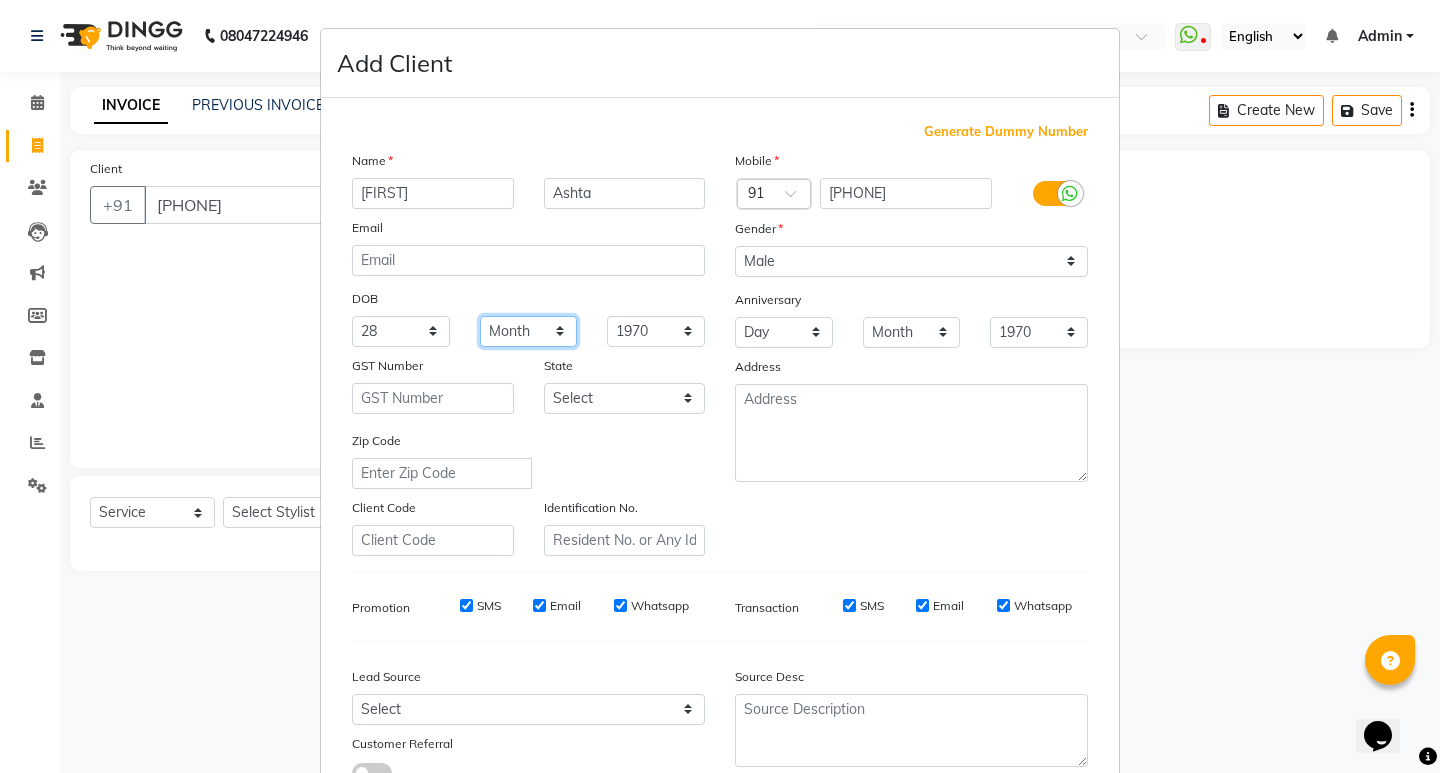 select on "08" 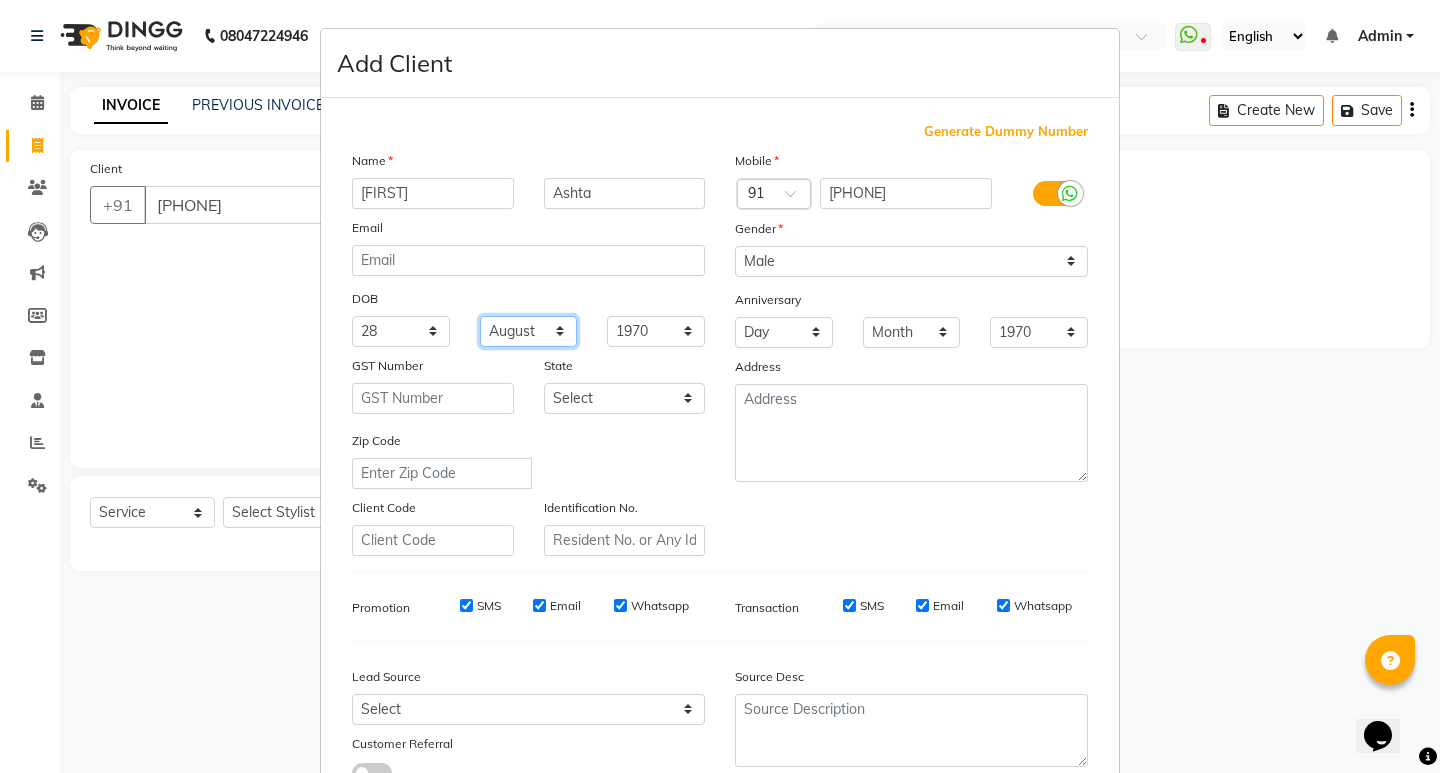 click on "Month January February March April May June July August September October November December" at bounding box center [529, 331] 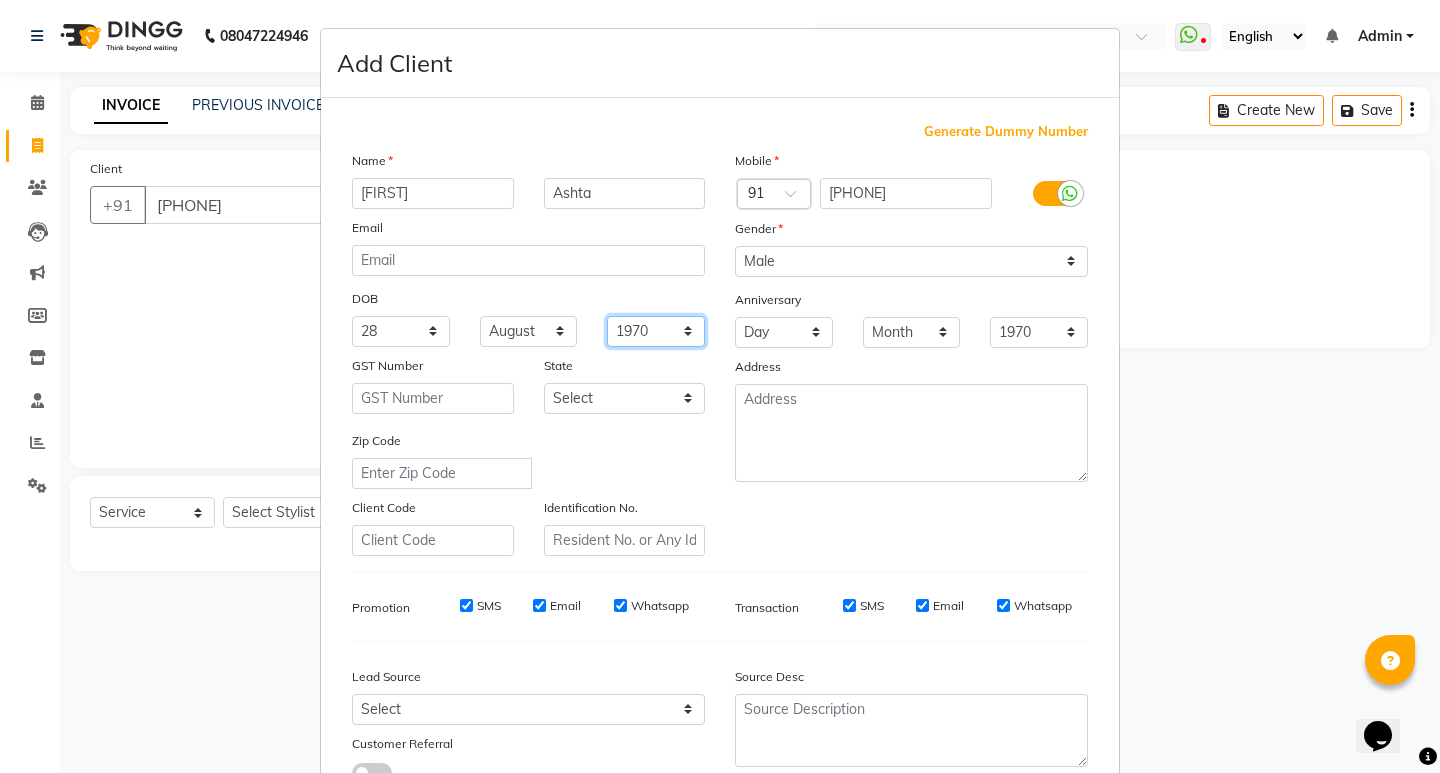 click on "1940 1941 1942 1943 1944 1945 1946 1947 1948 1949 1950 1951 1952 1953 1954 1955 1956 1957 1958 1959 1960 1961 1962 1963 1964 1965 1966 1967 1968 1969 1970 1971 1972 1973 1974 1975 1976 1977 1978 1979 1980 1981 1982 1983 1984 1985 1986 1987 1988 1989 1990 1991 1992 1993 1994 1995 1996 1997 1998 1999 2000 2001 2002 2003 2004 2005 2006 2007 2008 2009 2010 2011 2012 2013 2014 2015 2016 2017 2018 2019 2020 2021 2022 2023 2024" at bounding box center [656, 331] 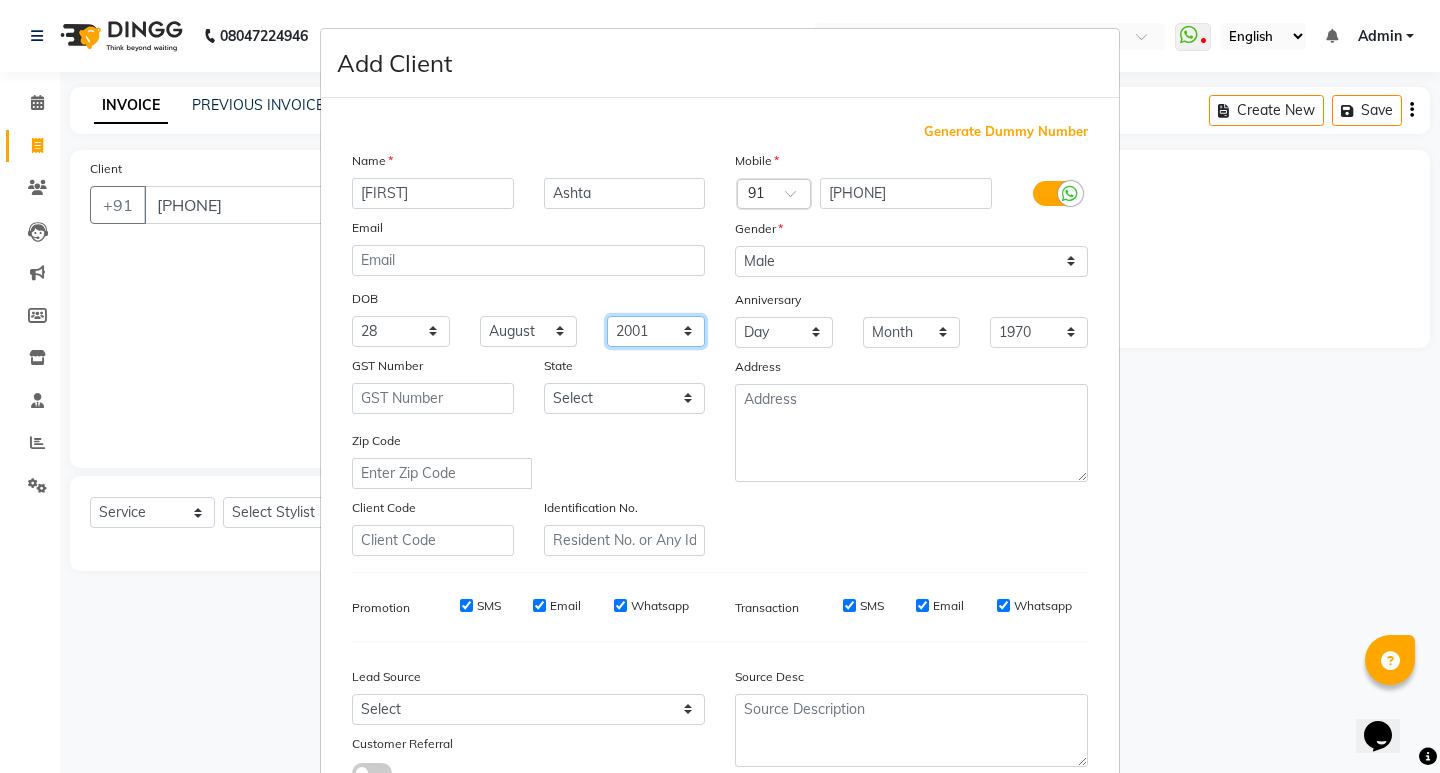 click on "1940 1941 1942 1943 1944 1945 1946 1947 1948 1949 1950 1951 1952 1953 1954 1955 1956 1957 1958 1959 1960 1961 1962 1963 1964 1965 1966 1967 1968 1969 1970 1971 1972 1973 1974 1975 1976 1977 1978 1979 1980 1981 1982 1983 1984 1985 1986 1987 1988 1989 1990 1991 1992 1993 1994 1995 1996 1997 1998 1999 2000 2001 2002 2003 2004 2005 2006 2007 2008 2009 2010 2011 2012 2013 2014 2015 2016 2017 2018 2019 2020 2021 2022 2023 2024" at bounding box center (656, 331) 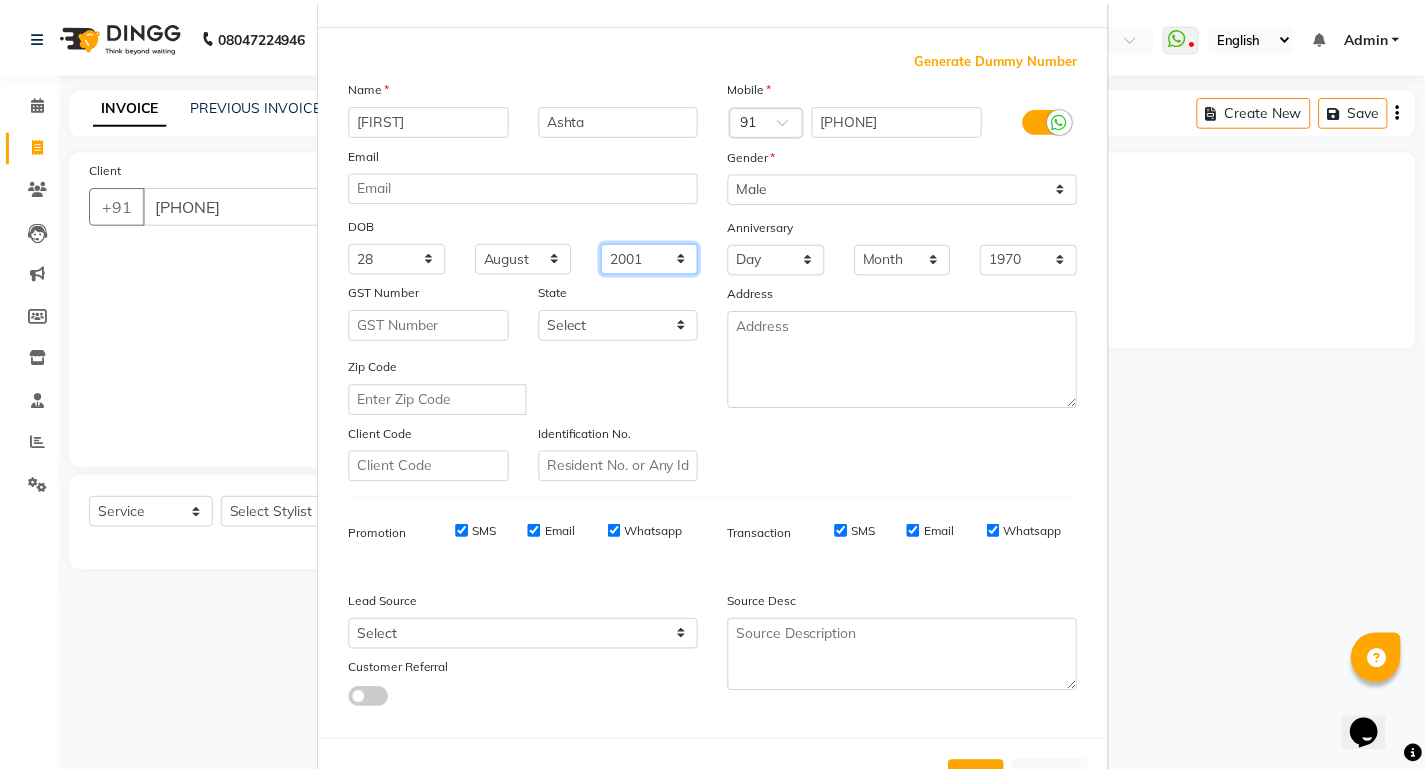 scroll, scrollTop: 150, scrollLeft: 0, axis: vertical 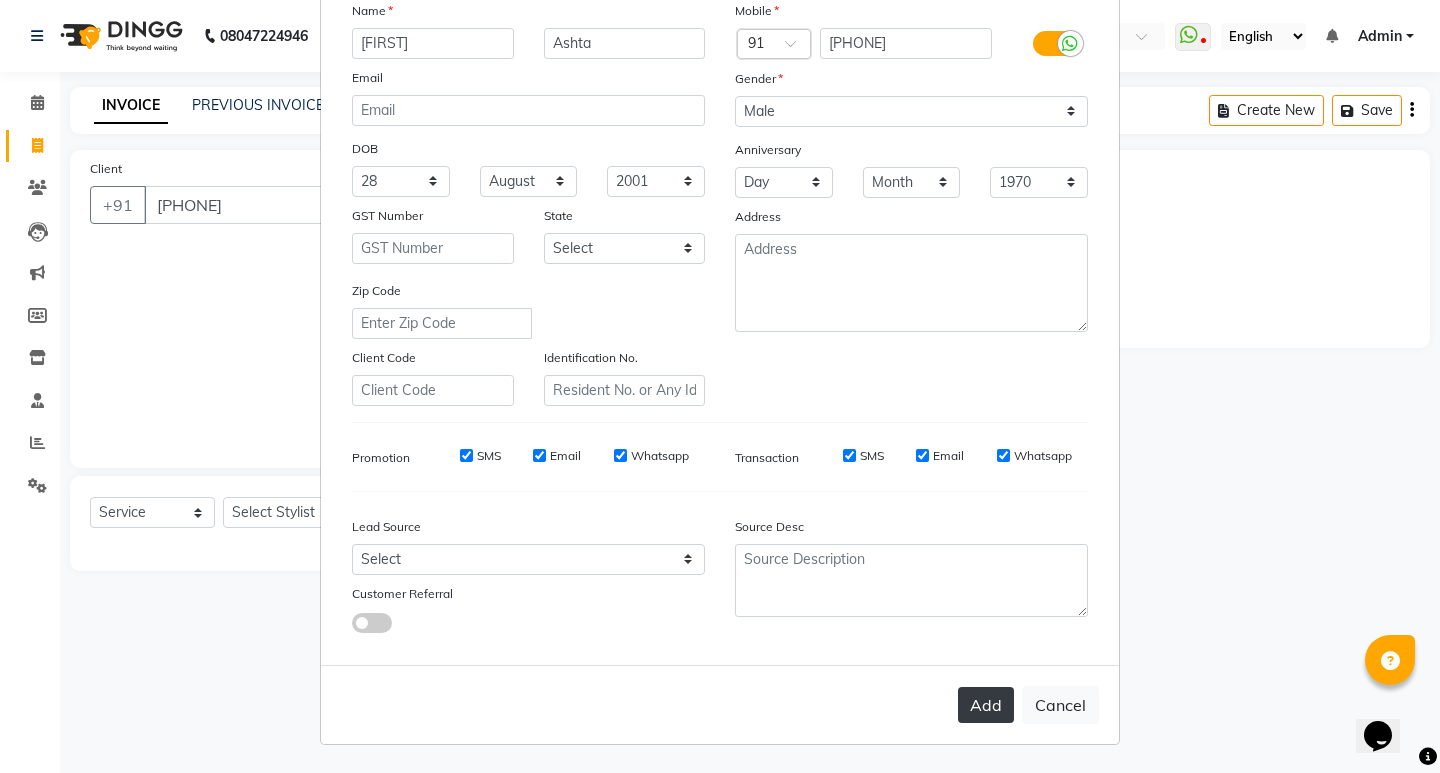 click on "Add" at bounding box center (986, 705) 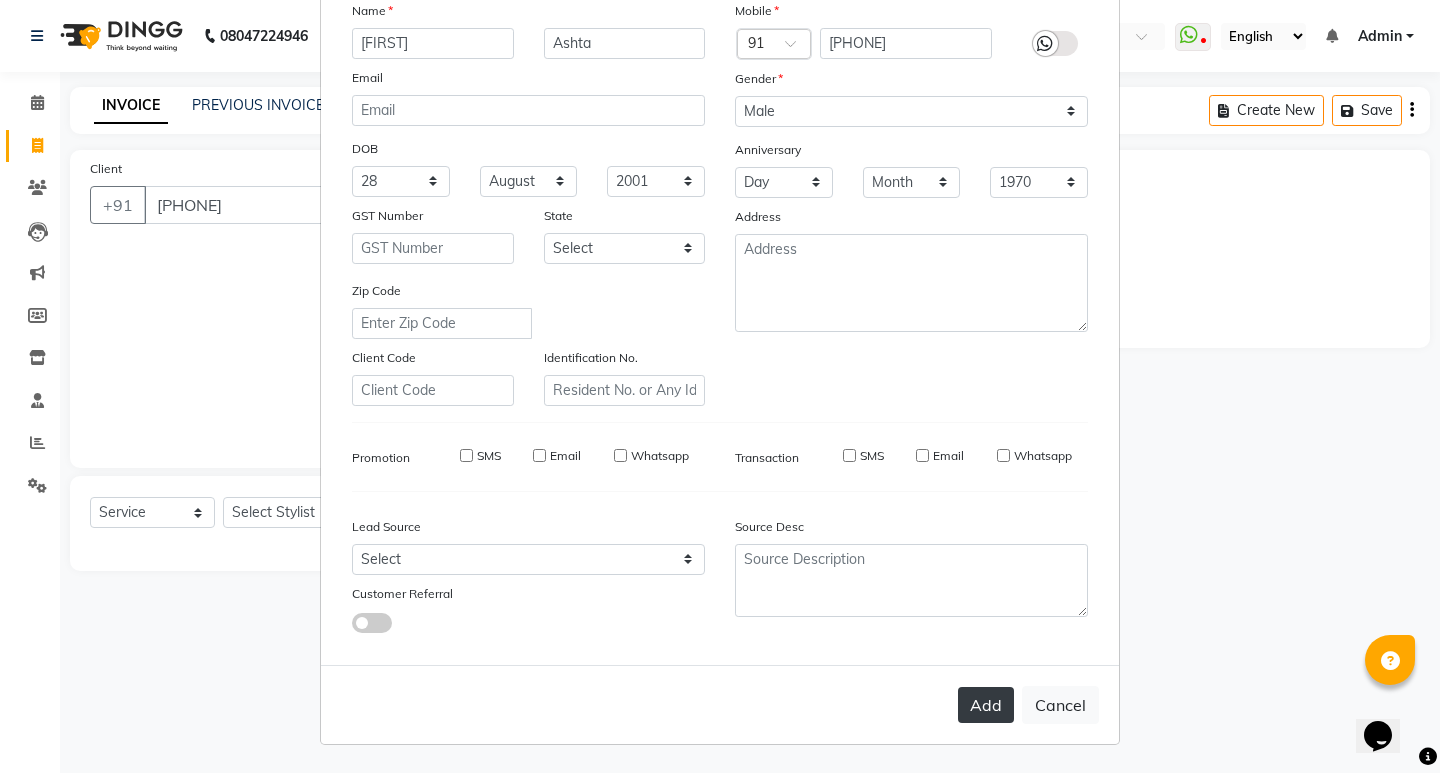 type 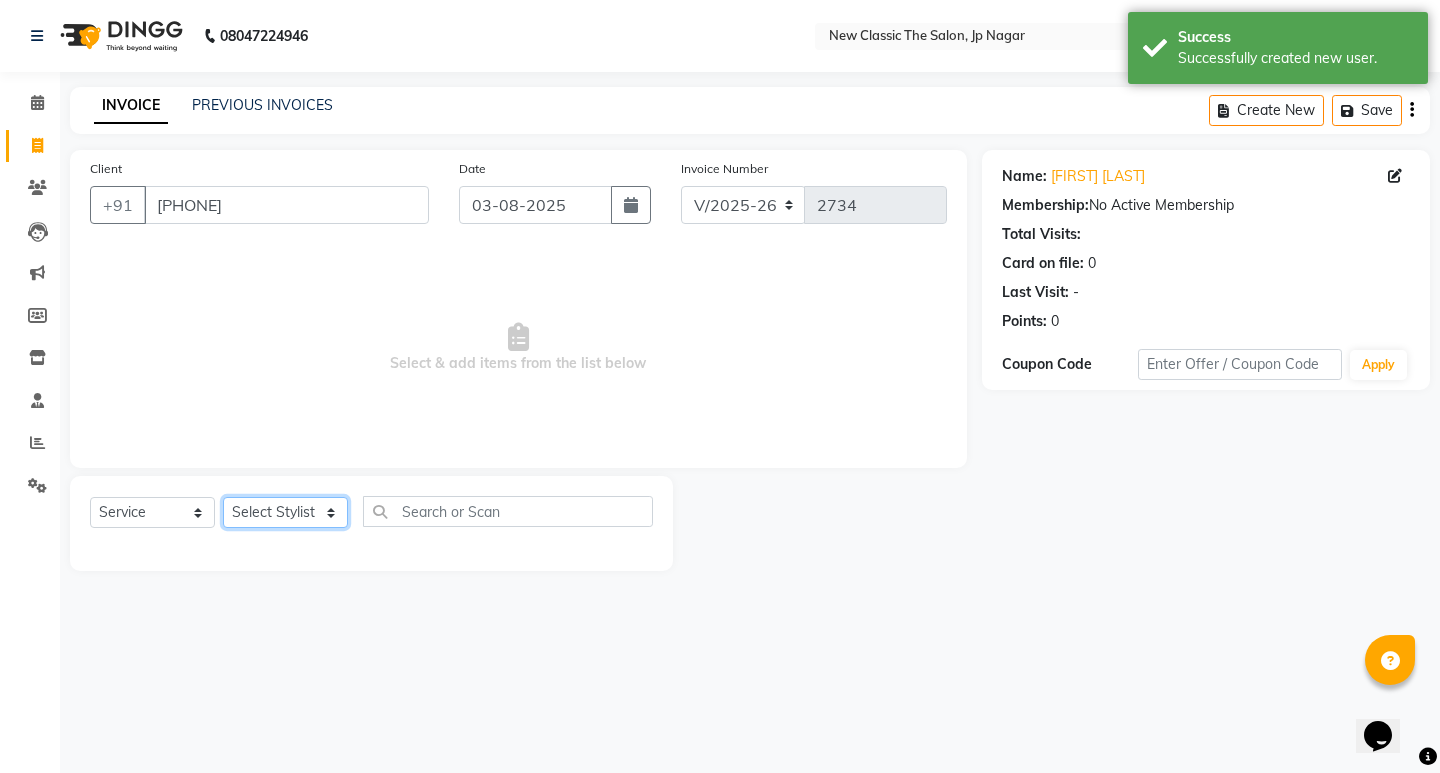 click on "Select Stylist [FIRST] [FIRST] [FIRST] [FIRST] [FIRST] [FIRST] [FIRST] [FIRST] [FIRST] [FIRST] [FIRST]" 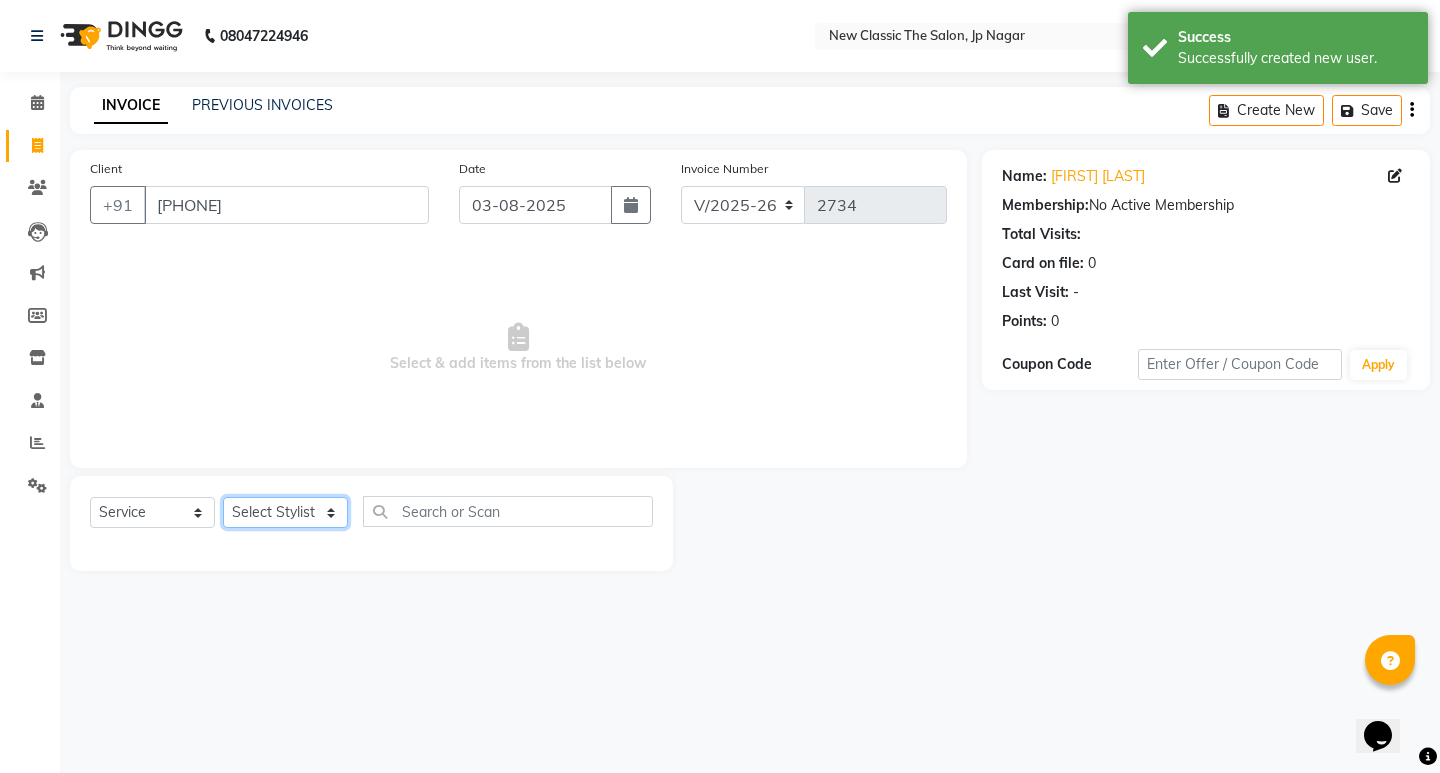 select on "27632" 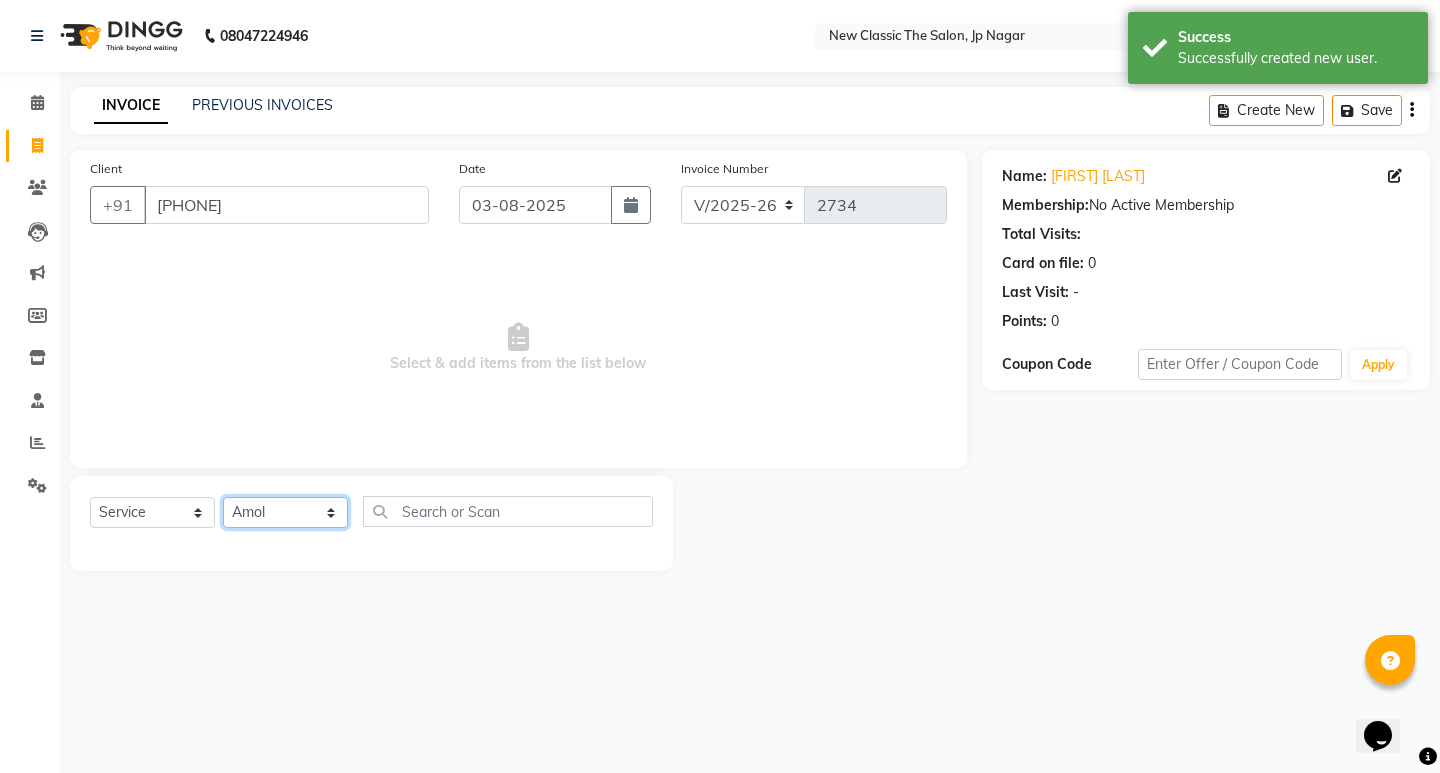 click on "Select Stylist [FIRST] [FIRST] [FIRST] [FIRST] [FIRST] [FIRST] [FIRST] [FIRST] [FIRST] [FIRST] [FIRST]" 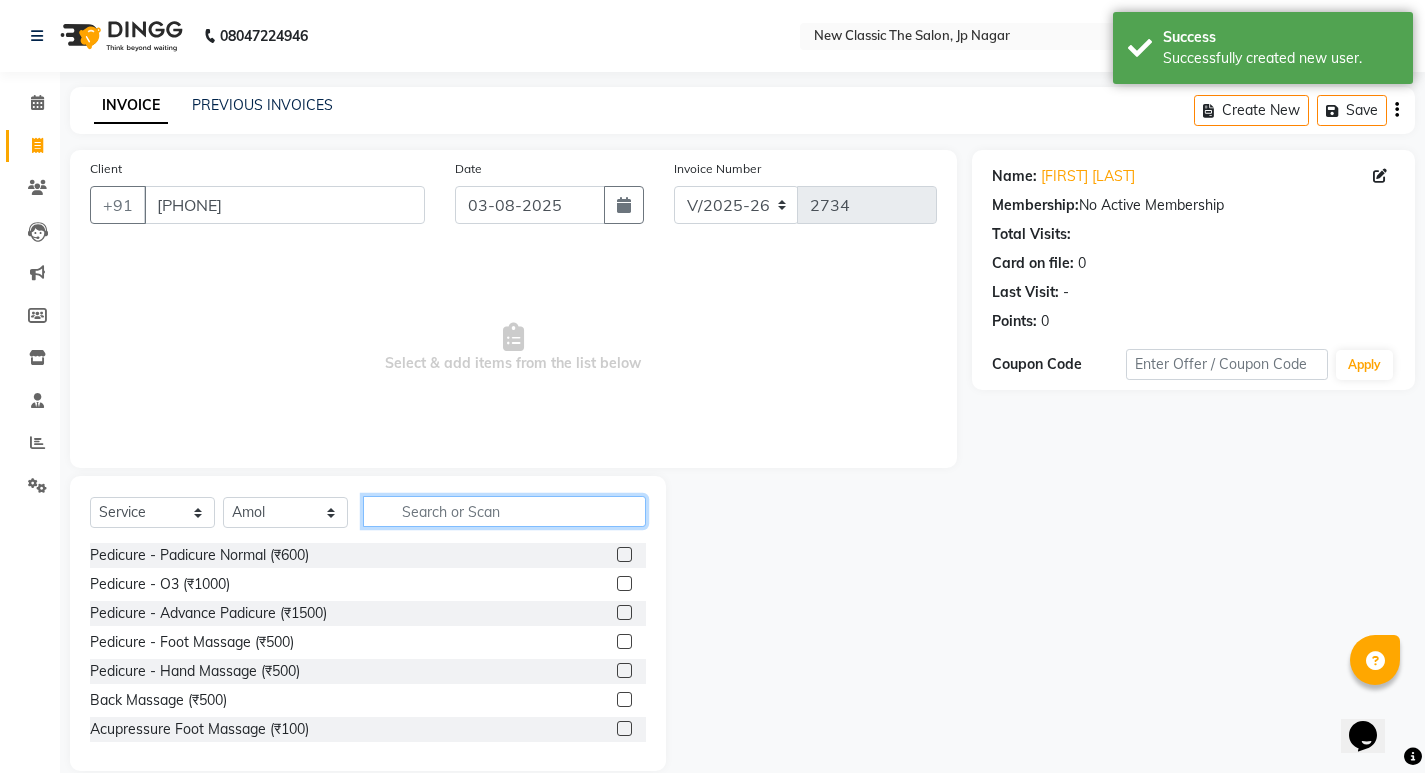 click 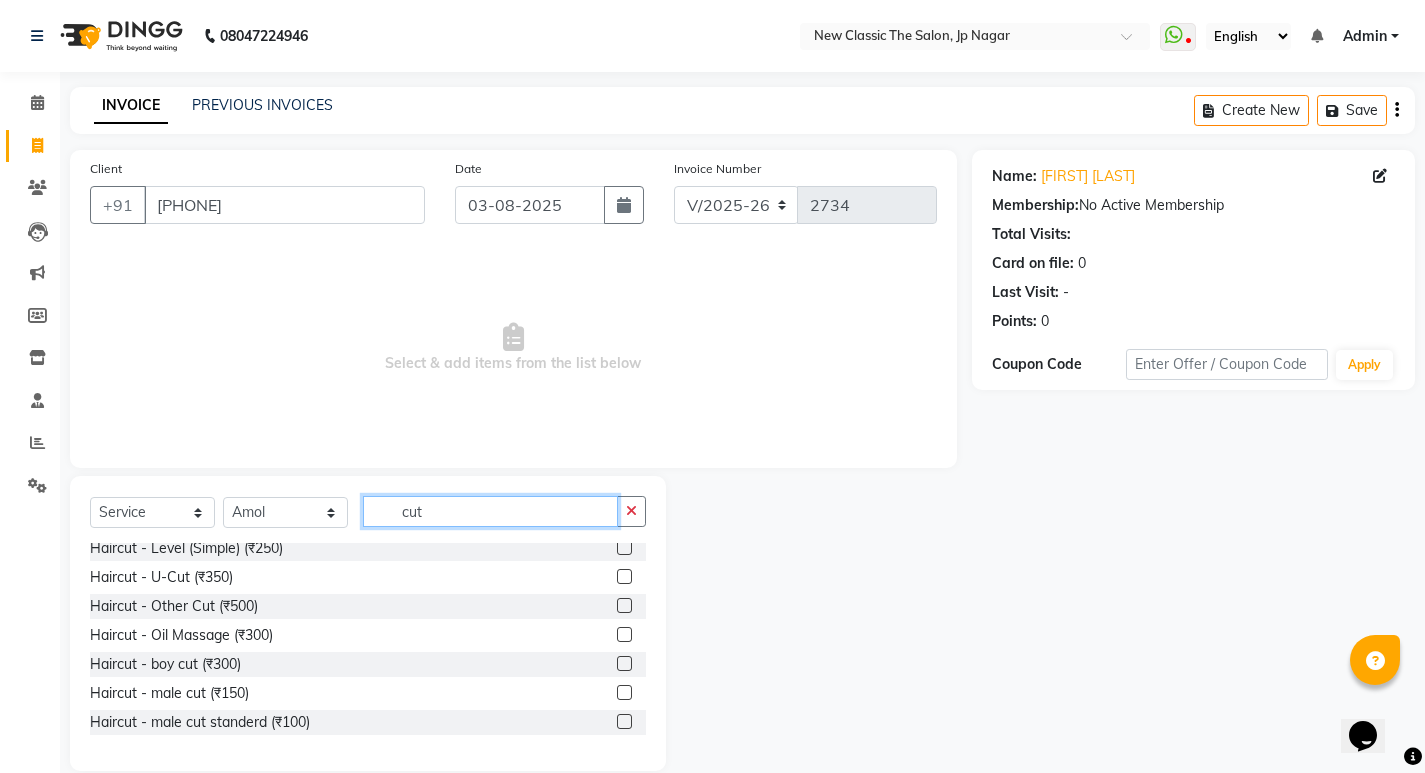 scroll, scrollTop: 100, scrollLeft: 0, axis: vertical 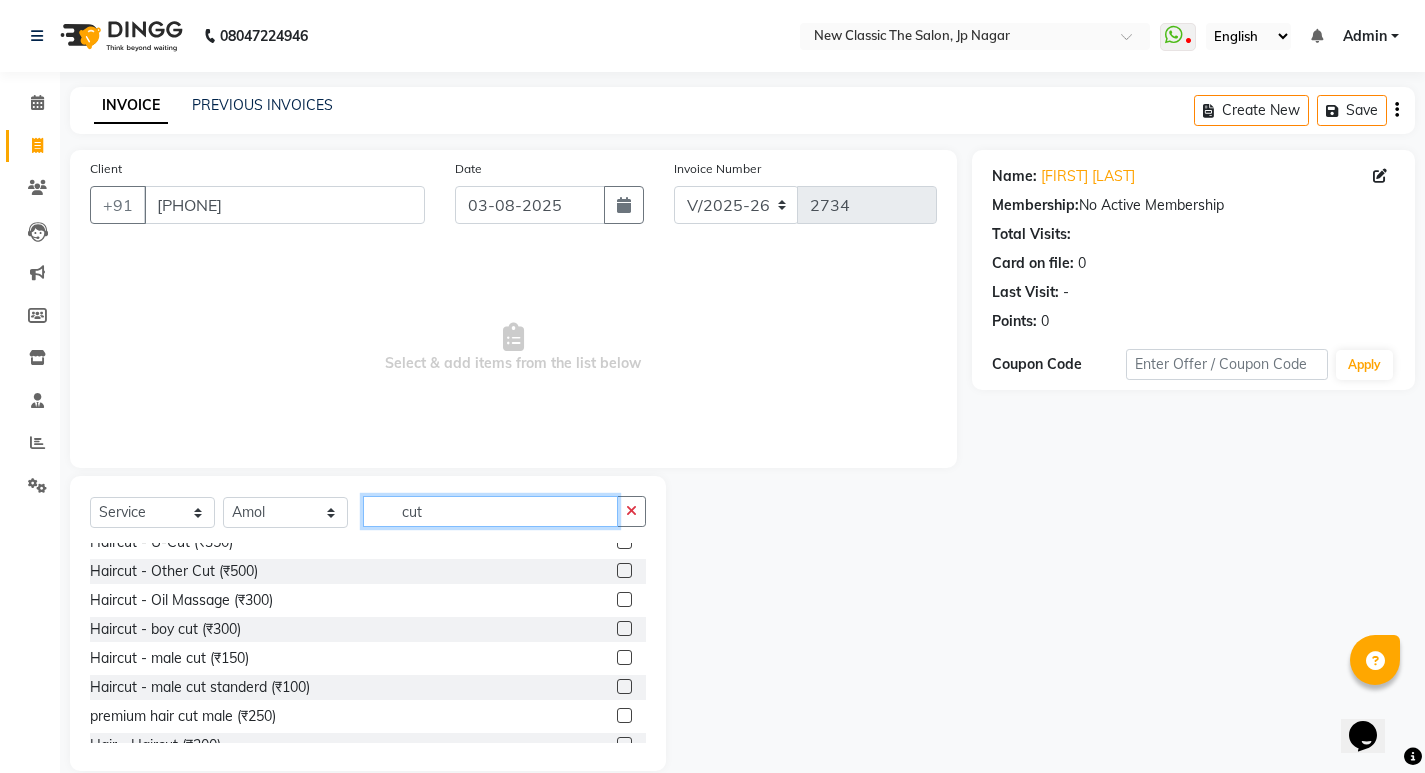 type on "cut" 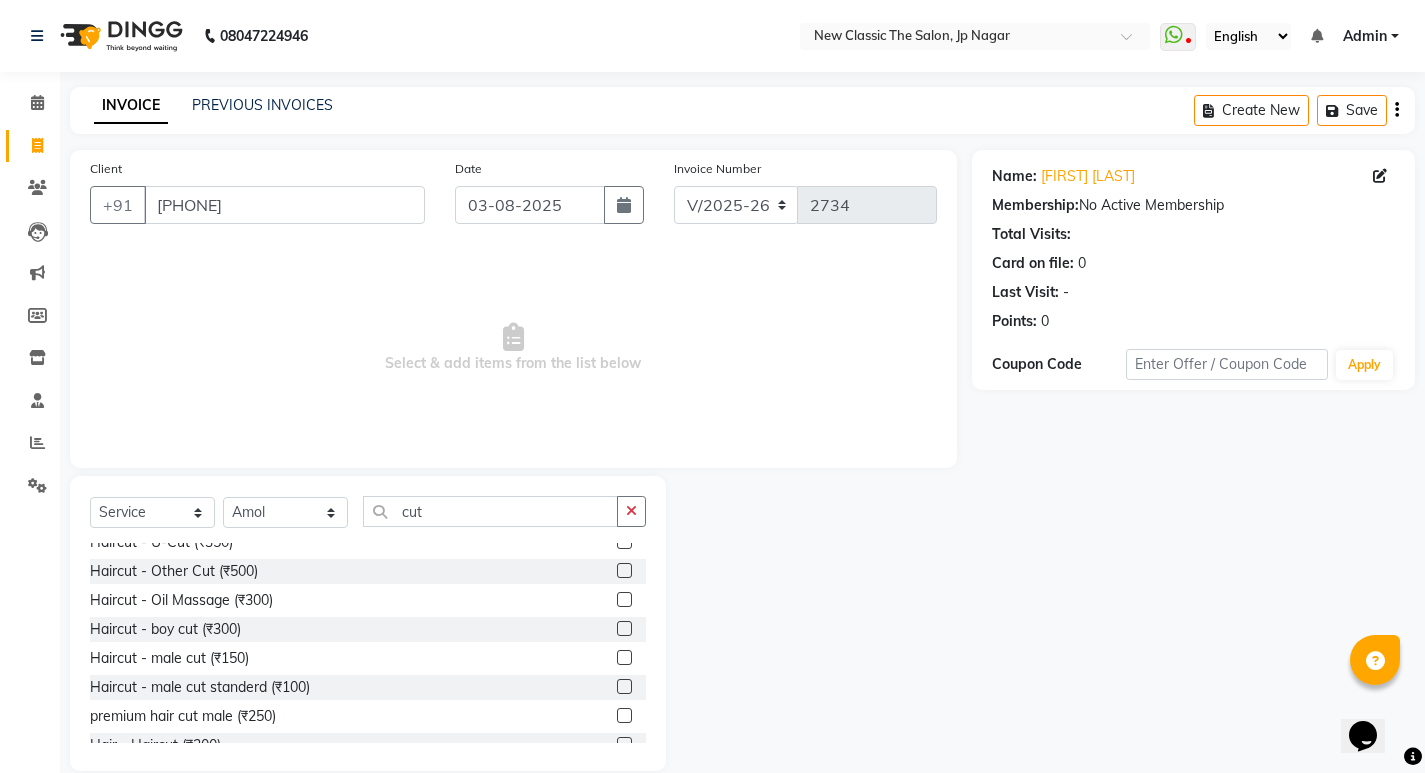 click 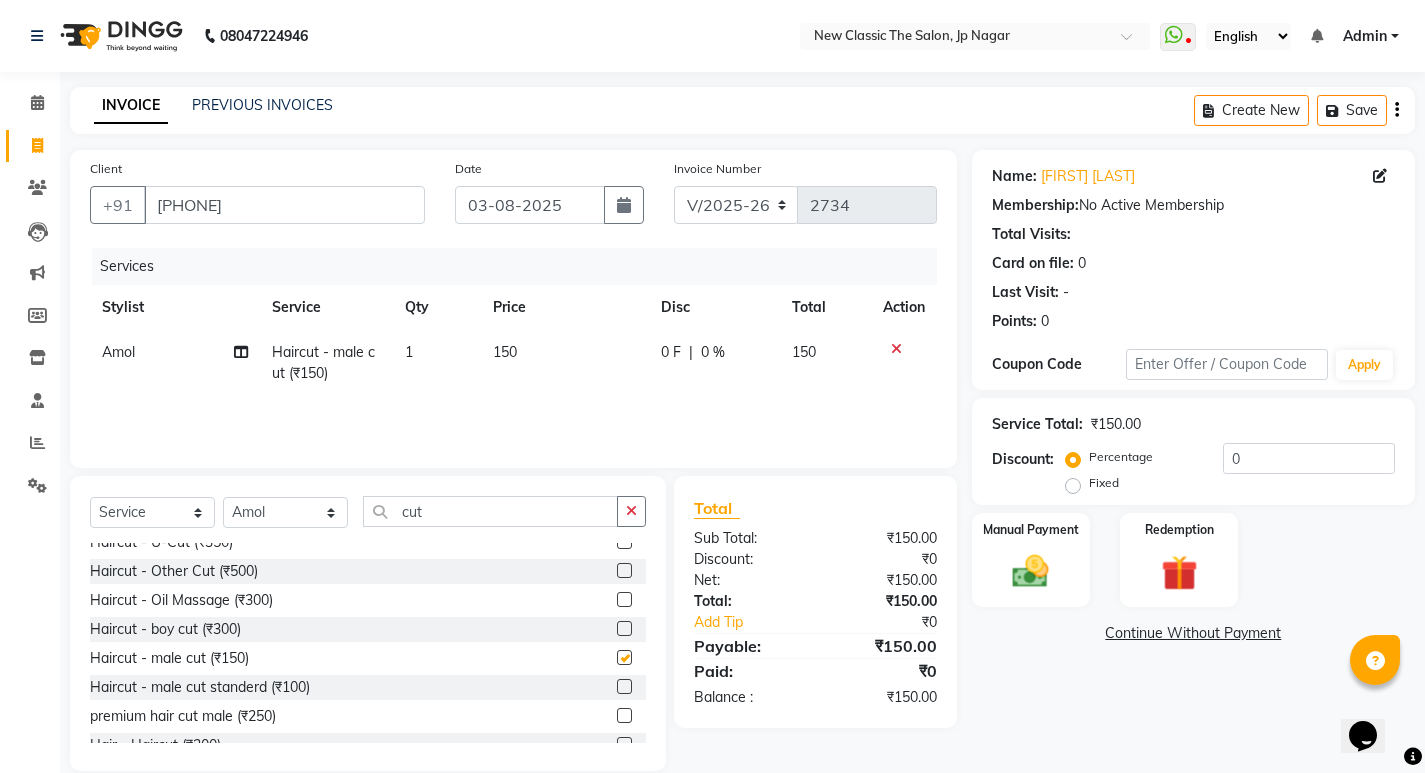 checkbox on "false" 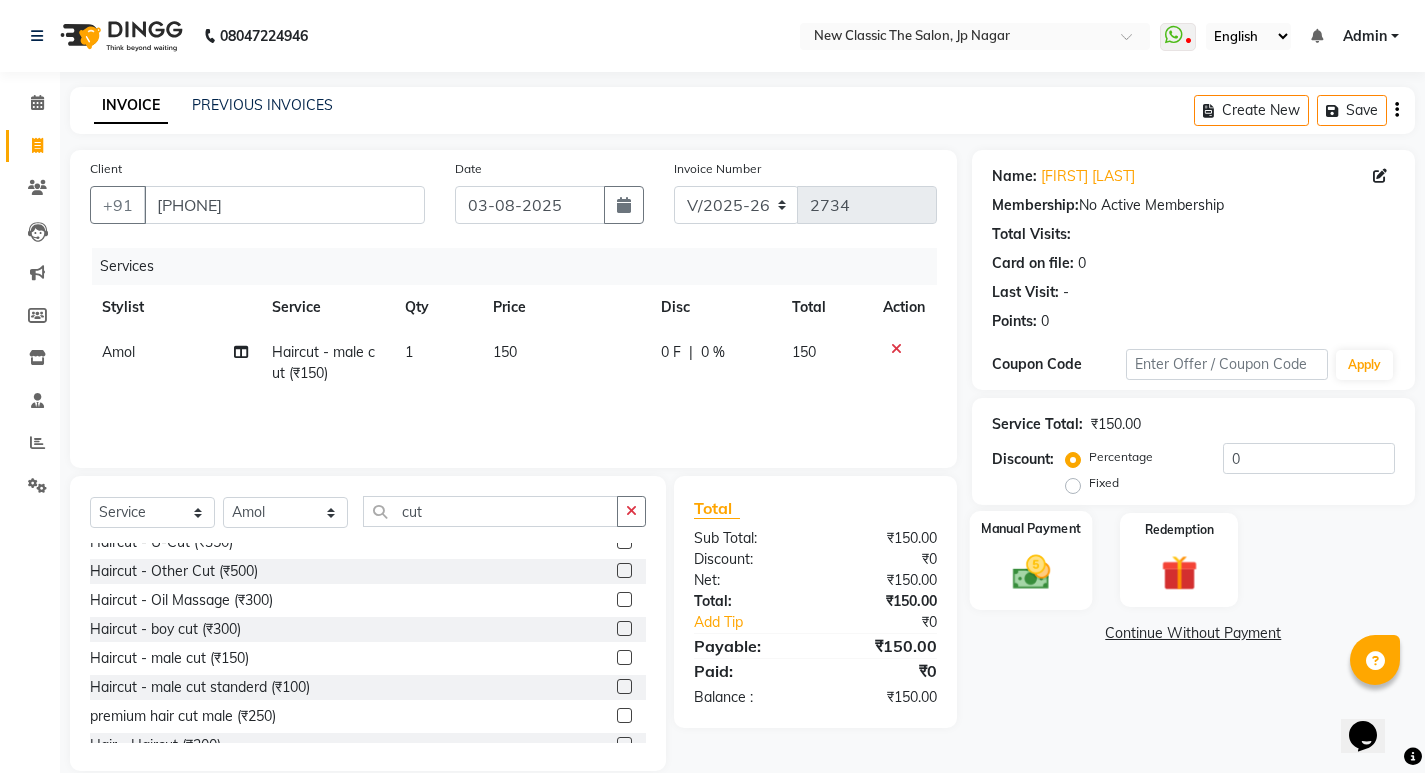 click 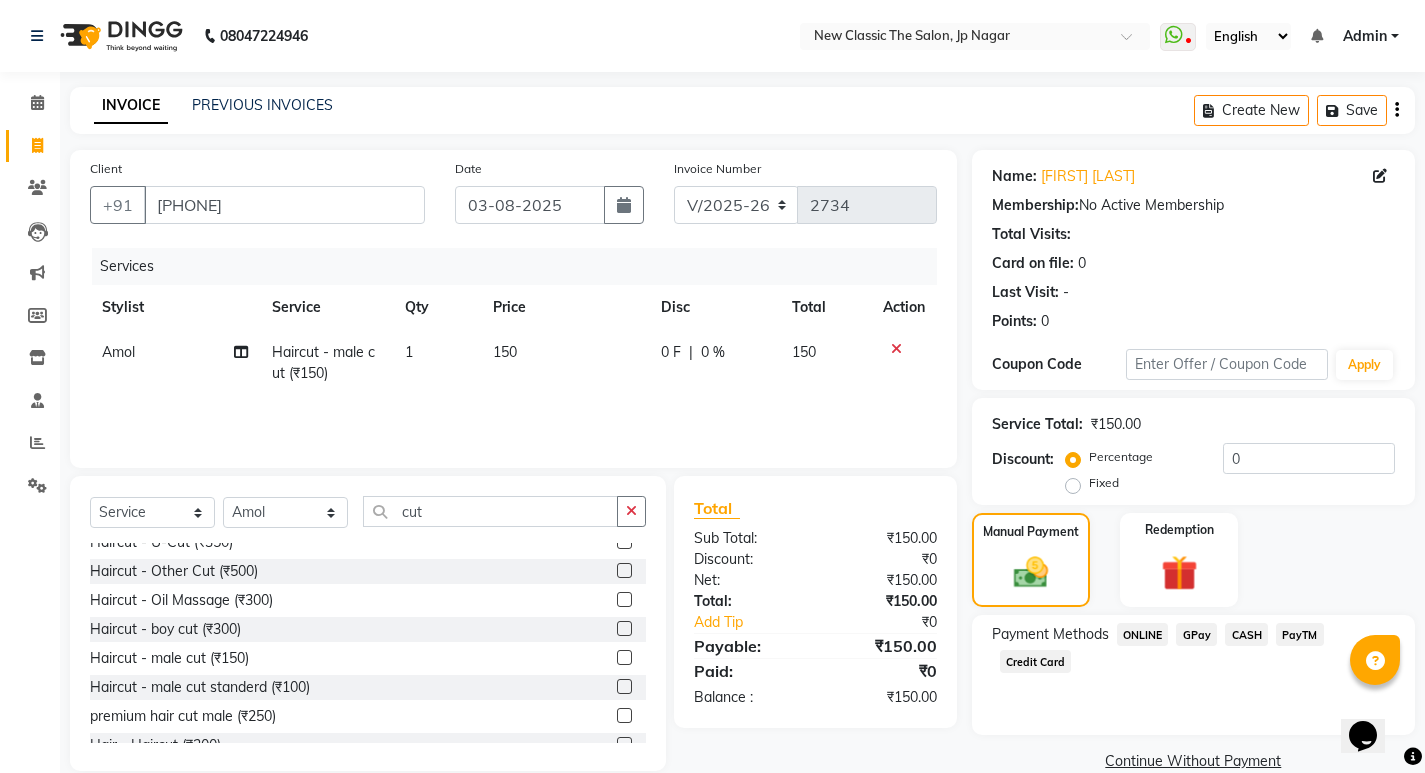 click on "ONLINE" 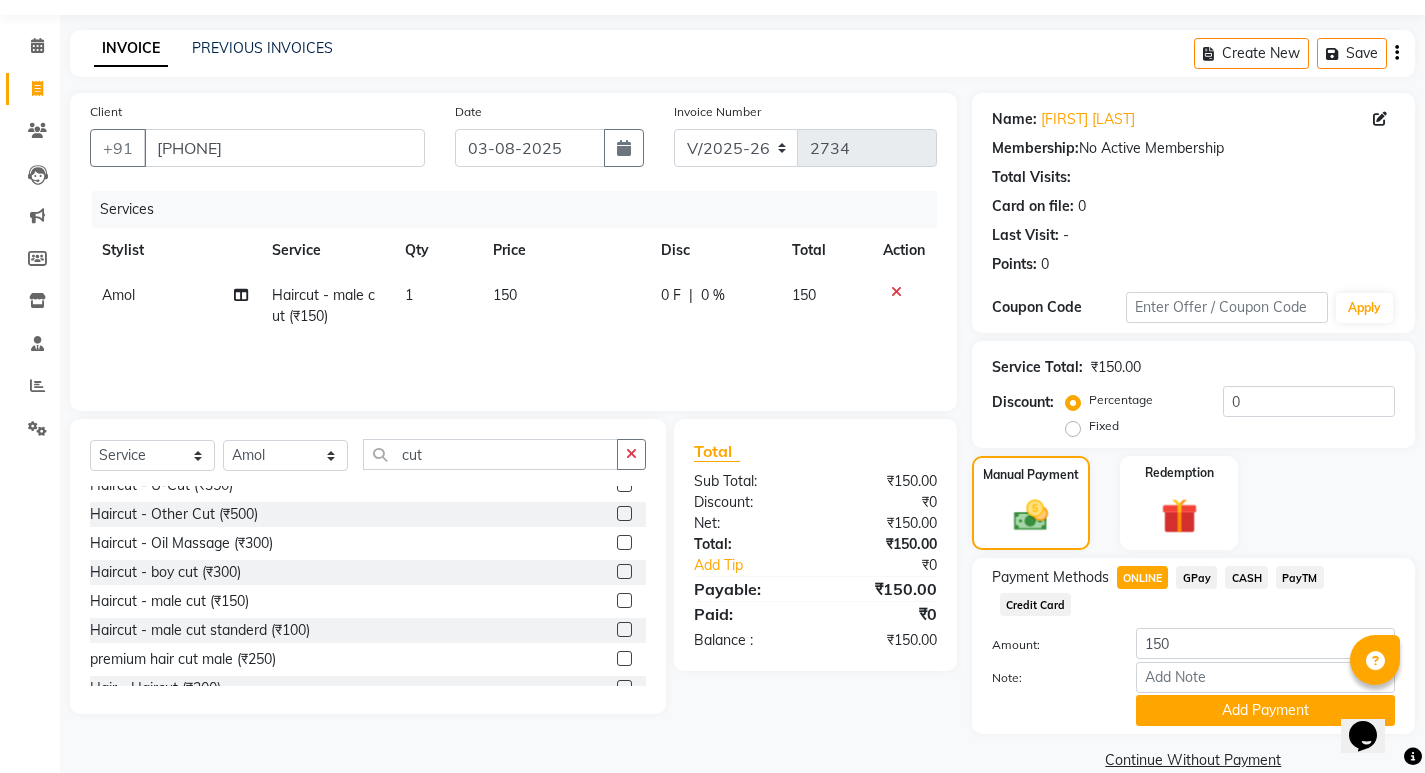 scroll, scrollTop: 89, scrollLeft: 0, axis: vertical 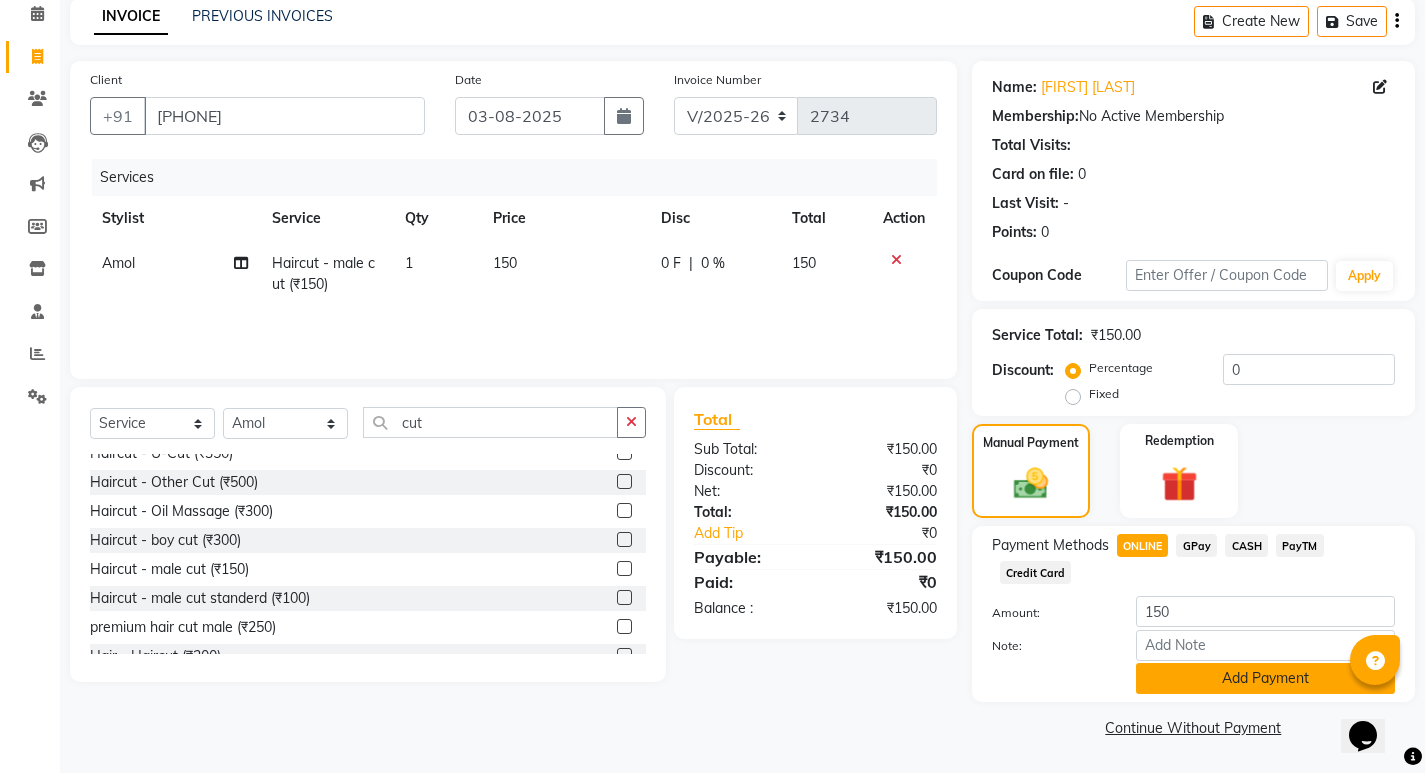 click on "Add Payment" 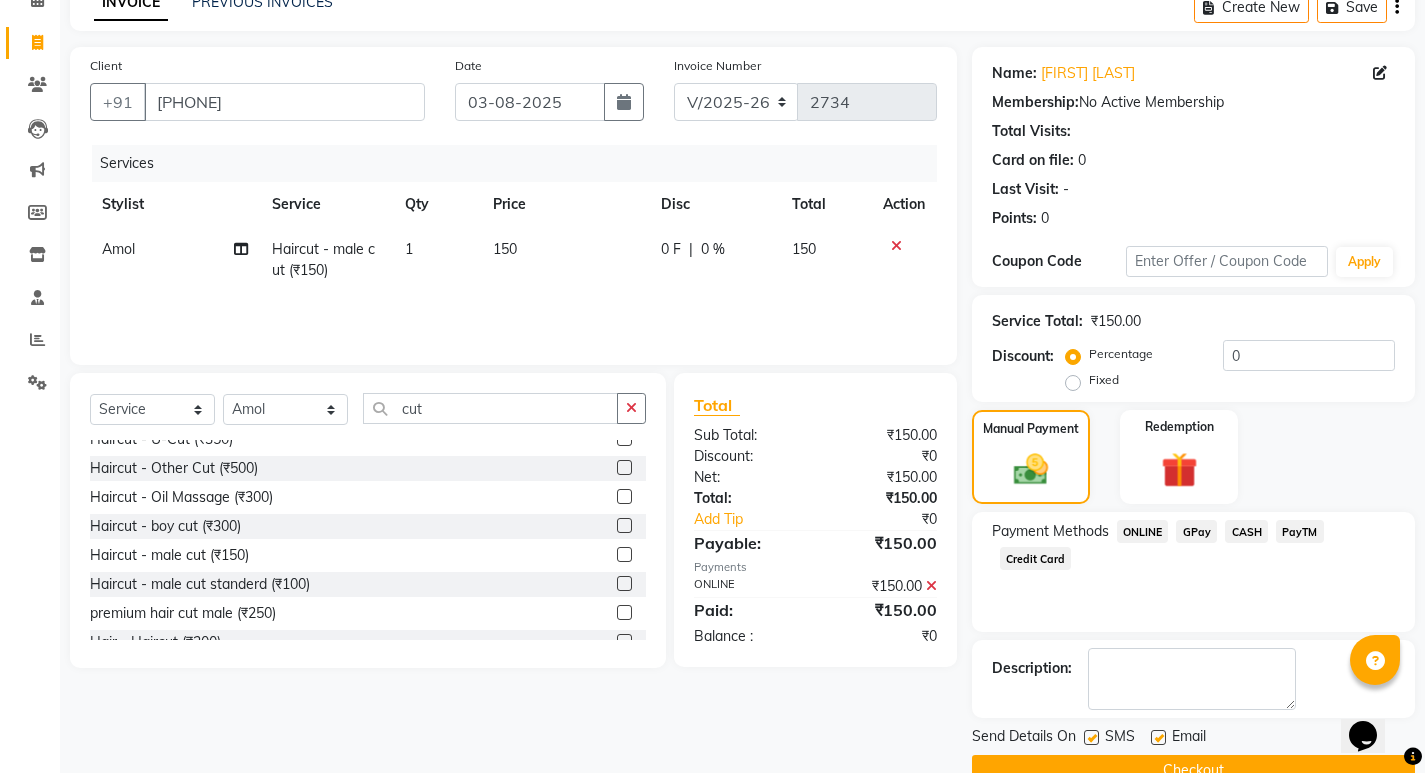 scroll, scrollTop: 146, scrollLeft: 0, axis: vertical 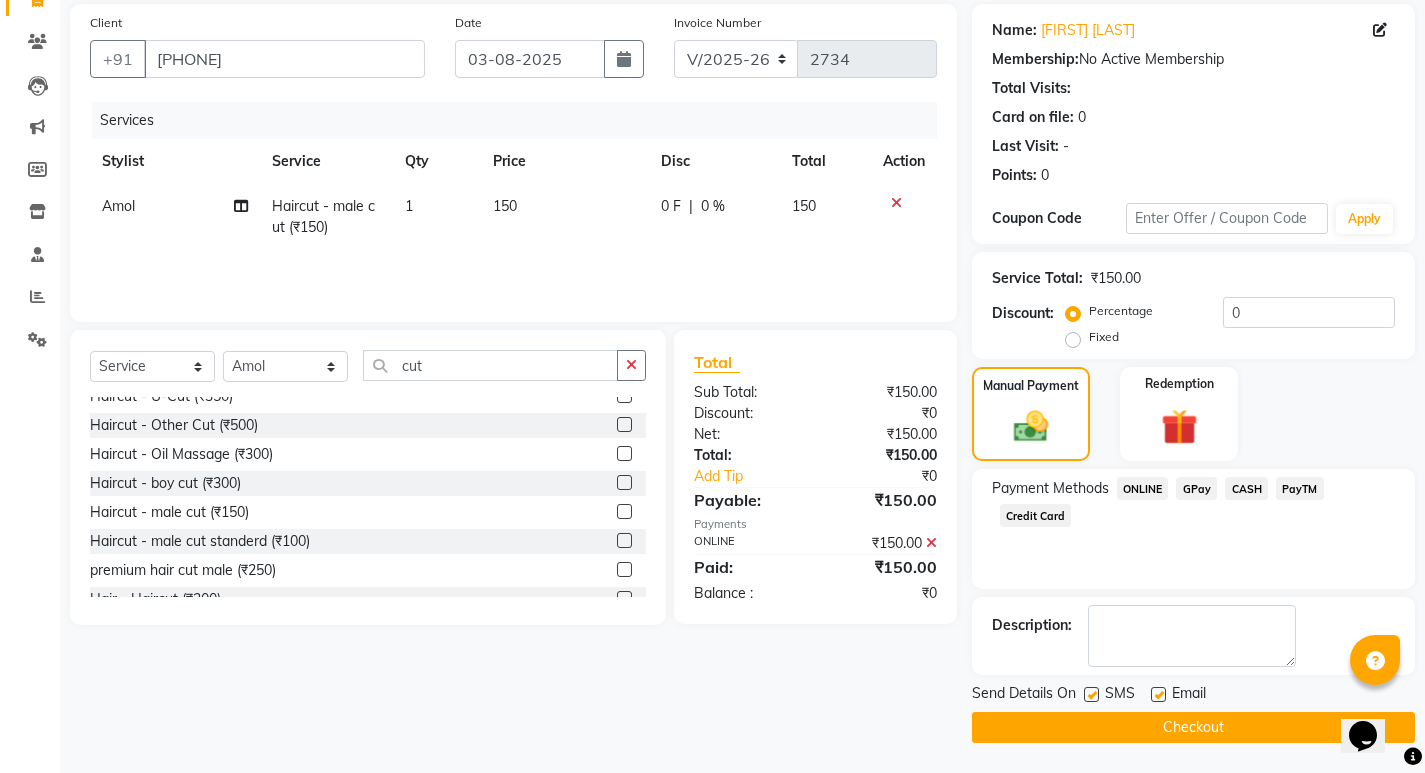 click on "Checkout" 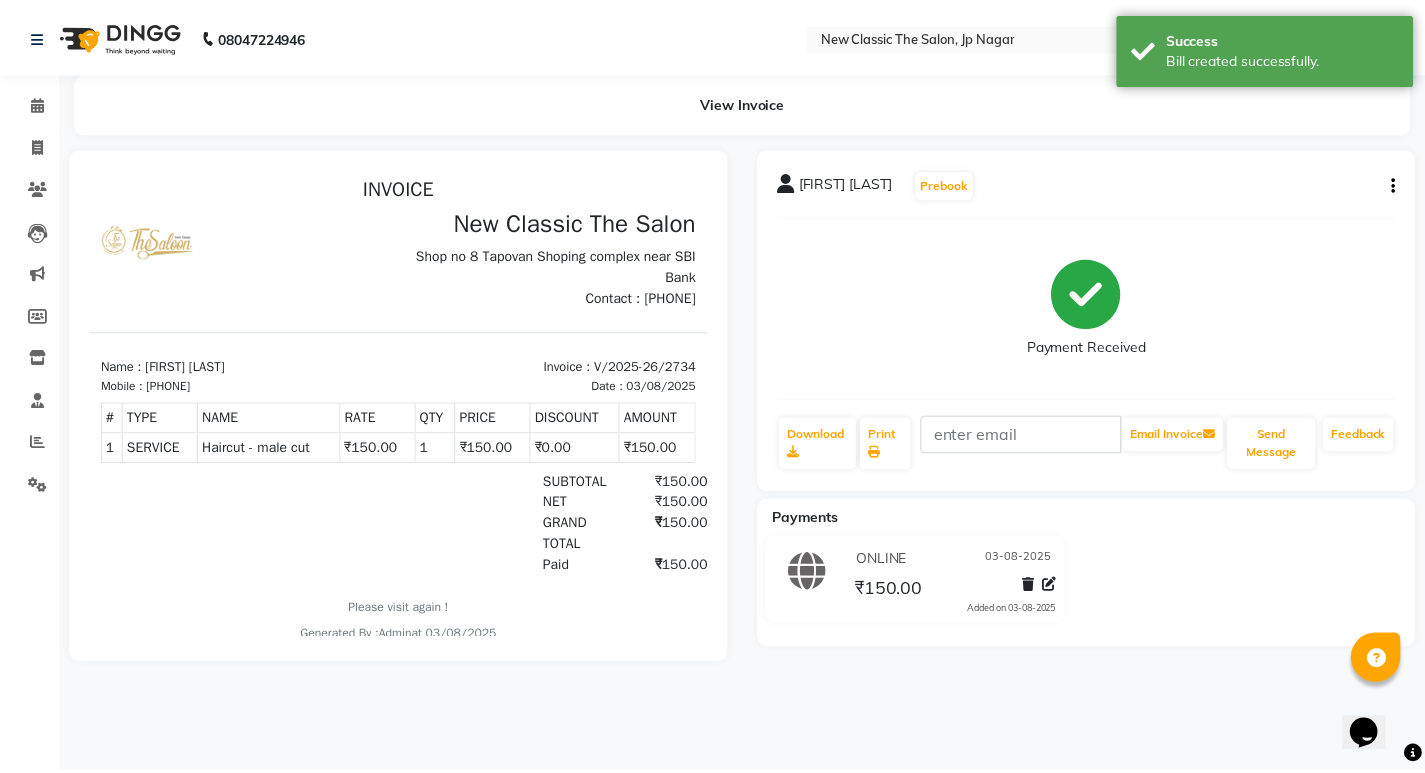 scroll, scrollTop: 0, scrollLeft: 0, axis: both 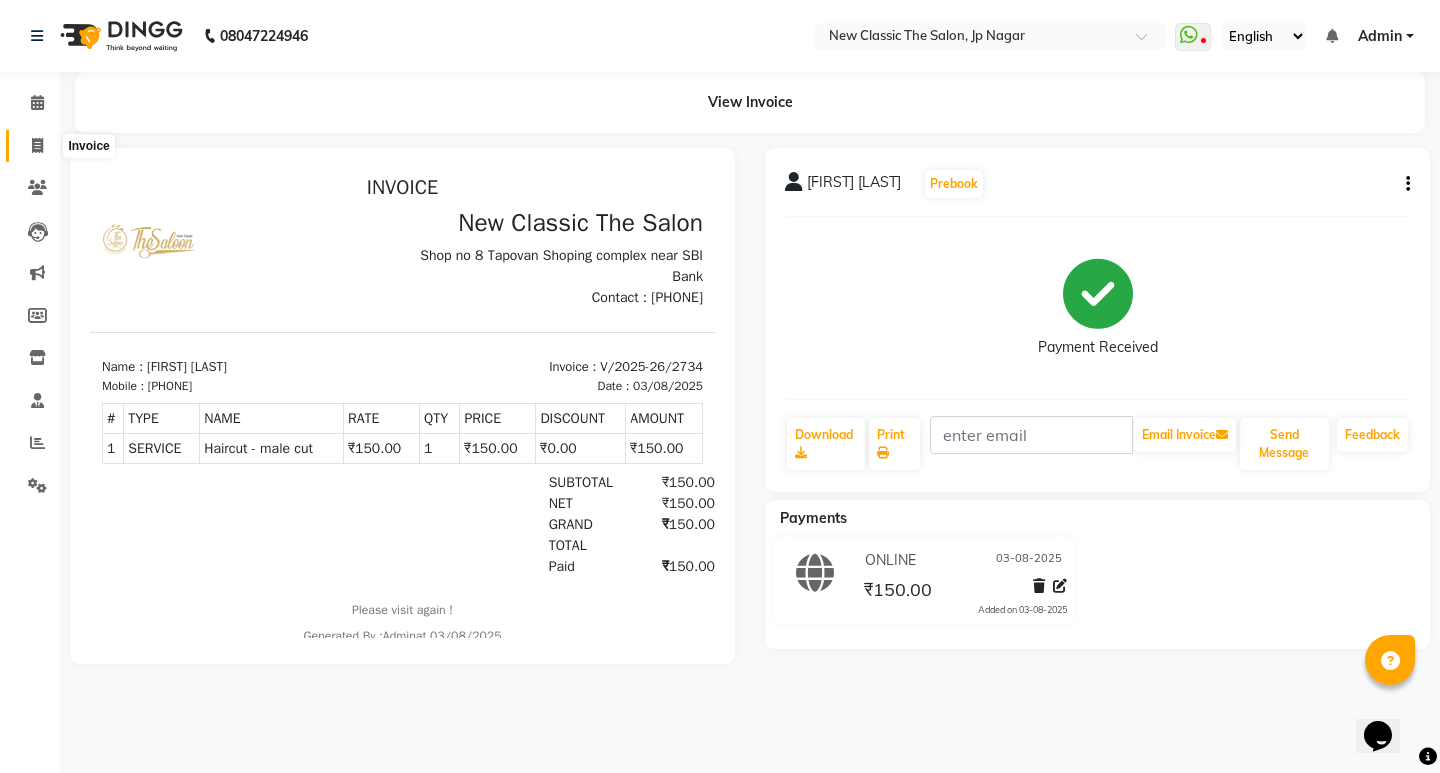 click 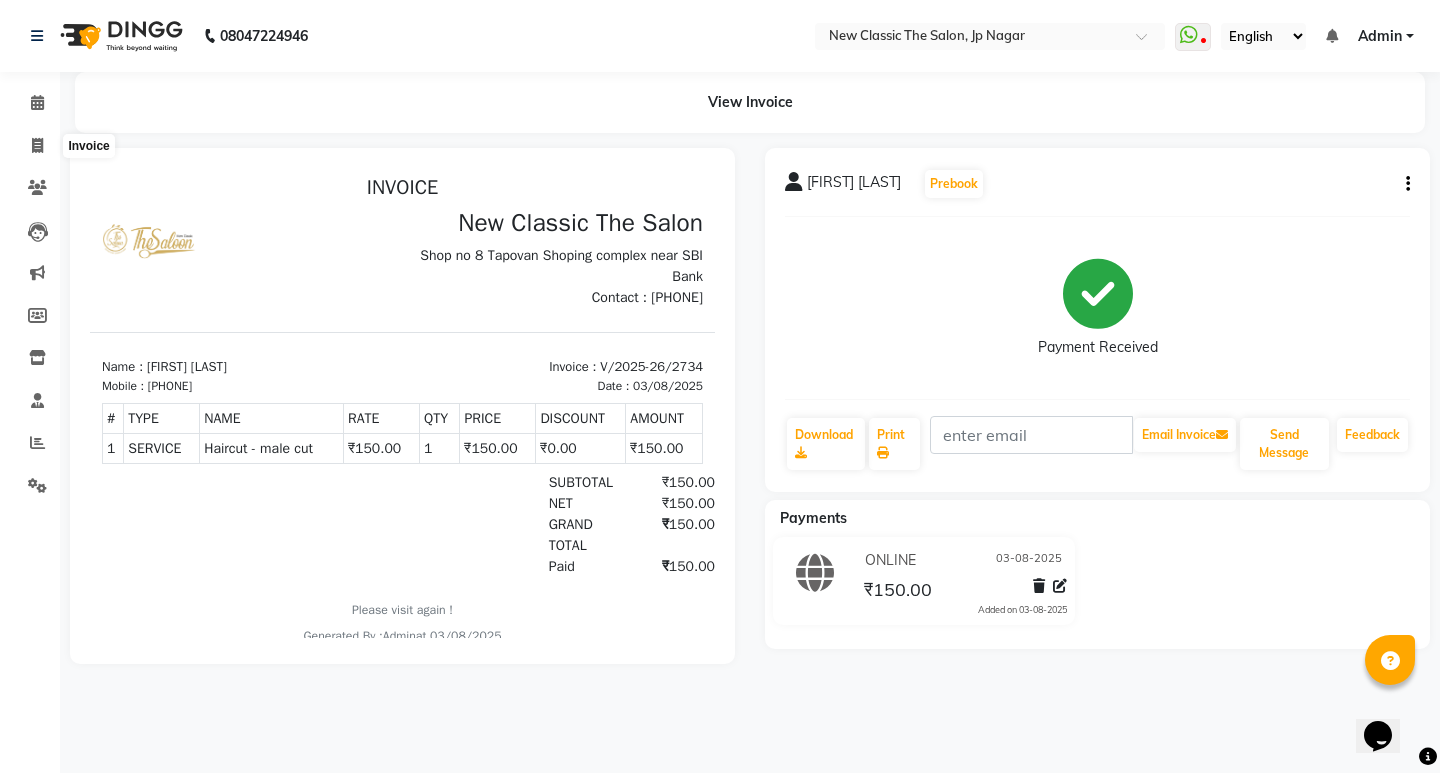 select on "service" 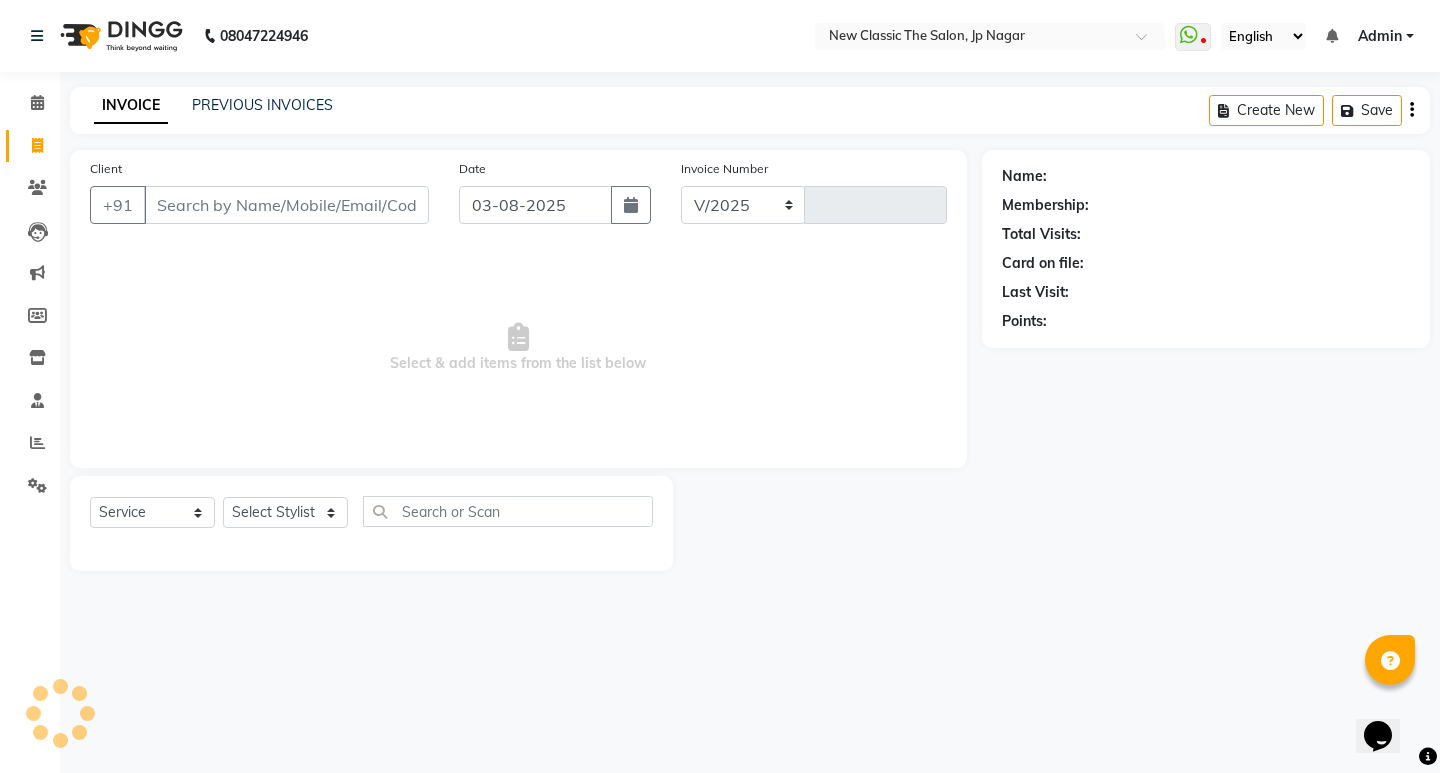 select on "4678" 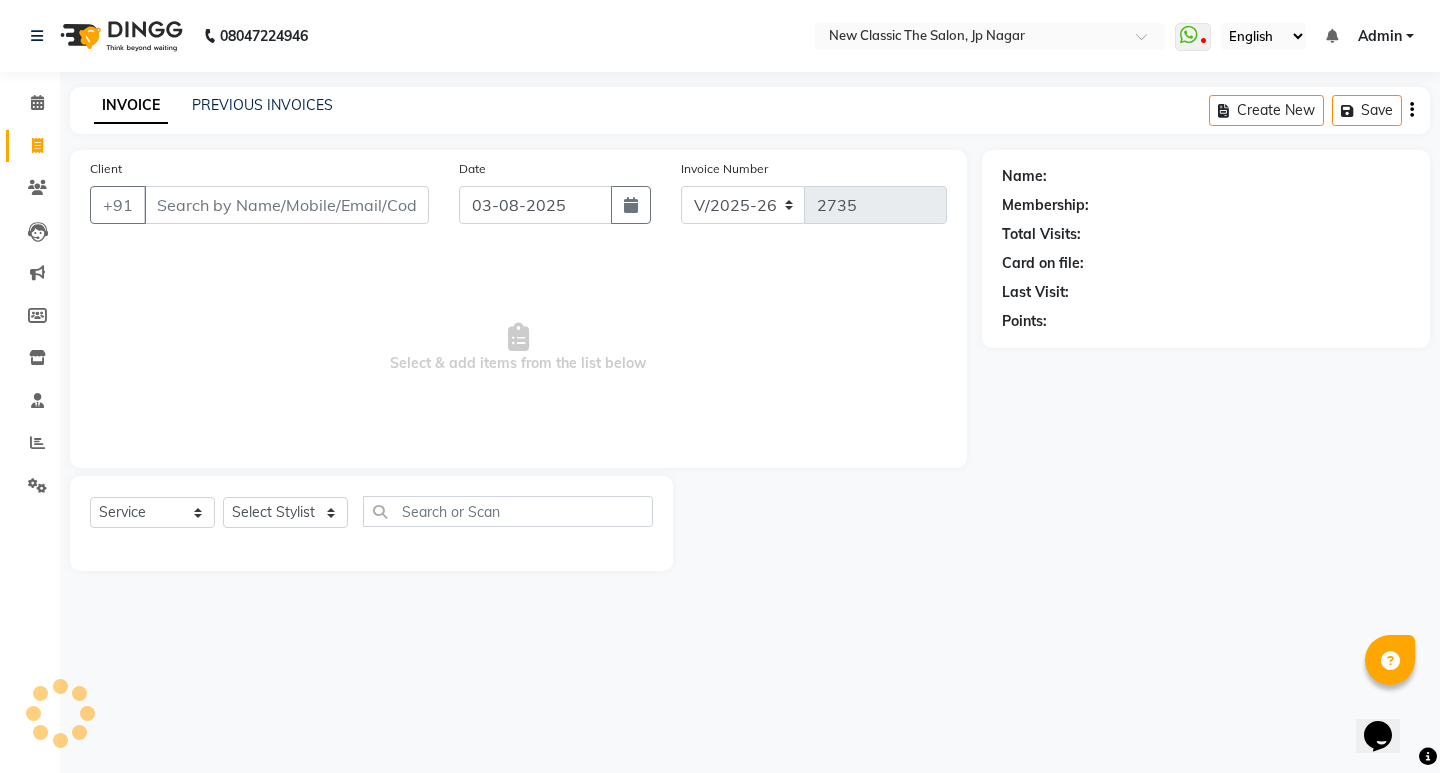 click on "Client" at bounding box center [286, 205] 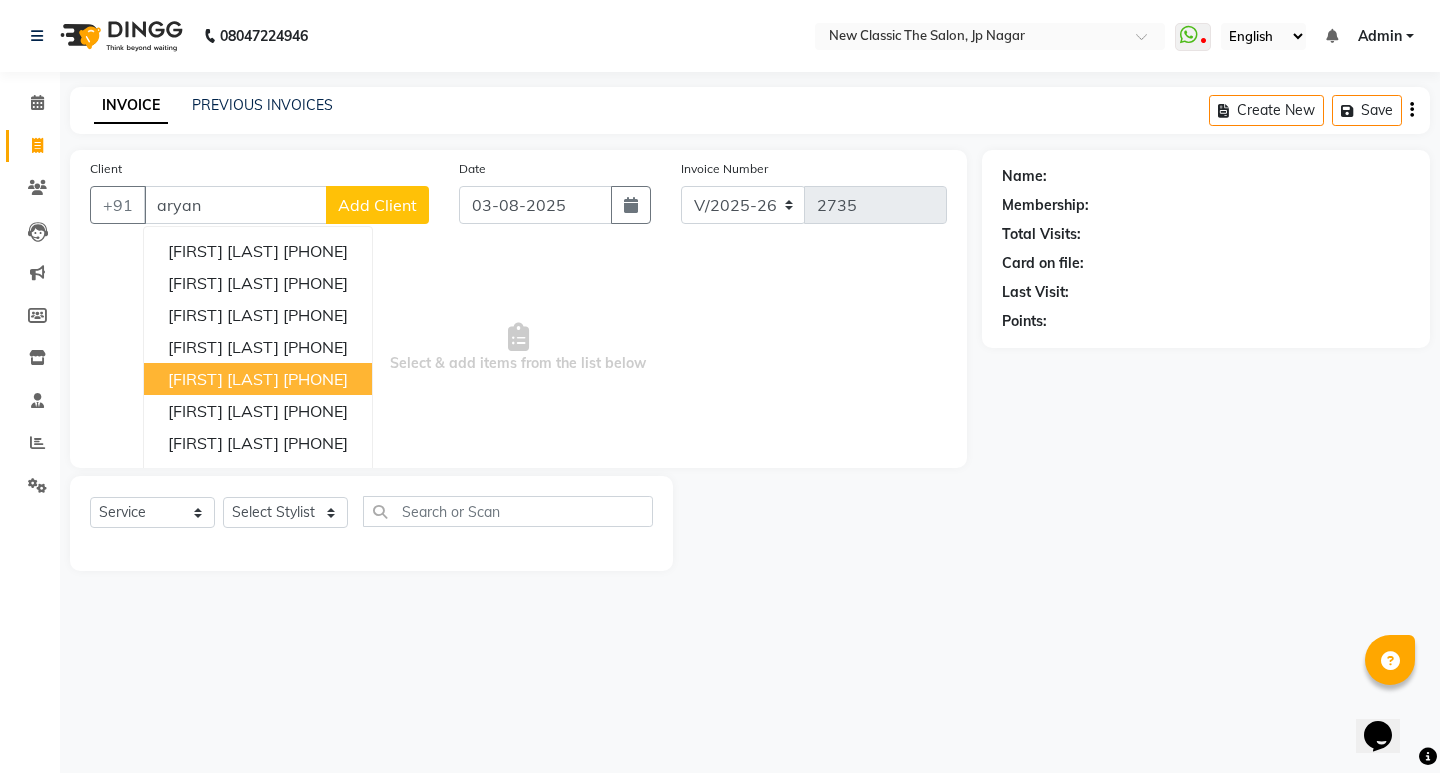 click on "[FIRST] [LAST]" at bounding box center (223, 379) 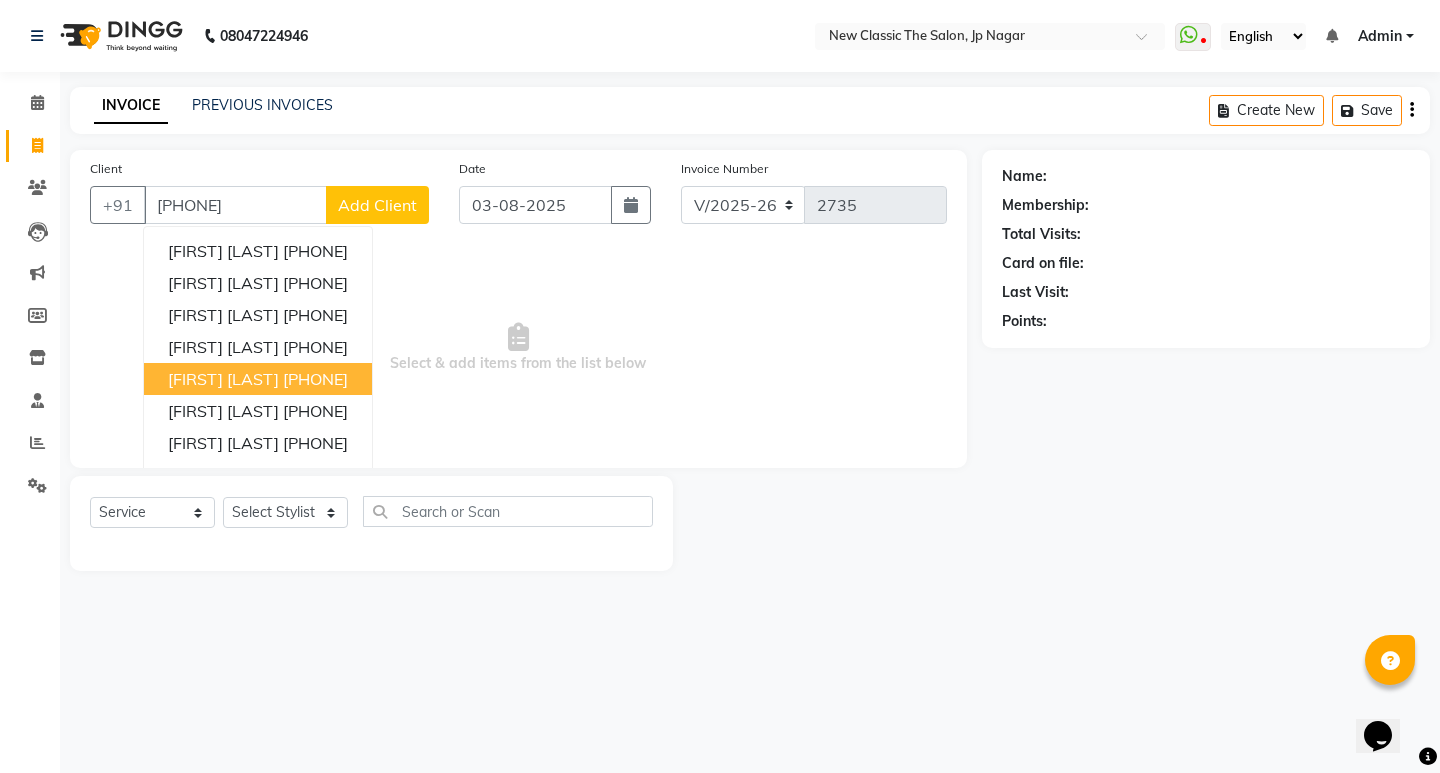 type on "[PHONE]" 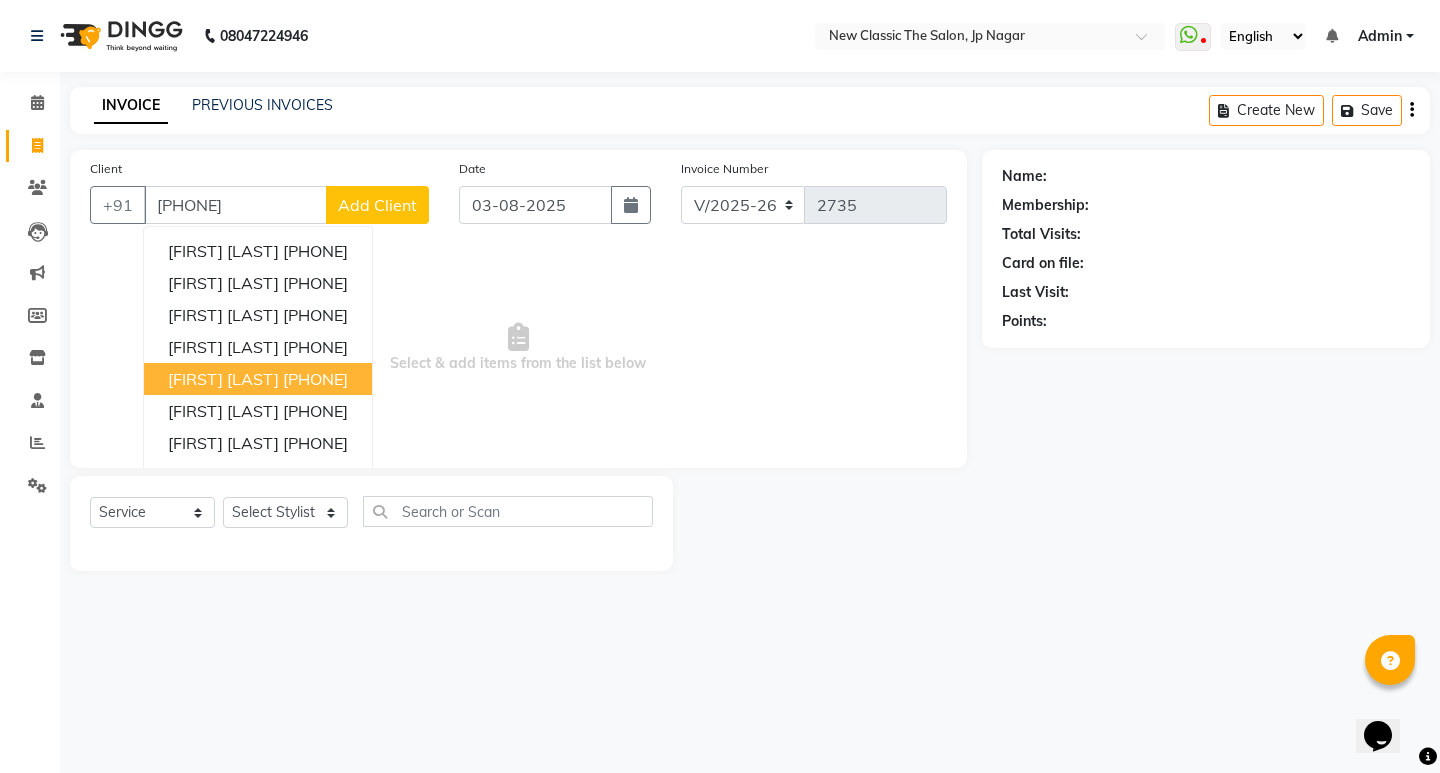 select on "1: Object" 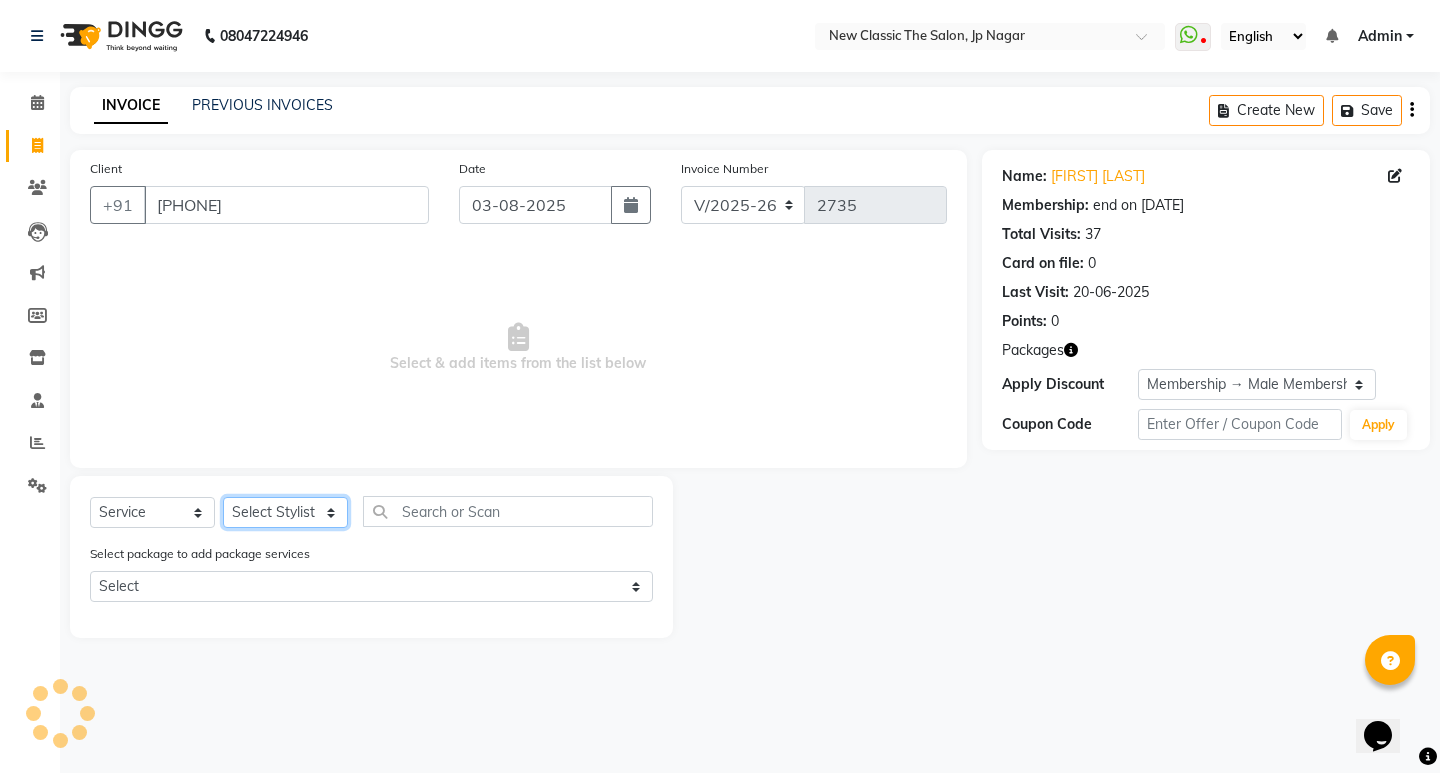 click on "Select Stylist [FIRST] [FIRST] [FIRST] [FIRST] [FIRST] [FIRST] [FIRST] [FIRST] [FIRST] [FIRST] [FIRST]" 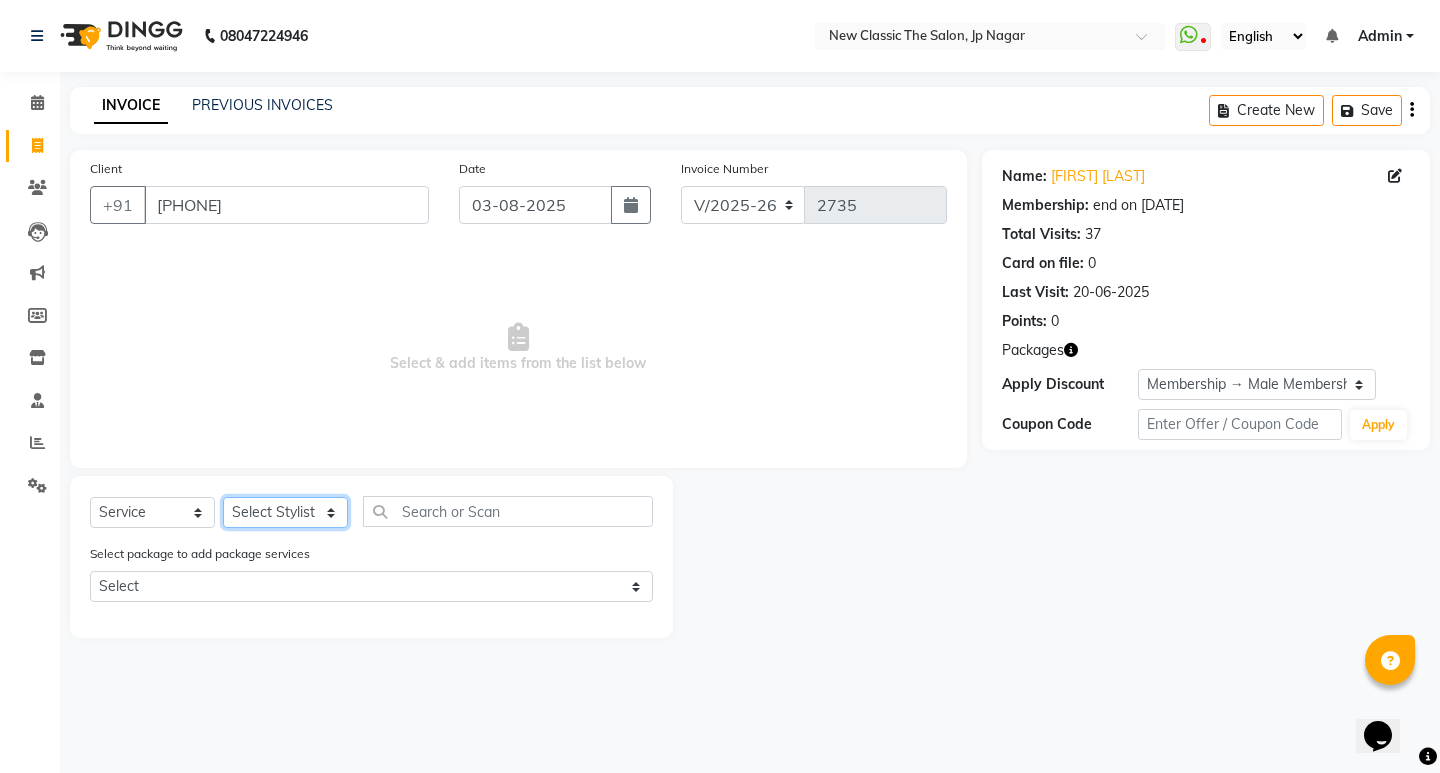 select on "27631" 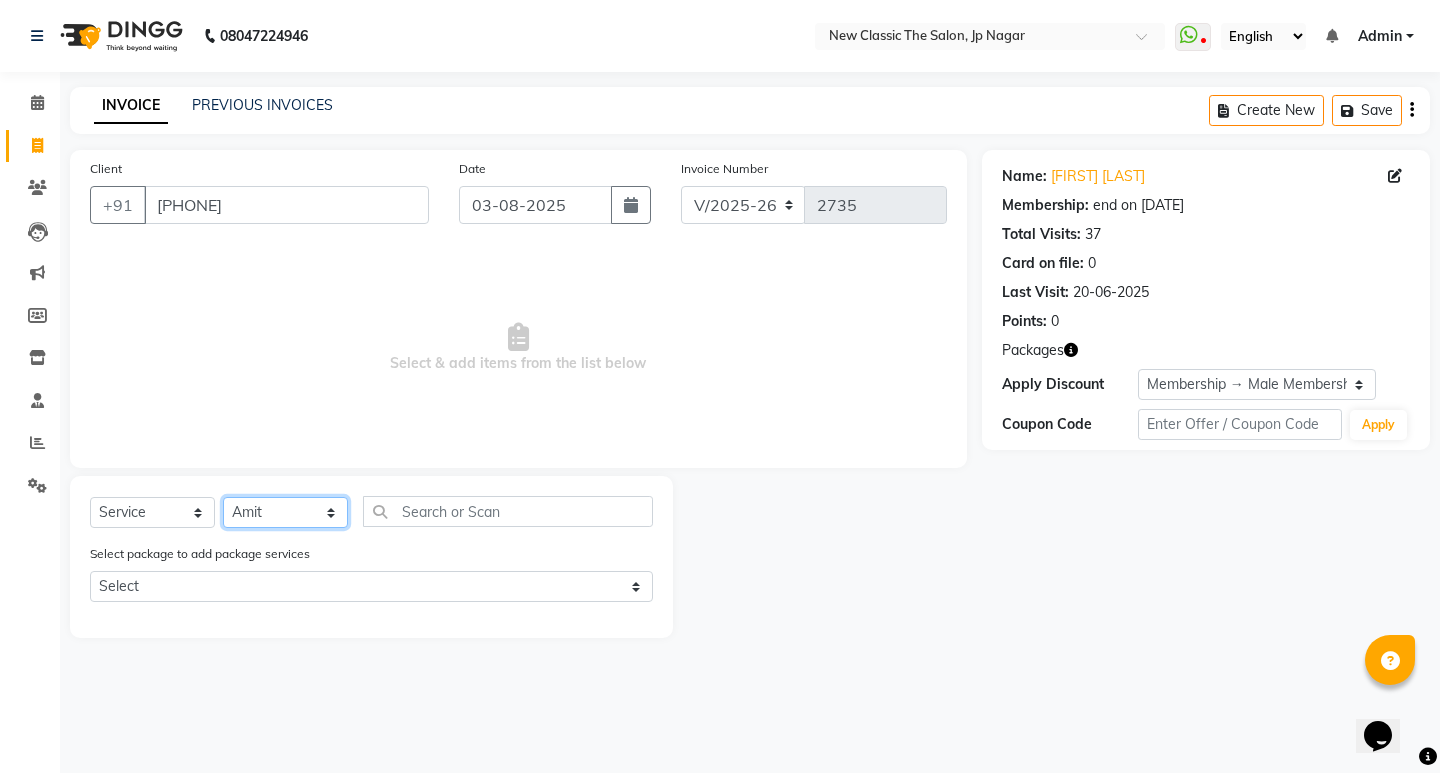 click on "Select Stylist [FIRST] [FIRST] [FIRST] [FIRST] [FIRST] [FIRST] [FIRST] [FIRST] [FIRST] [FIRST] [FIRST]" 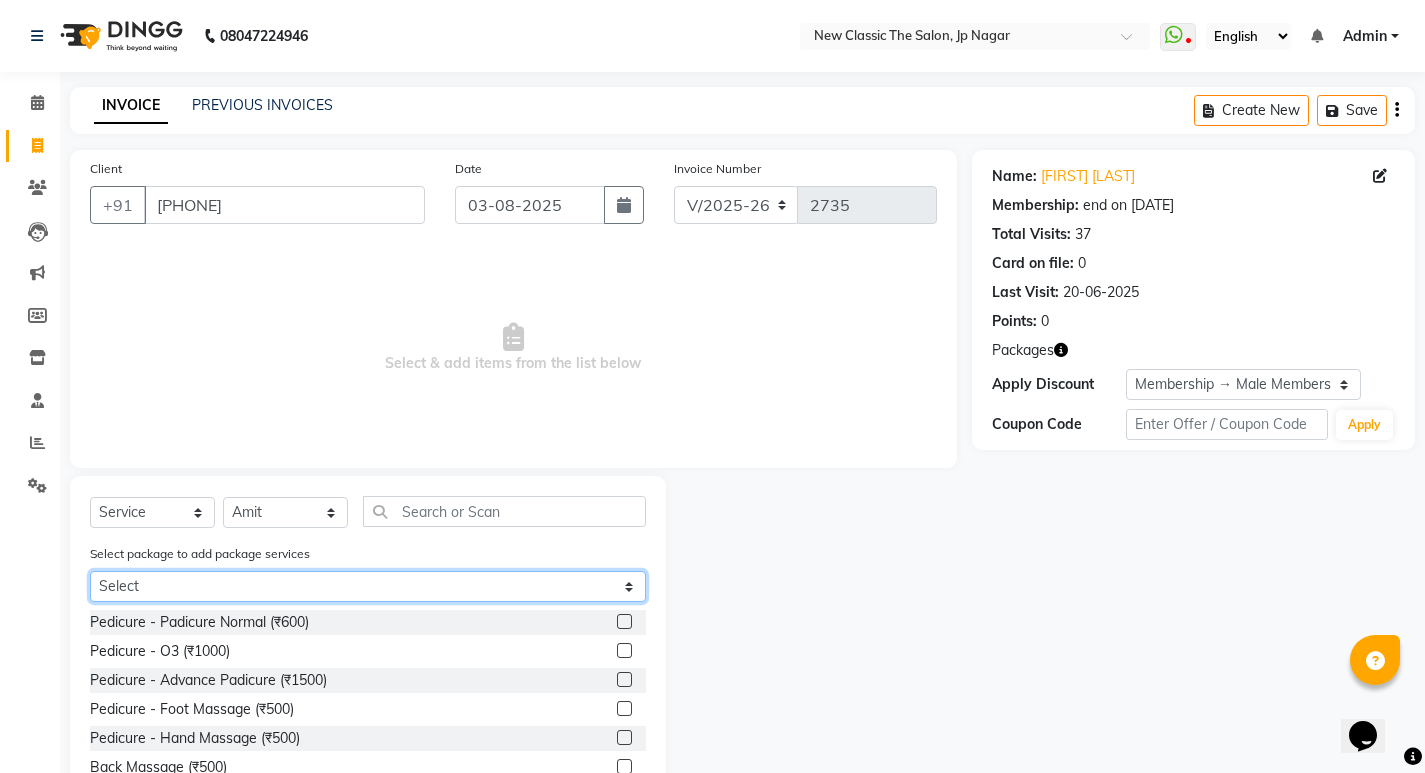 click on "Select male membership 1200" 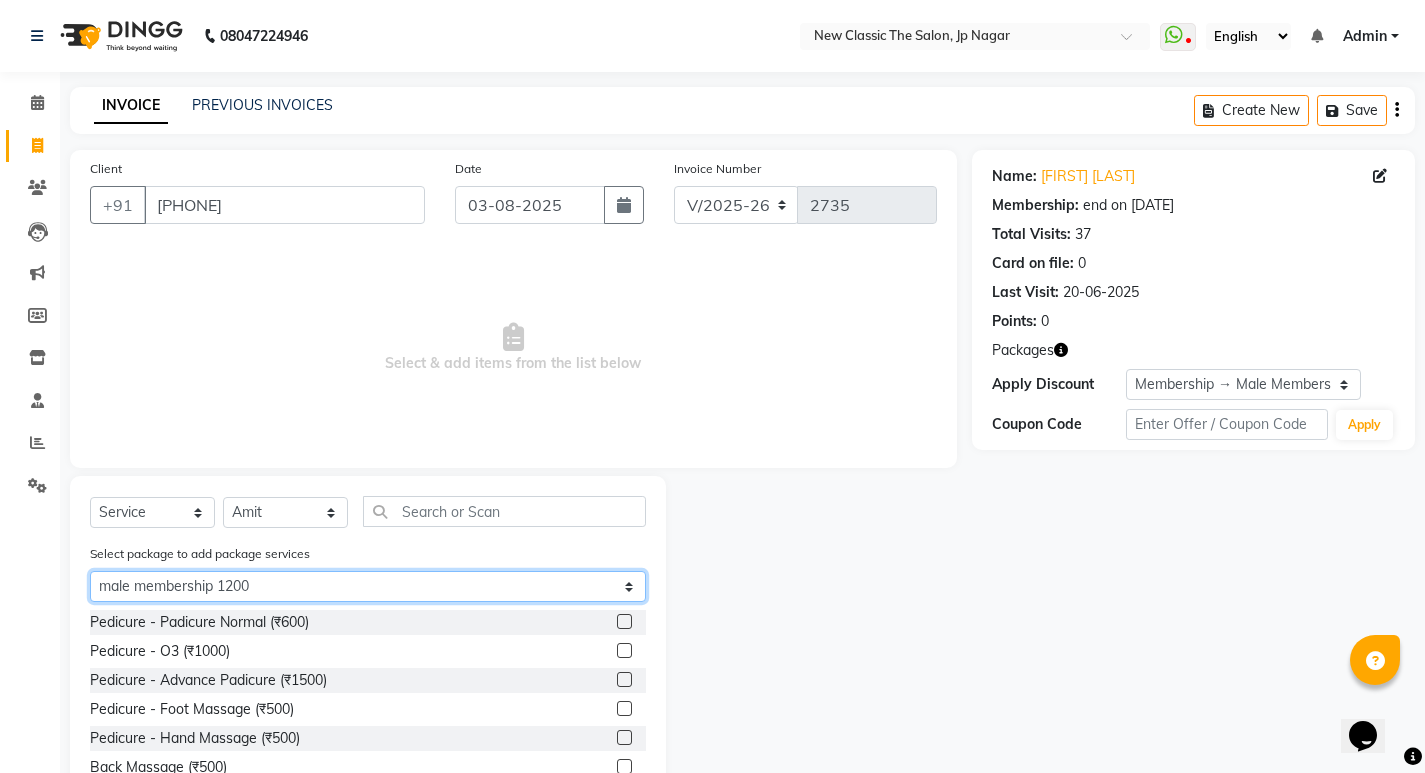 click on "Select male membership 1200" 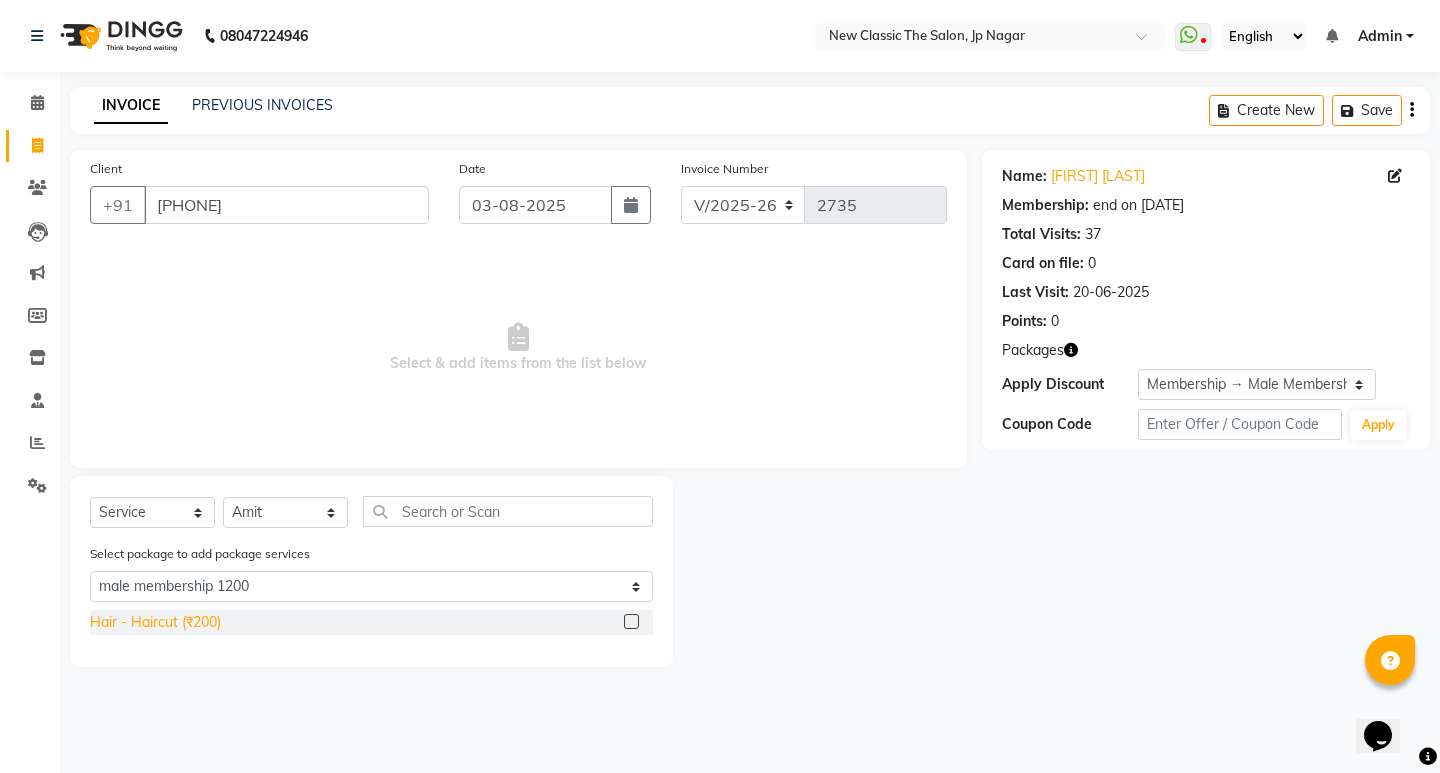 click on "Hair - Haircut (₹200)" 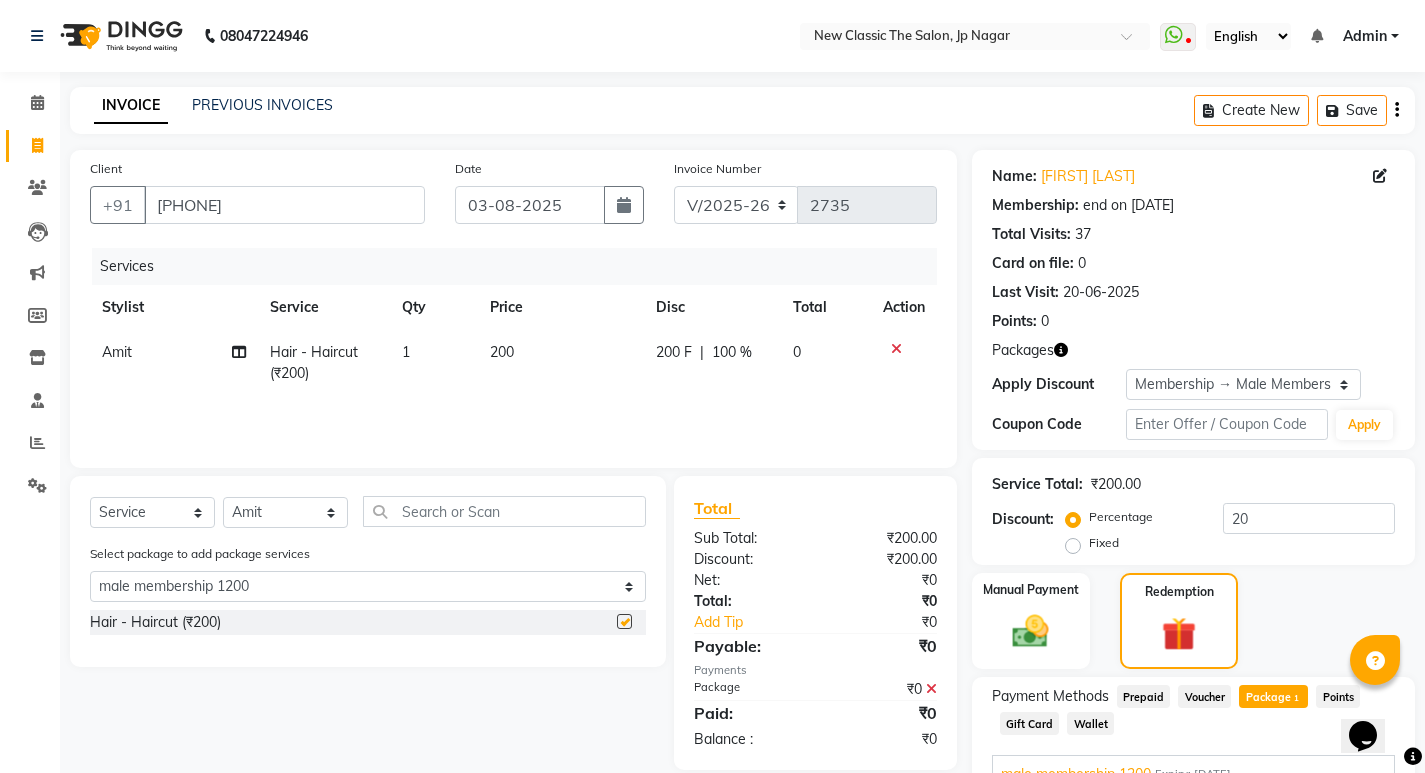checkbox on "false" 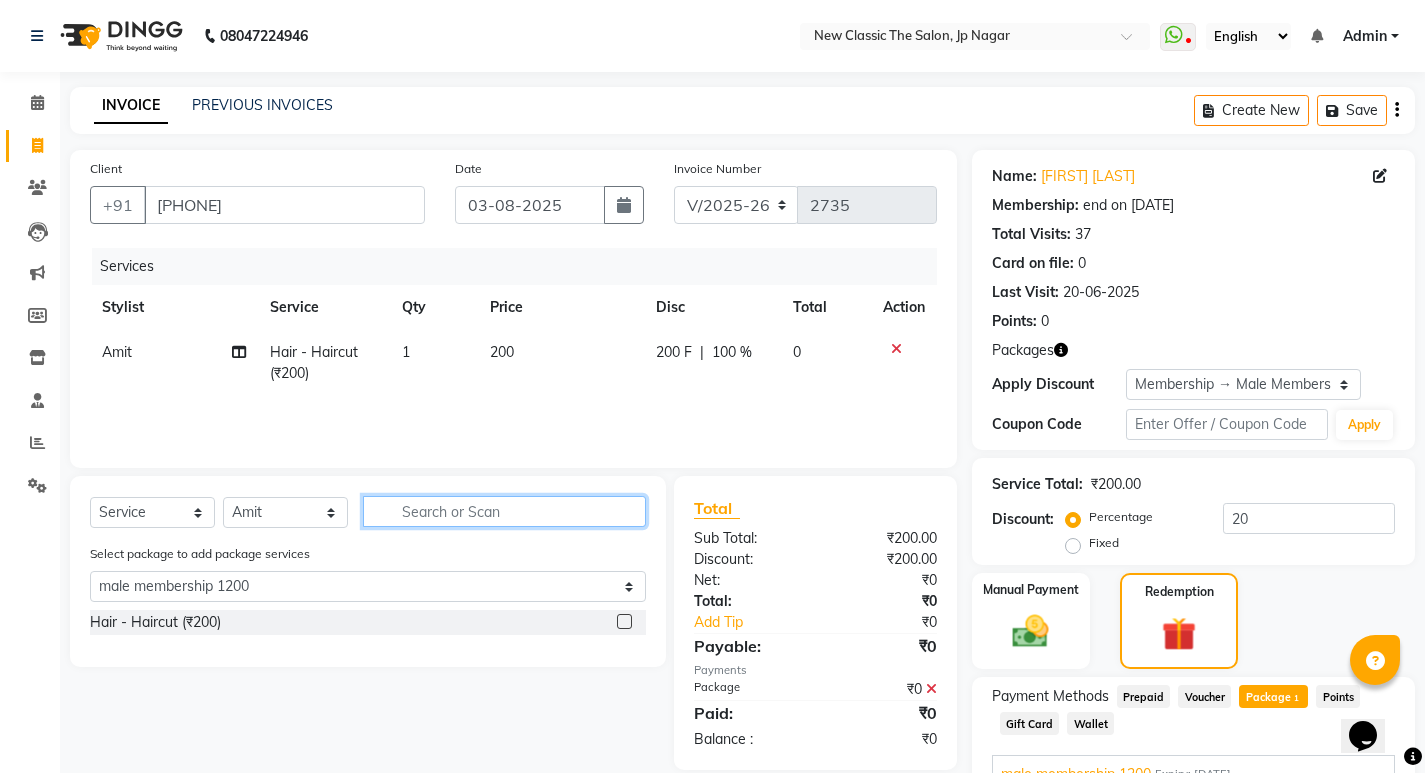 click 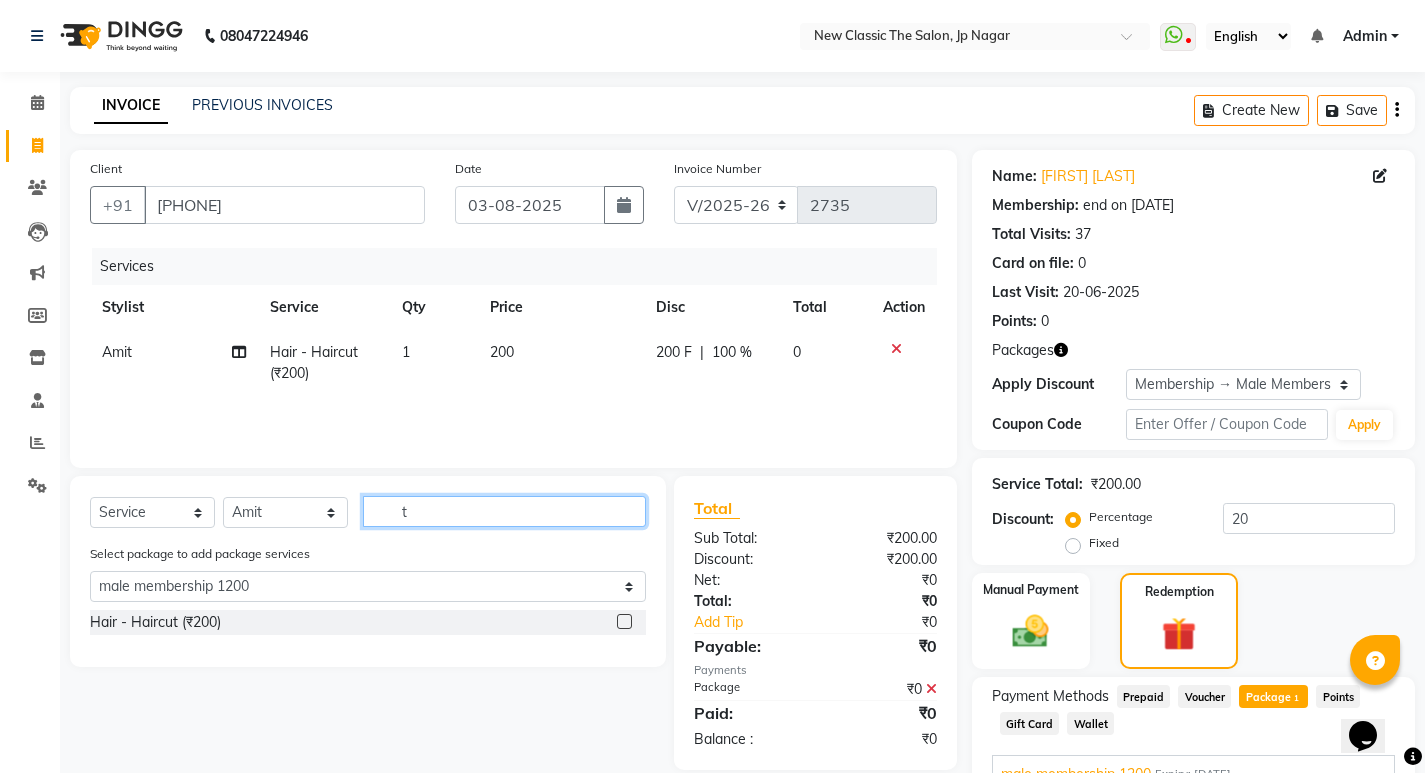 select on "0: undefined" 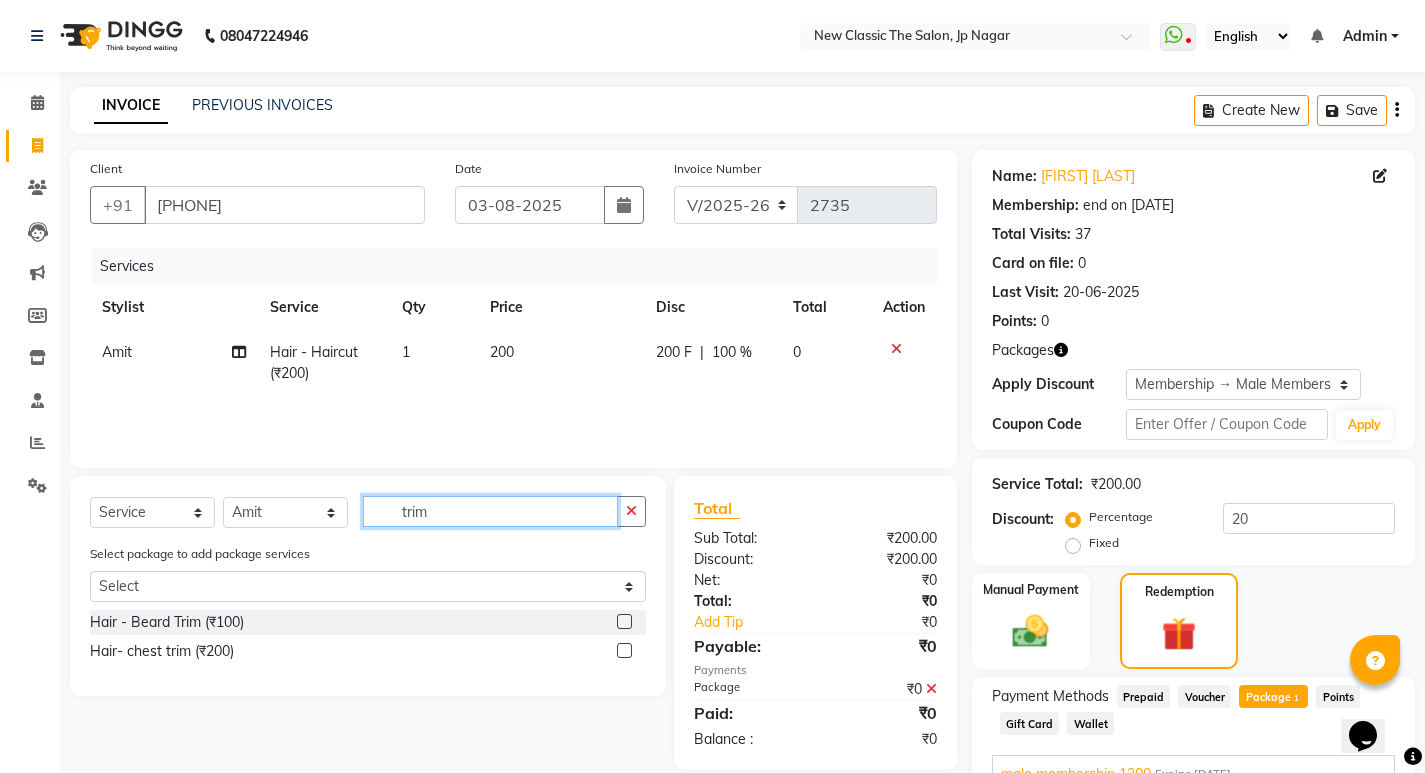 type on "trim" 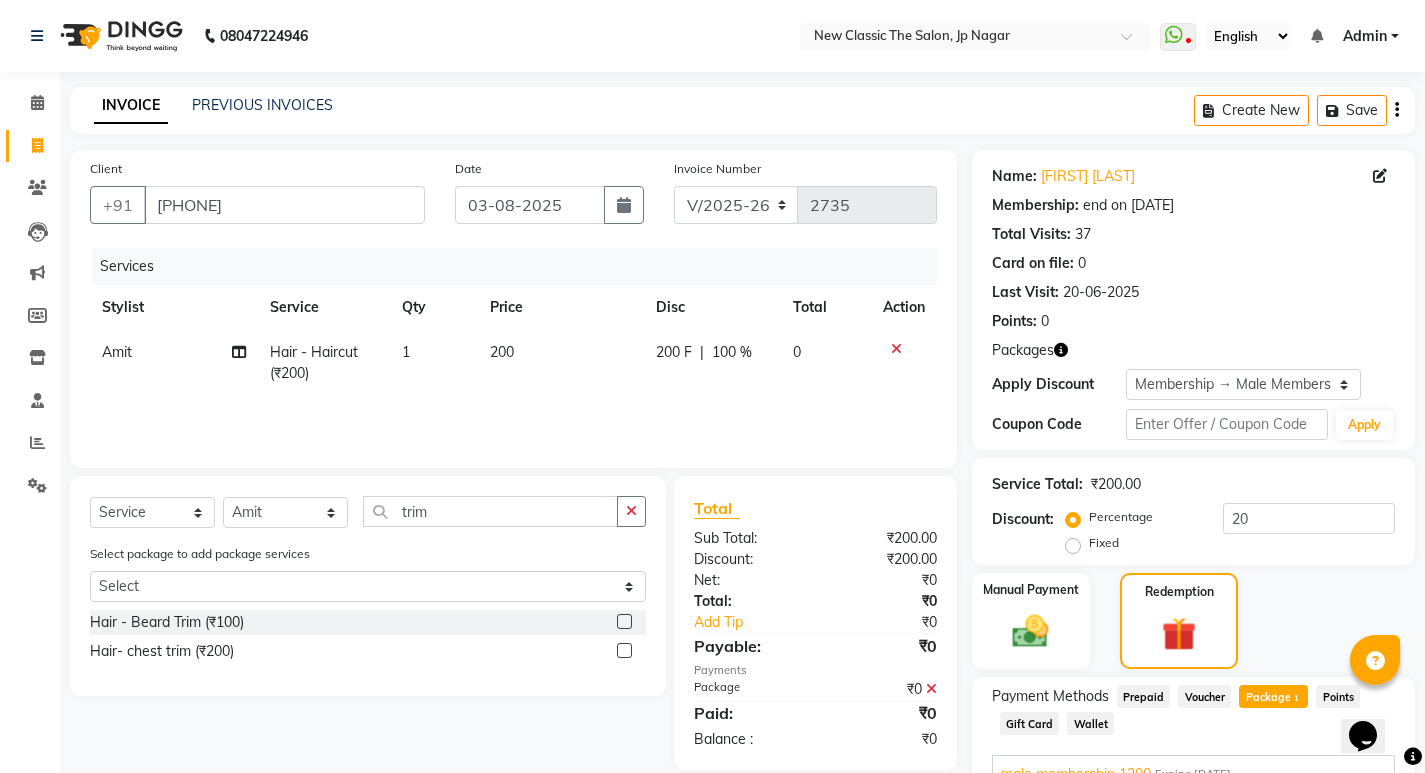 click on "Hair - Beard Trim (₹100)" 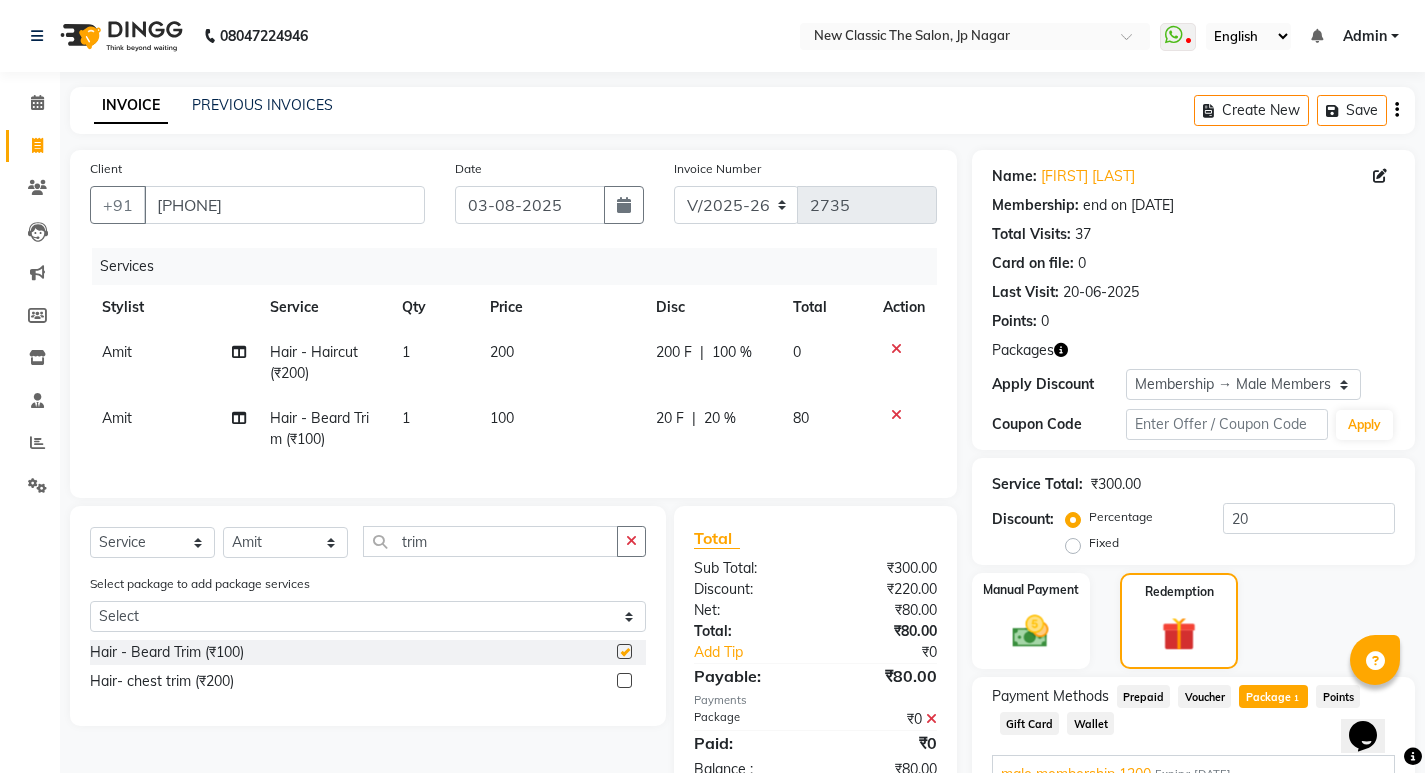 checkbox on "false" 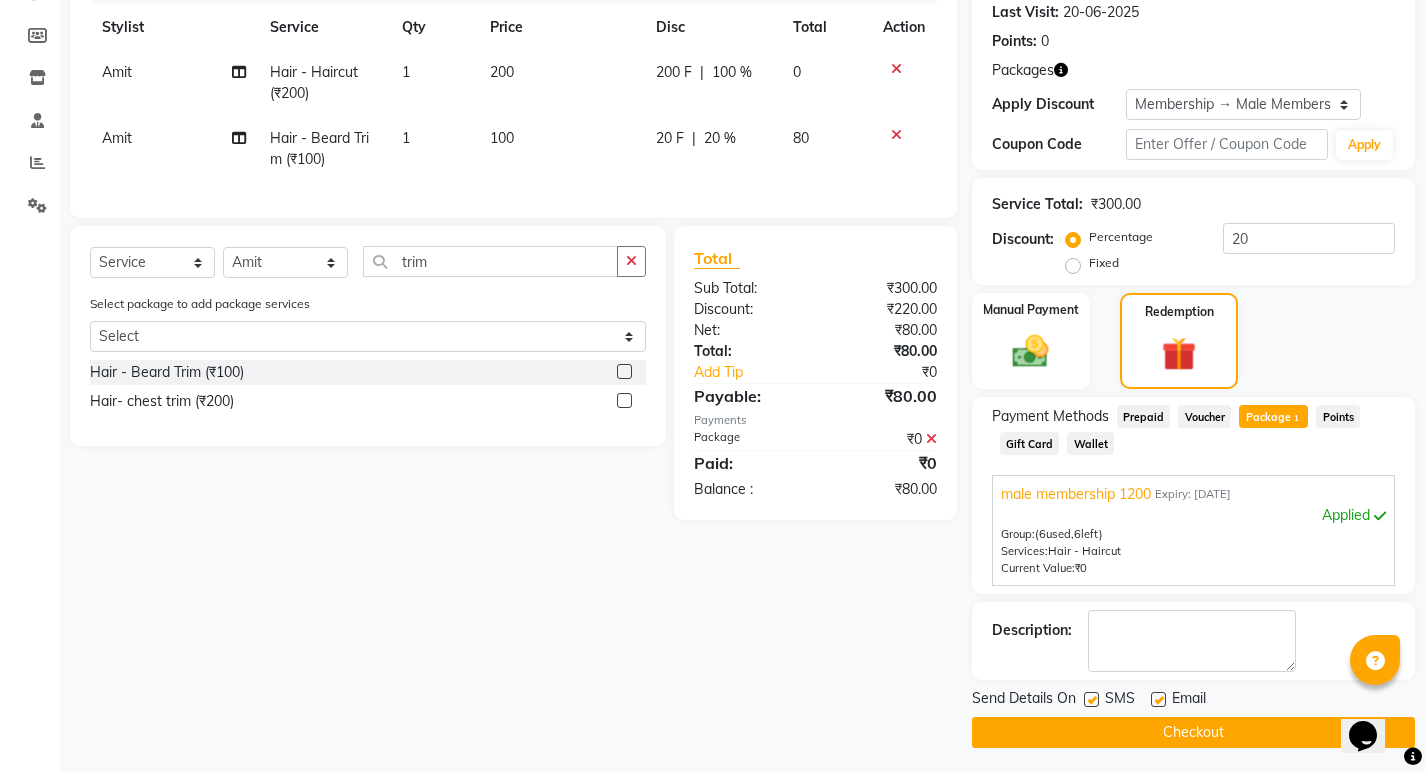 scroll, scrollTop: 285, scrollLeft: 0, axis: vertical 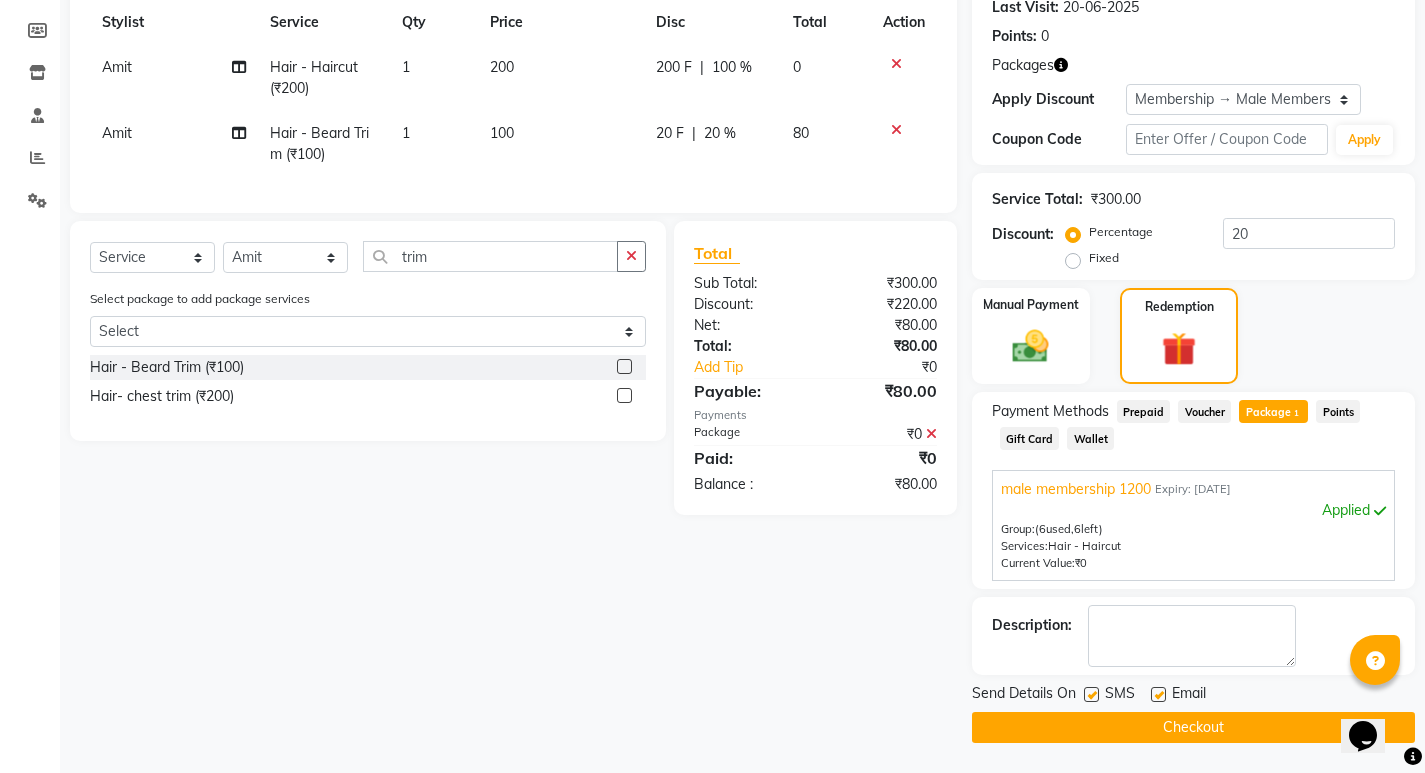 click on "Checkout" 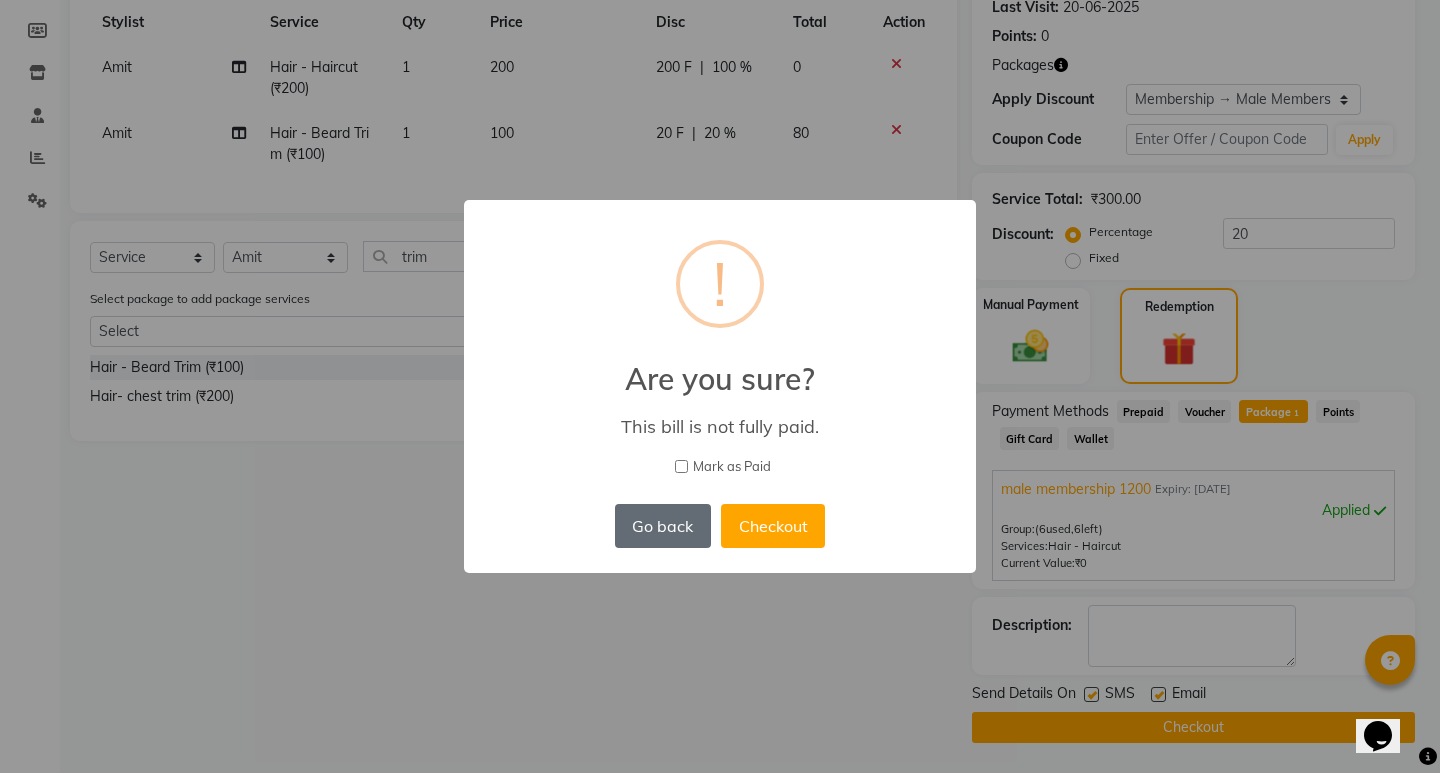 click on "Go back" at bounding box center [663, 526] 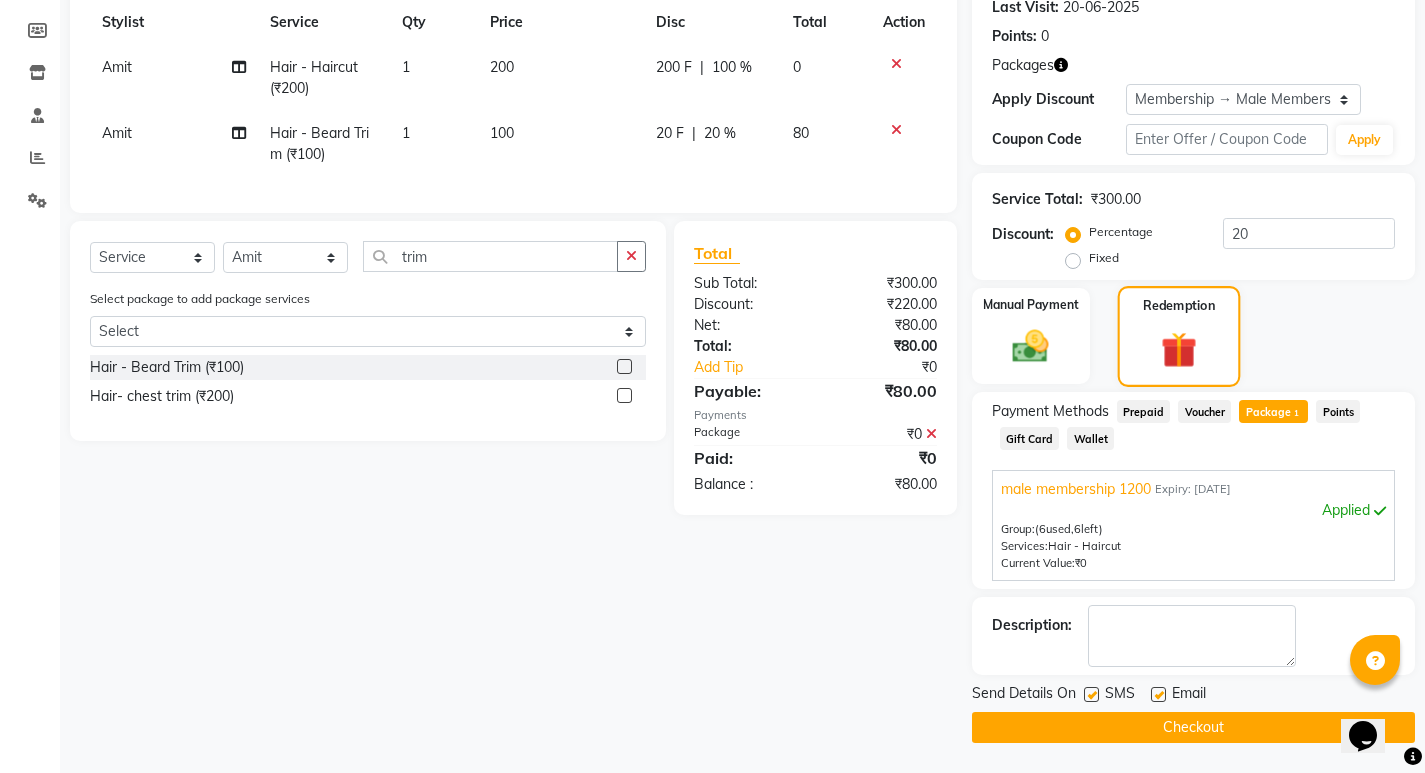 drag, startPoint x: 1044, startPoint y: 346, endPoint x: 1130, endPoint y: 444, distance: 130.38405 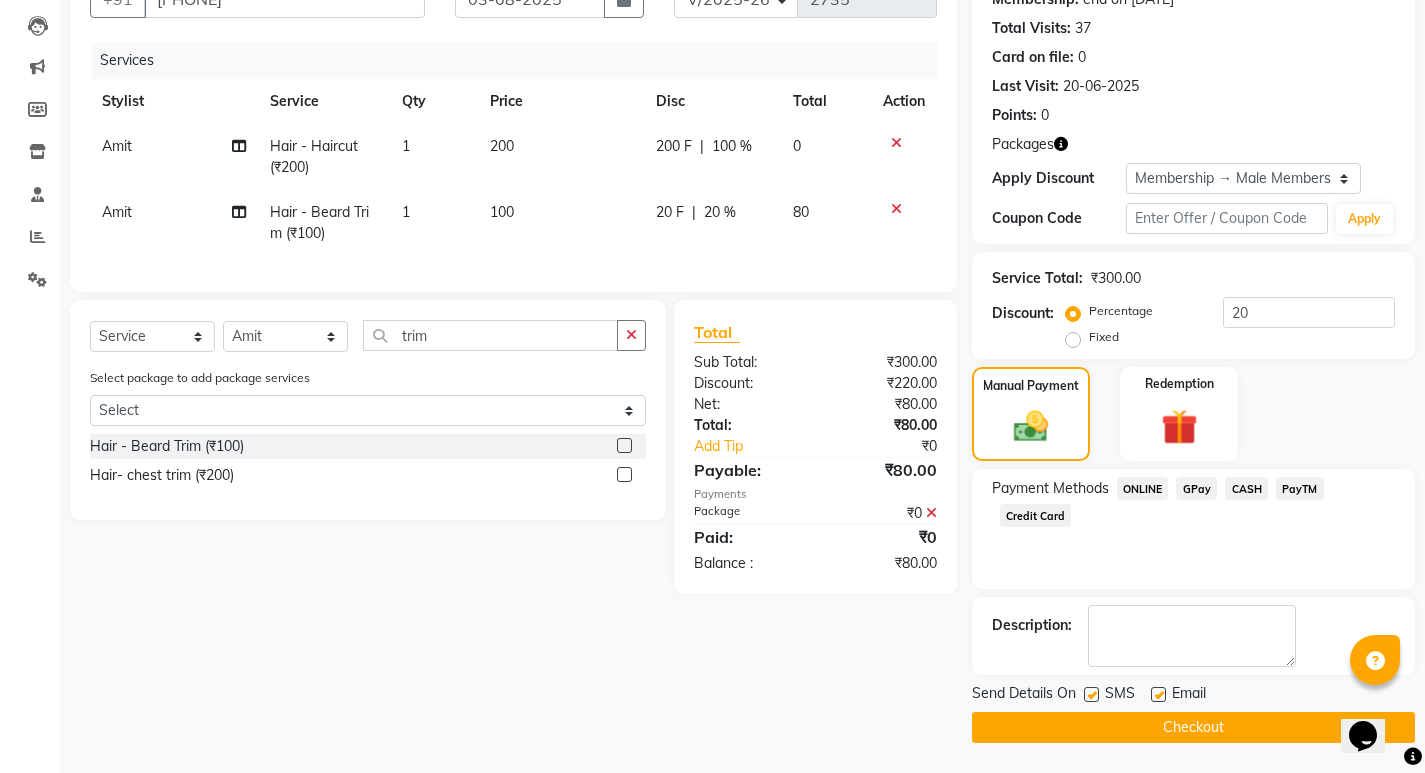click on "ONLINE" 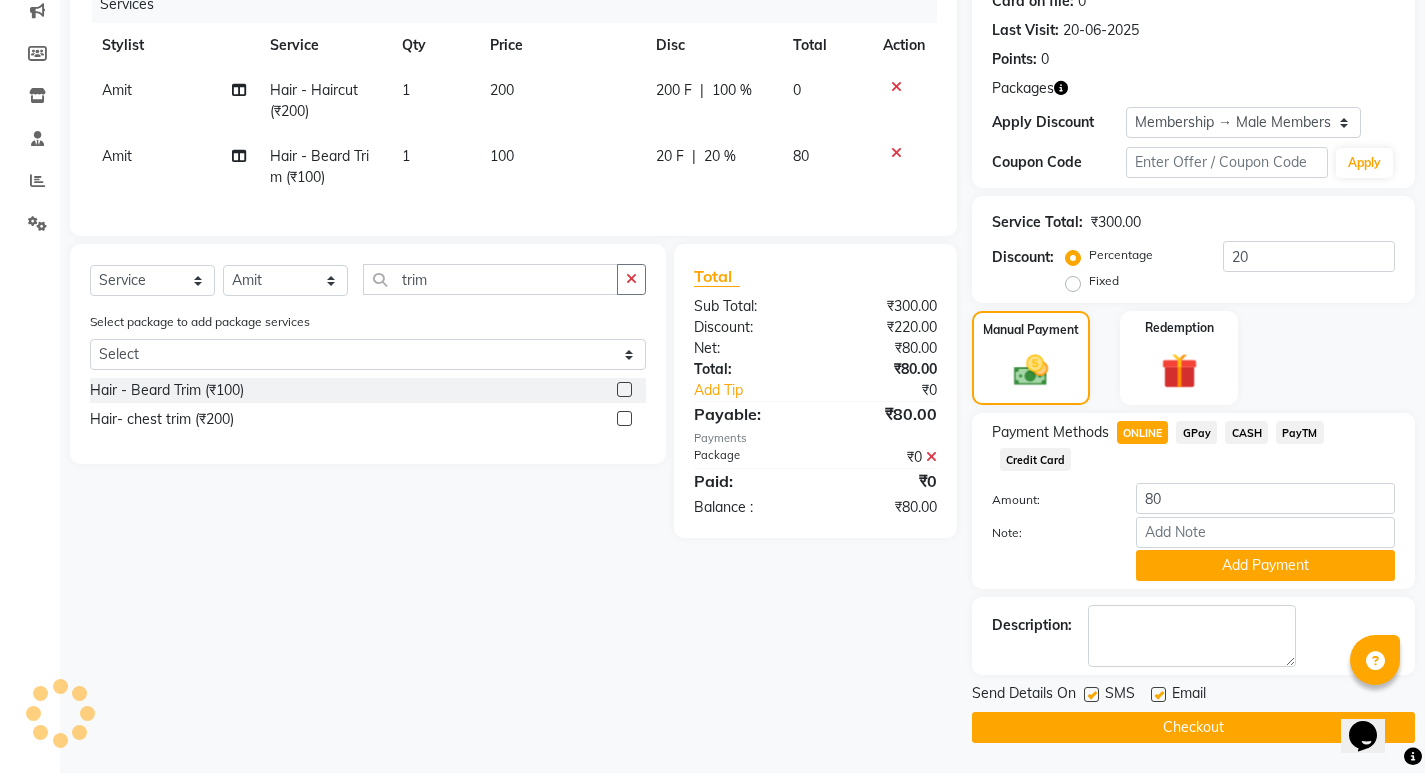 click on "20 F | 20 %" 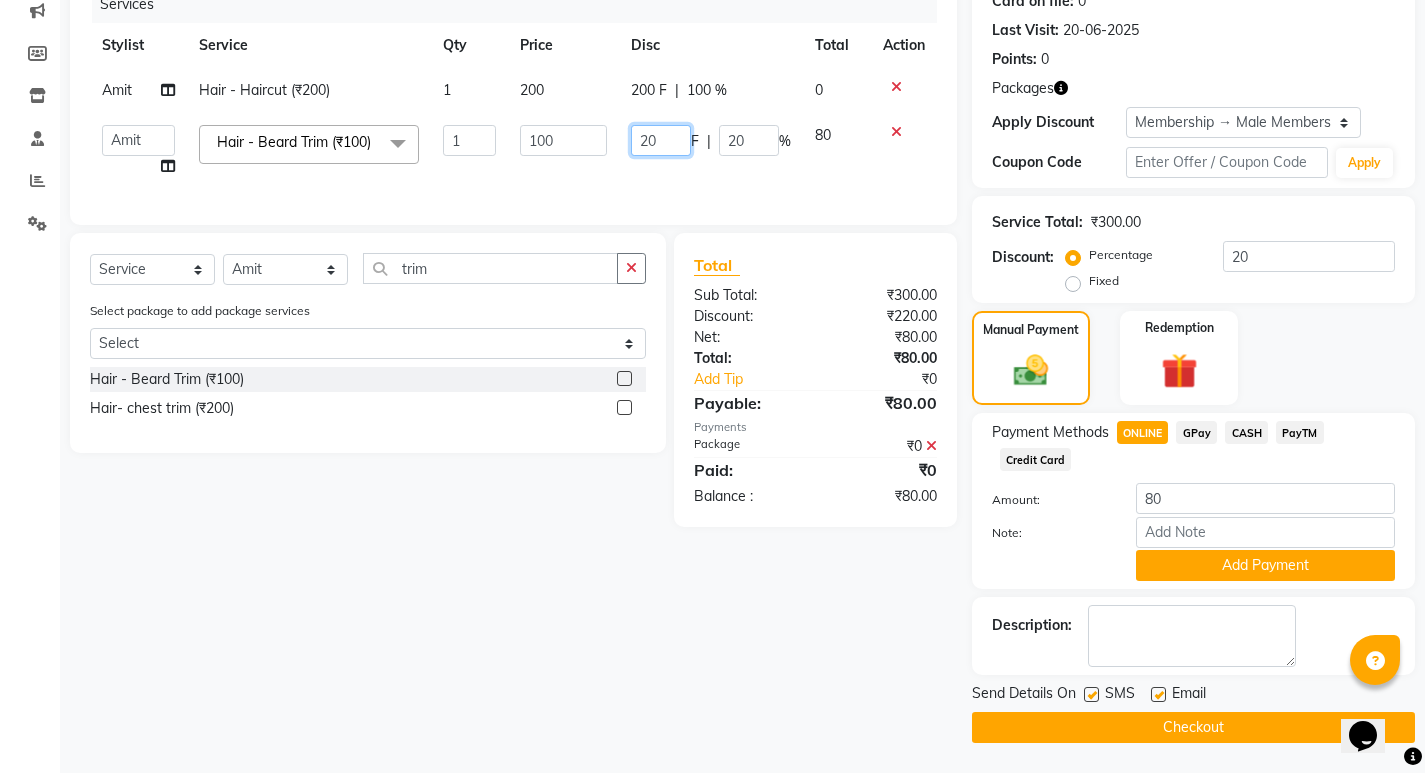 click on "20" 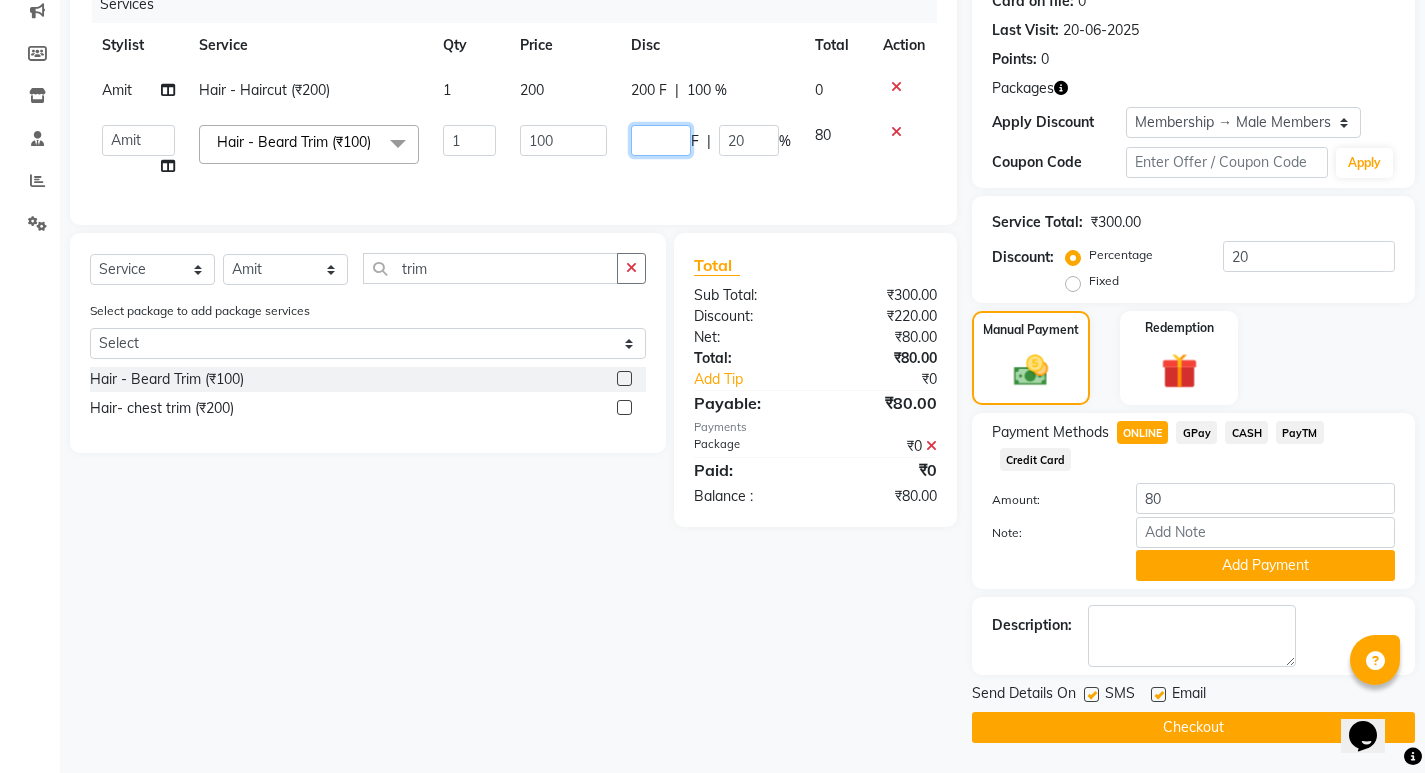 type on "0" 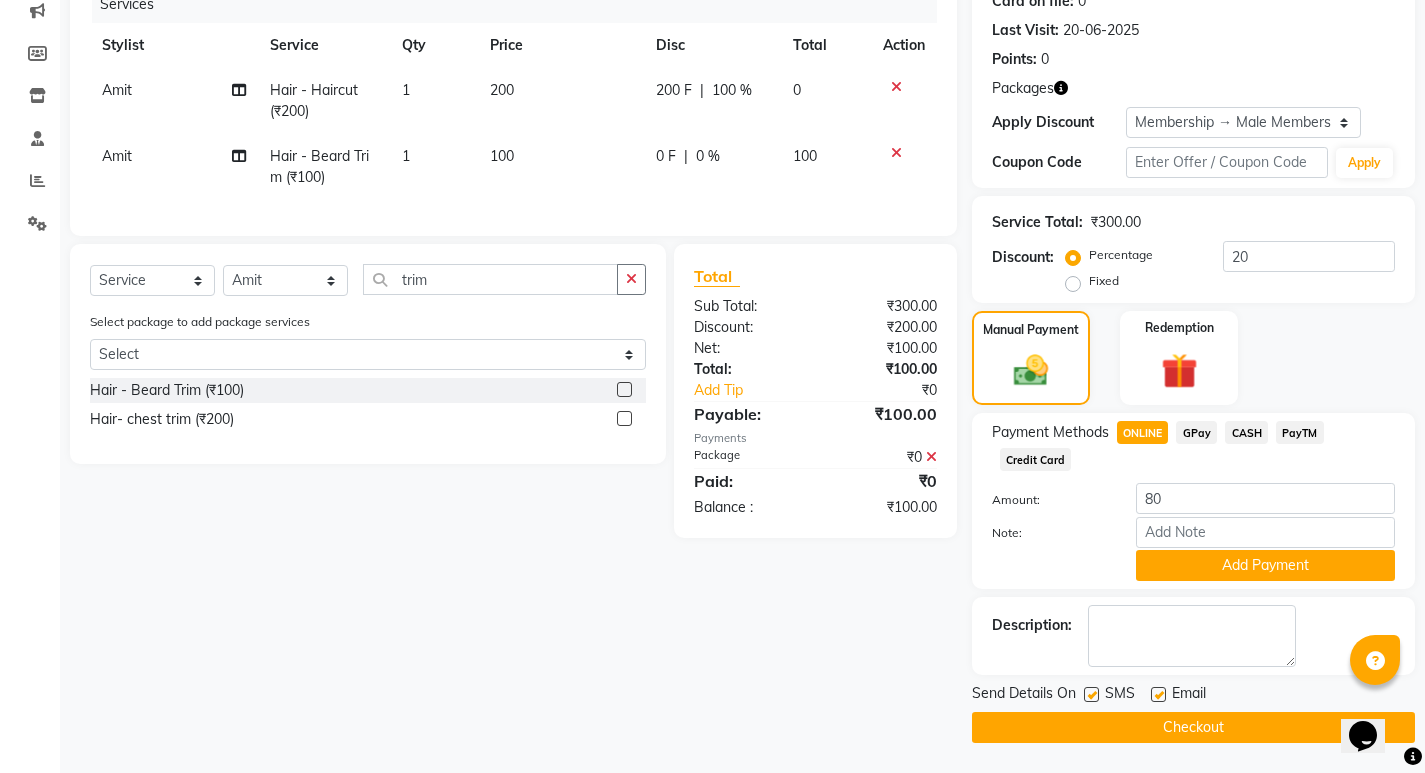 click on "0 F | 0 %" 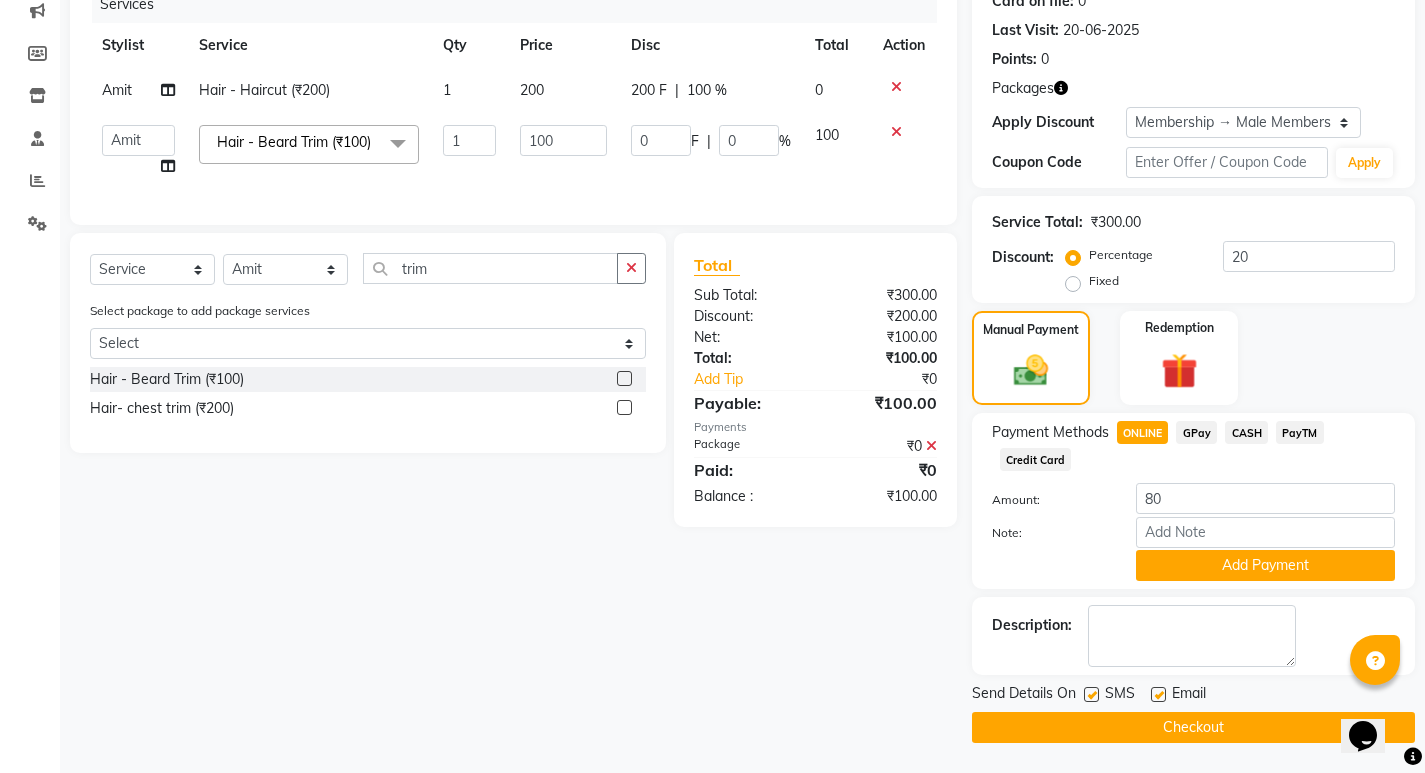 click on "ONLINE" 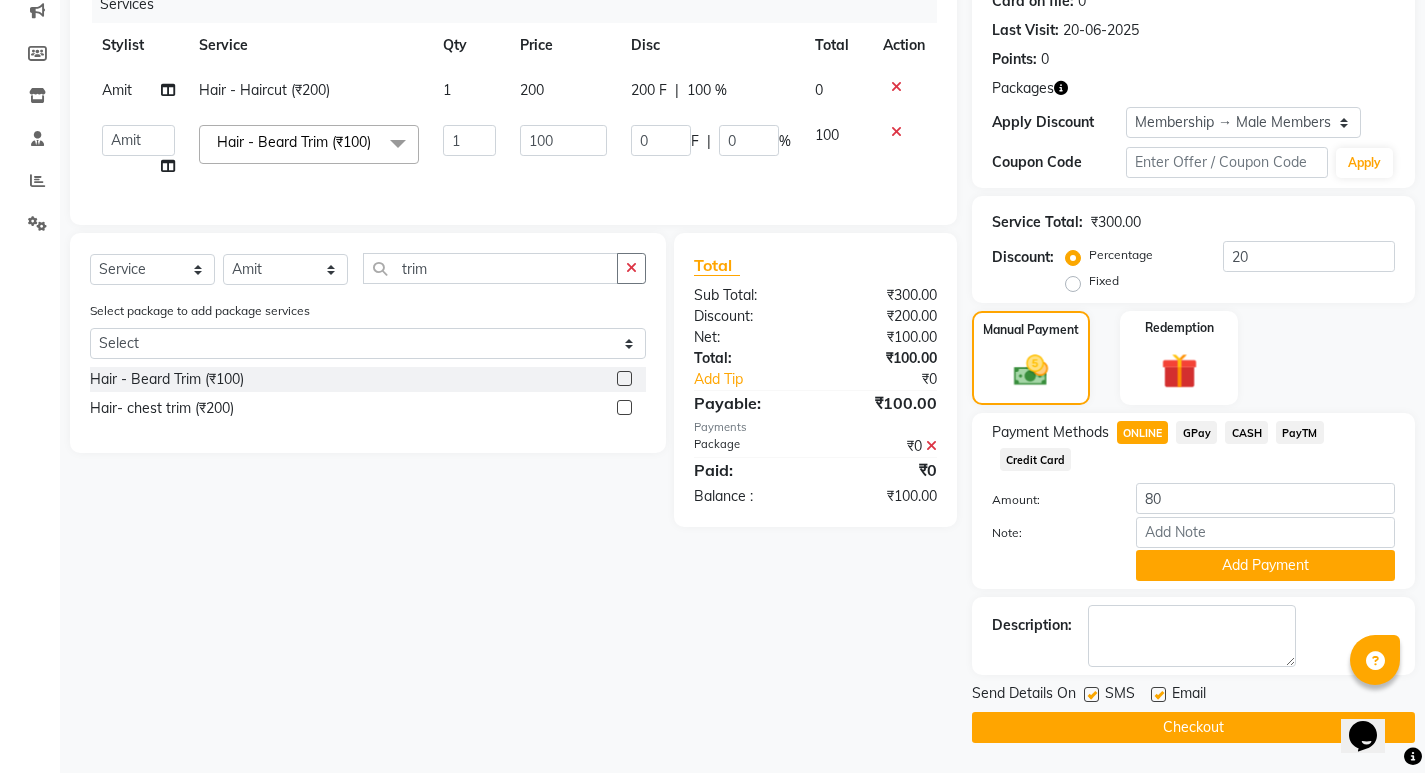 type on "100" 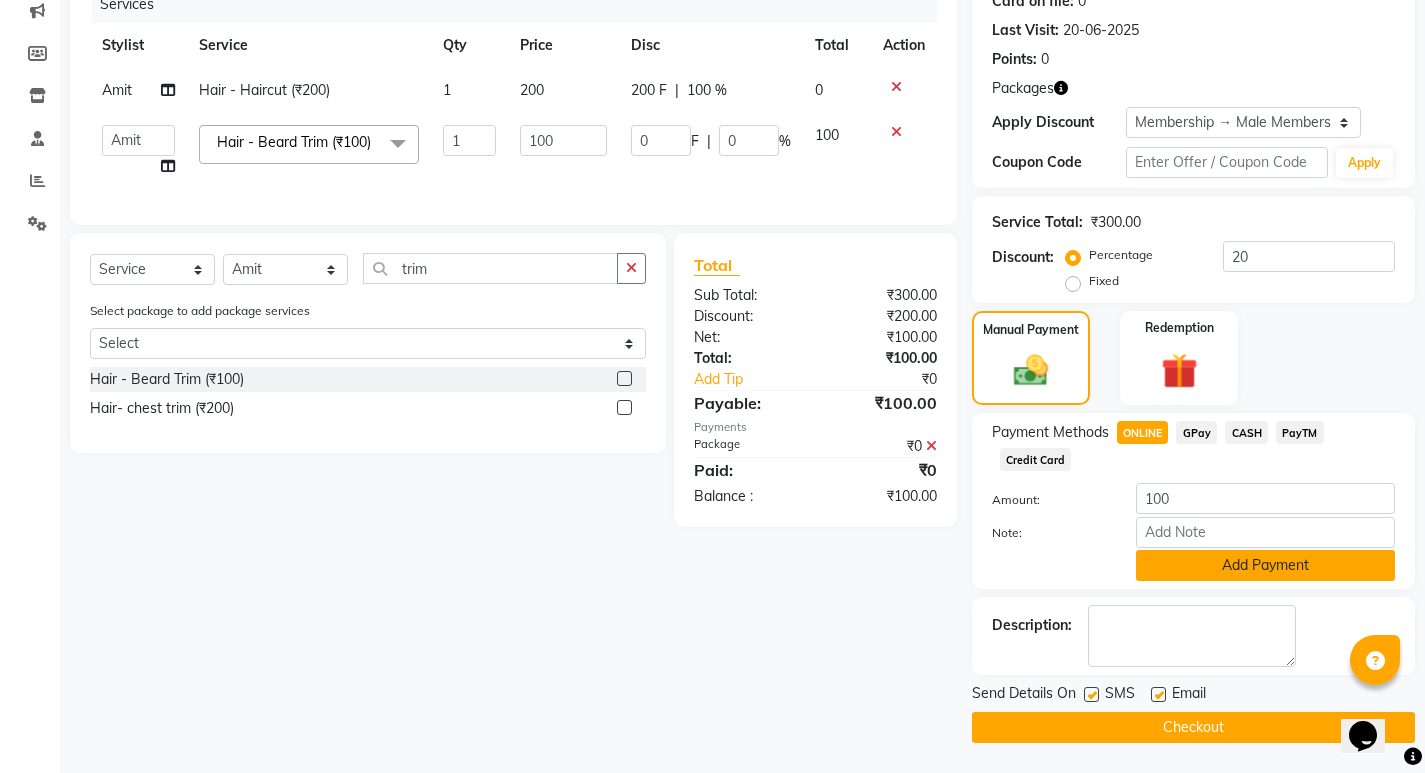 click on "Add Payment" 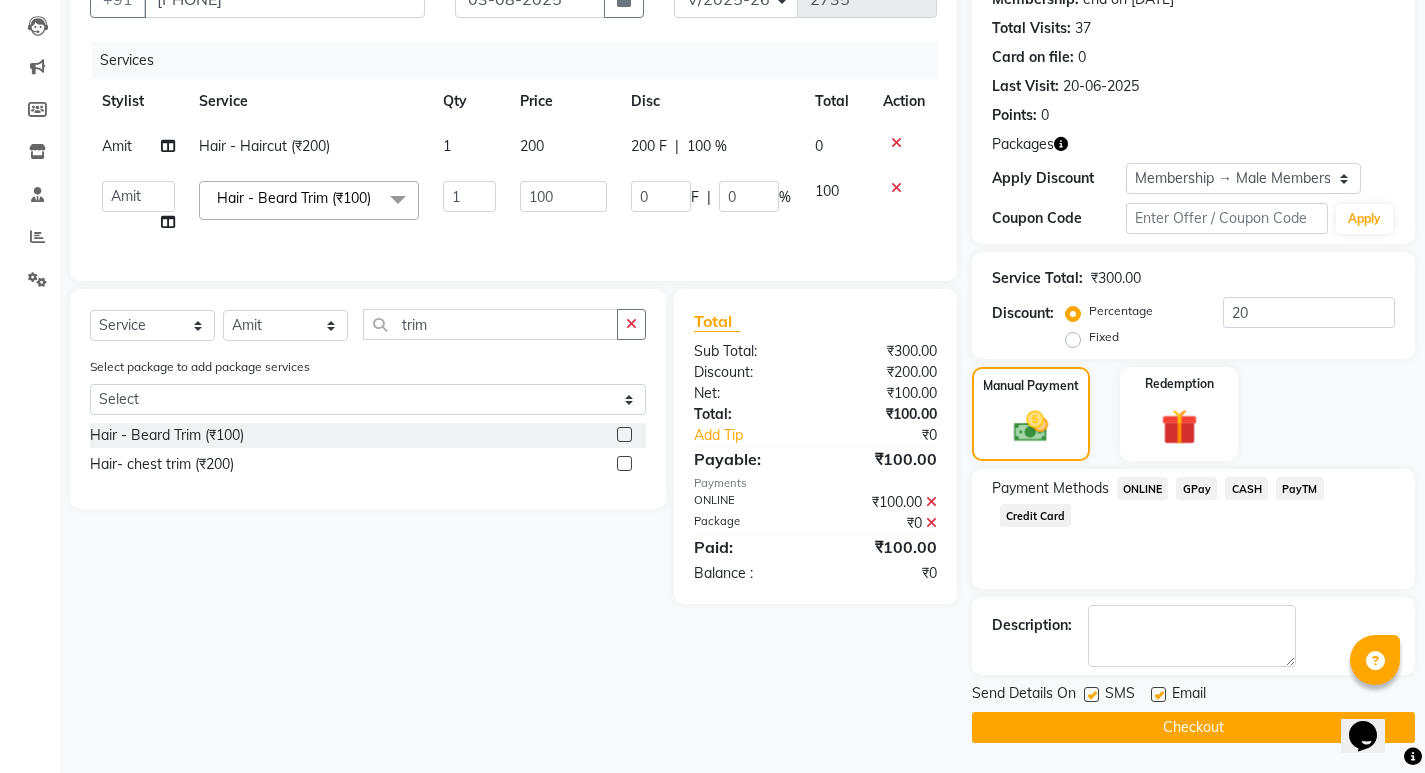 click on "Checkout" 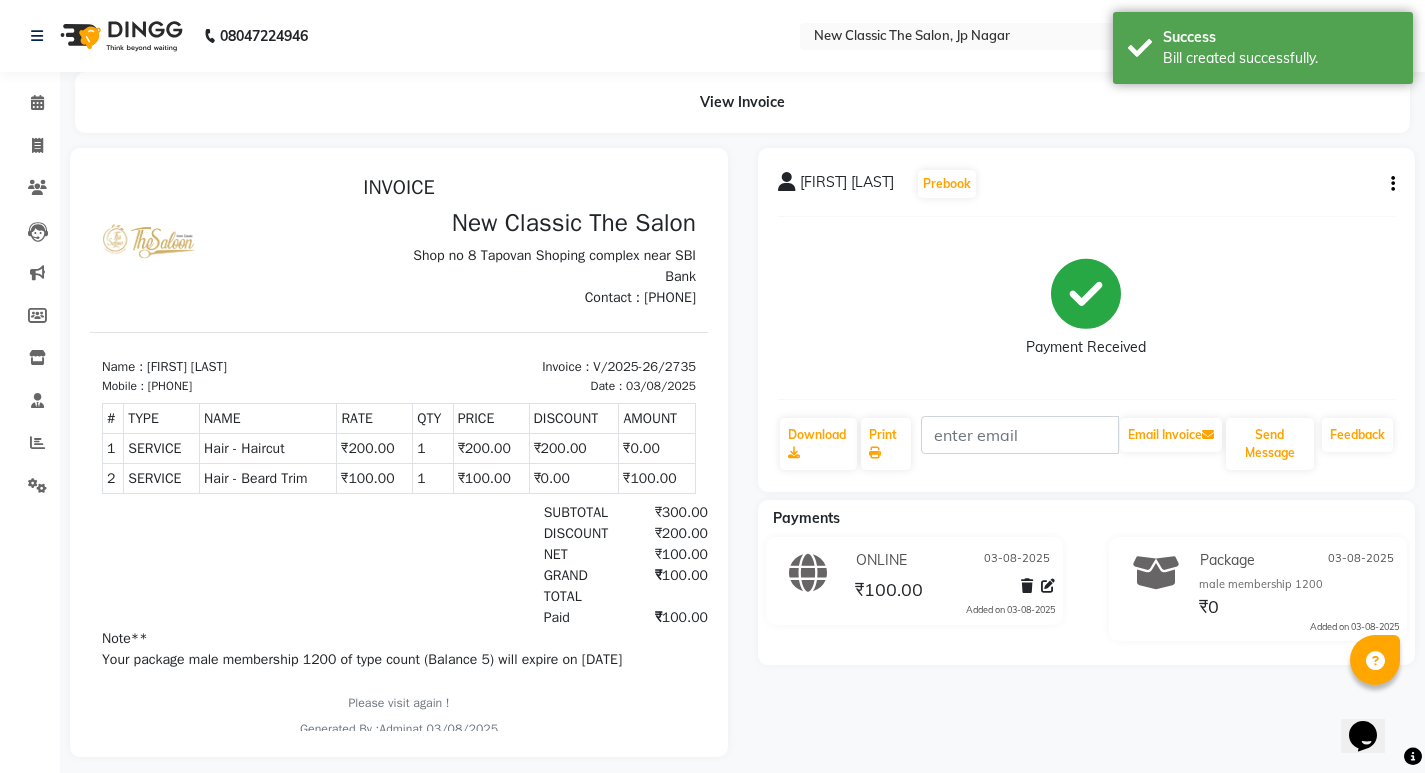 scroll, scrollTop: 0, scrollLeft: 0, axis: both 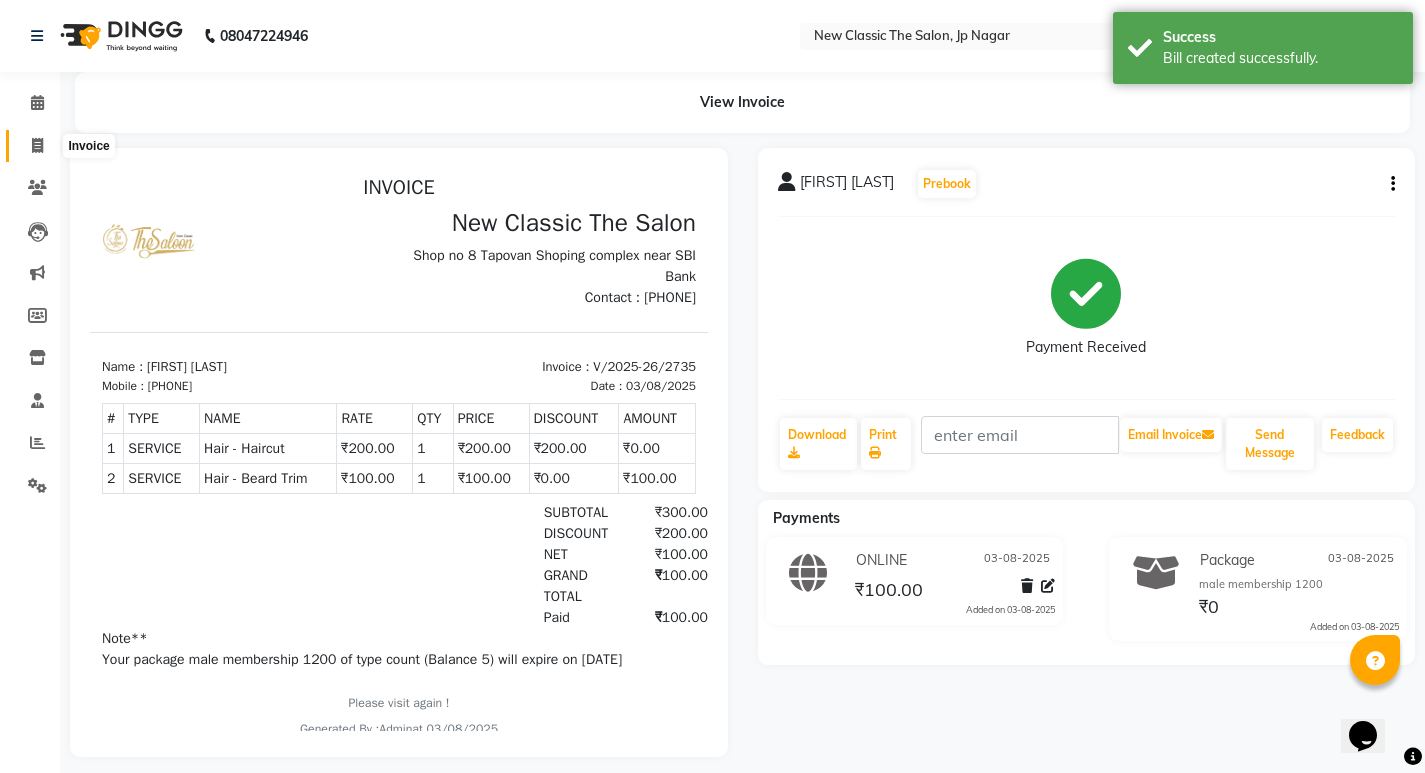 click 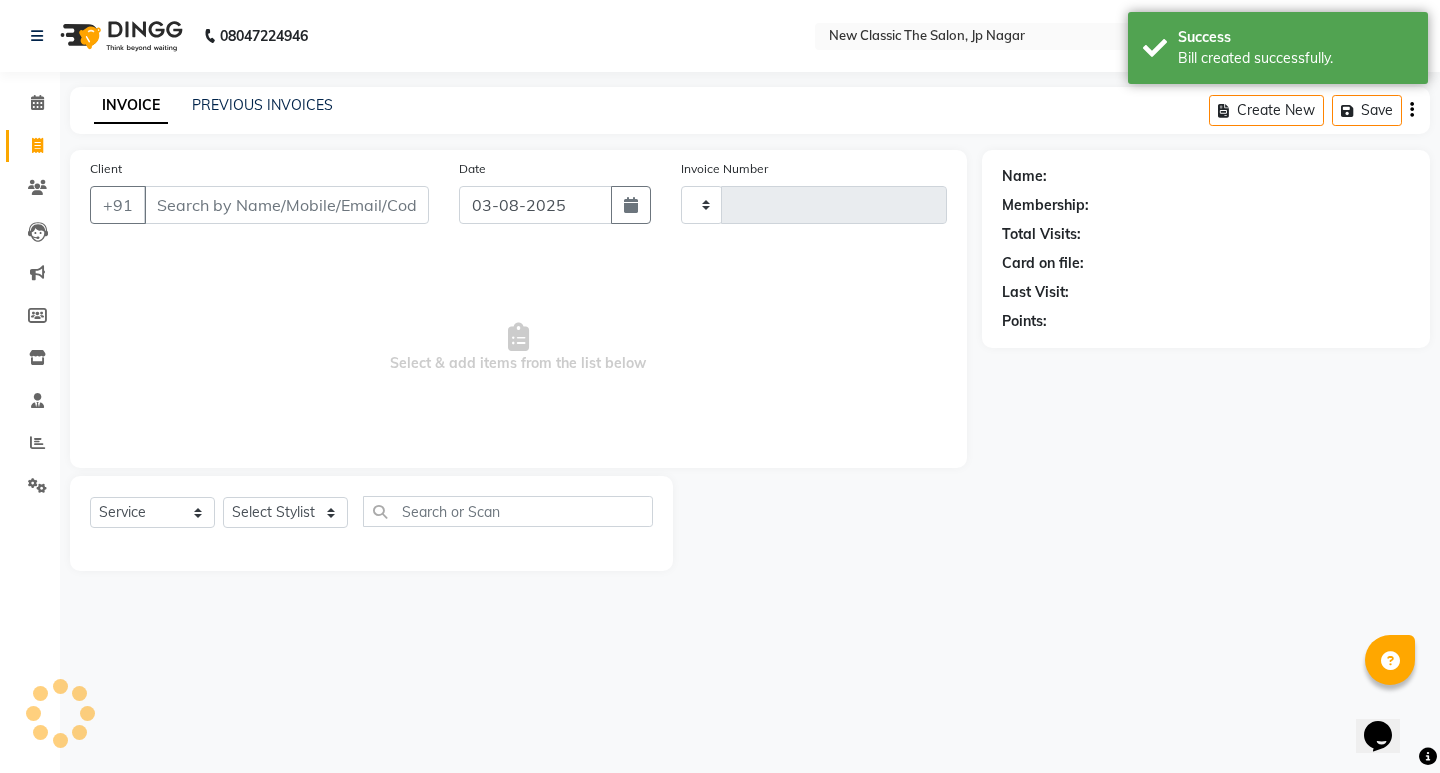 type on "2736" 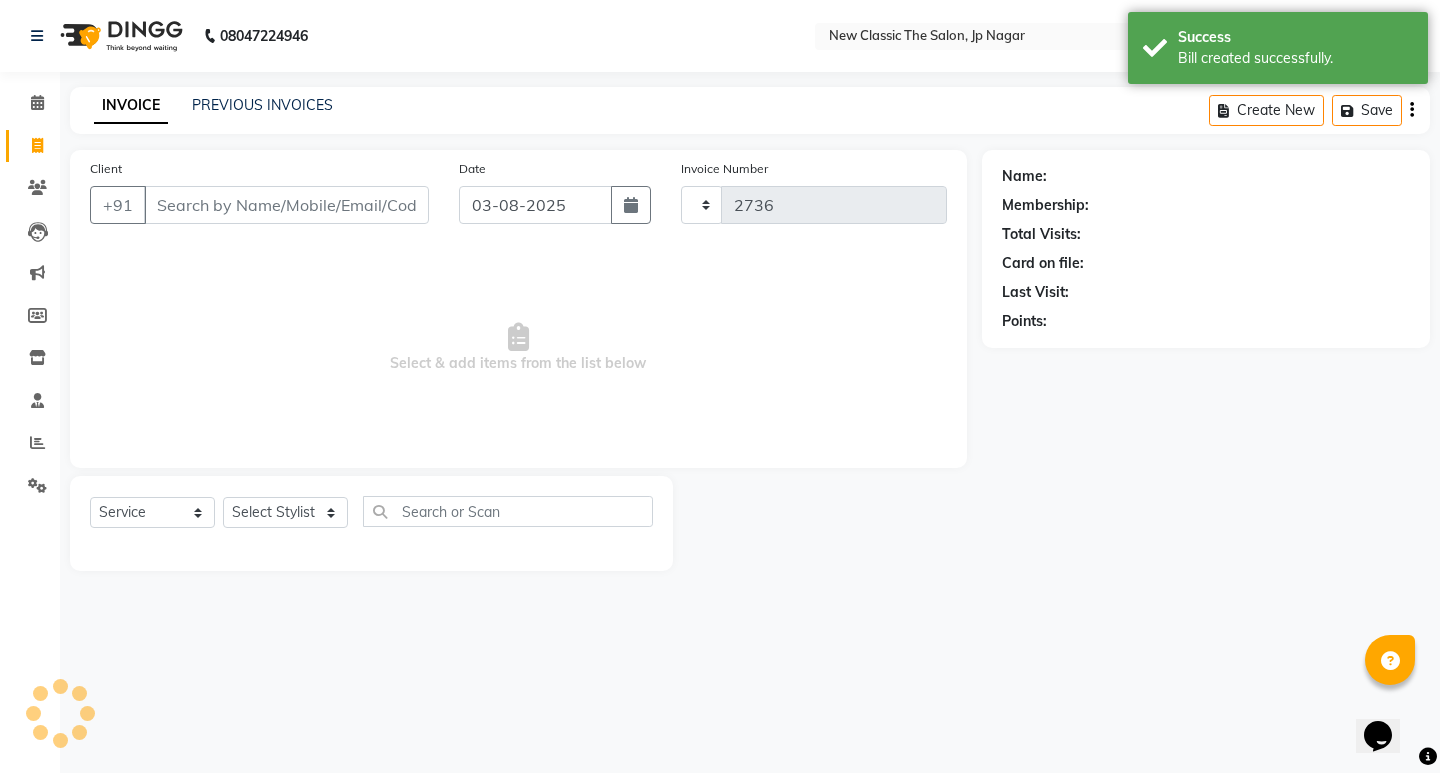 select on "4678" 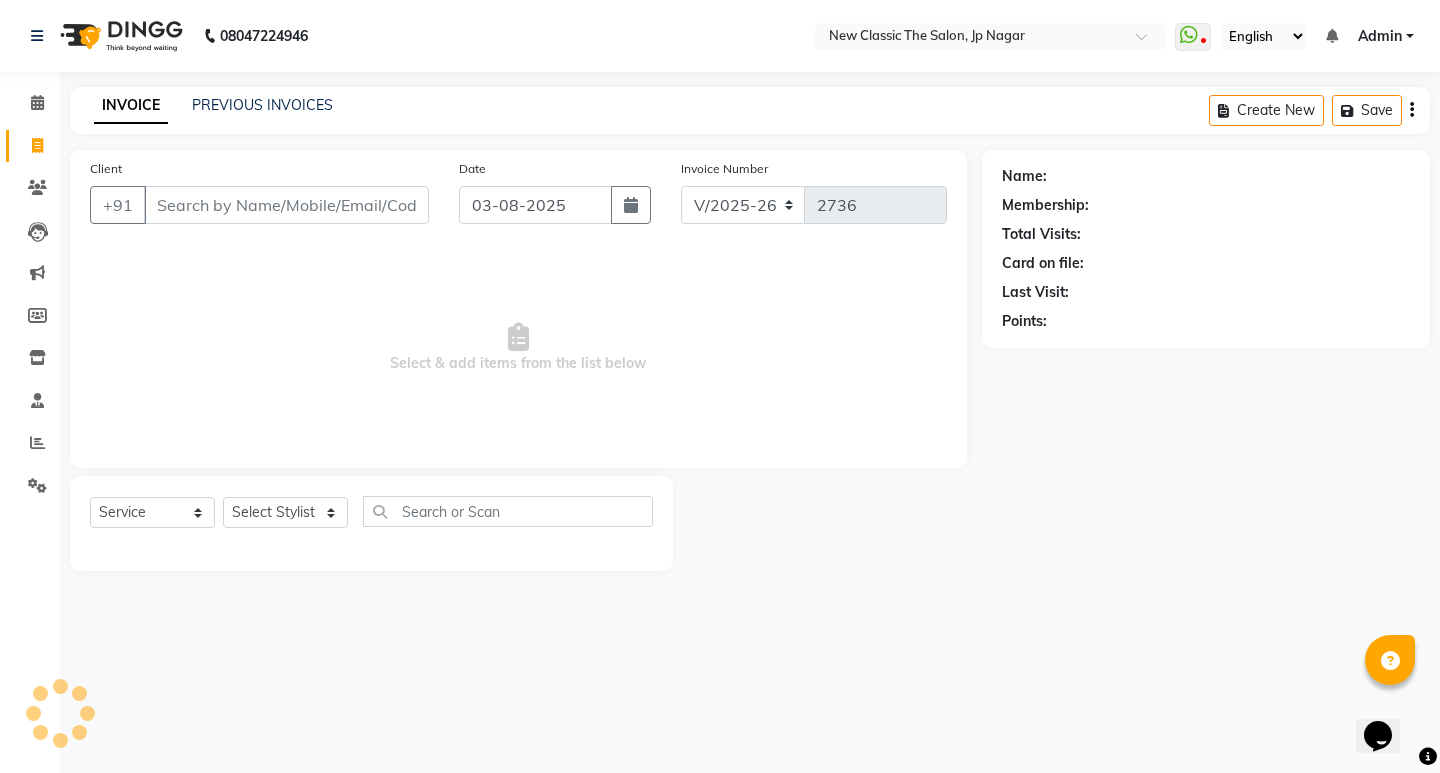 click on "Client" at bounding box center [286, 205] 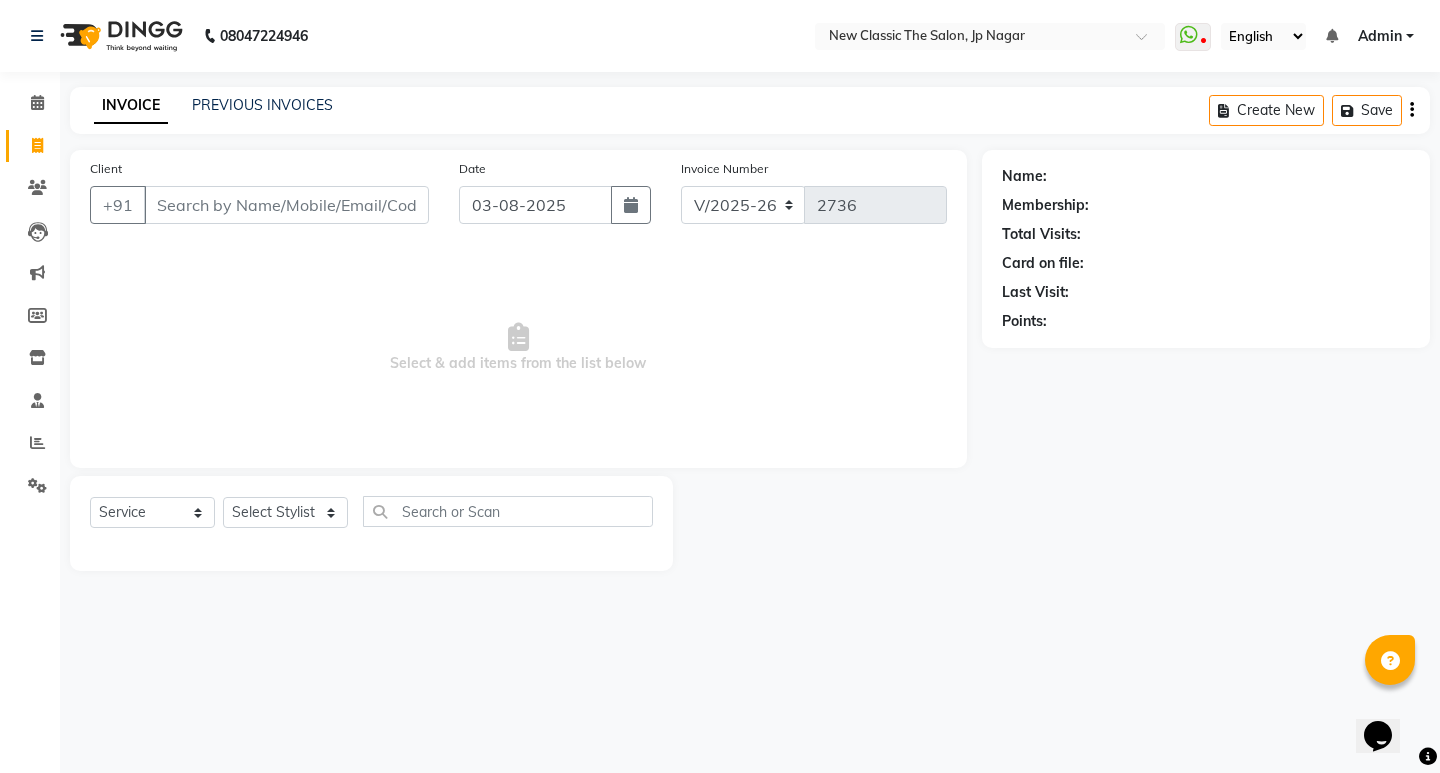 click on "Client" at bounding box center [286, 205] 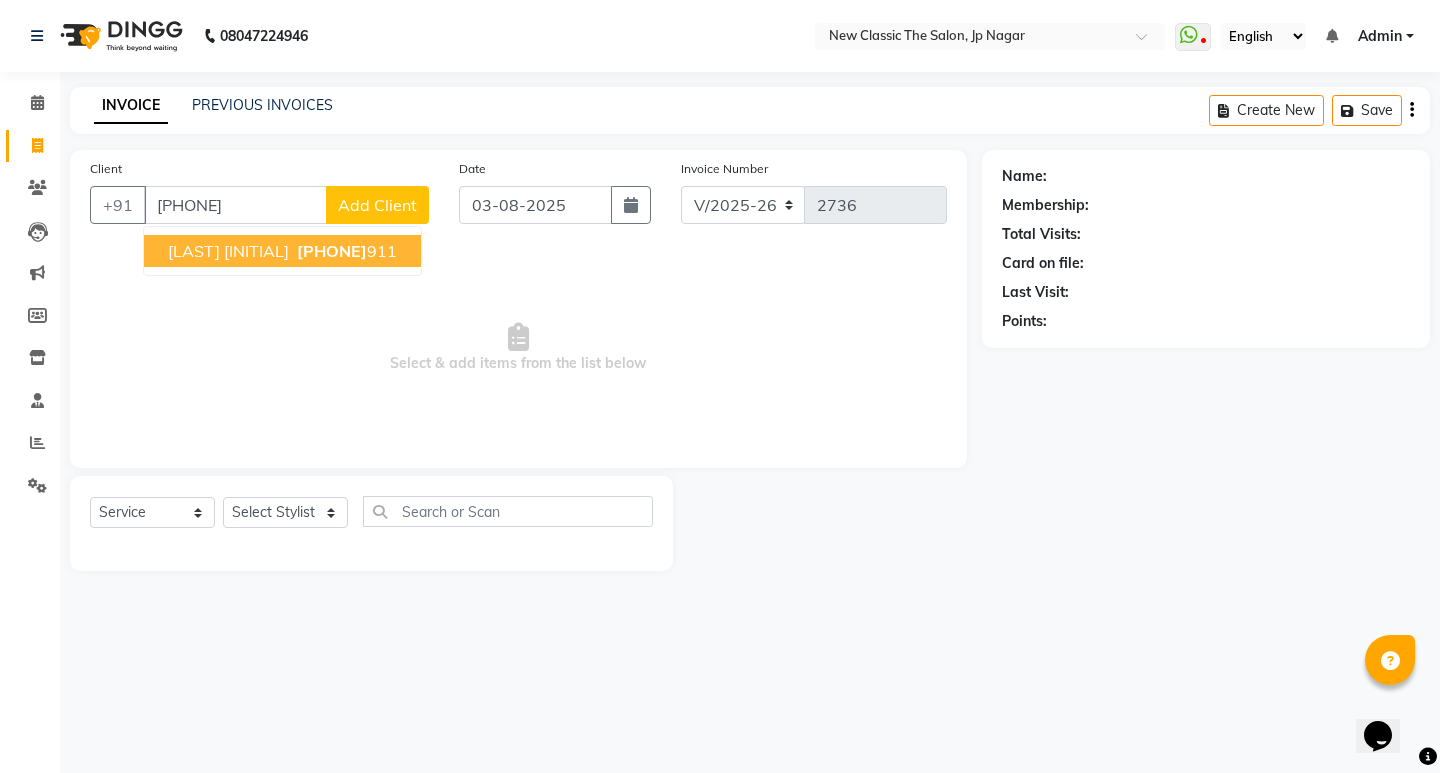 click on "[FIRST] [LAST] [NUMBER] [PHONE]" at bounding box center (282, 251) 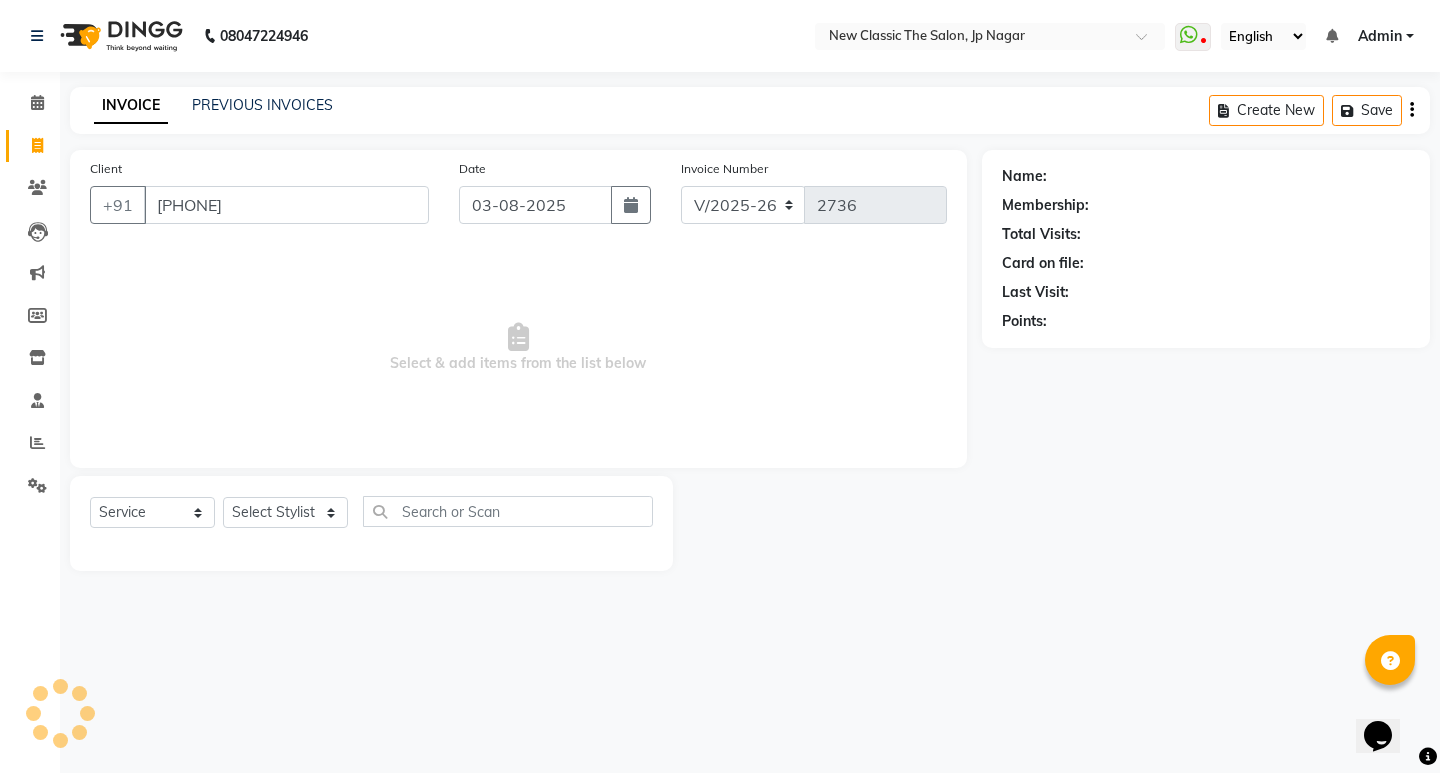 type on "[PHONE]" 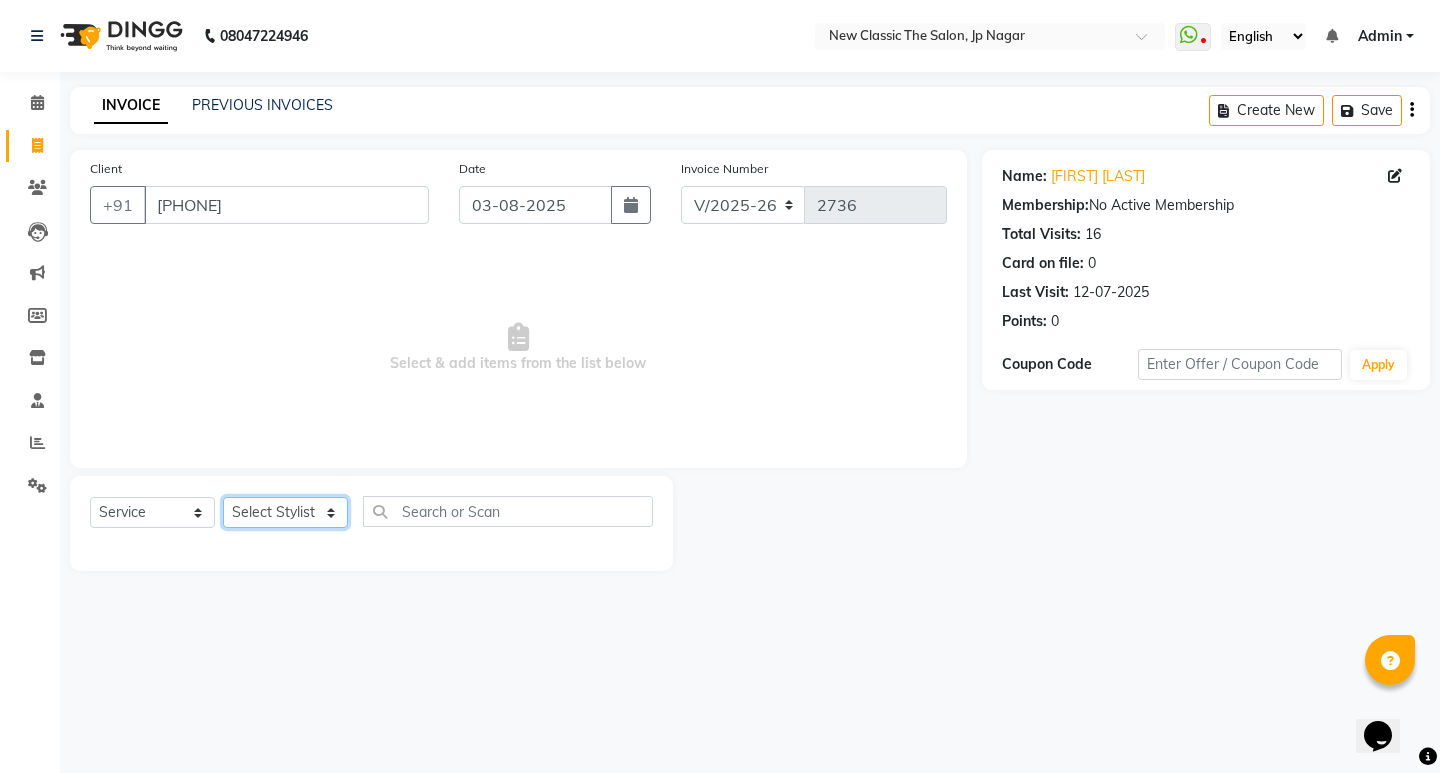 drag, startPoint x: 263, startPoint y: 518, endPoint x: 259, endPoint y: 499, distance: 19.416489 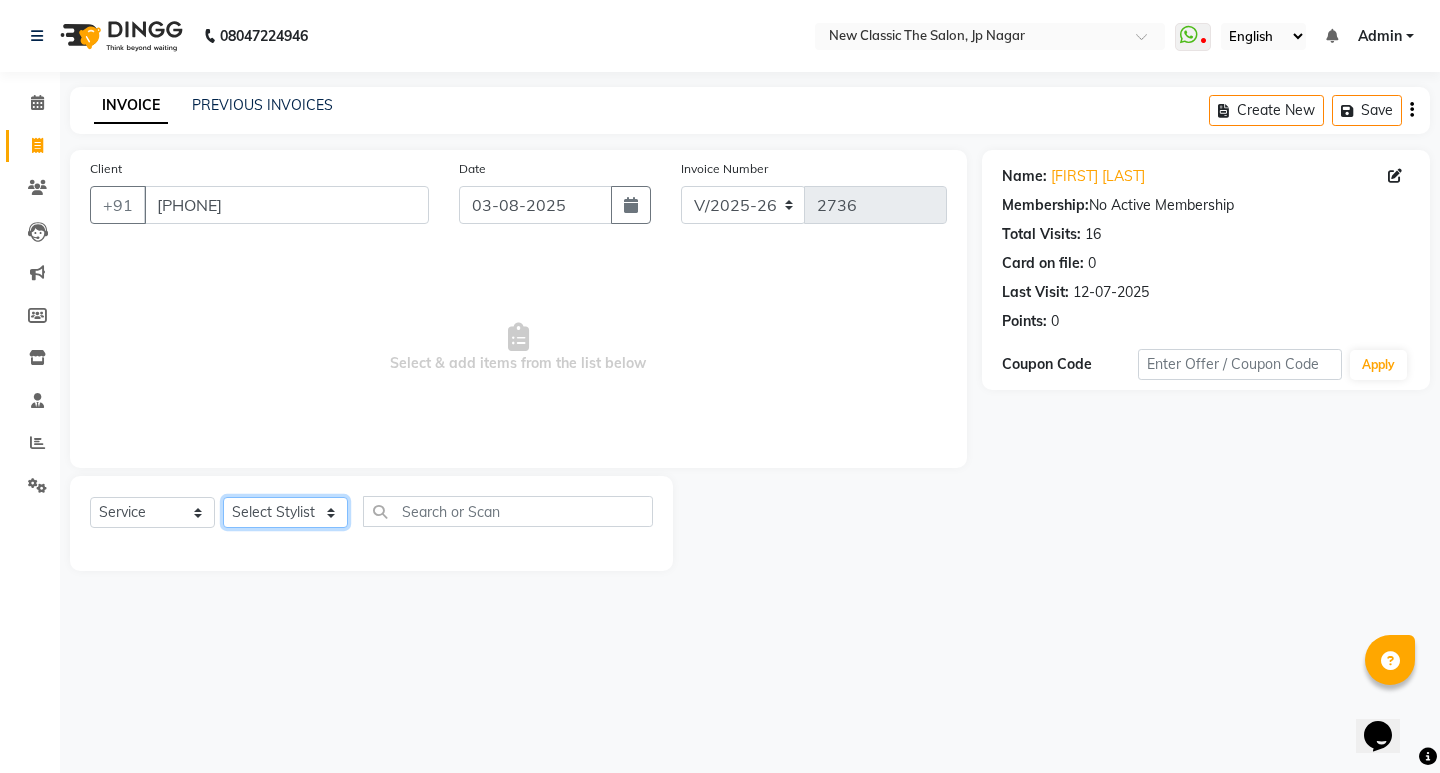 select on "27632" 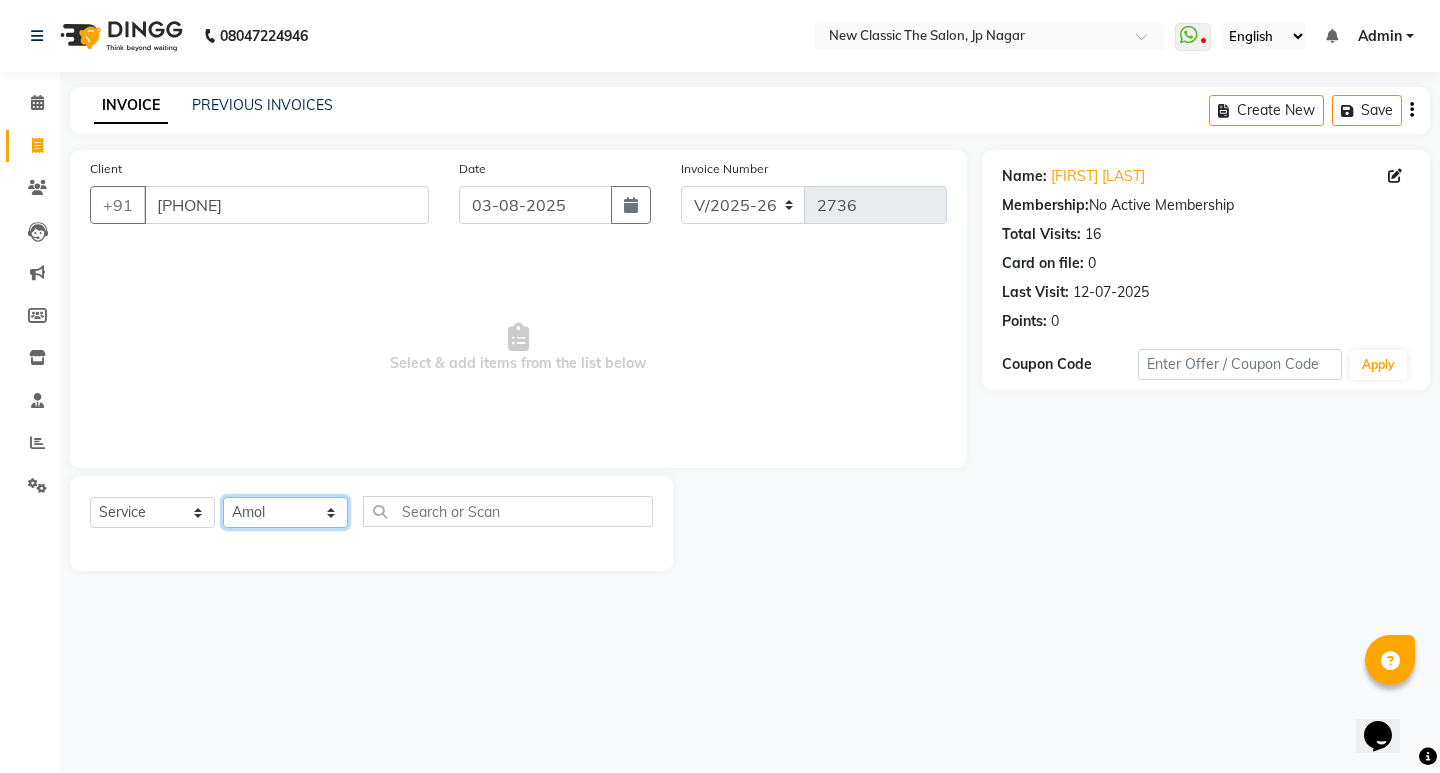 click on "Select Stylist [FIRST] [FIRST] [FIRST] [FIRST] [FIRST] [FIRST] [FIRST] [FIRST] [FIRST] [FIRST] [FIRST]" 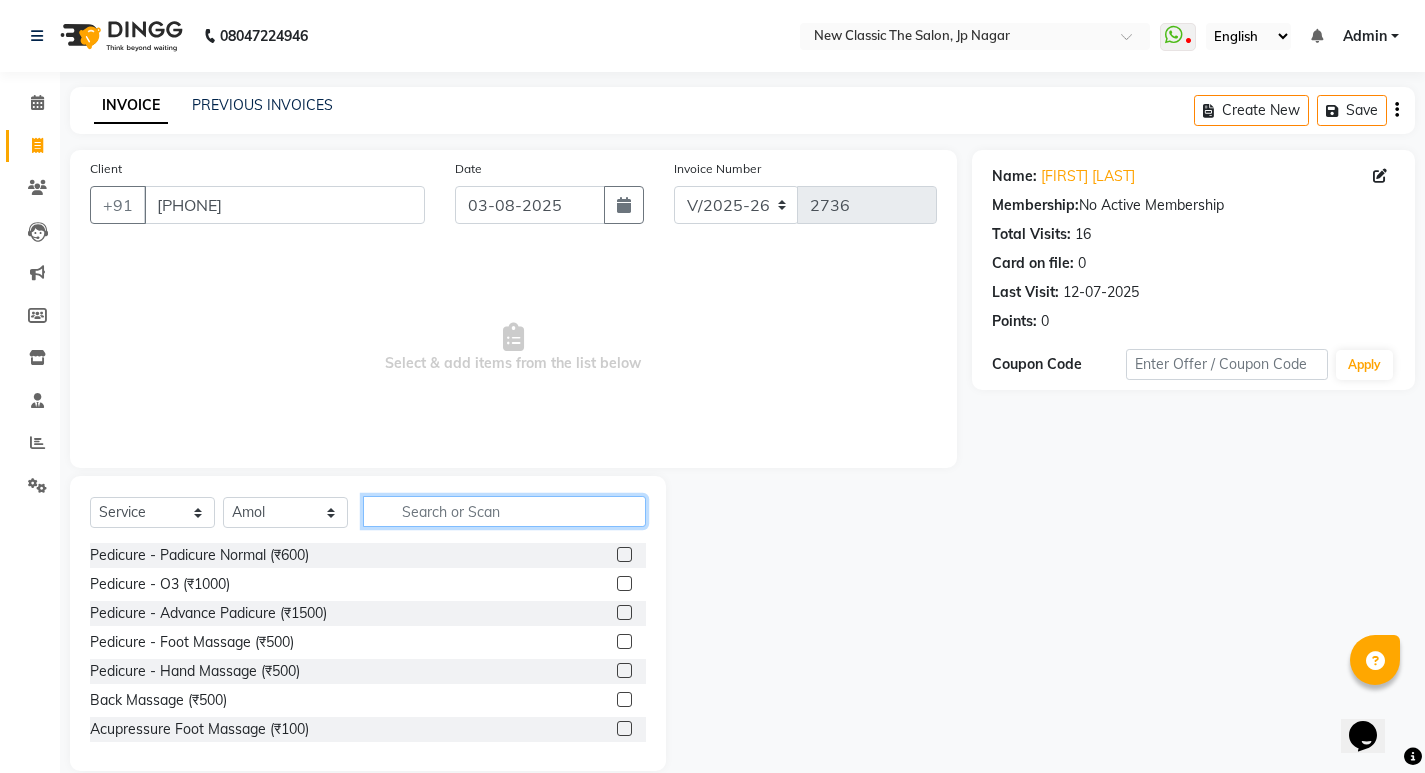 click 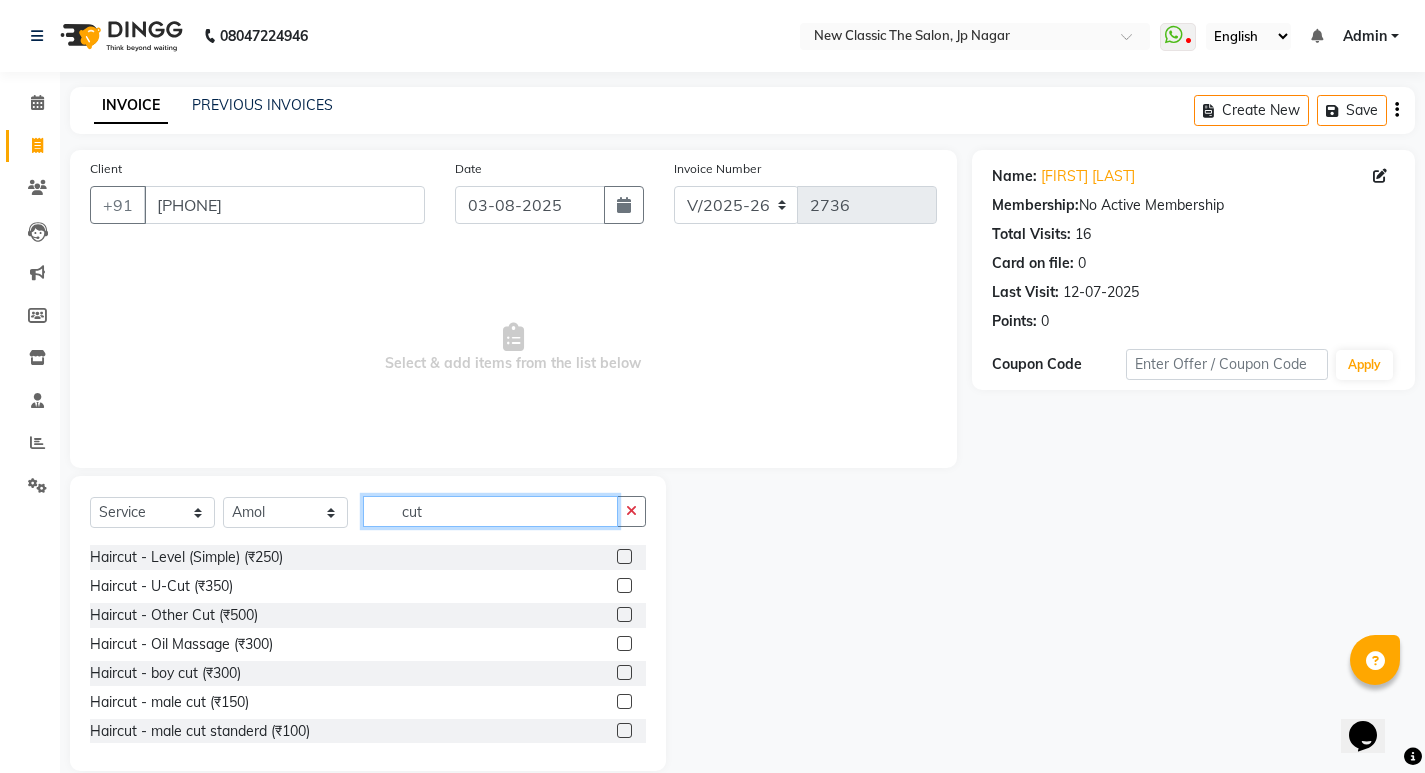 scroll, scrollTop: 100, scrollLeft: 0, axis: vertical 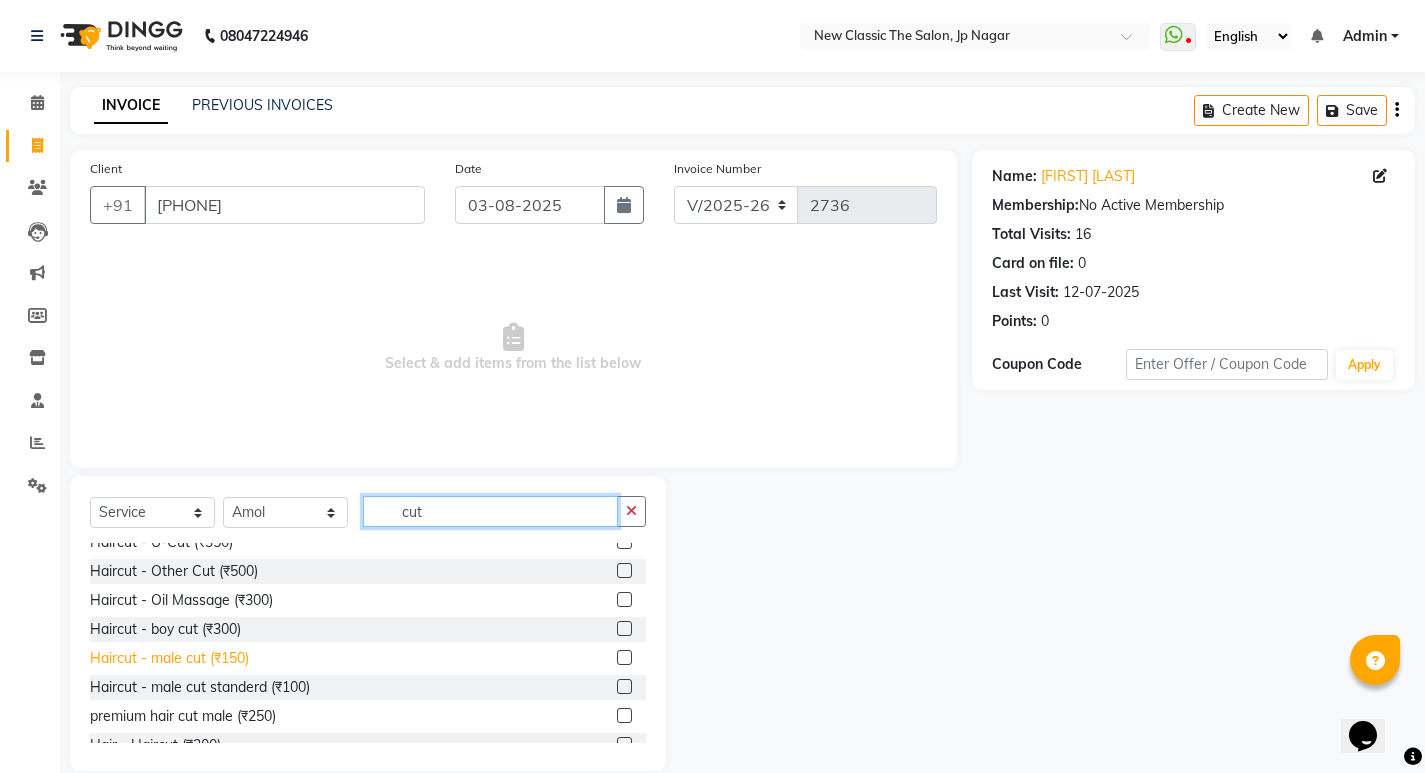 type on "cut" 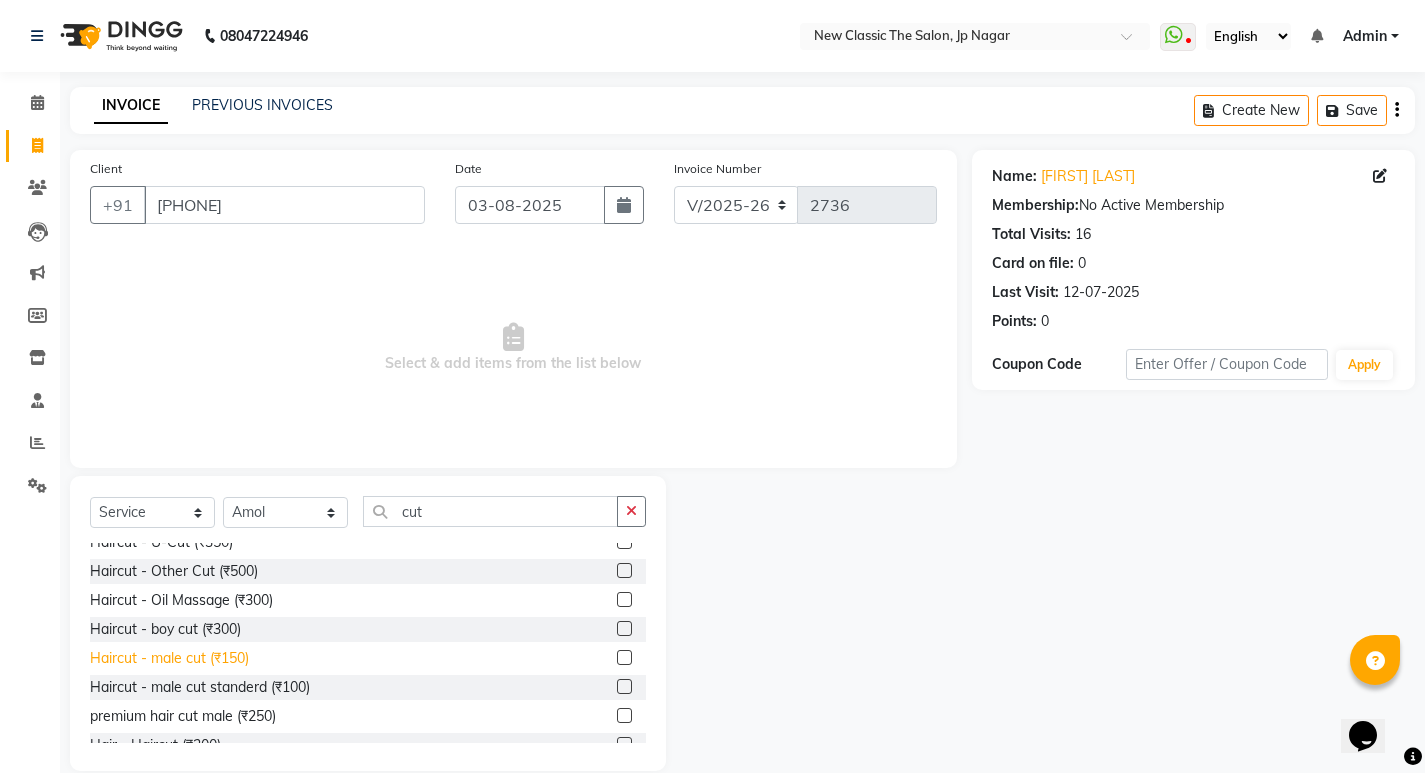 click on "Haircut - male cut  (₹150)" 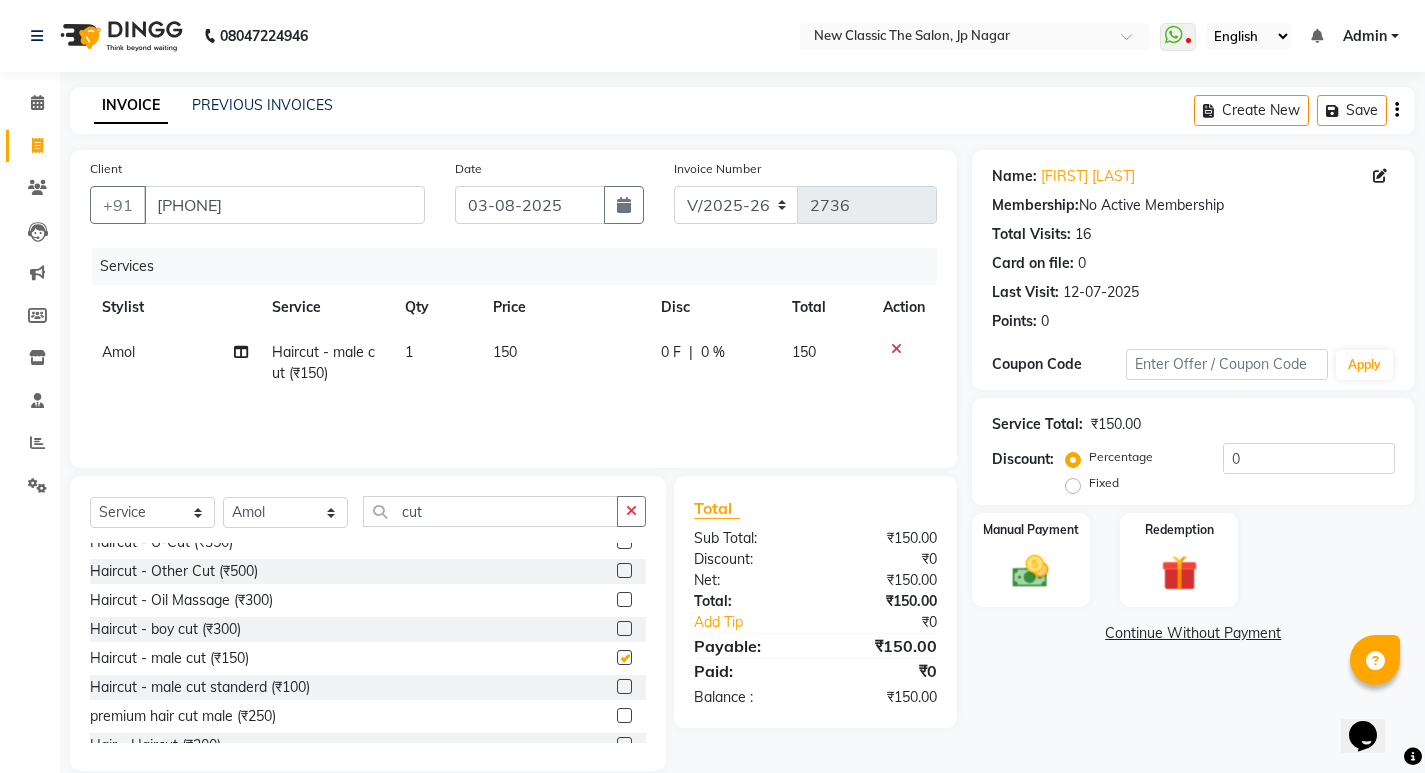 checkbox on "false" 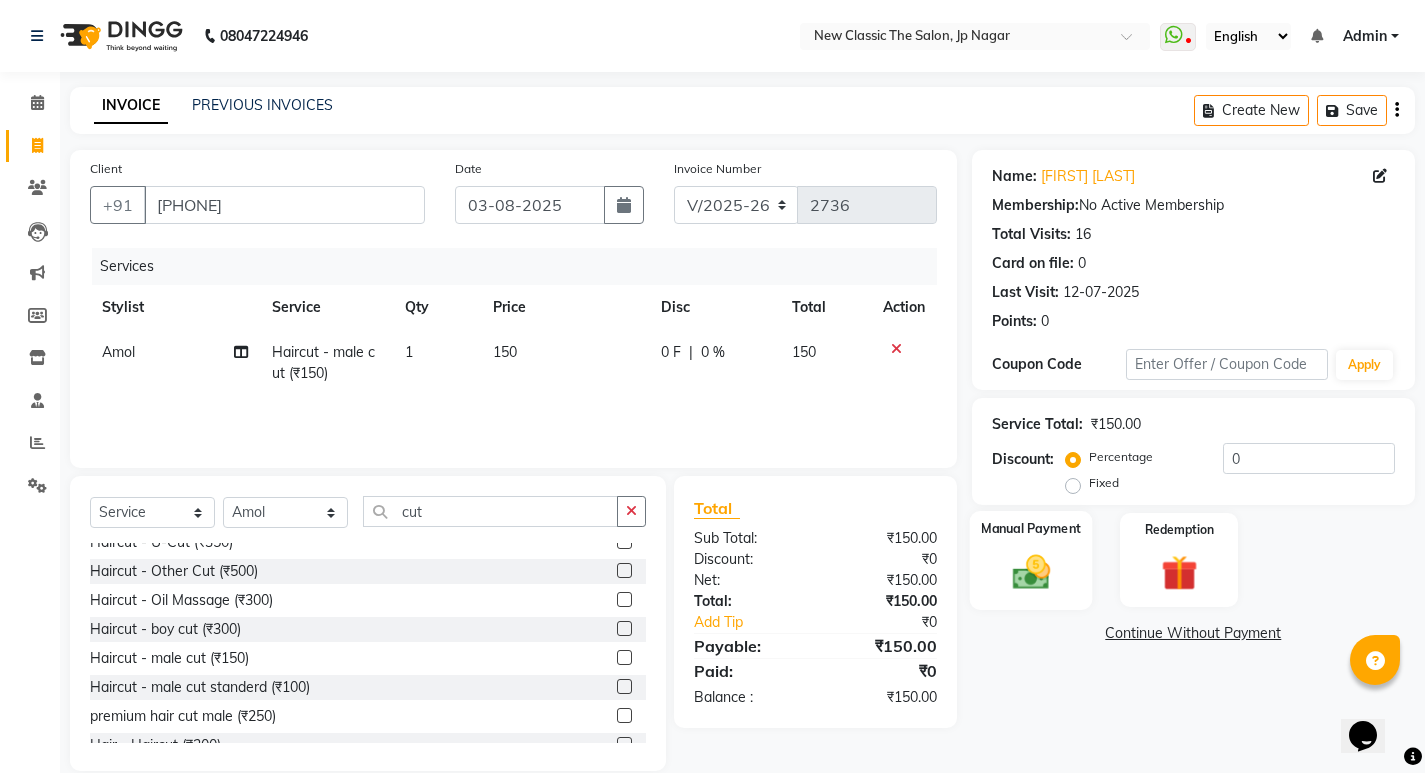 click 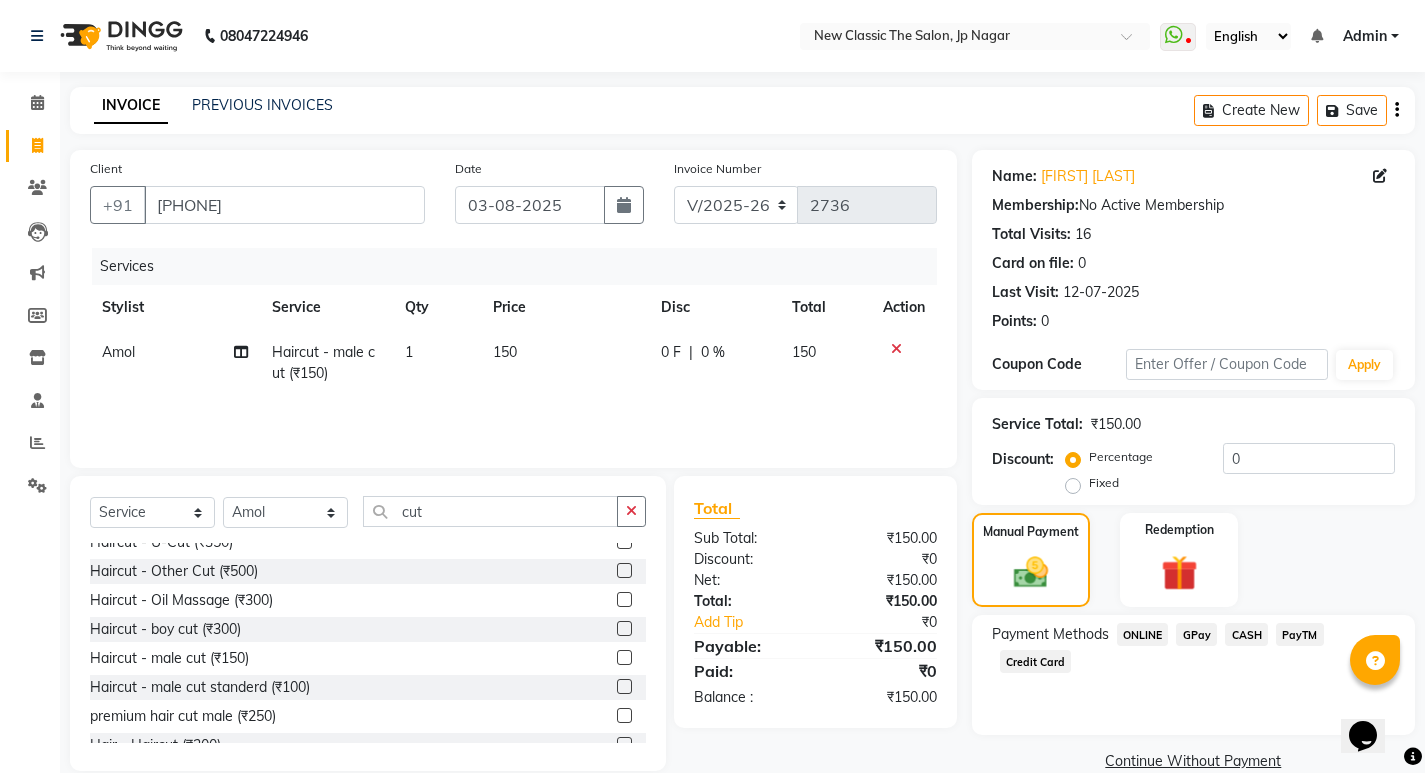 click on "CASH" 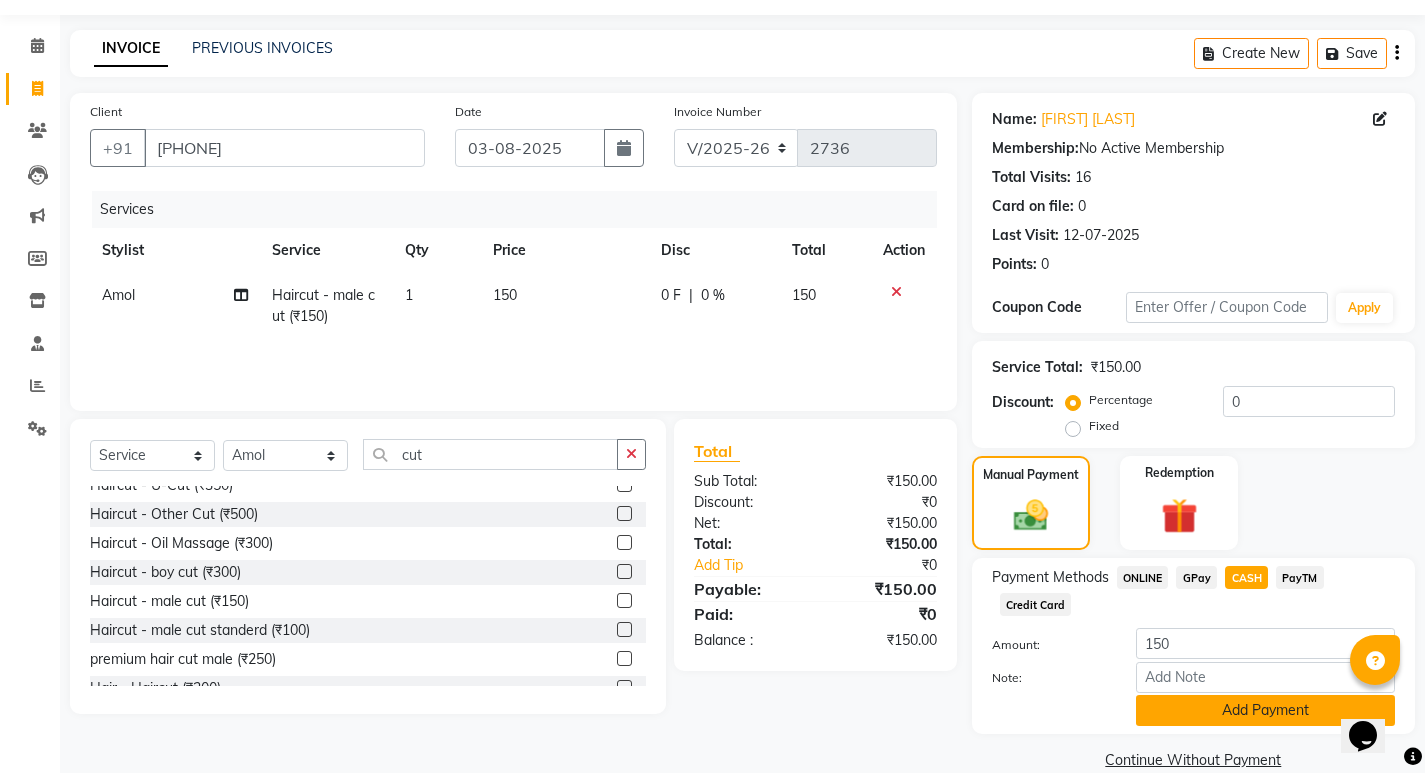 scroll, scrollTop: 89, scrollLeft: 0, axis: vertical 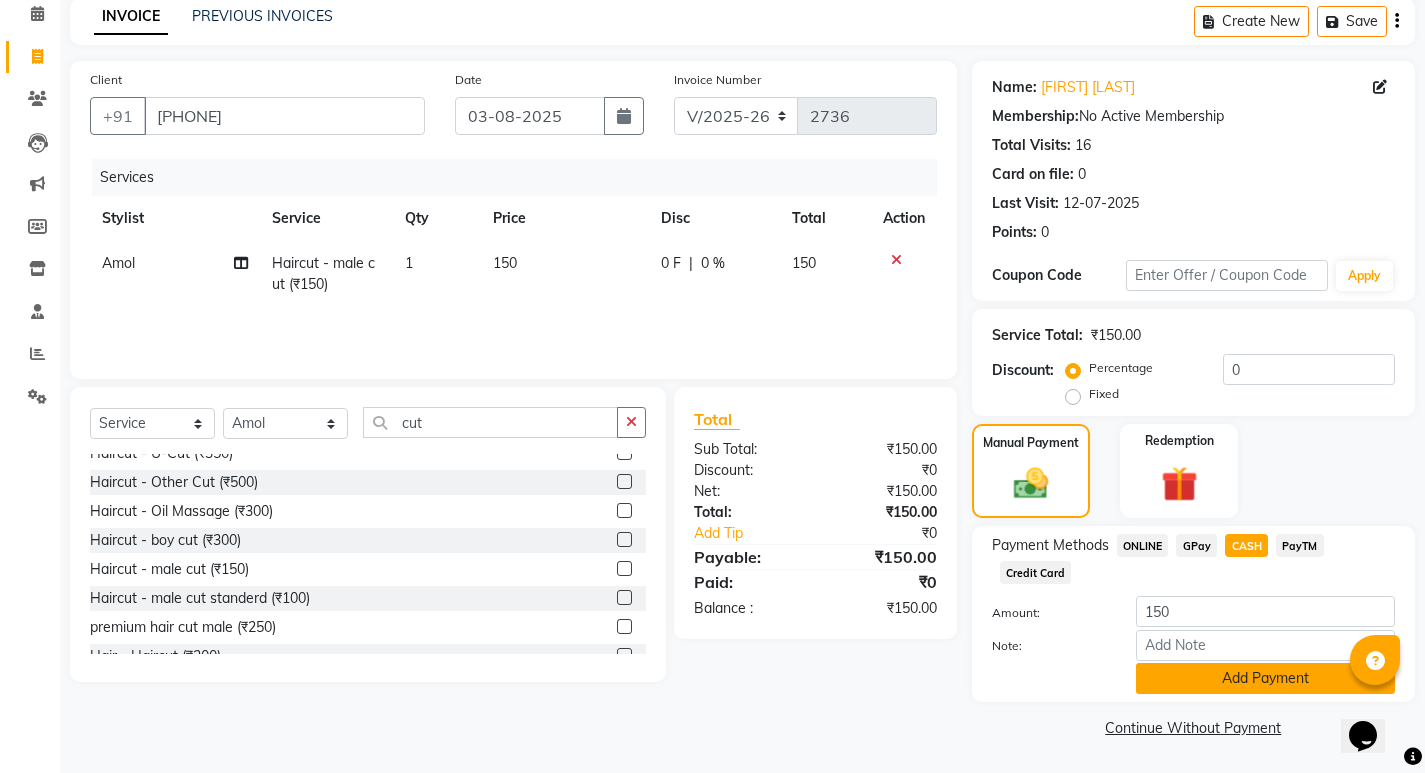 click on "Add Payment" 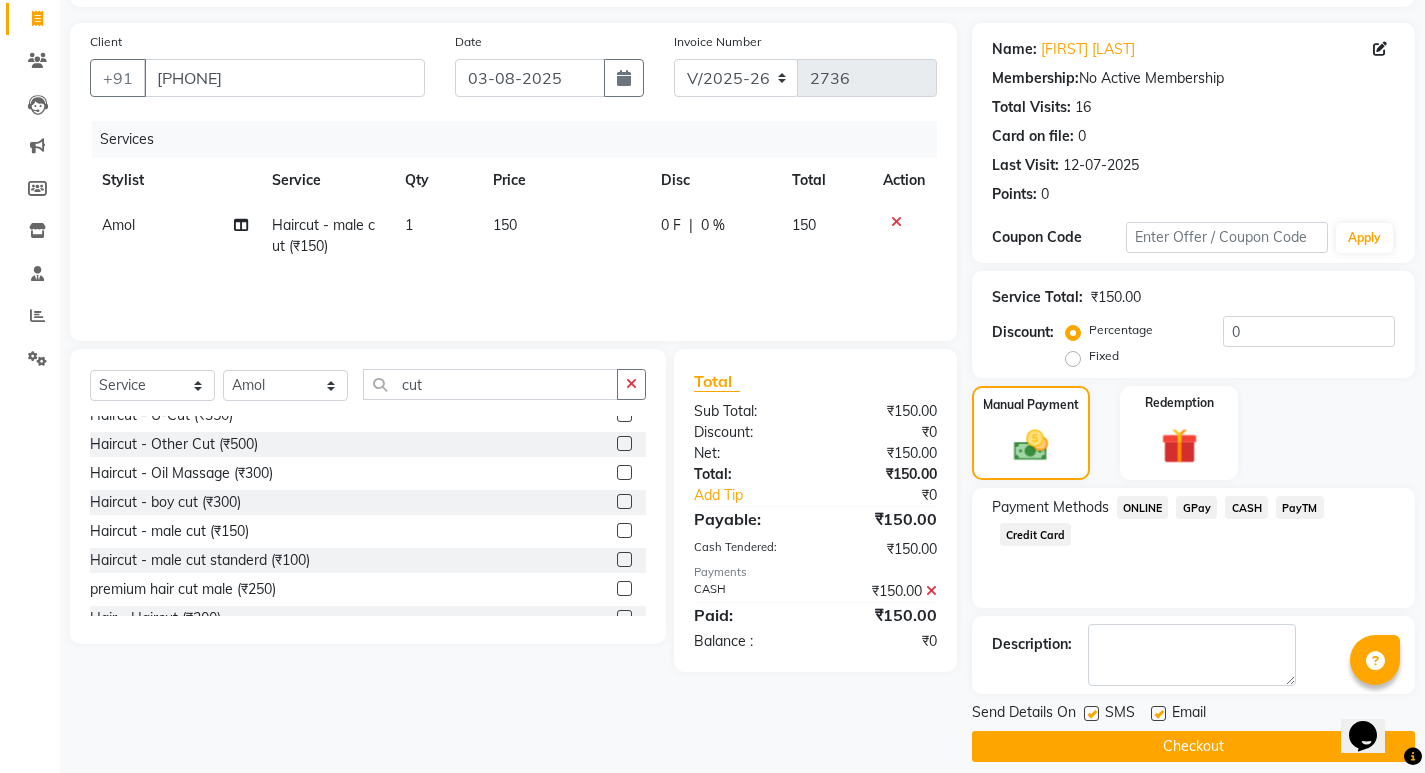 scroll, scrollTop: 146, scrollLeft: 0, axis: vertical 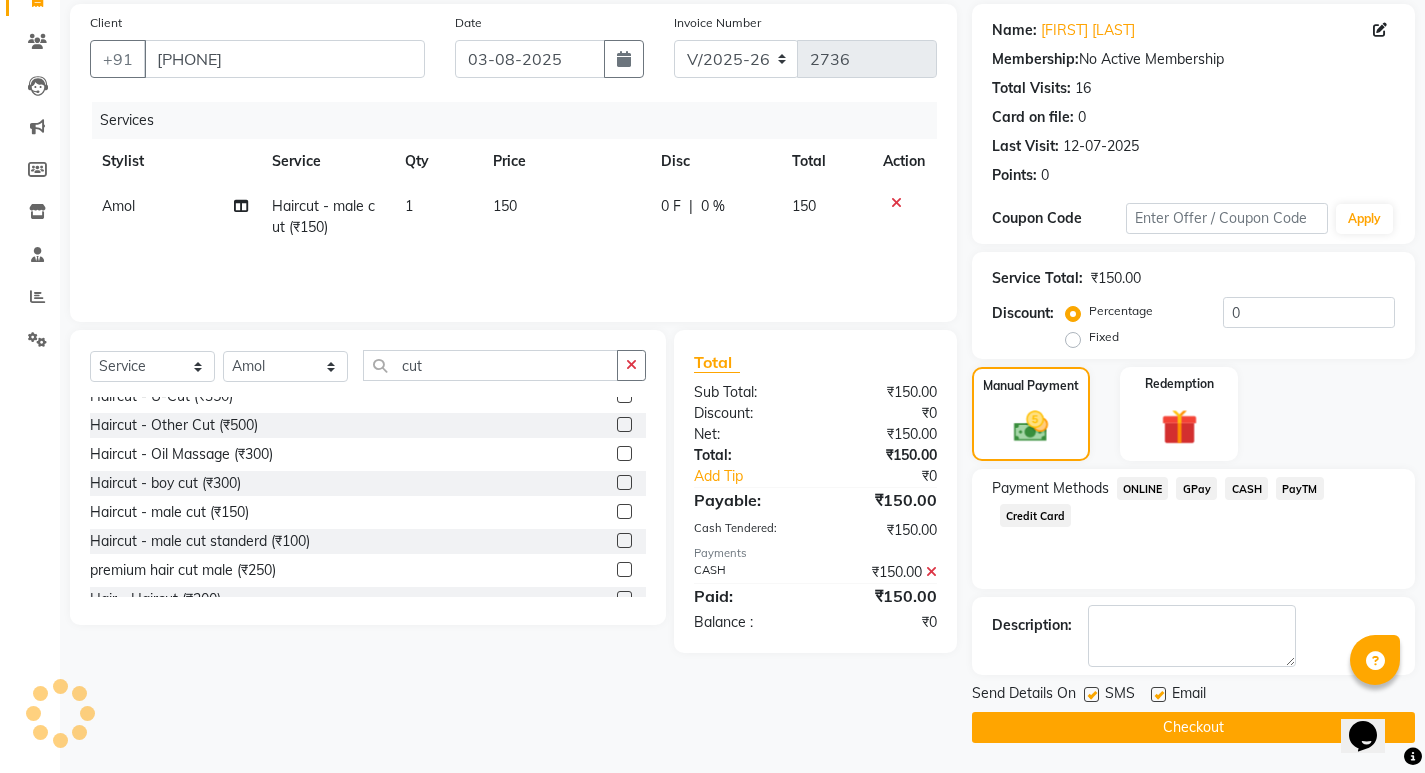 click on "Checkout" 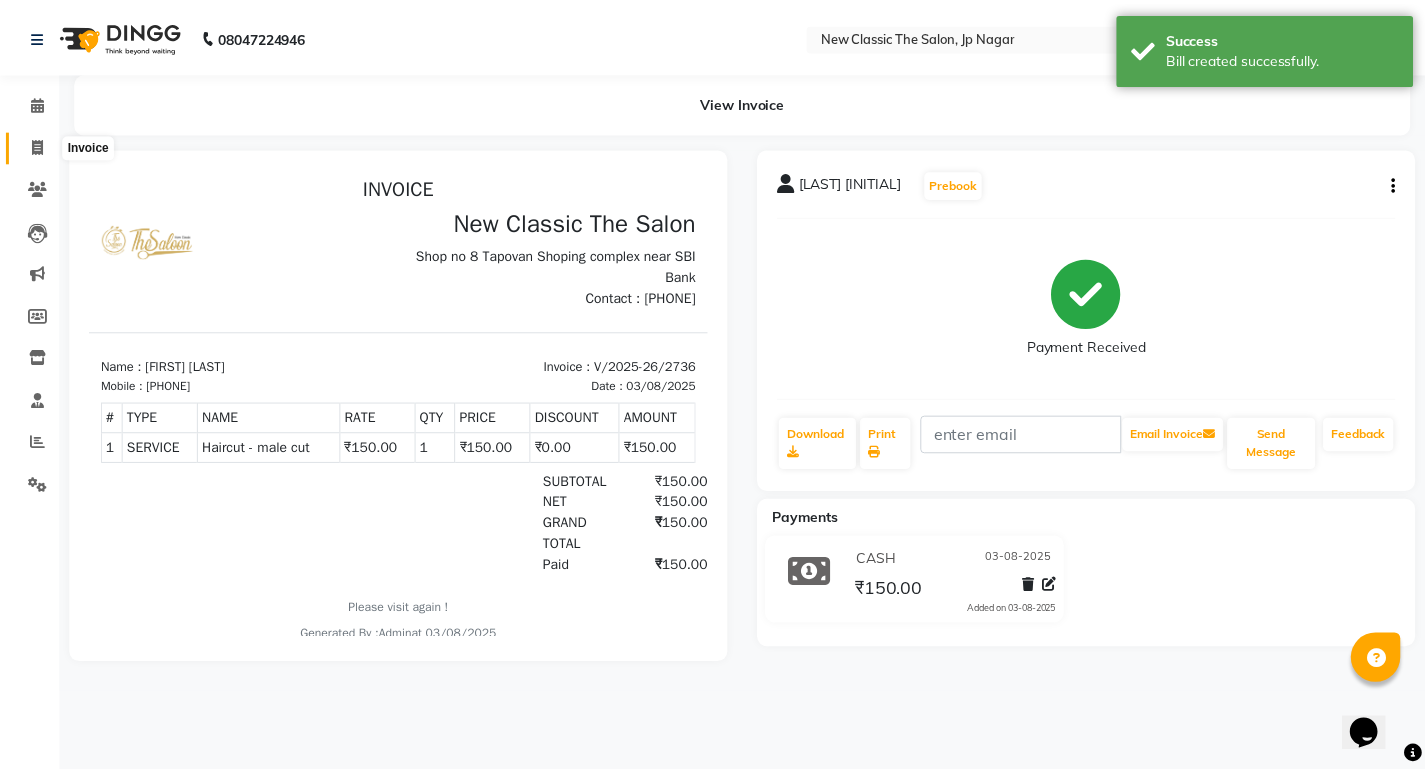 scroll, scrollTop: 0, scrollLeft: 0, axis: both 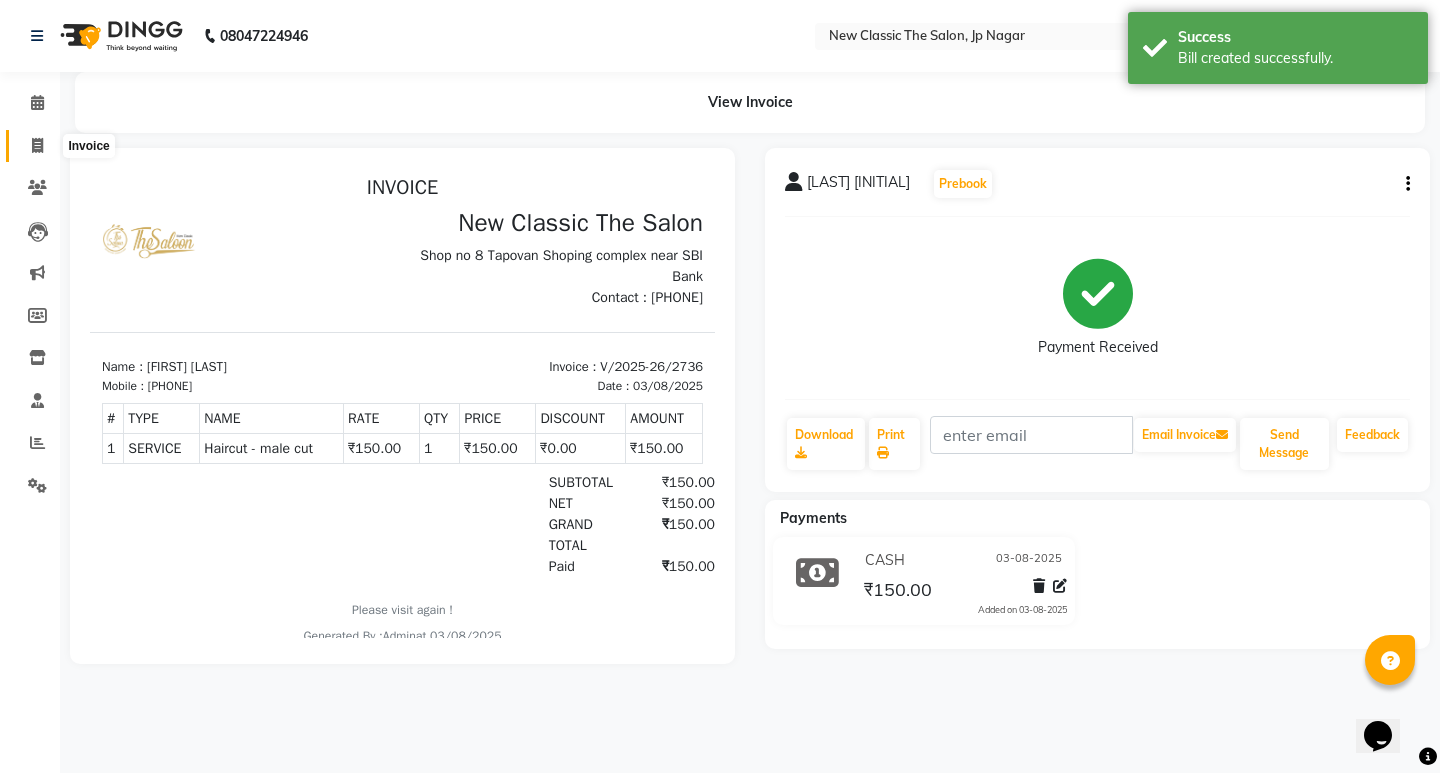 click 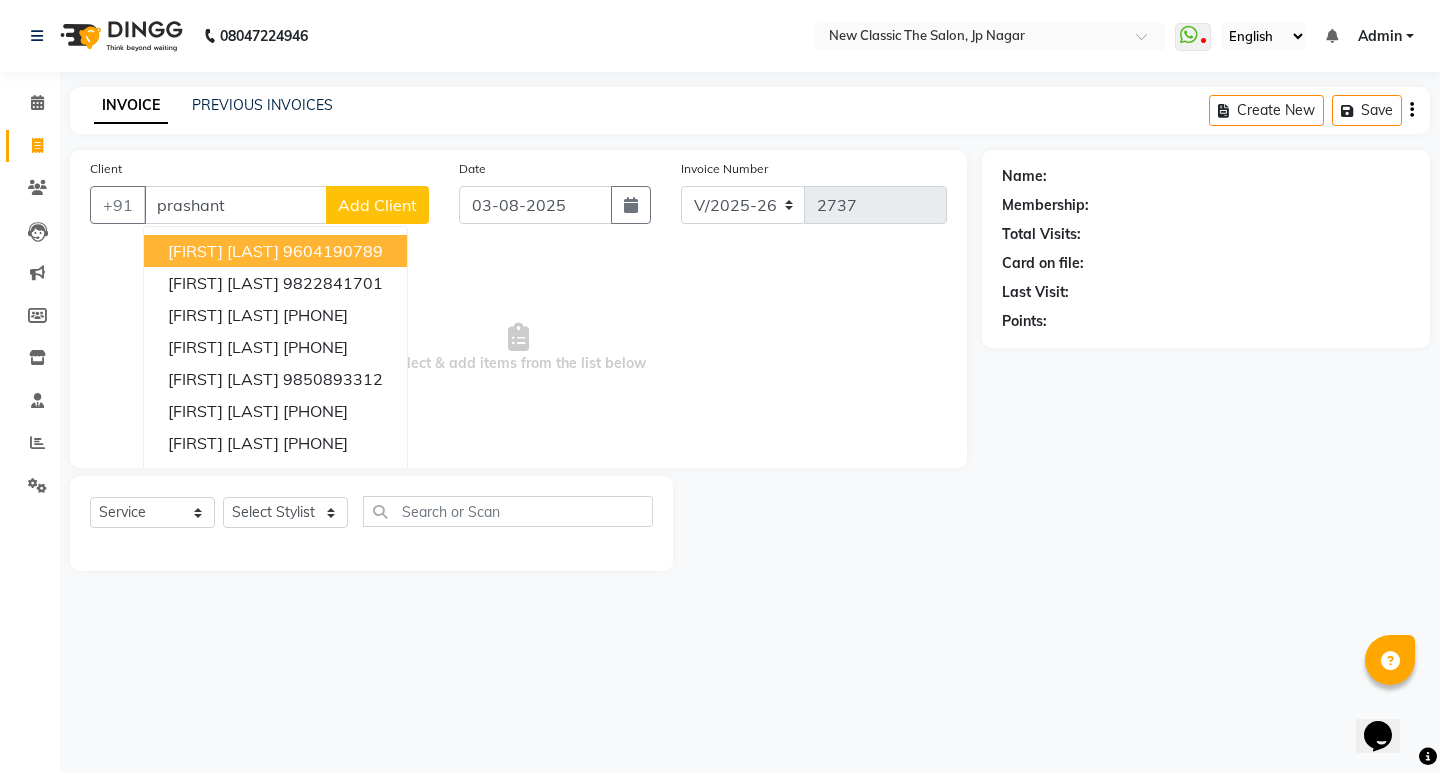 click on "[FIRST] [LAST]" at bounding box center [223, 251] 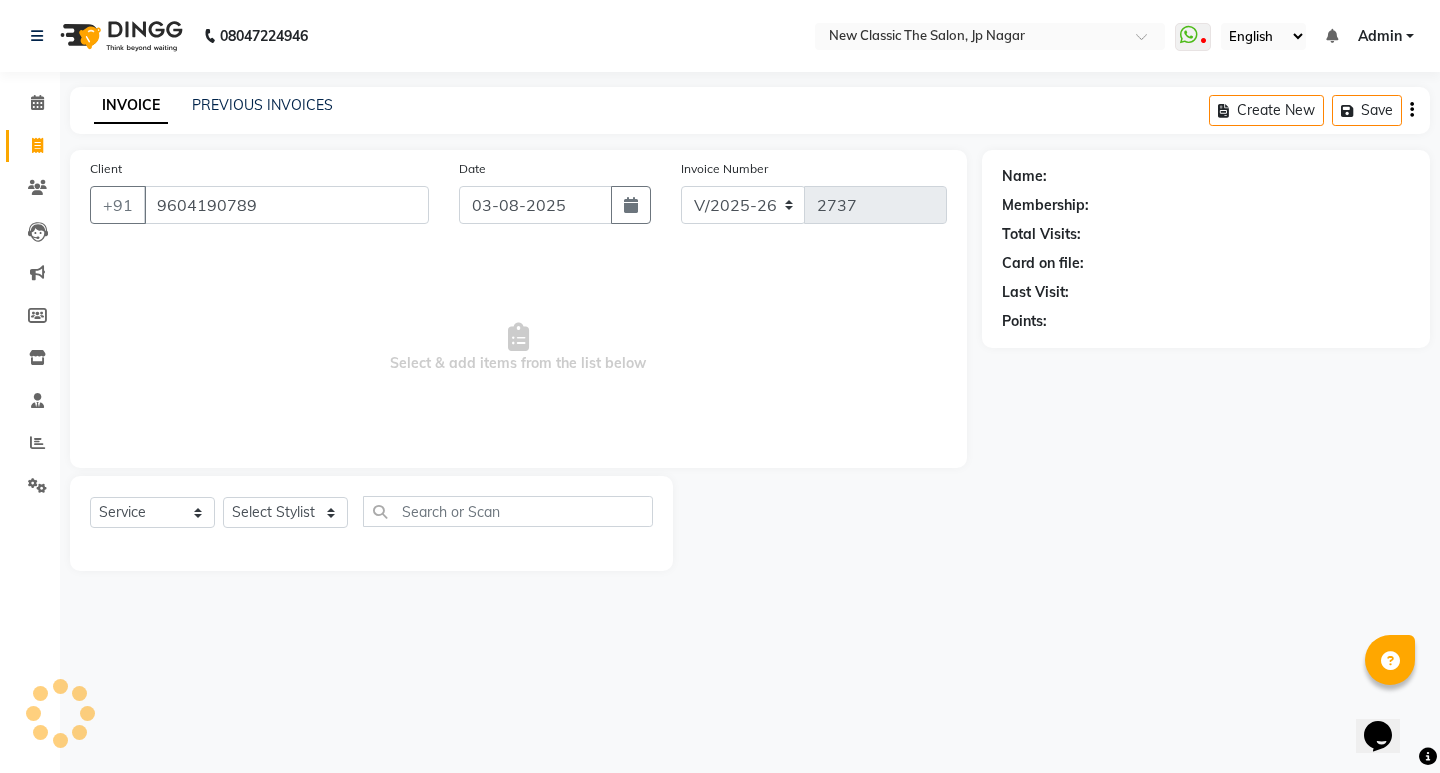 type on "9604190789" 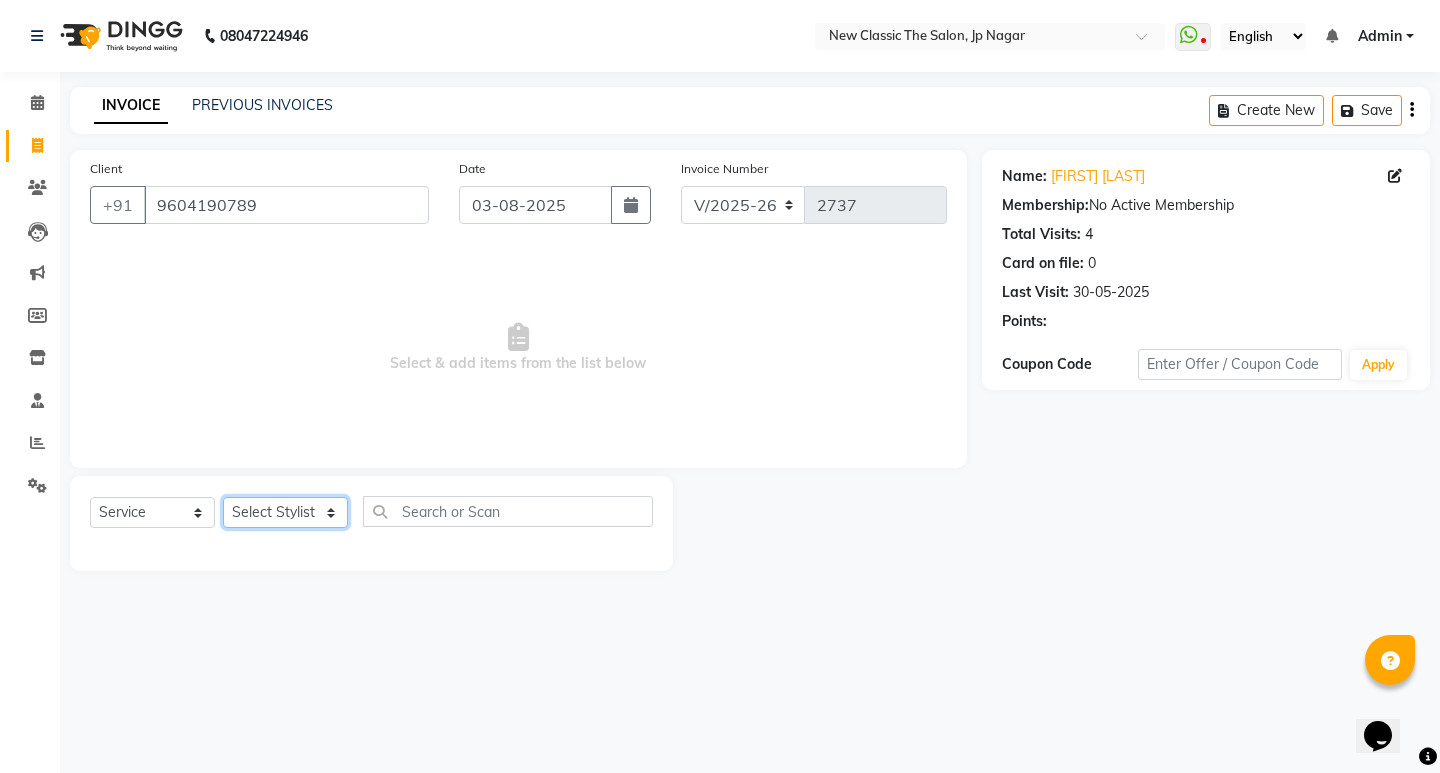 click on "Select Stylist [FIRST] [FIRST] [FIRST] [FIRST] [FIRST] [FIRST] [FIRST] [FIRST] [FIRST] [FIRST] [FIRST]" 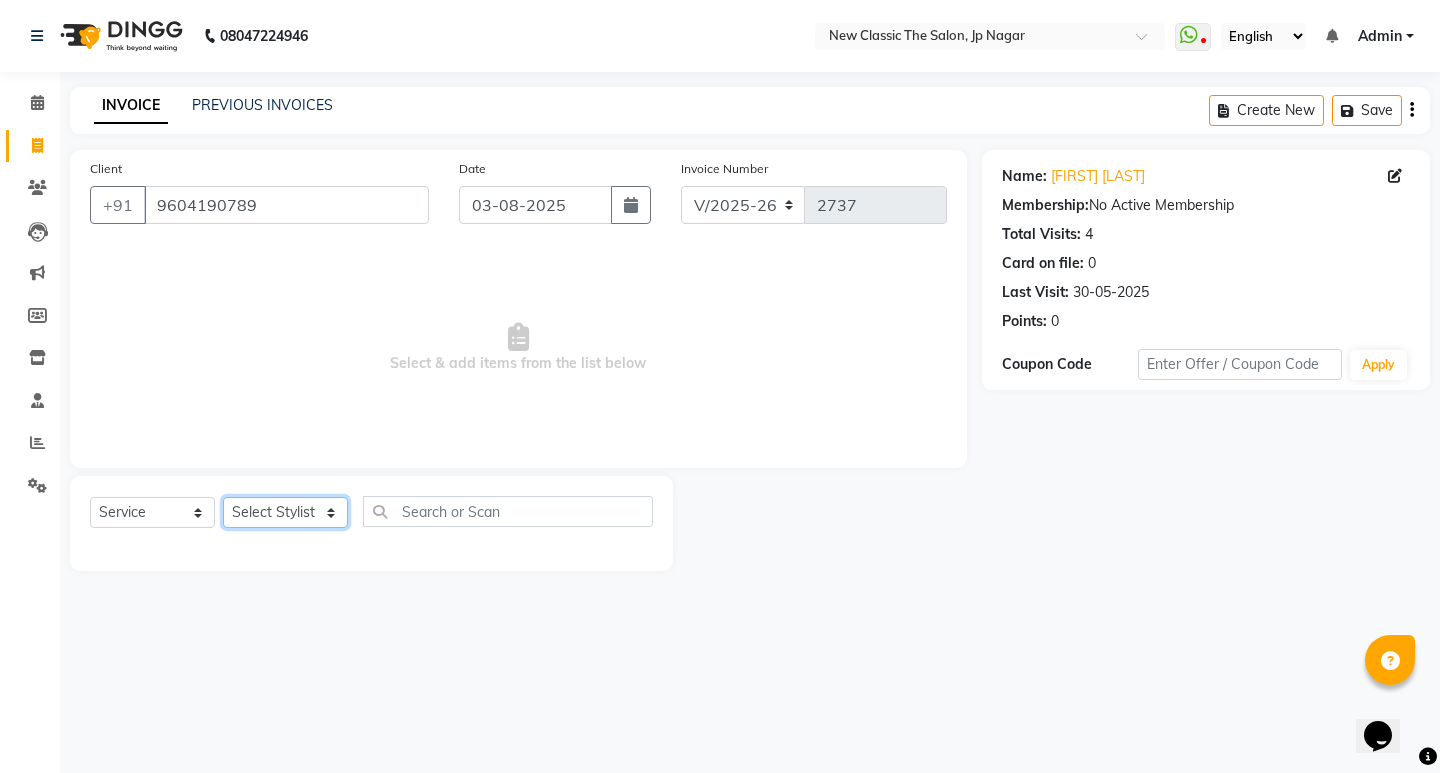 select on "27631" 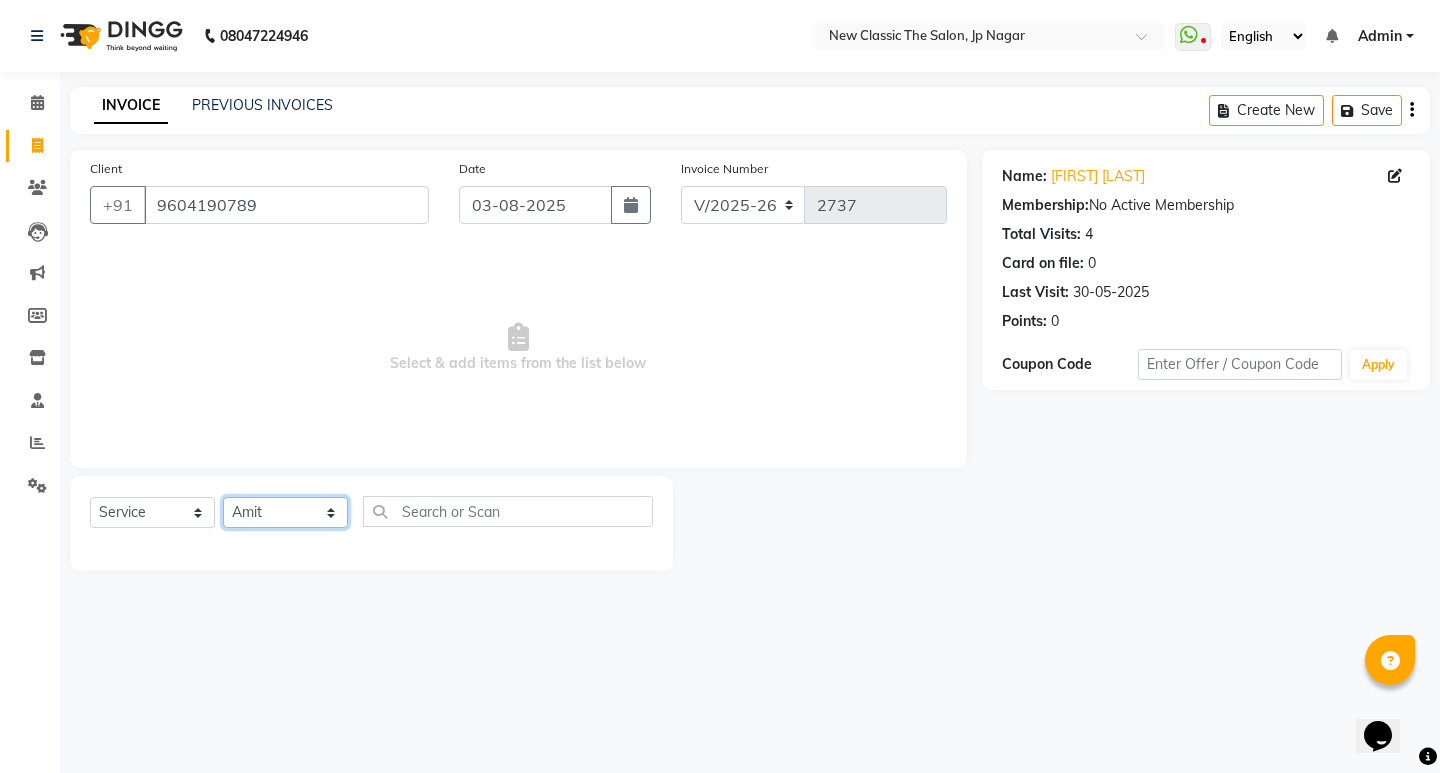 click on "Select Stylist [FIRST] [FIRST] [FIRST] [FIRST] [FIRST] [FIRST] [FIRST] [FIRST] [FIRST] [FIRST] [FIRST]" 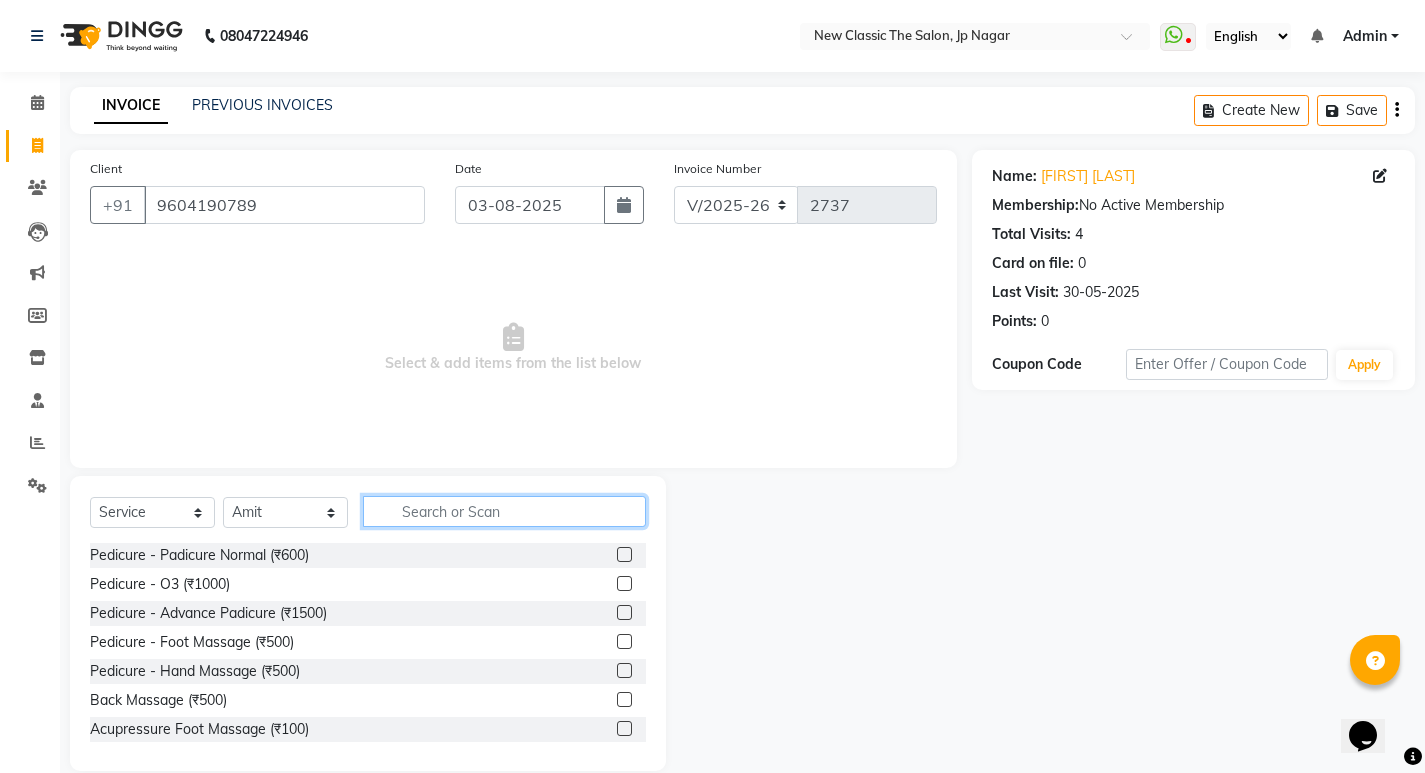 click 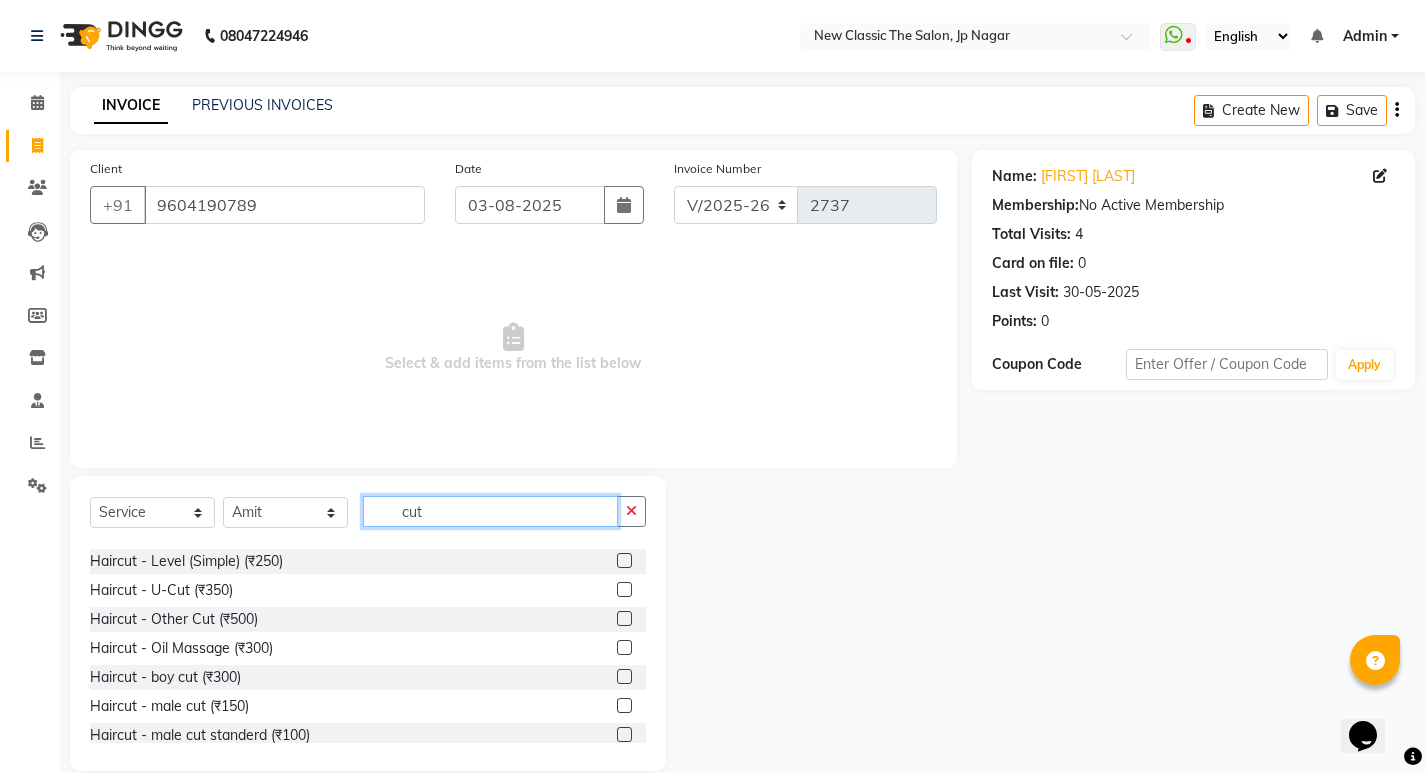 scroll, scrollTop: 100, scrollLeft: 0, axis: vertical 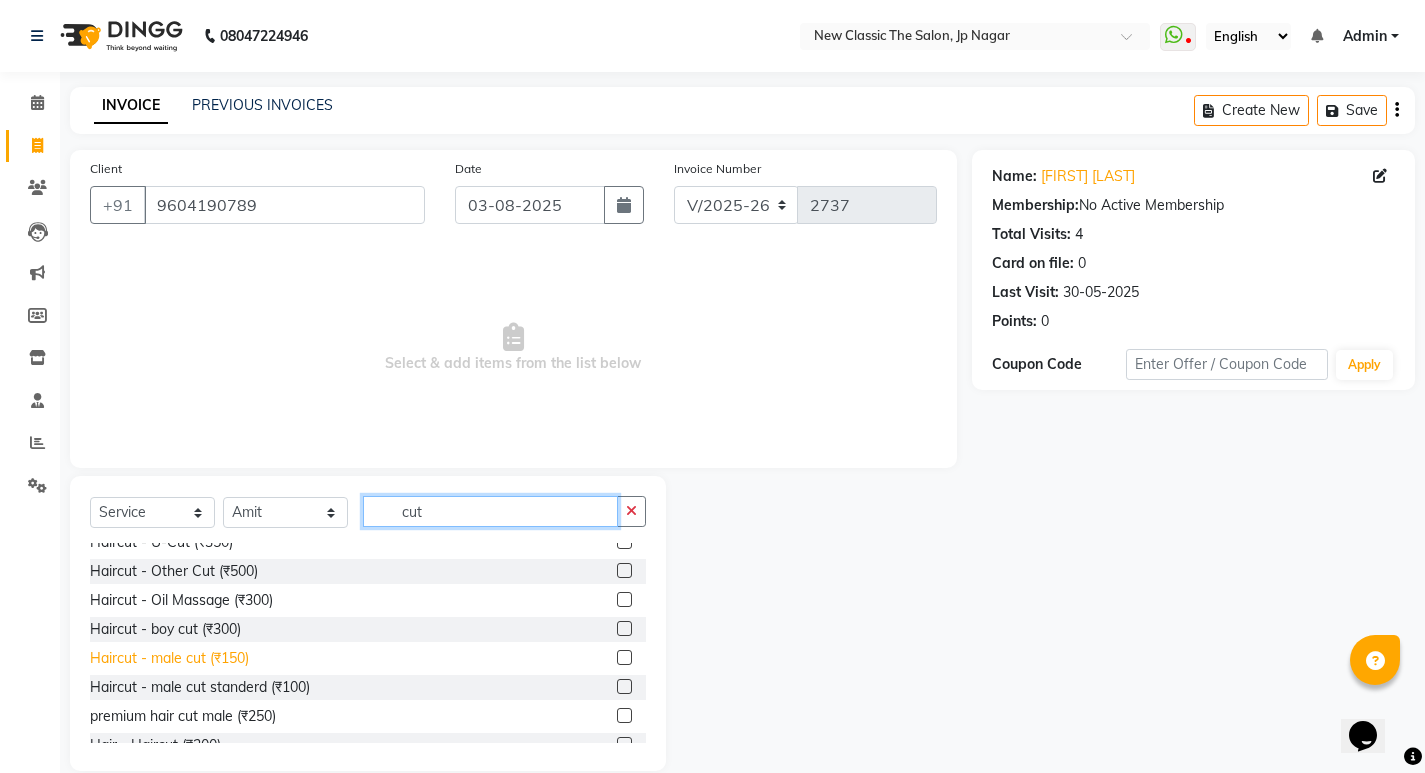 type on "cut" 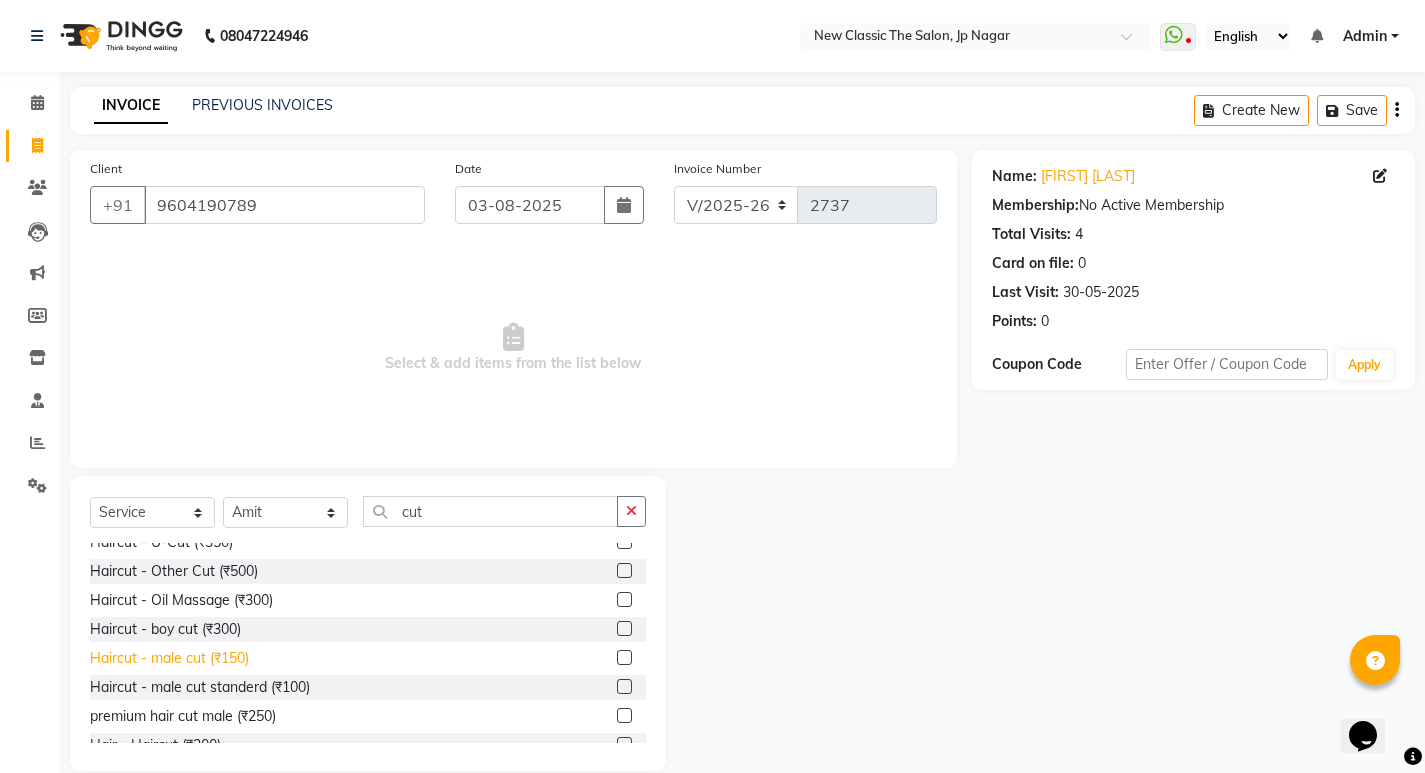 click on "Haircut - male cut  (₹150)" 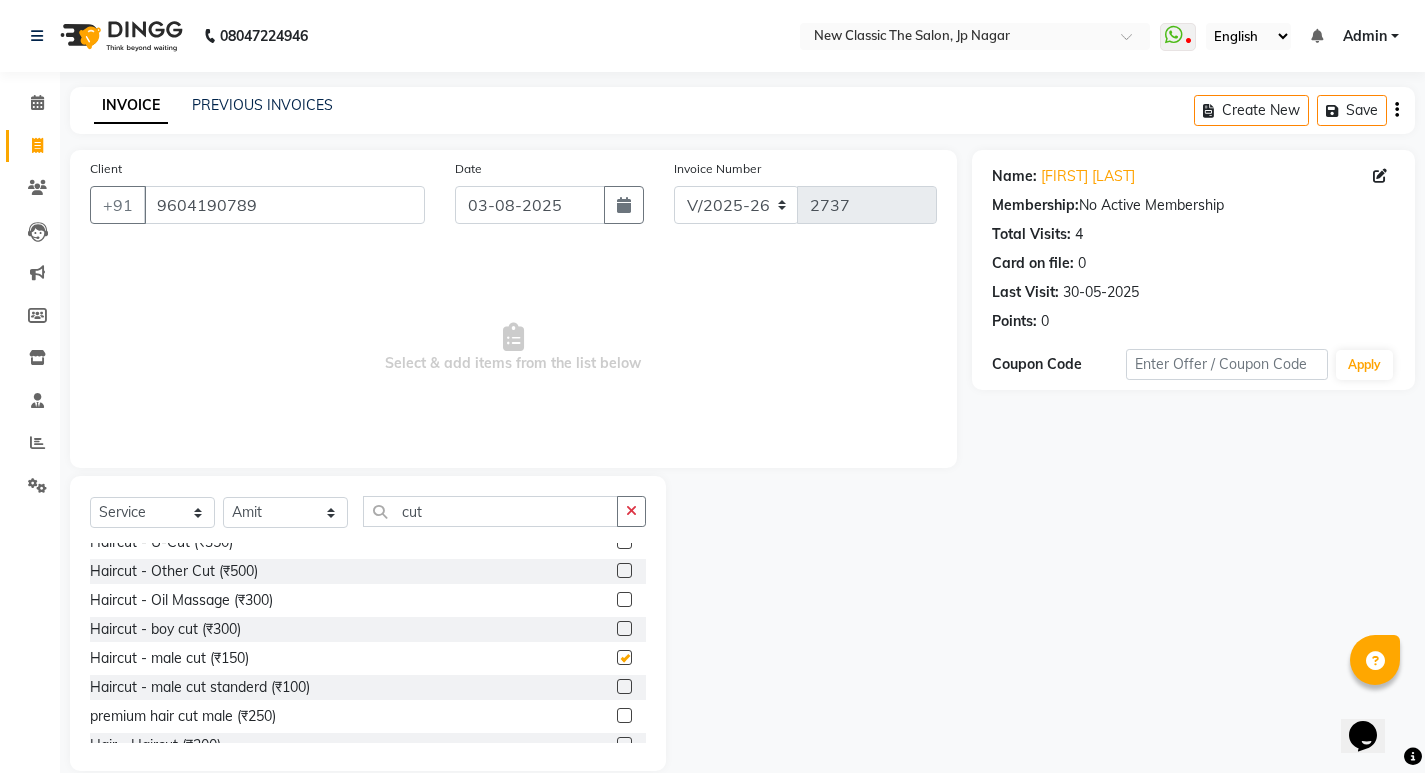 checkbox on "false" 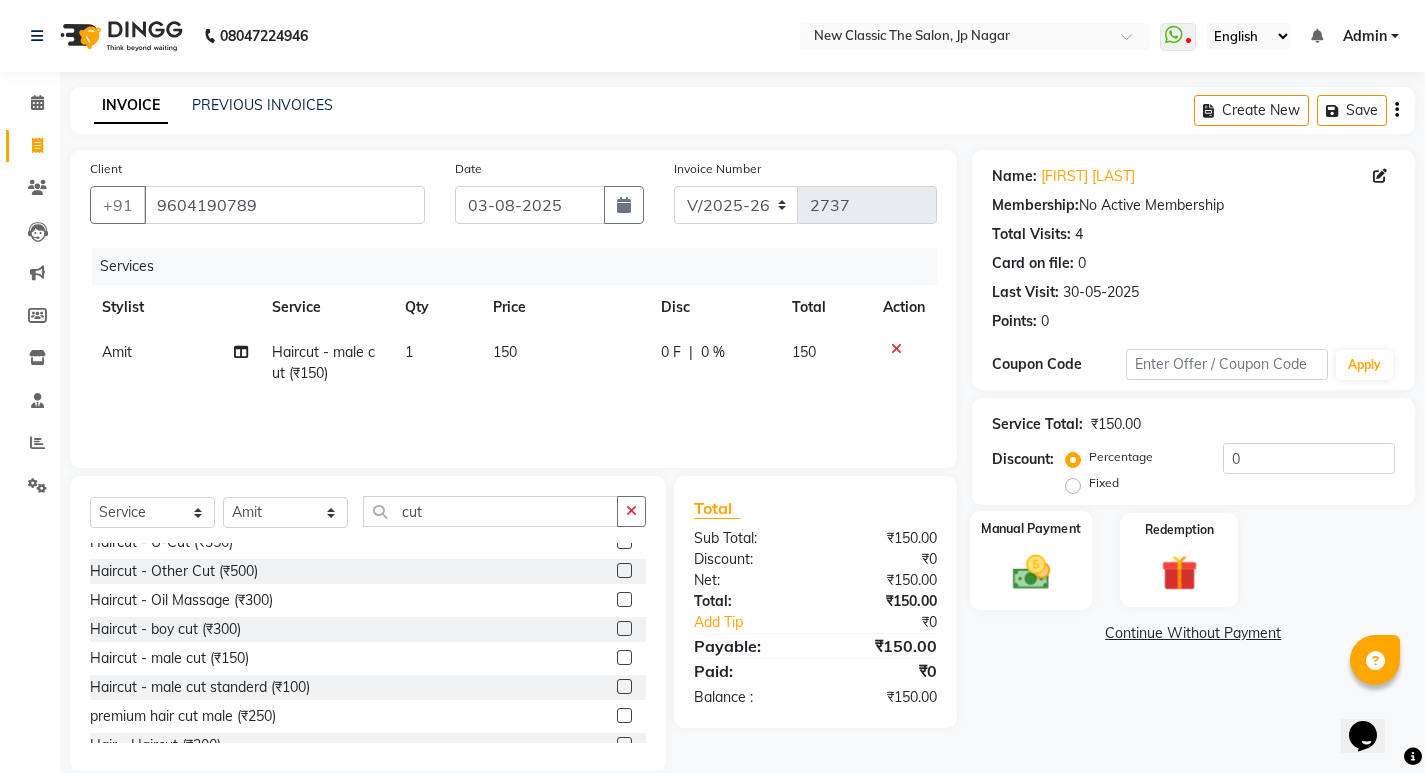 click 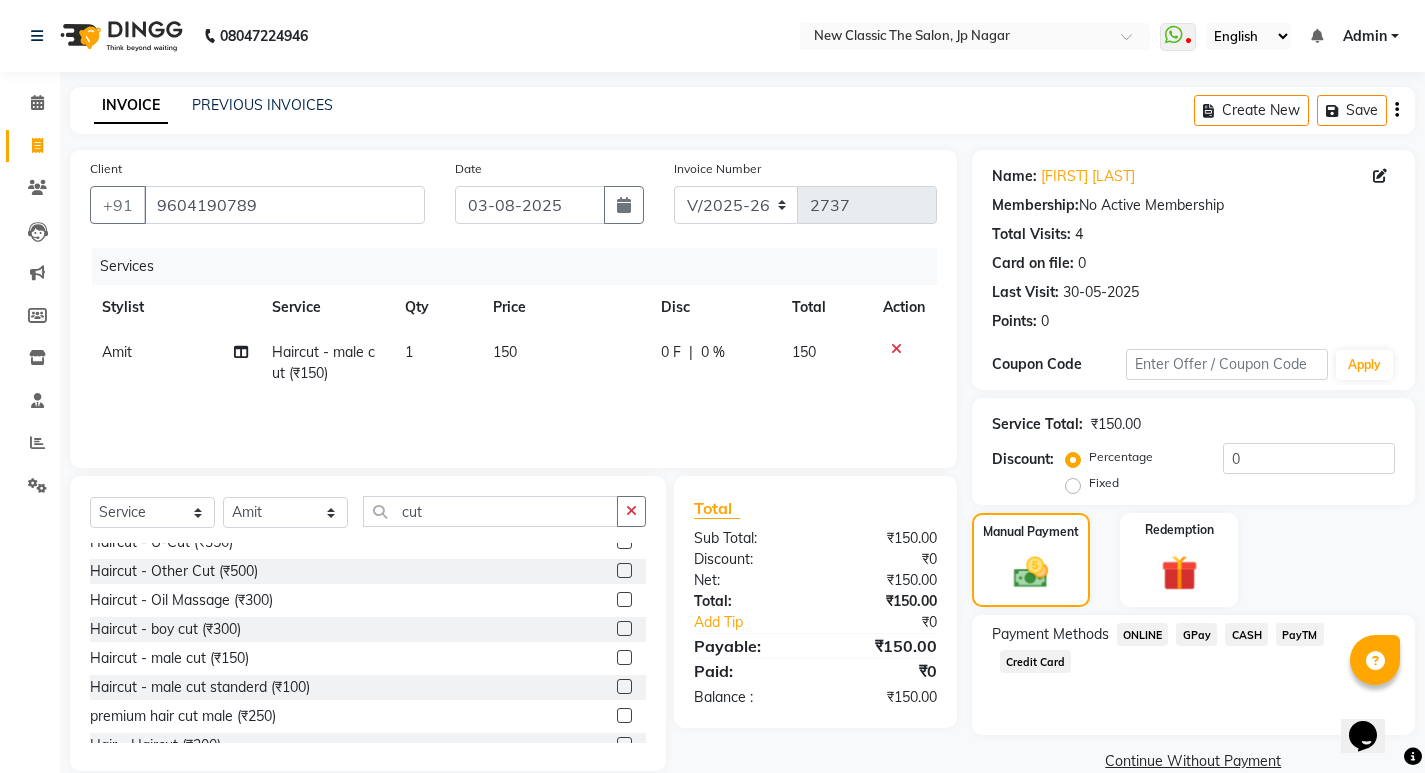 click on "ONLINE" 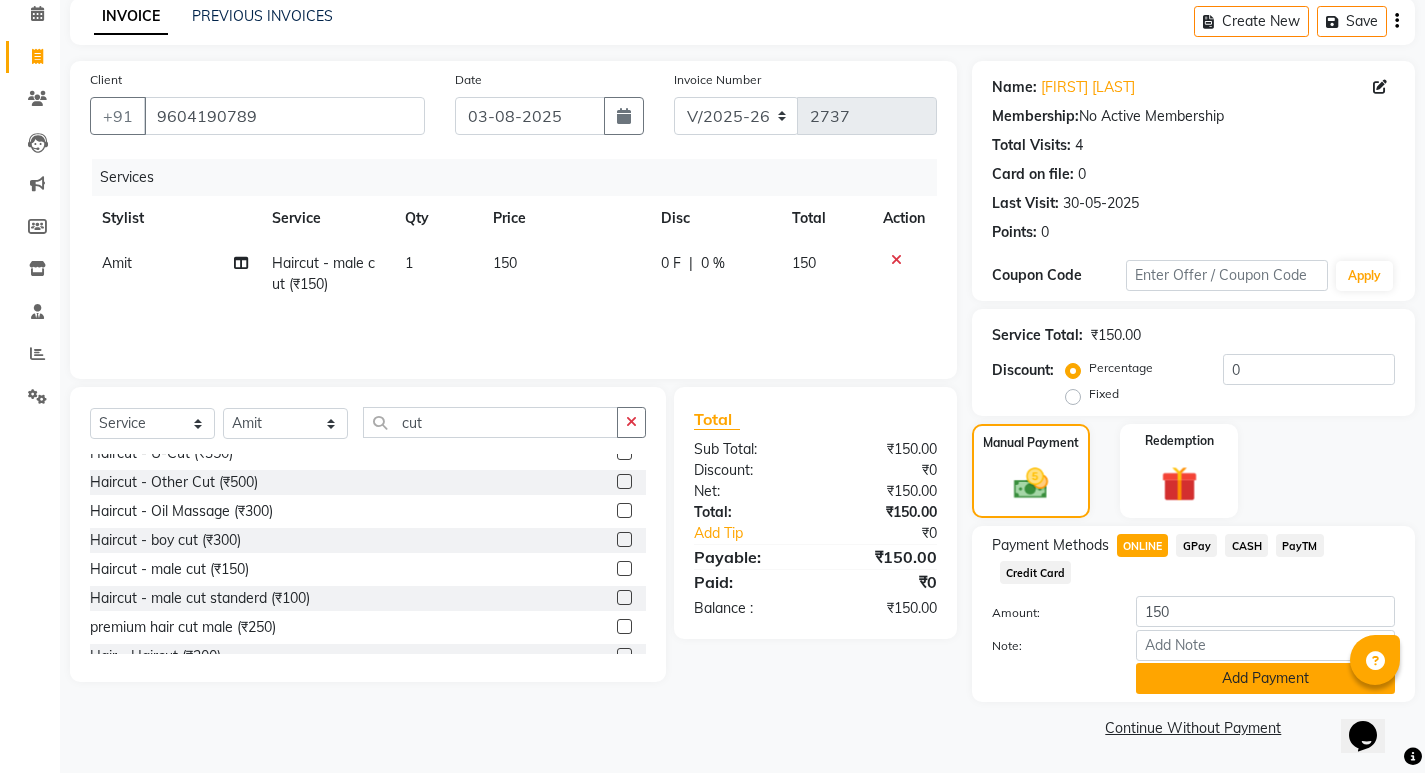 click on "Add Payment" 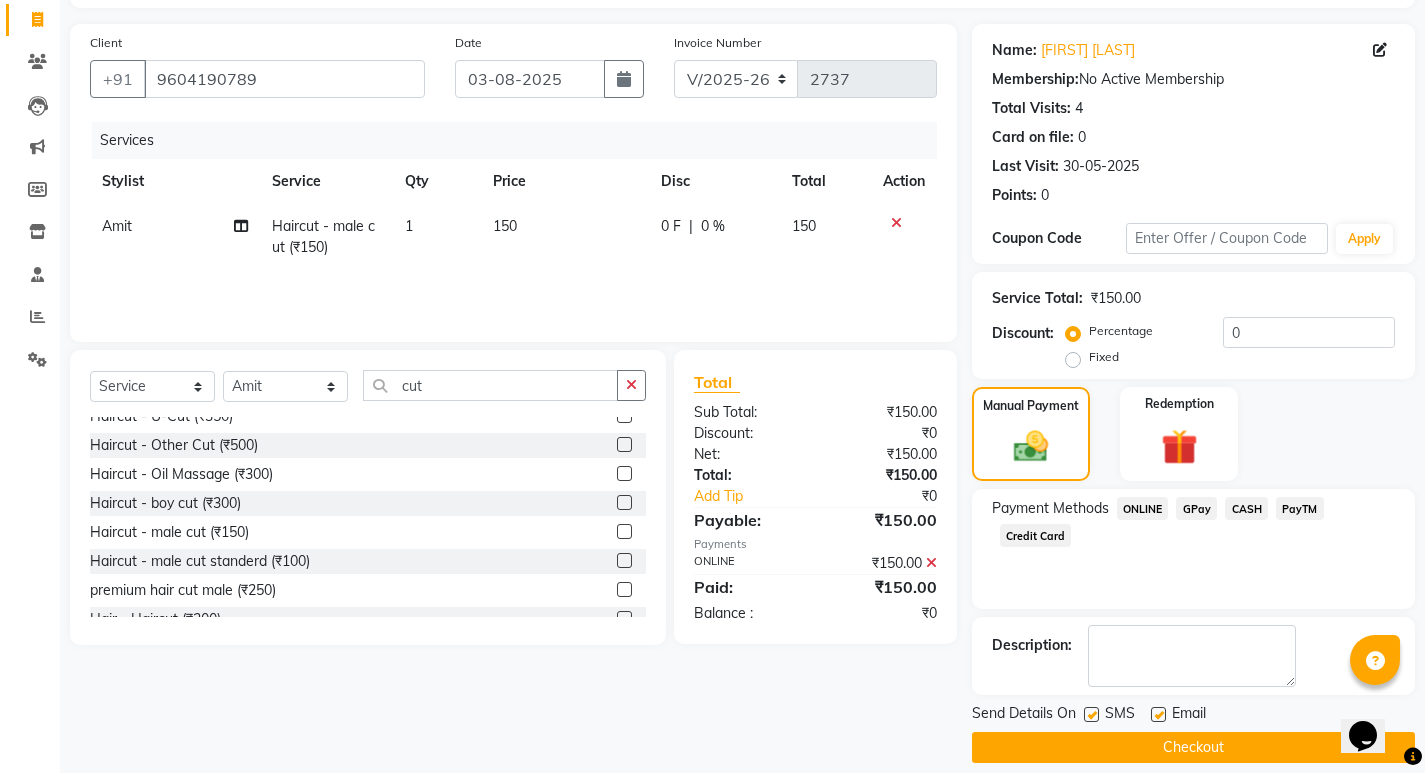 scroll, scrollTop: 146, scrollLeft: 0, axis: vertical 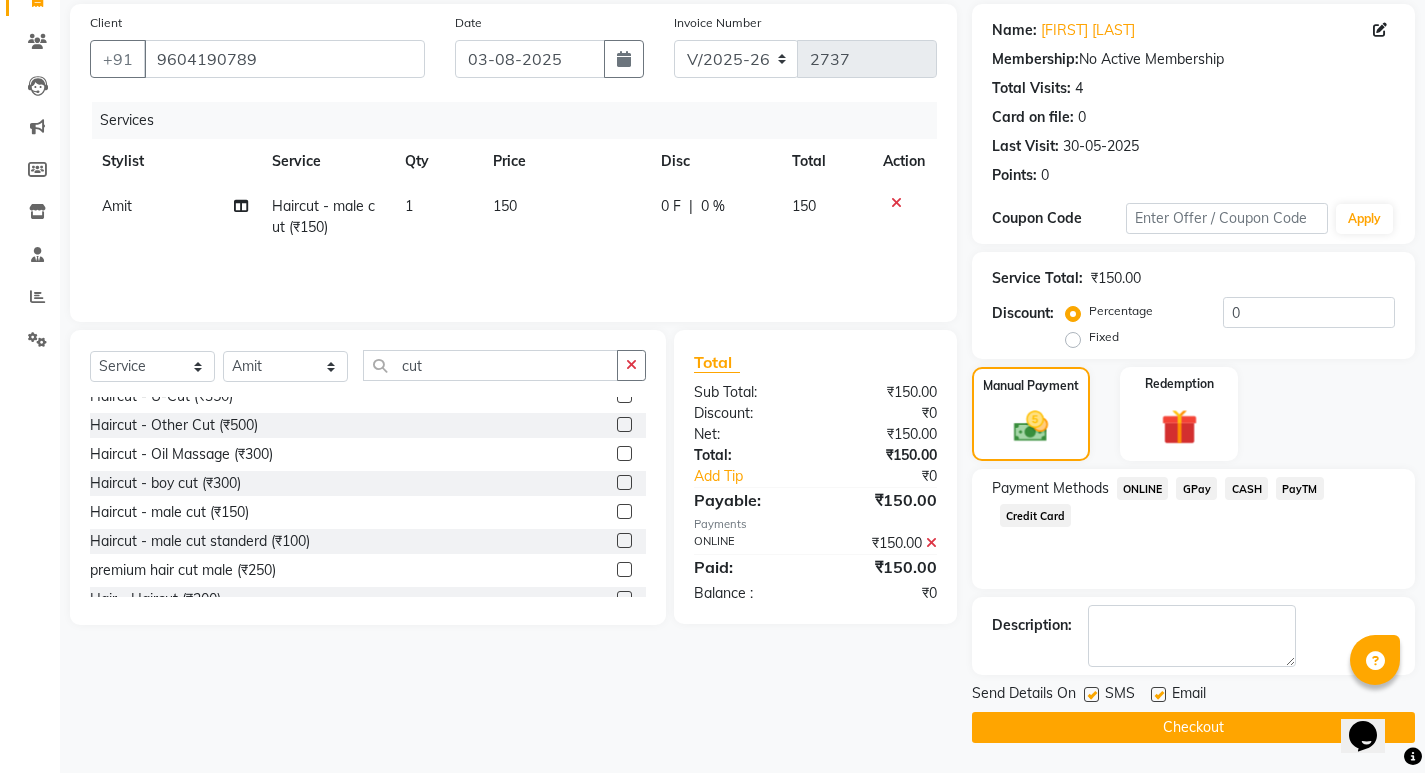 click on "Checkout" 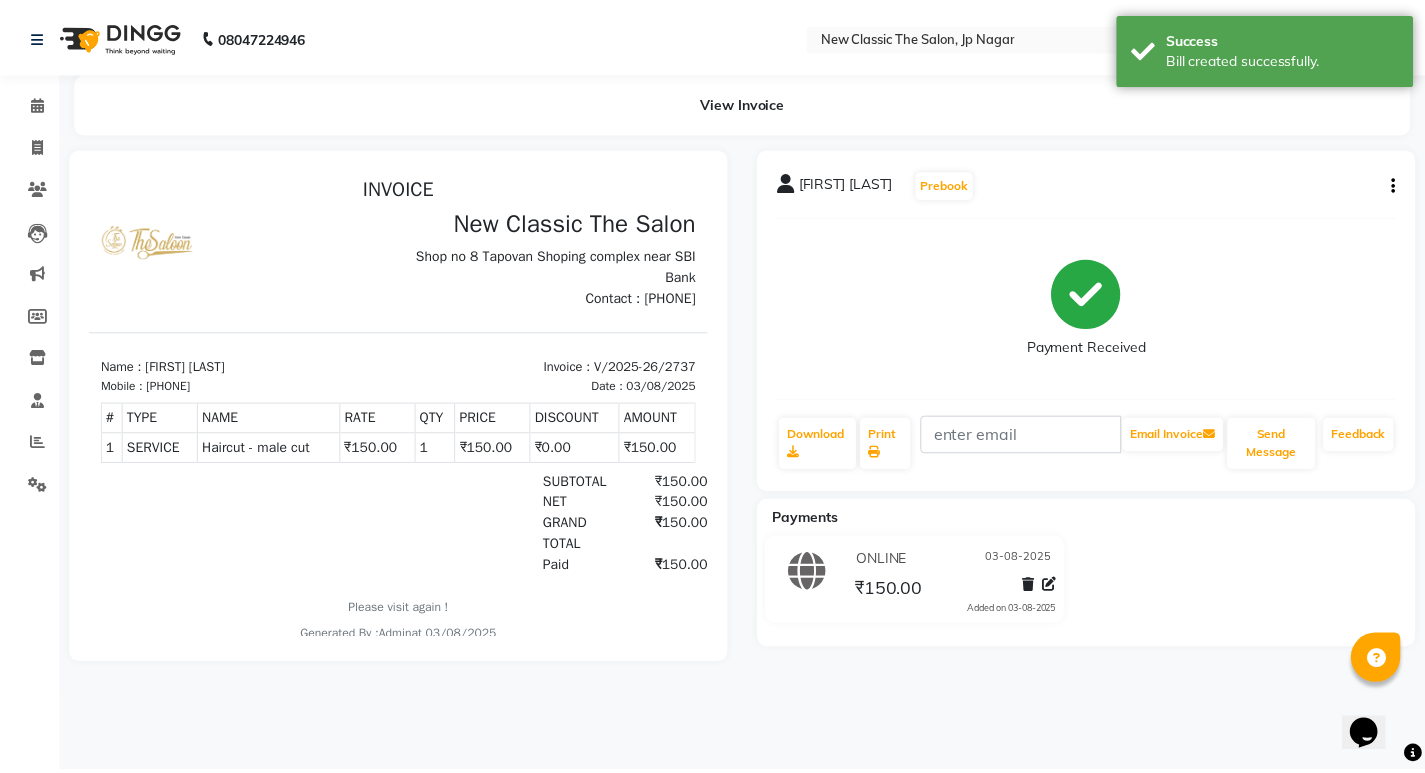 scroll, scrollTop: 0, scrollLeft: 0, axis: both 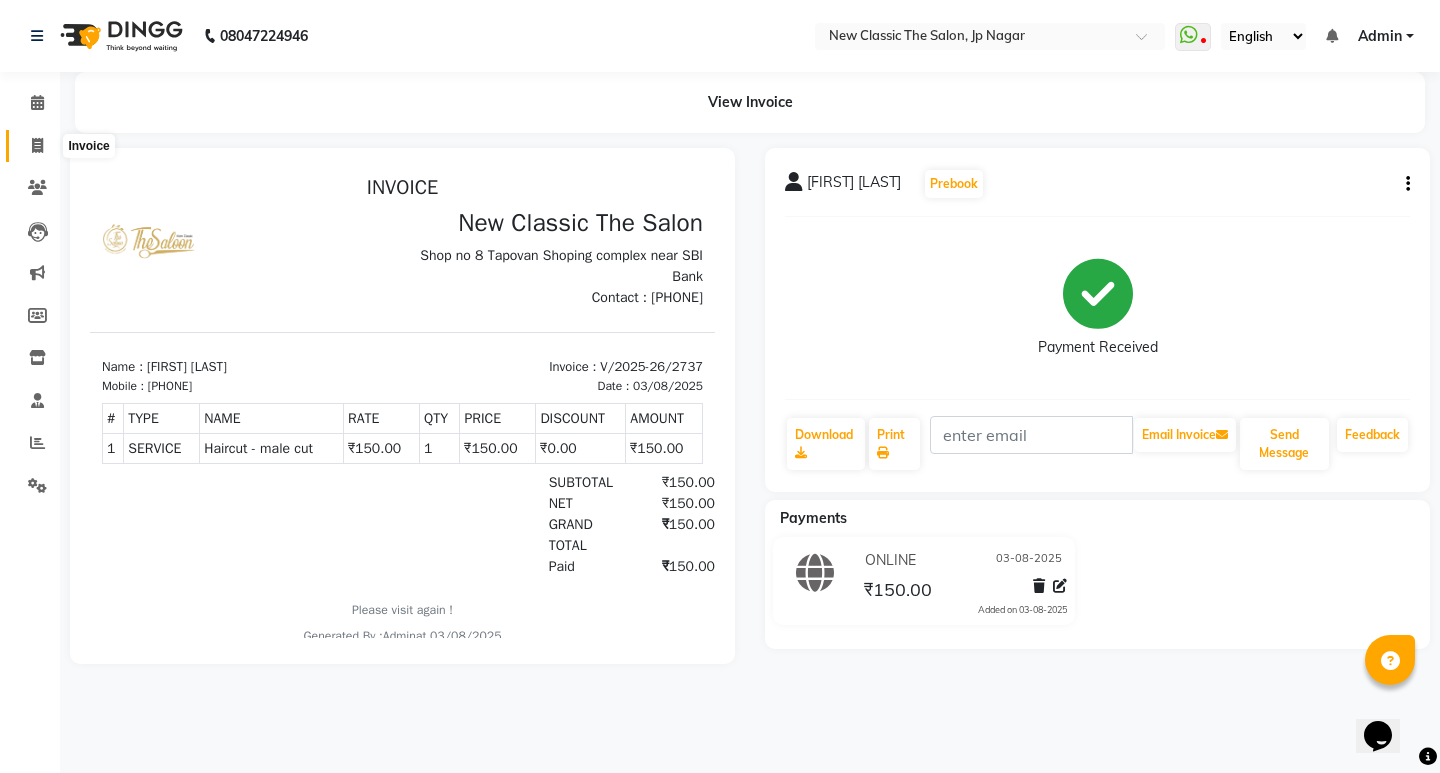 click 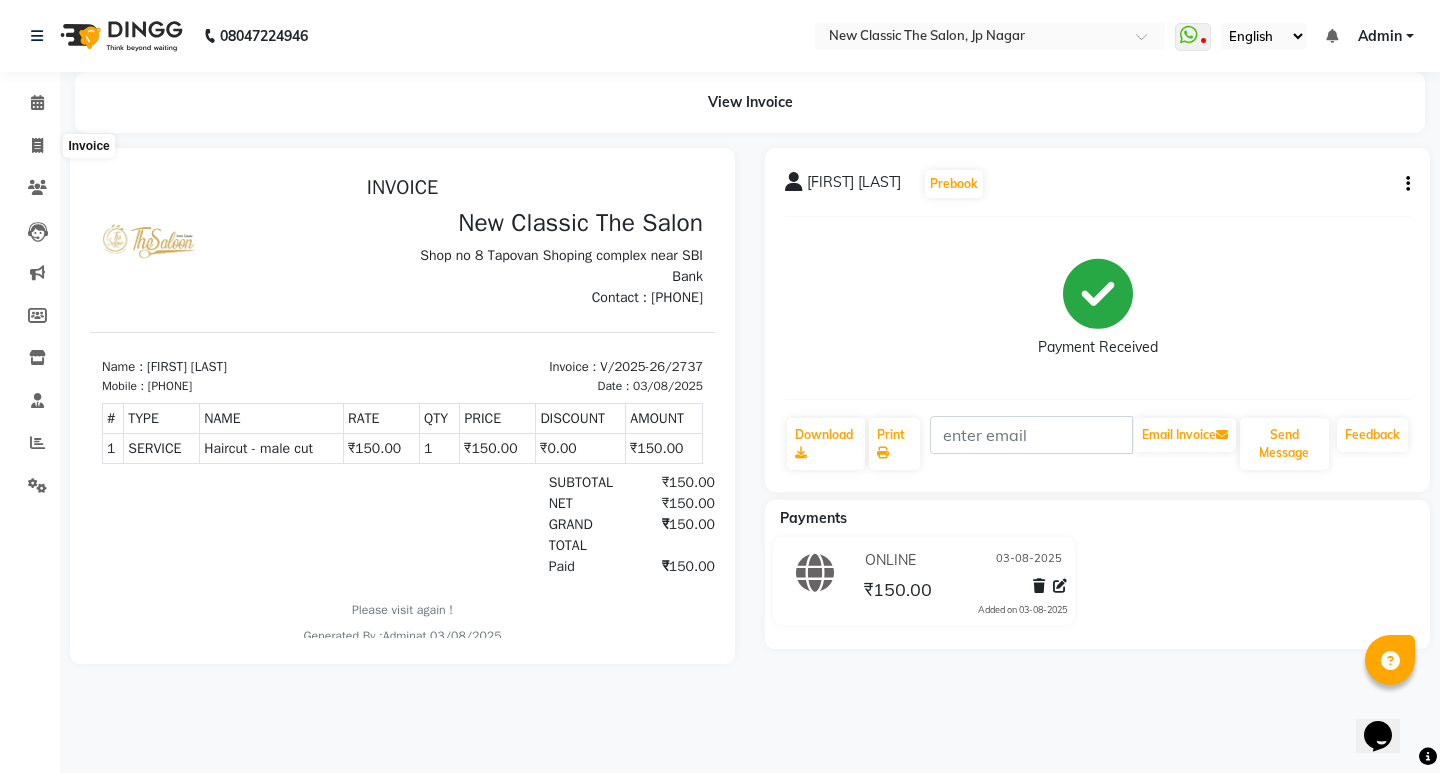 select on "4678" 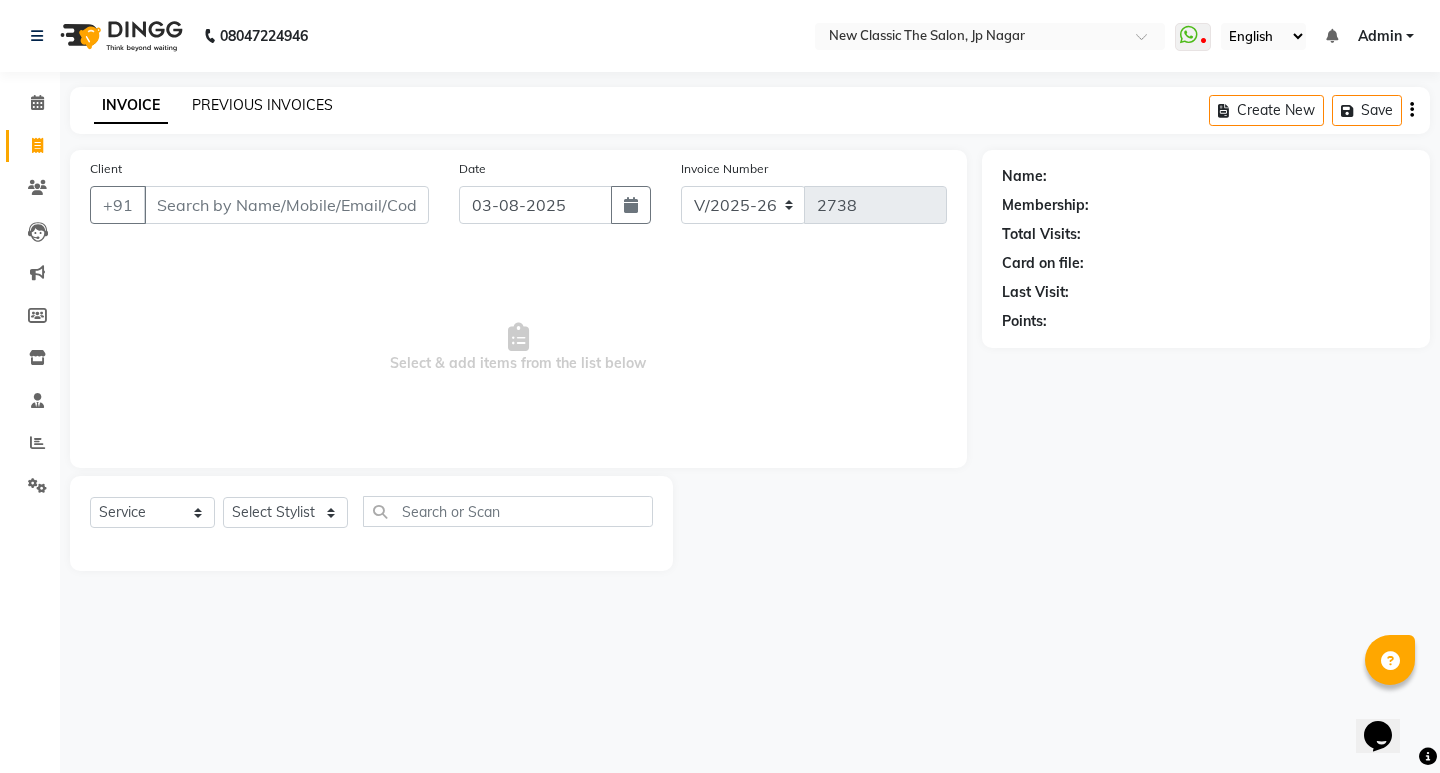 click on "PREVIOUS INVOICES" 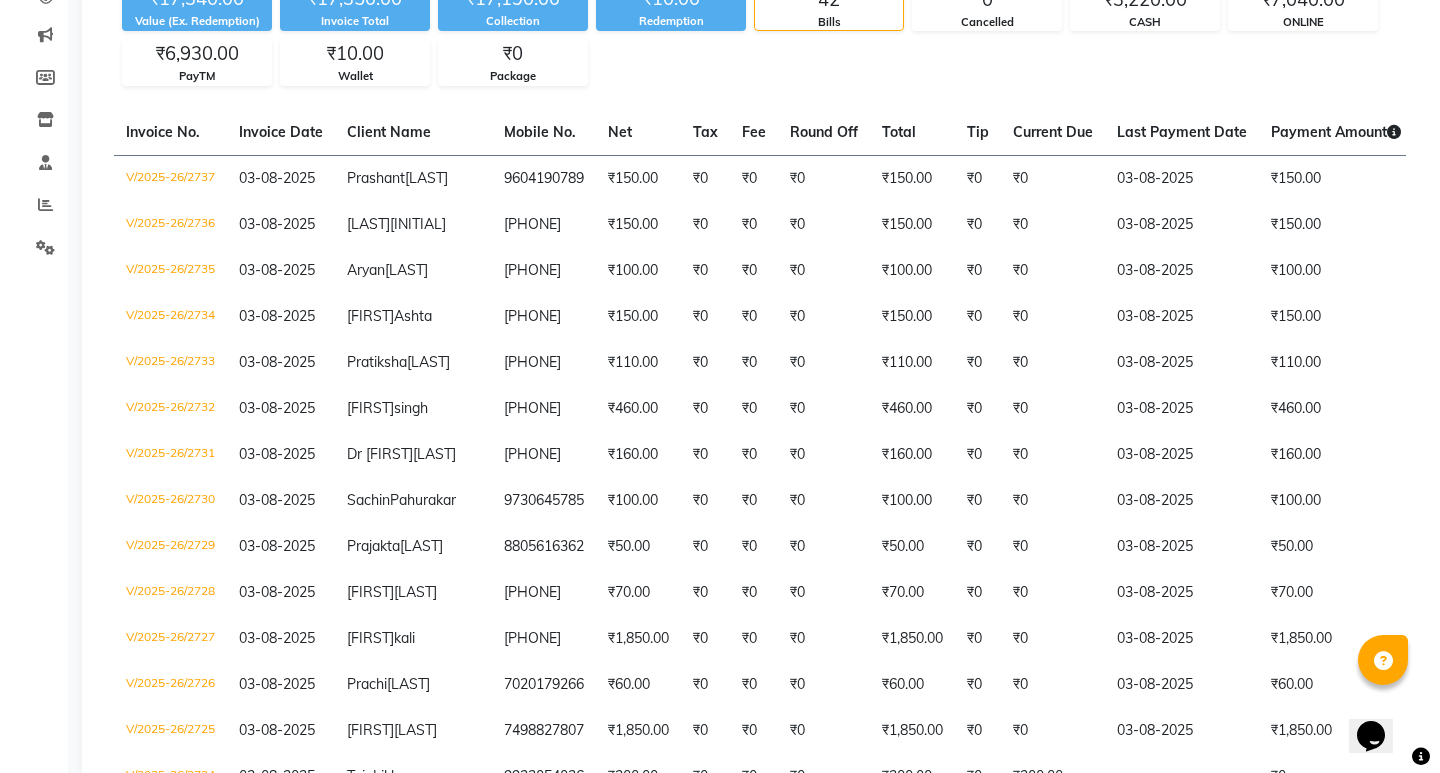 scroll, scrollTop: 0, scrollLeft: 0, axis: both 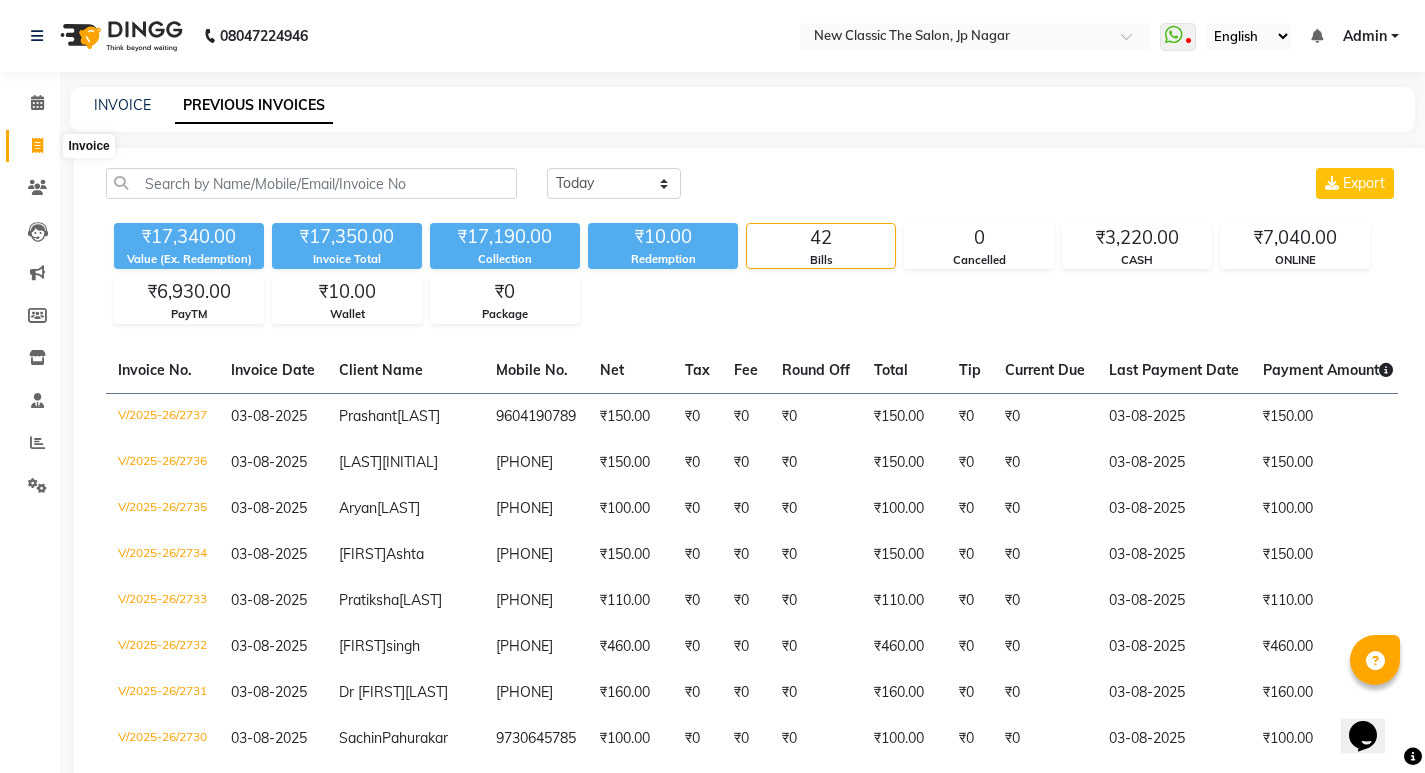 click 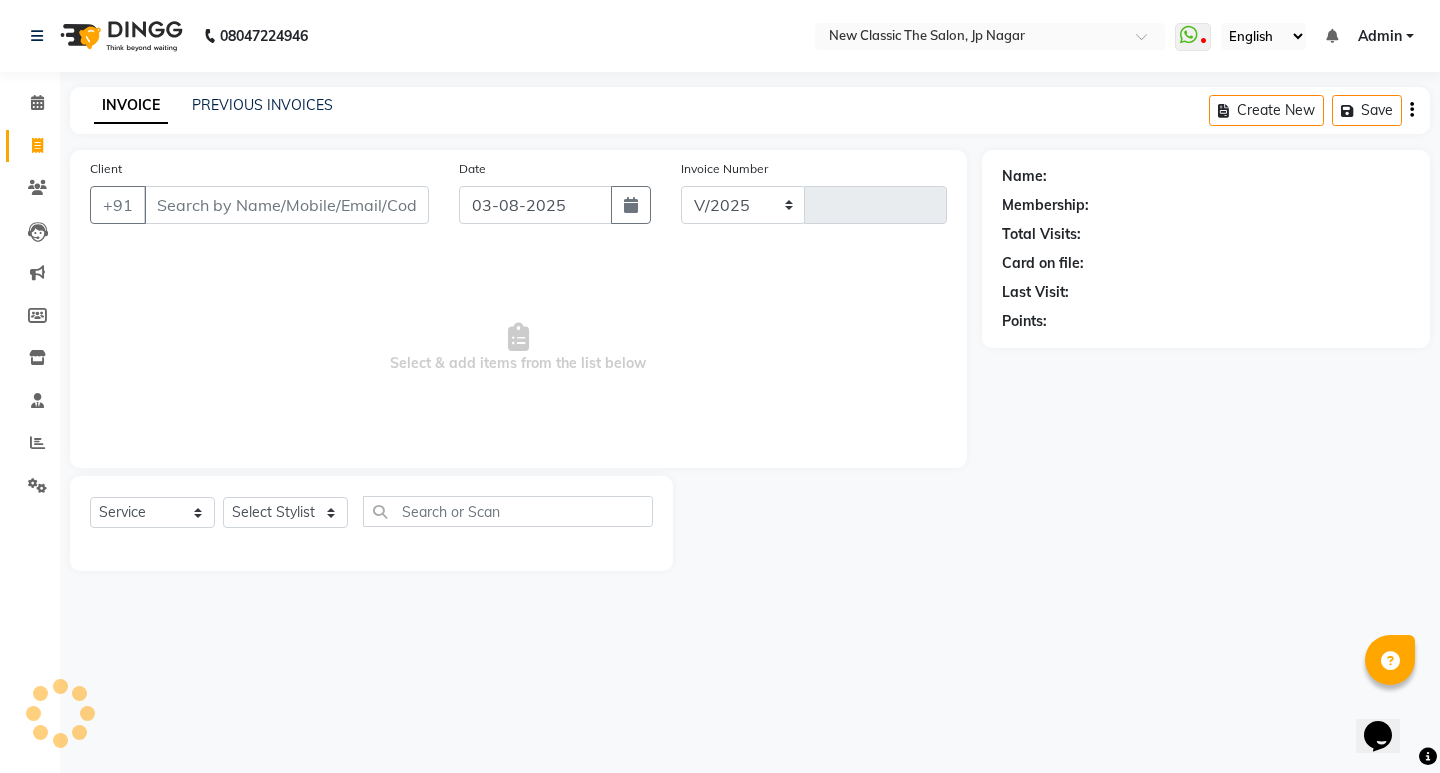 select on "4678" 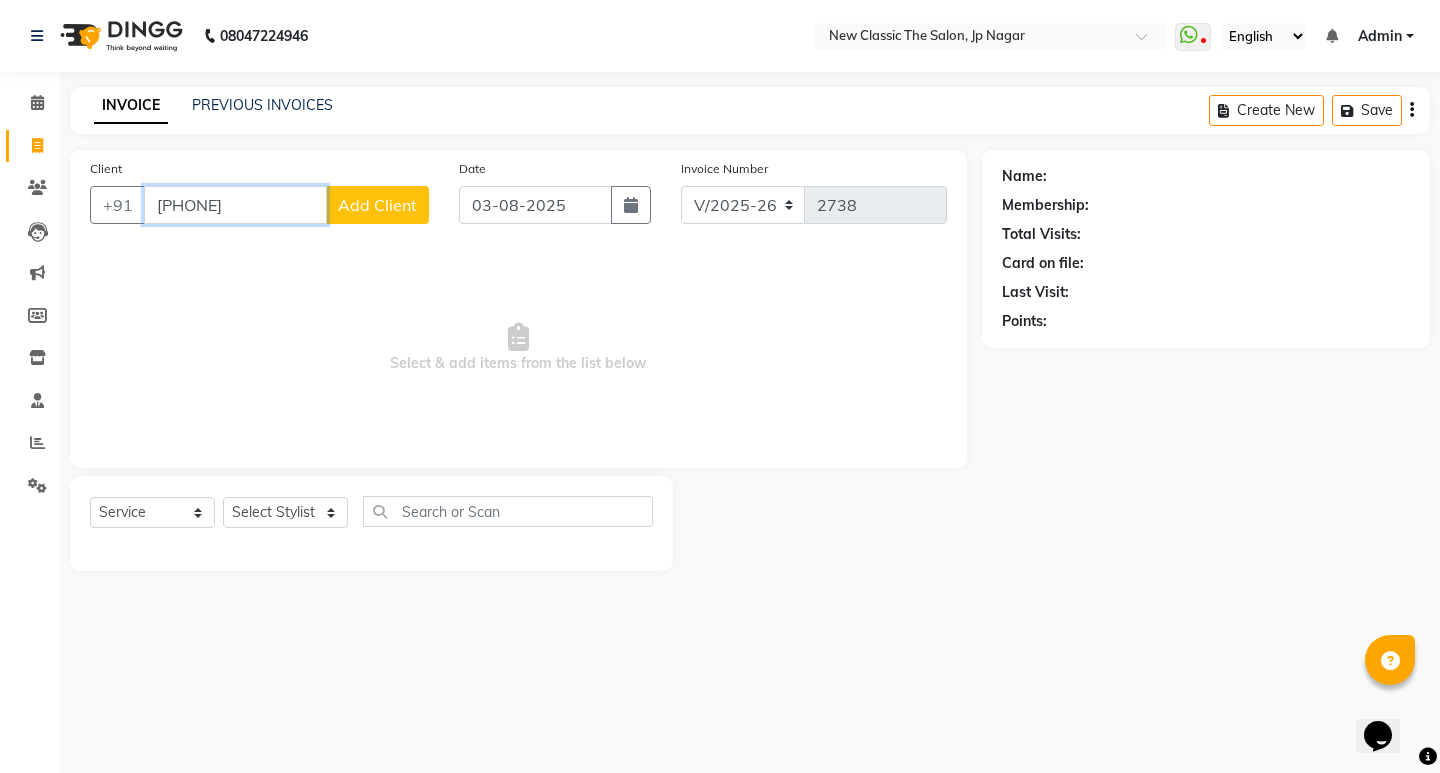 type on "[PHONE]" 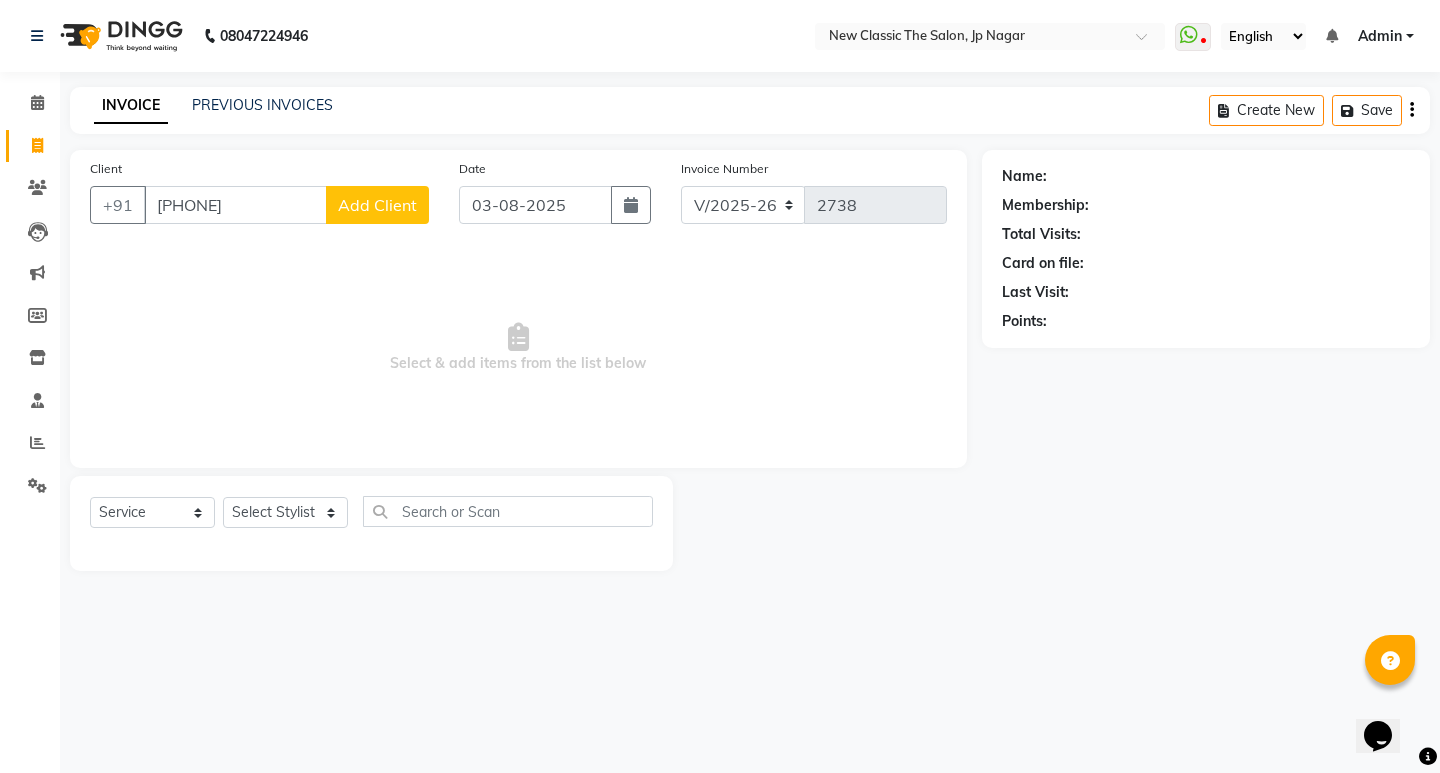 click on "Add Client" 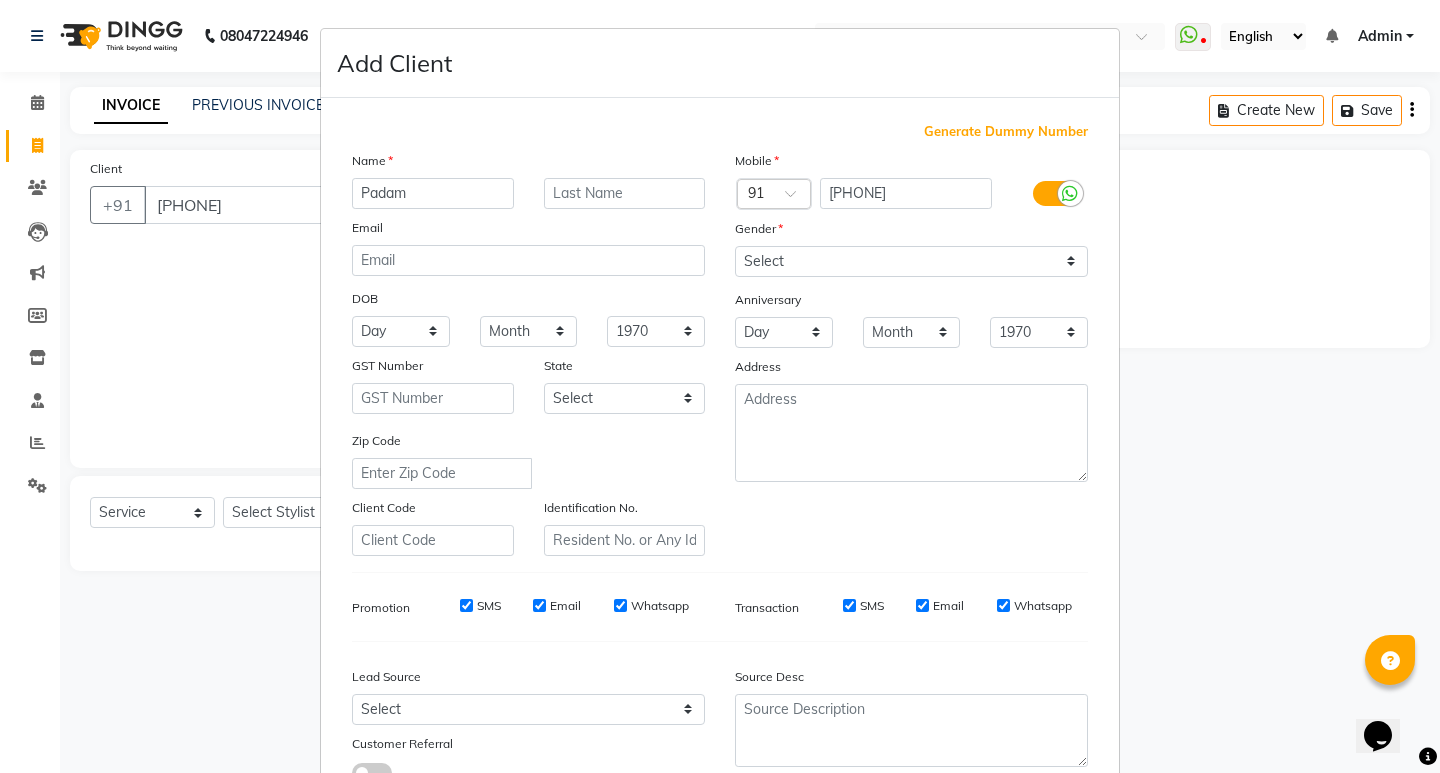 type on "Padam" 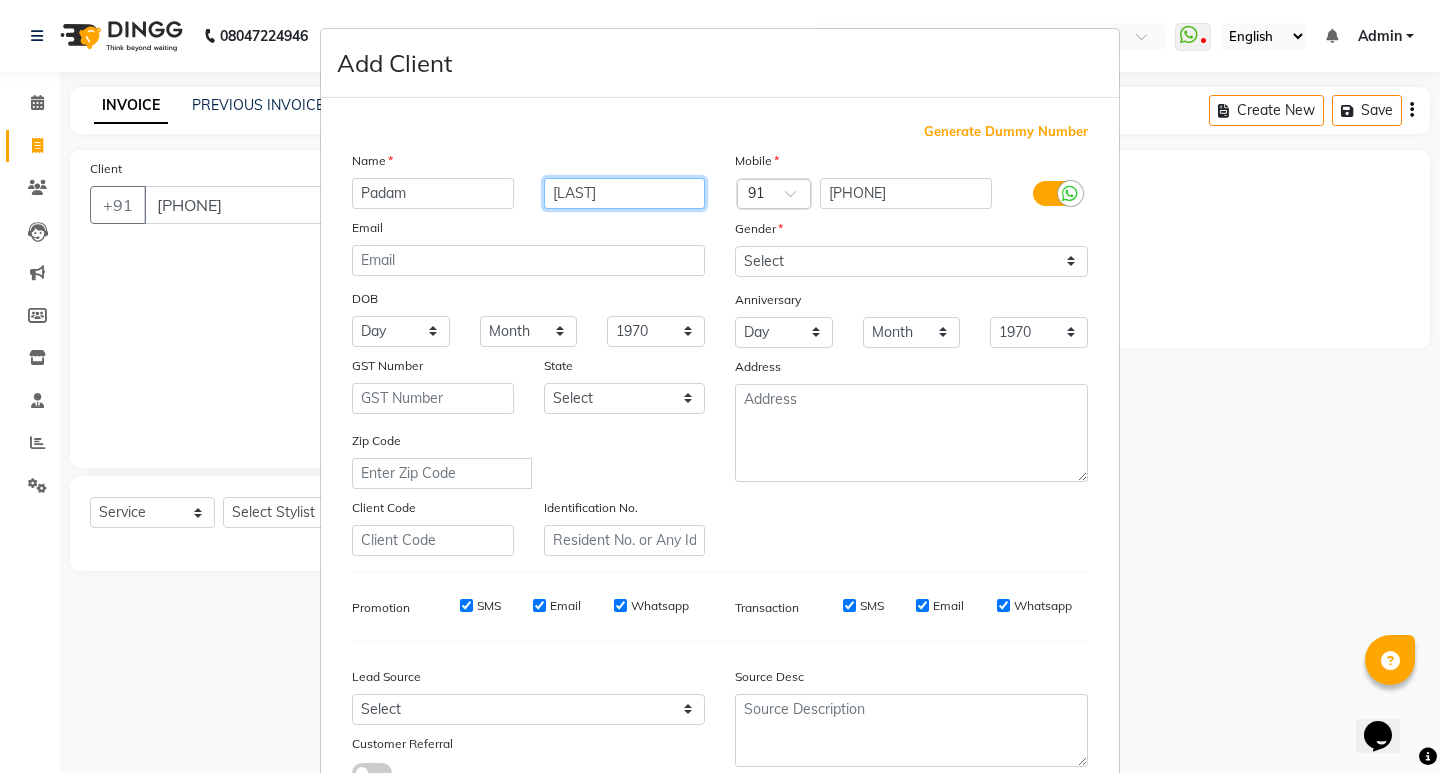 type on "[LAST]" 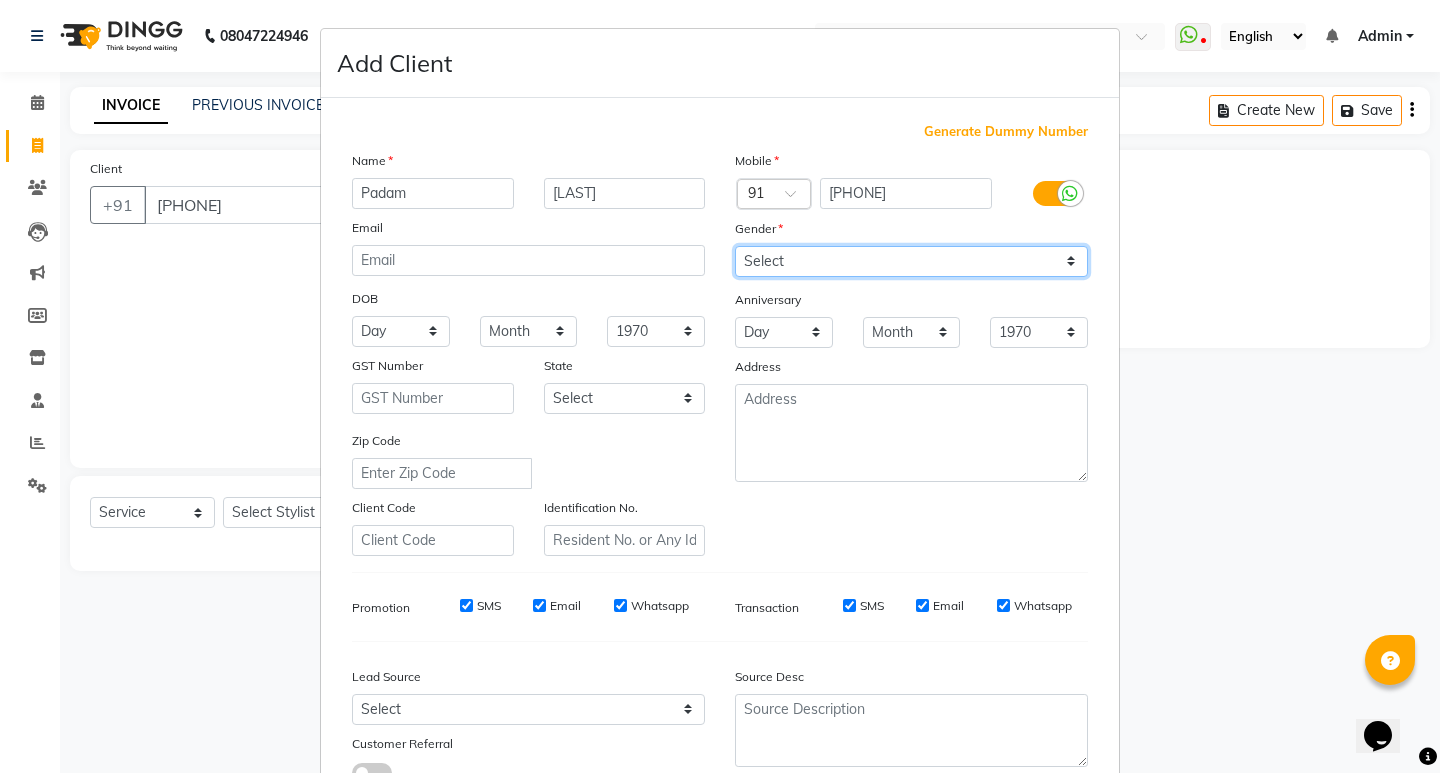 click on "Select Male Female Other Prefer Not To Say" at bounding box center [911, 261] 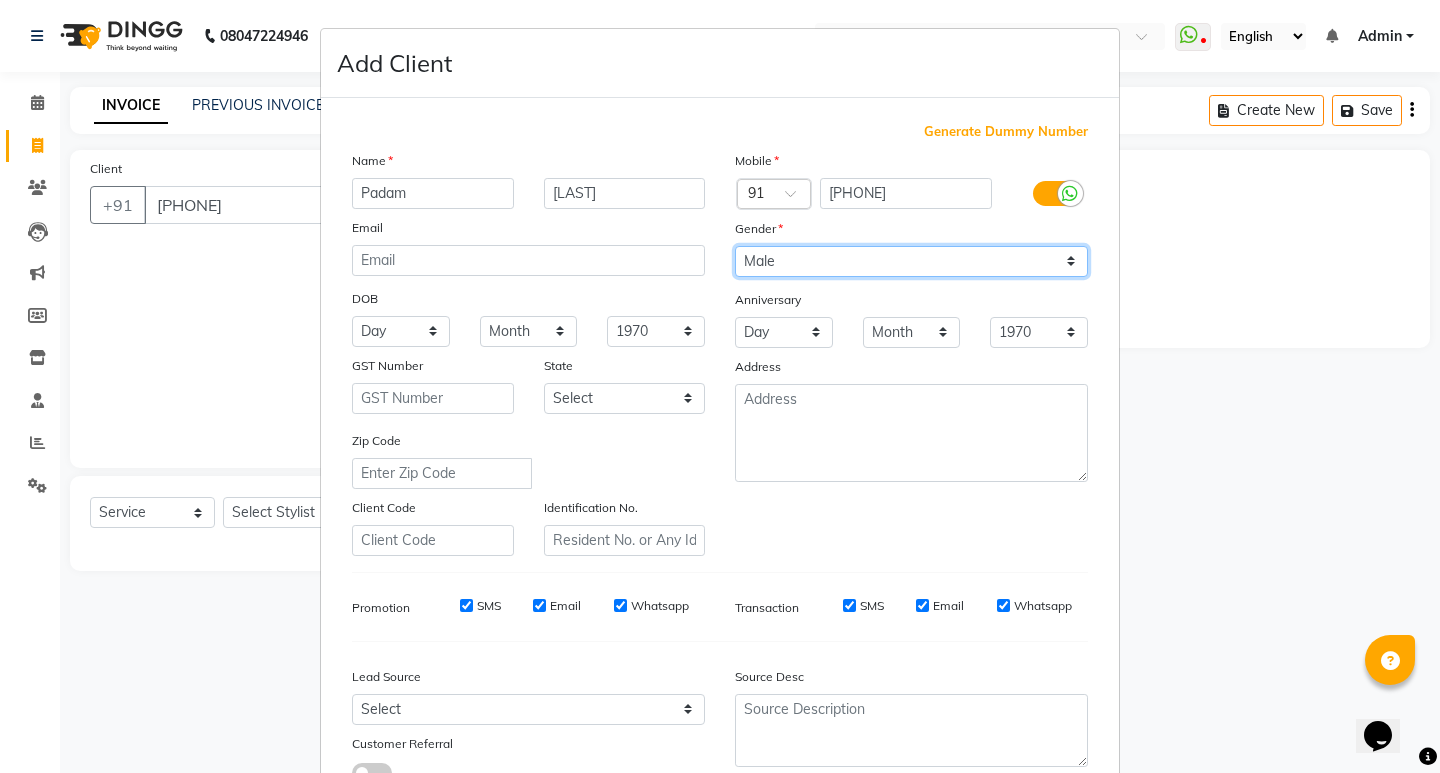 click on "Select Male Female Other Prefer Not To Say" at bounding box center (911, 261) 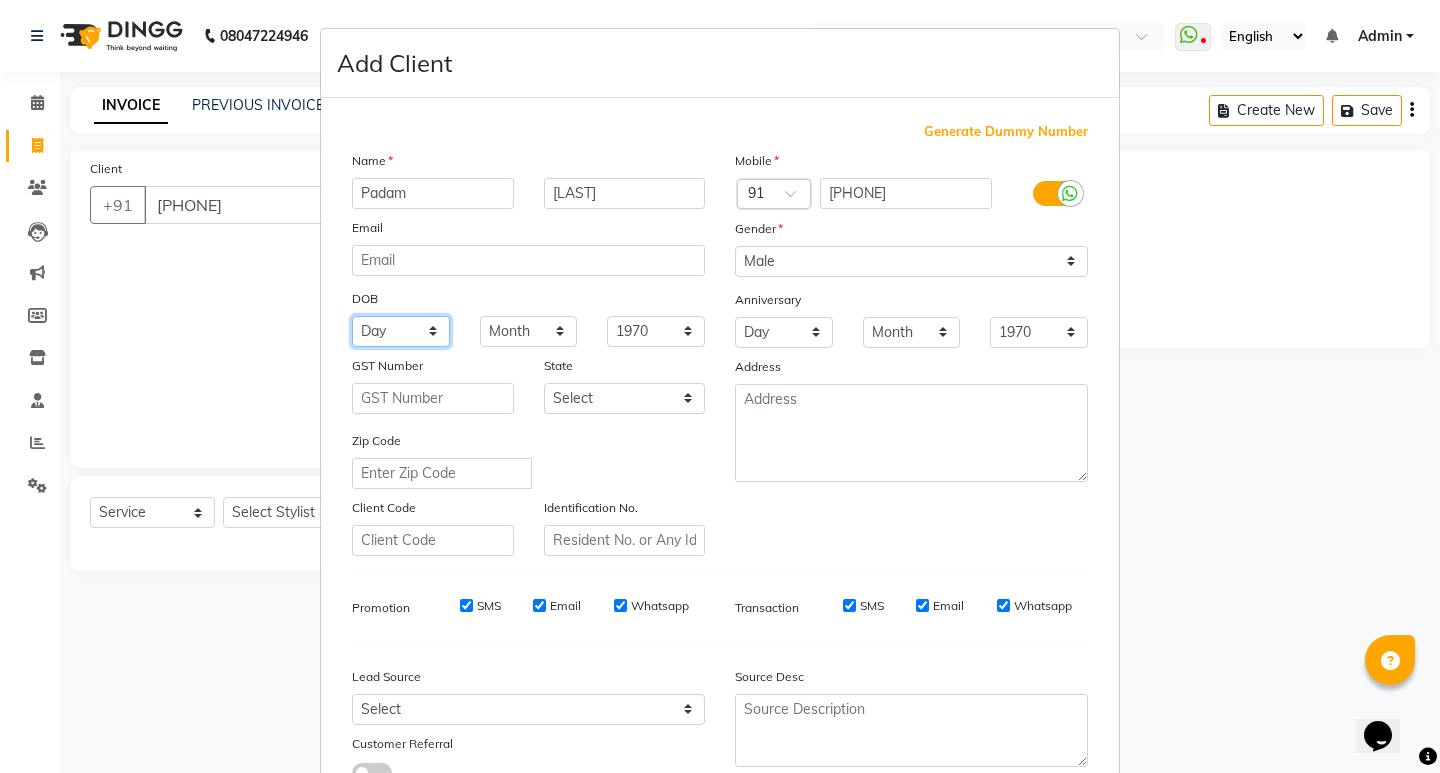 click on "Day 01 02 03 04 05 06 07 08 09 10 11 12 13 14 15 16 17 18 19 20 21 22 23 24 25 26 27 28 29 30 31" at bounding box center [401, 331] 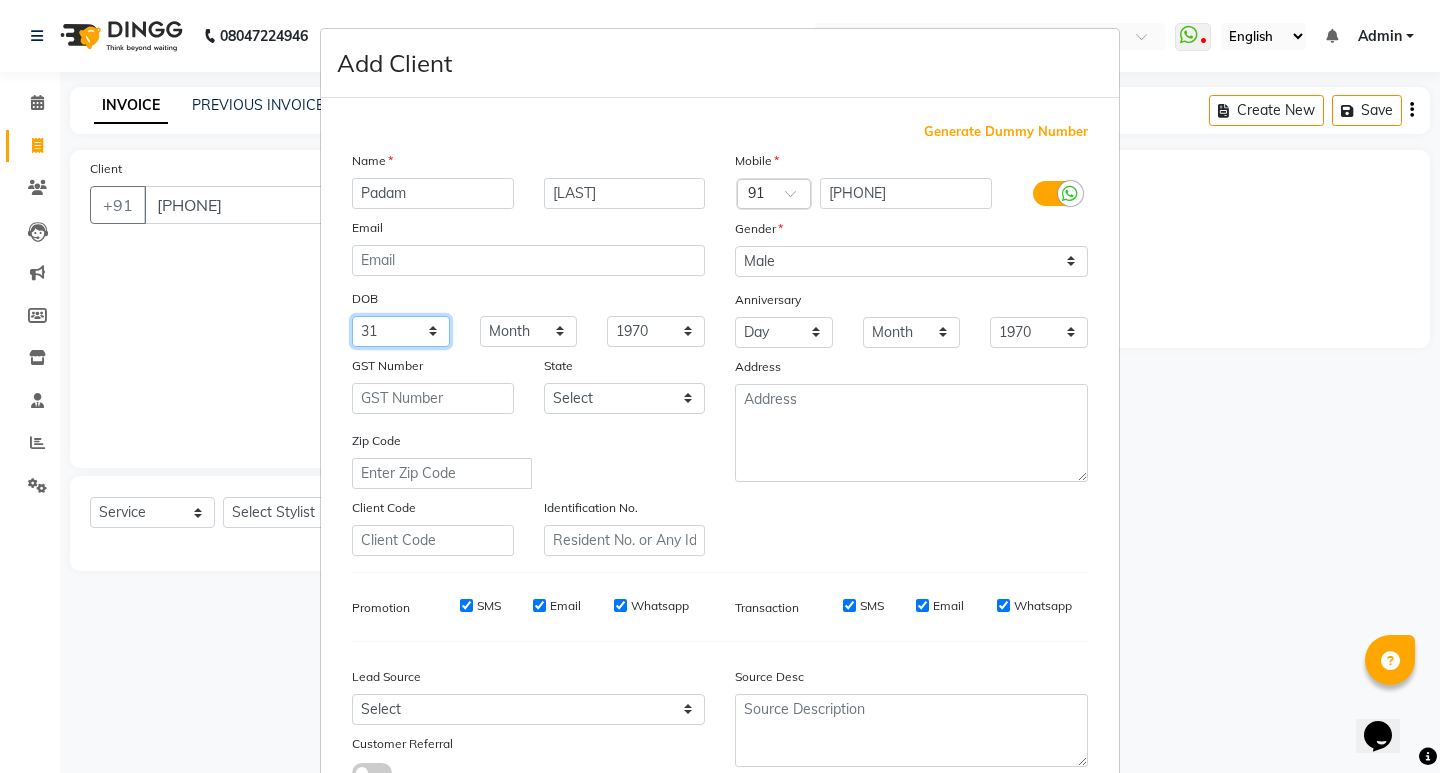 click on "Day 01 02 03 04 05 06 07 08 09 10 11 12 13 14 15 16 17 18 19 20 21 22 23 24 25 26 27 28 29 30 31" at bounding box center [401, 331] 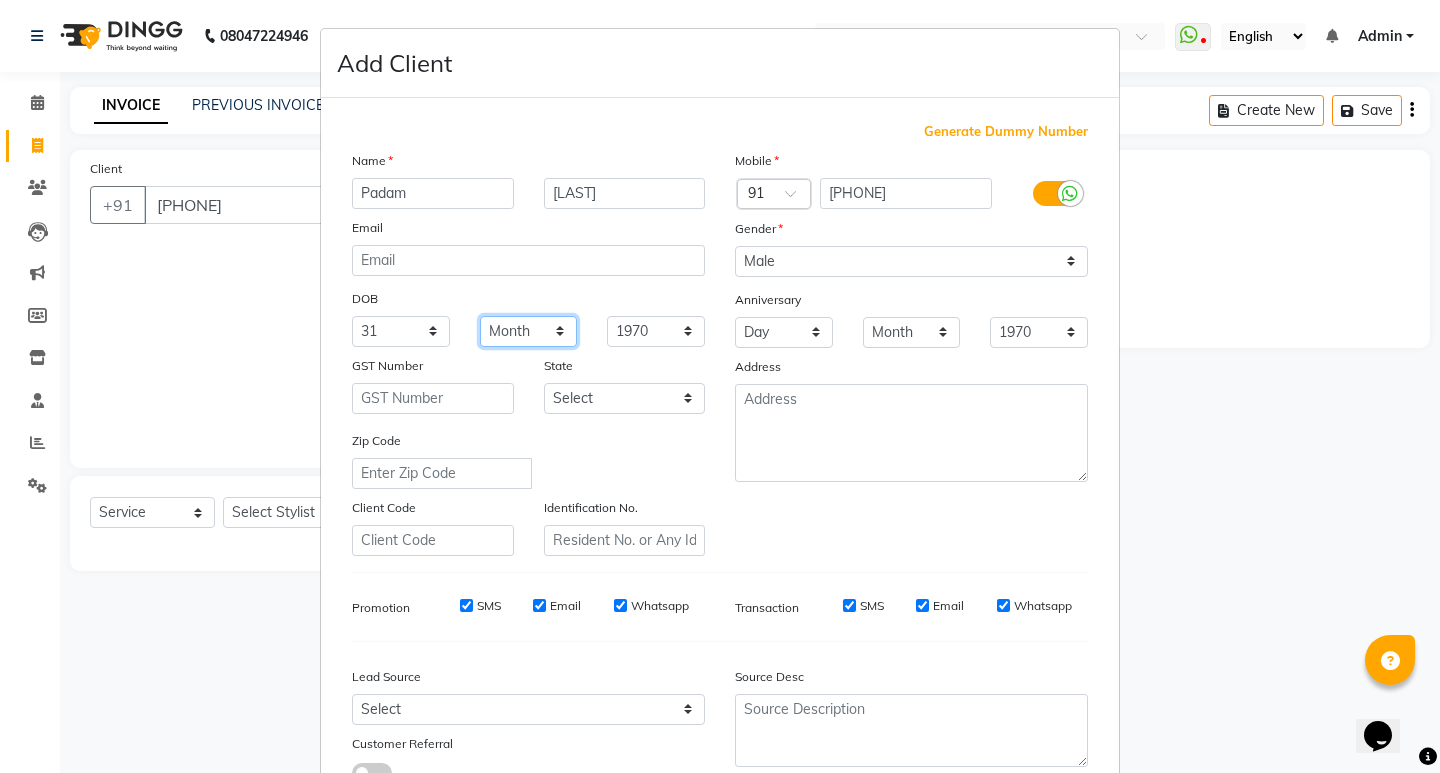 click on "Month January February March April May June July August September October November December" at bounding box center [529, 331] 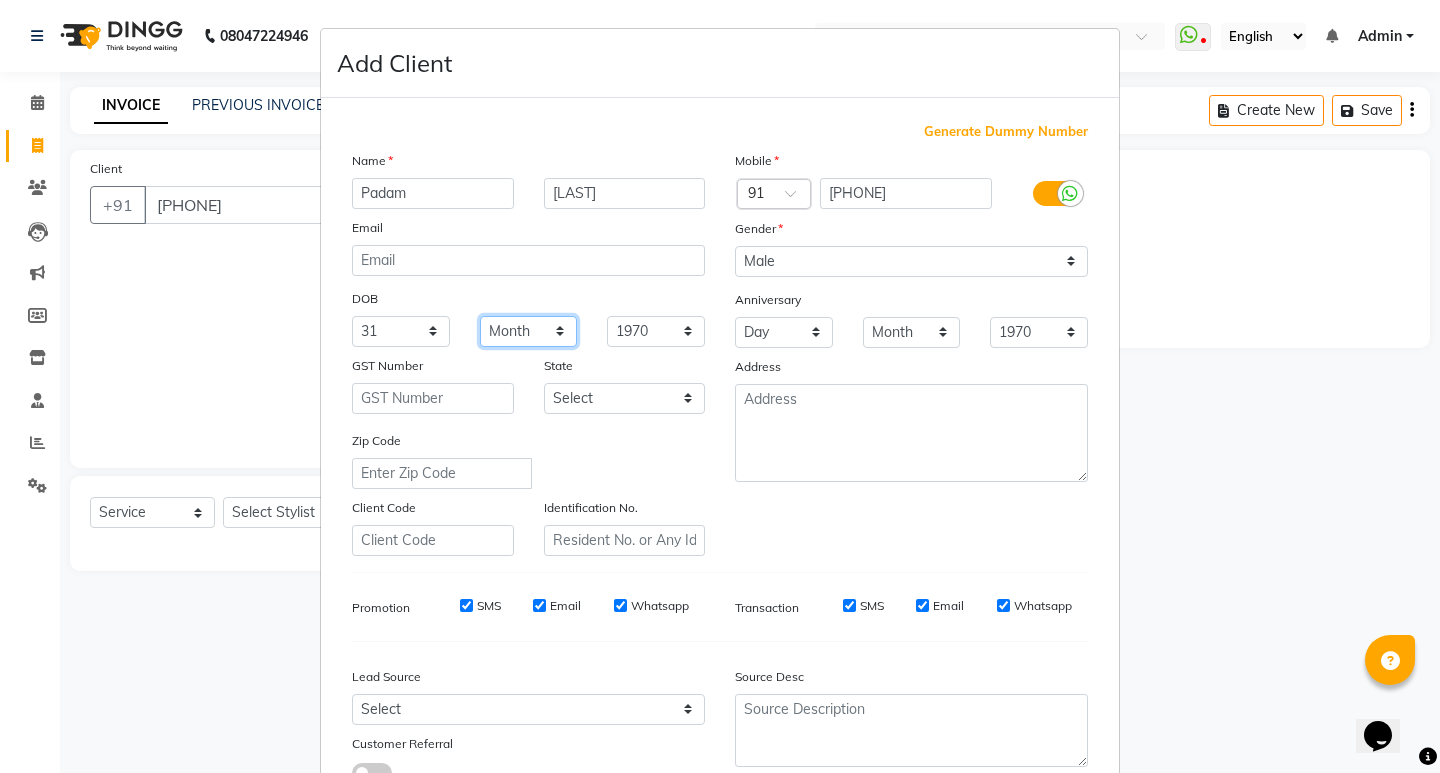 select on "03" 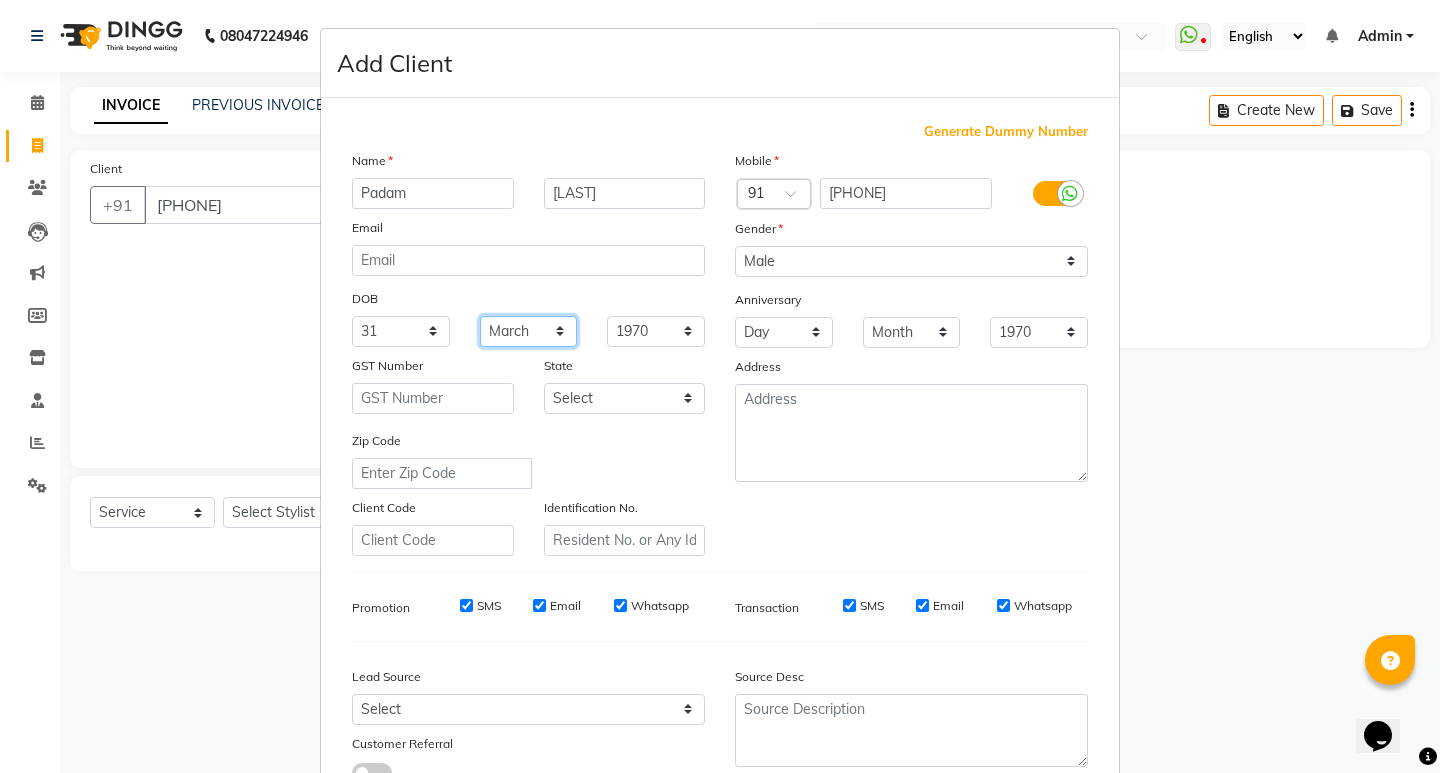 click on "Month January February March April May June July August September October November December" at bounding box center (529, 331) 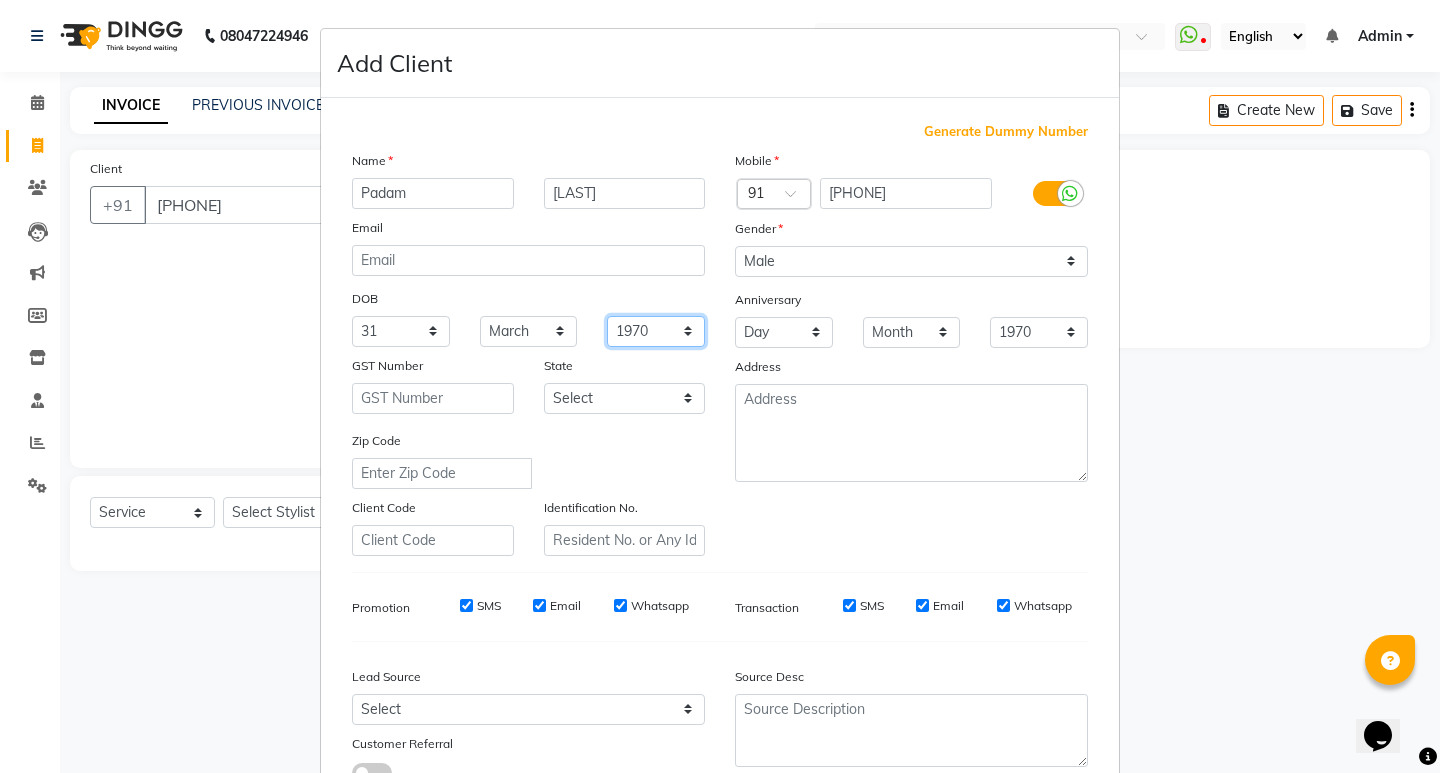click on "1940 1941 1942 1943 1944 1945 1946 1947 1948 1949 1950 1951 1952 1953 1954 1955 1956 1957 1958 1959 1960 1961 1962 1963 1964 1965 1966 1967 1968 1969 1970 1971 1972 1973 1974 1975 1976 1977 1978 1979 1980 1981 1982 1983 1984 1985 1986 1987 1988 1989 1990 1991 1992 1993 1994 1995 1996 1997 1998 1999 2000 2001 2002 2003 2004 2005 2006 2007 2008 2009 2010 2011 2012 2013 2014 2015 2016 2017 2018 2019 2020 2021 2022 2023 2024" at bounding box center [656, 331] 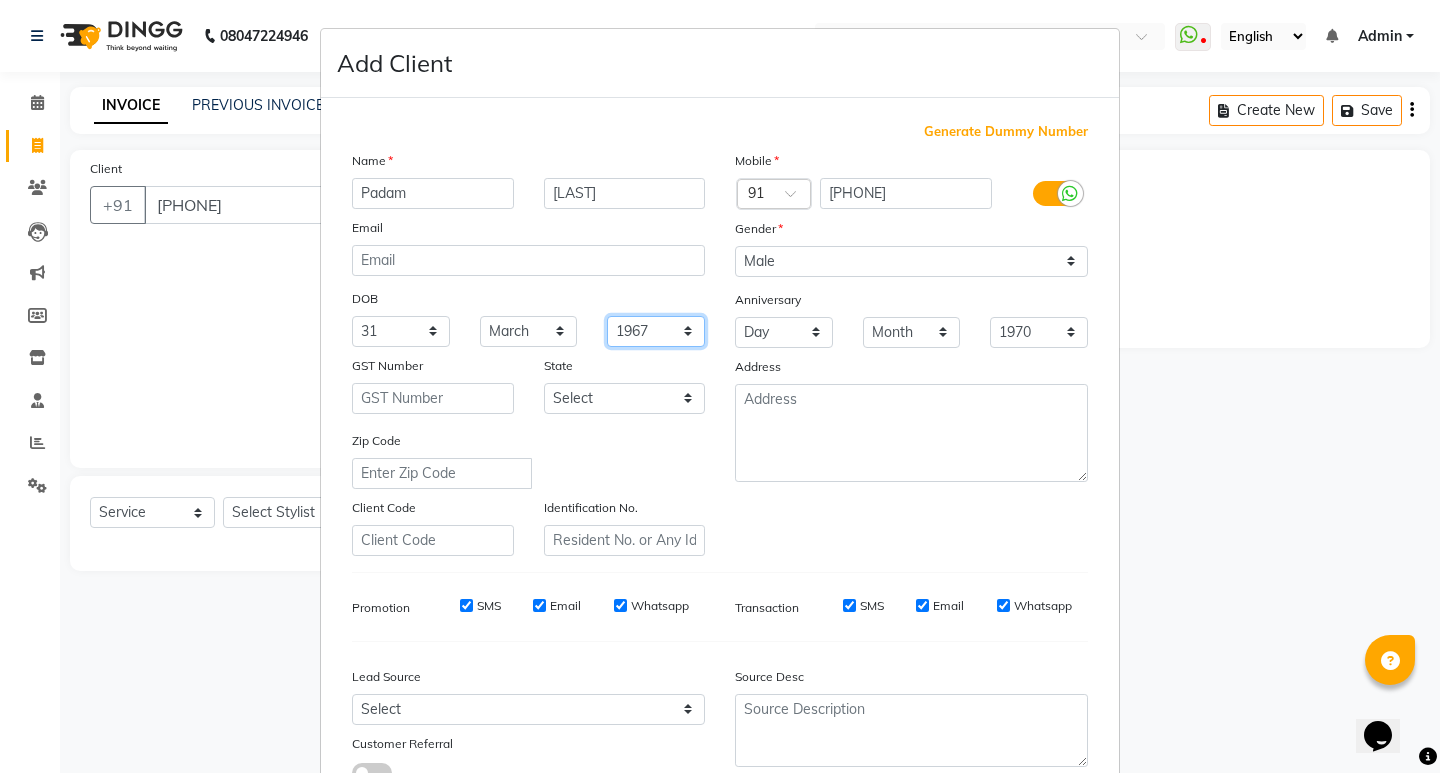click on "1940 1941 1942 1943 1944 1945 1946 1947 1948 1949 1950 1951 1952 1953 1954 1955 1956 1957 1958 1959 1960 1961 1962 1963 1964 1965 1966 1967 1968 1969 1970 1971 1972 1973 1974 1975 1976 1977 1978 1979 1980 1981 1982 1983 1984 1985 1986 1987 1988 1989 1990 1991 1992 1993 1994 1995 1996 1997 1998 1999 2000 2001 2002 2003 2004 2005 2006 2007 2008 2009 2010 2011 2012 2013 2014 2015 2016 2017 2018 2019 2020 2021 2022 2023 2024" at bounding box center [656, 331] 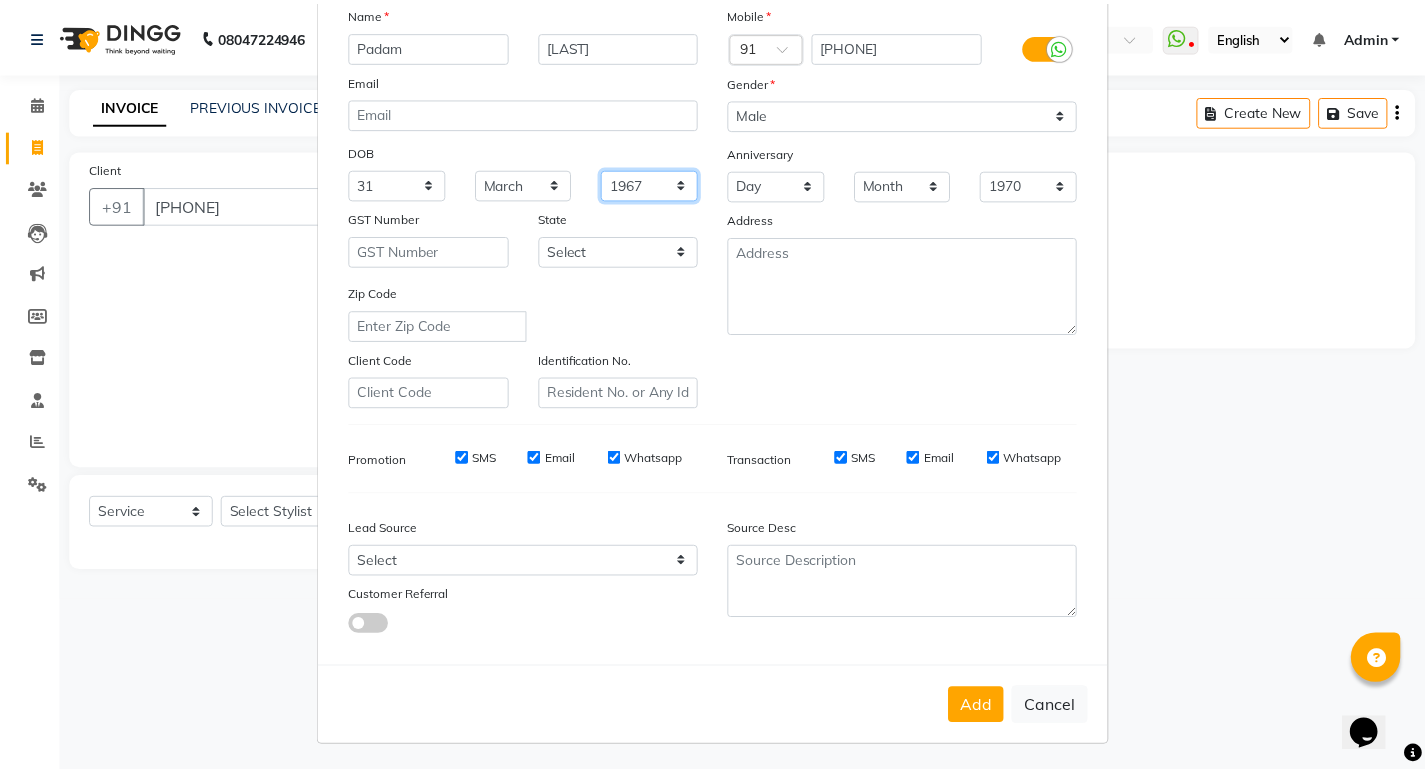scroll, scrollTop: 150, scrollLeft: 0, axis: vertical 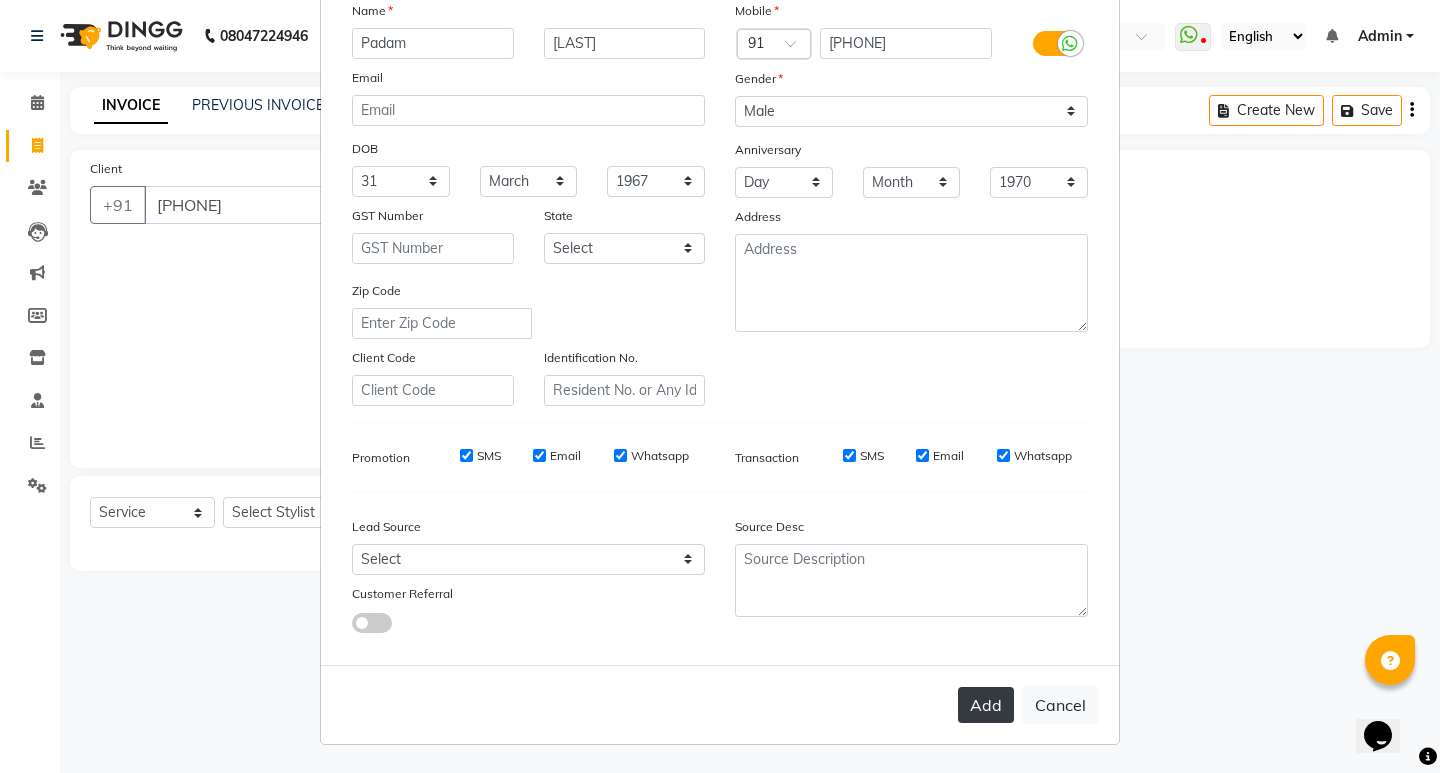 click on "Add" at bounding box center [986, 705] 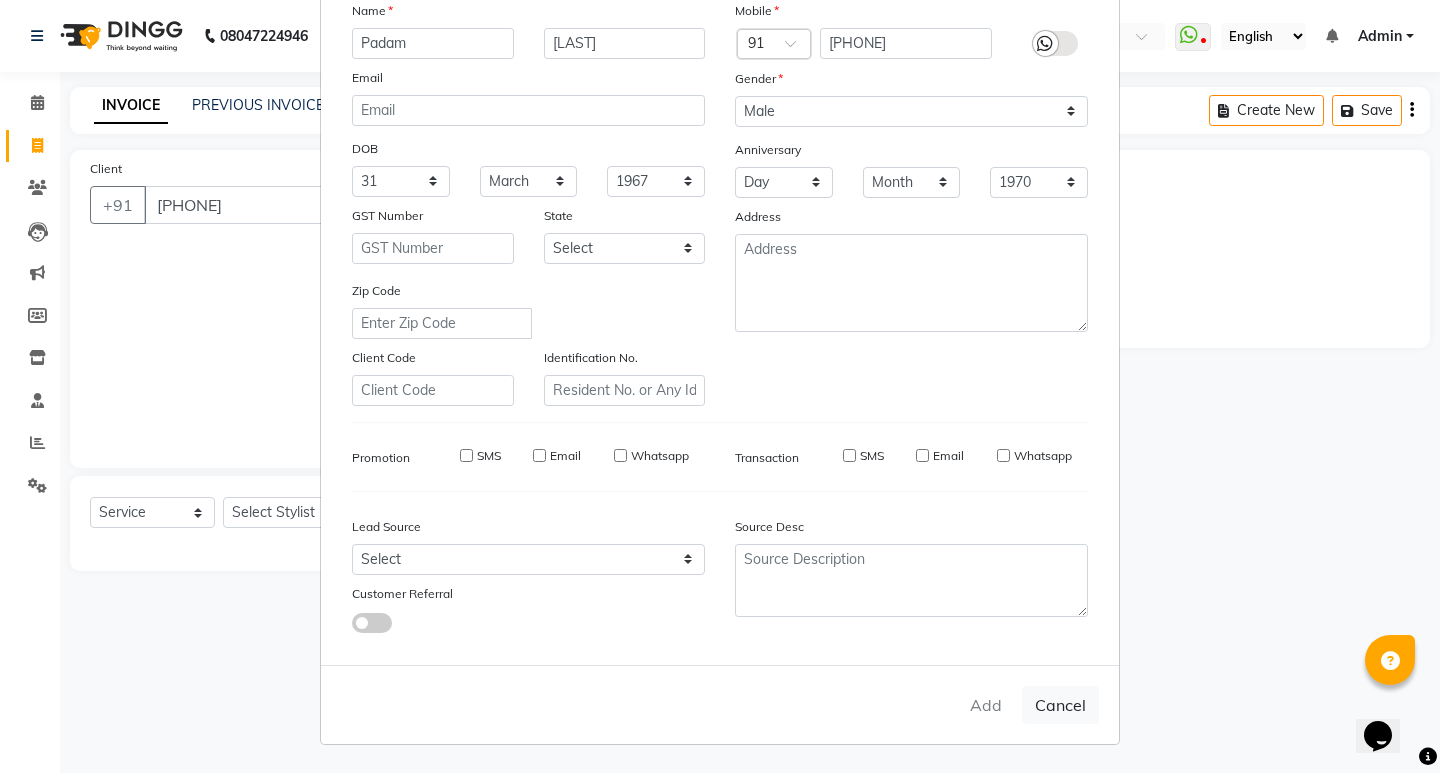 type 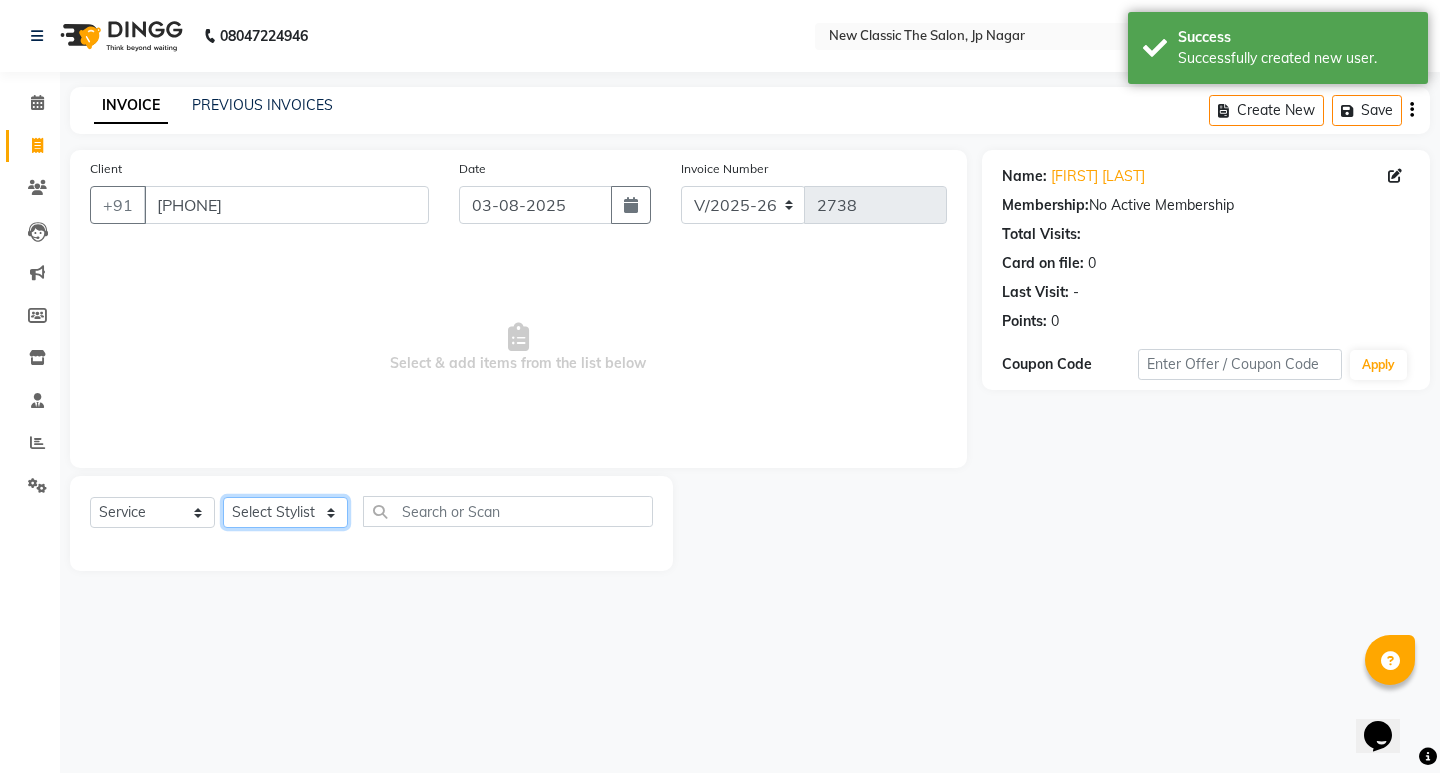 click on "Select Stylist [FIRST] [FIRST] [FIRST] [FIRST] [FIRST] [FIRST] [FIRST] [FIRST] [FIRST] [FIRST] [FIRST]" 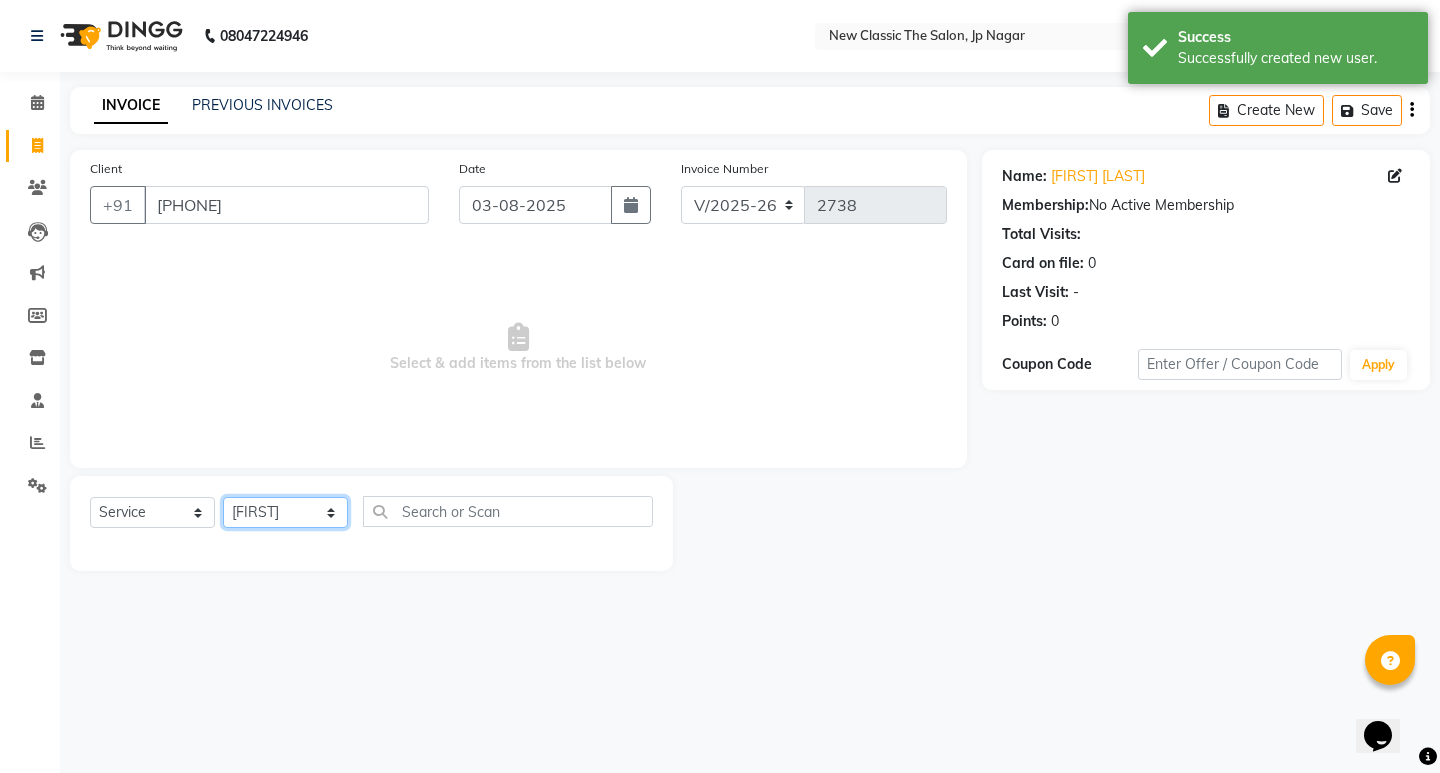 click on "Select Stylist [FIRST] [FIRST] [FIRST] [FIRST] [FIRST] [FIRST] [FIRST] [FIRST] [FIRST] [FIRST] [FIRST]" 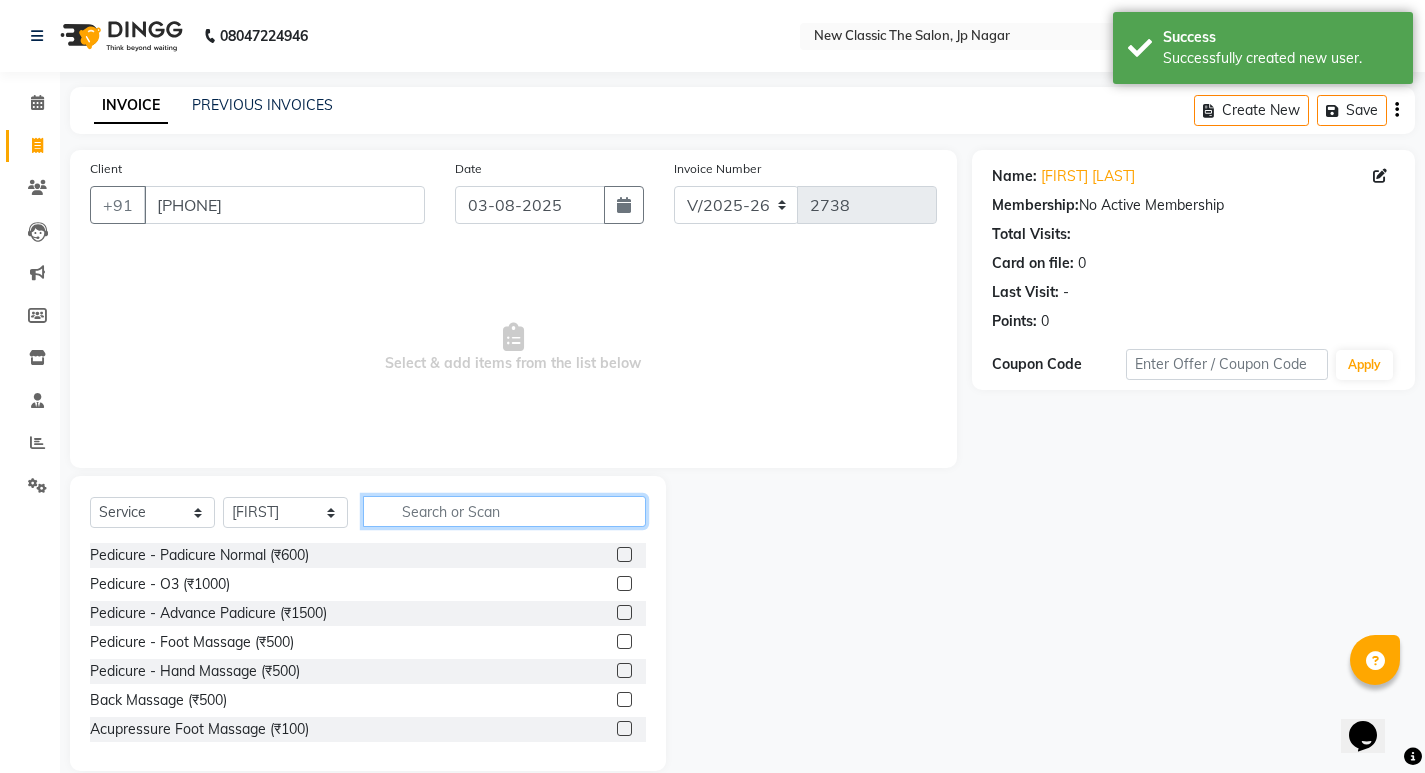 click 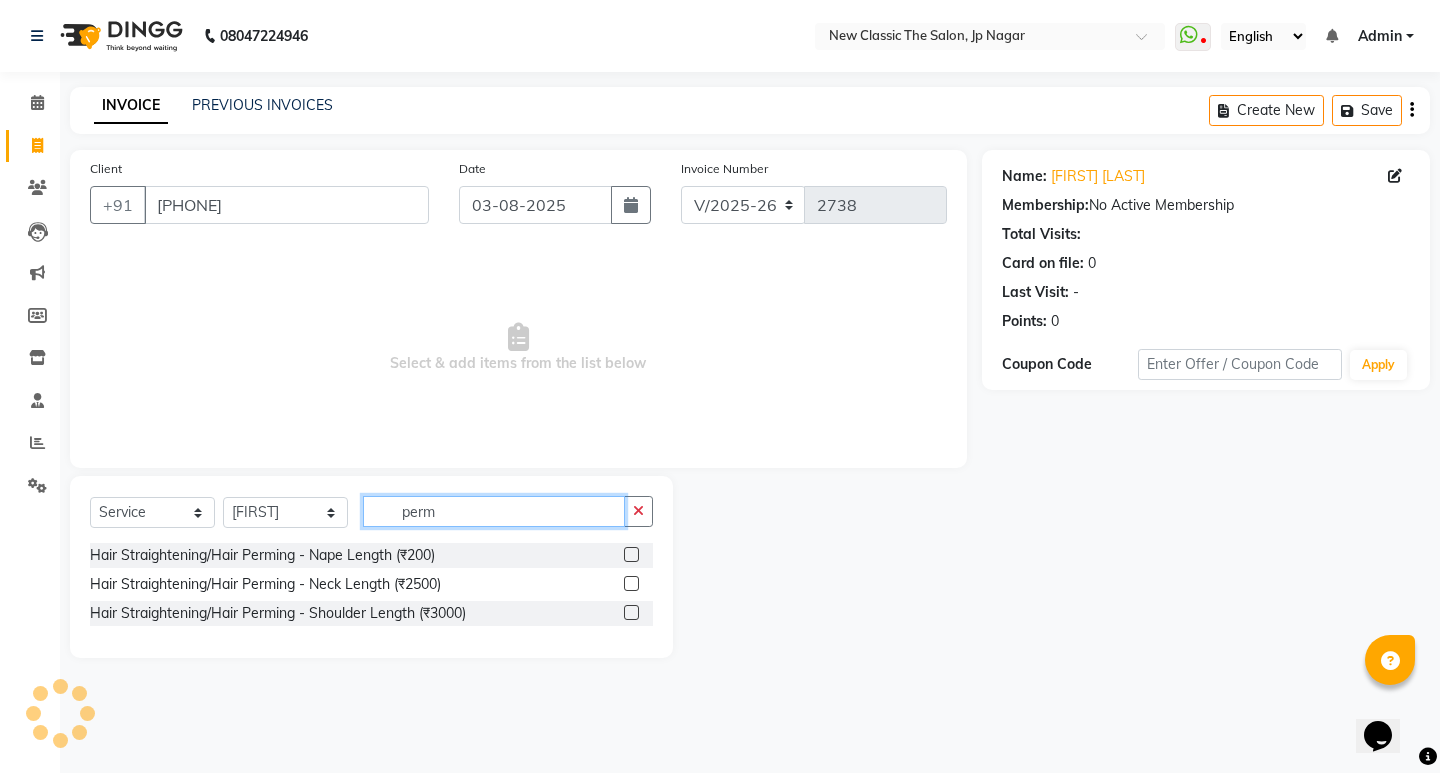 type on "perm" 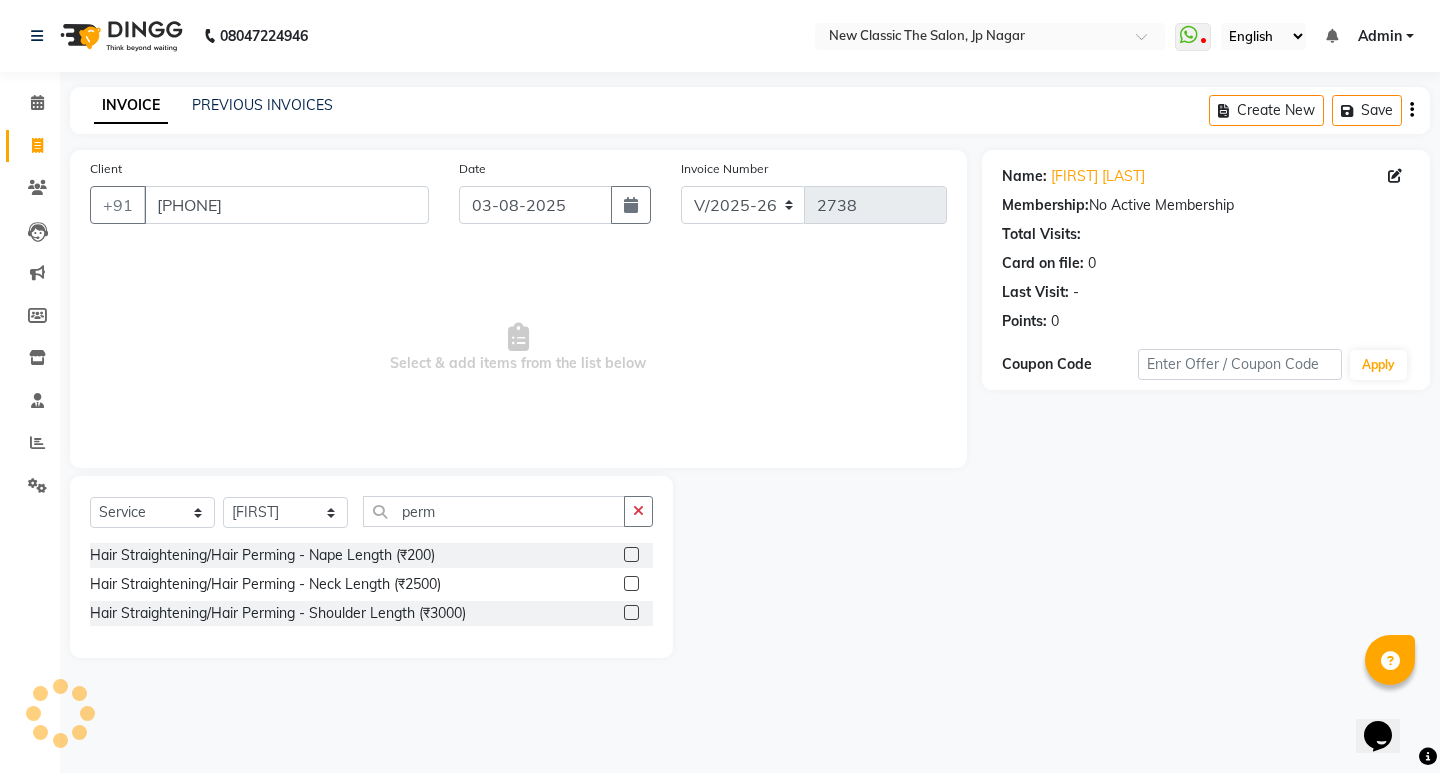click 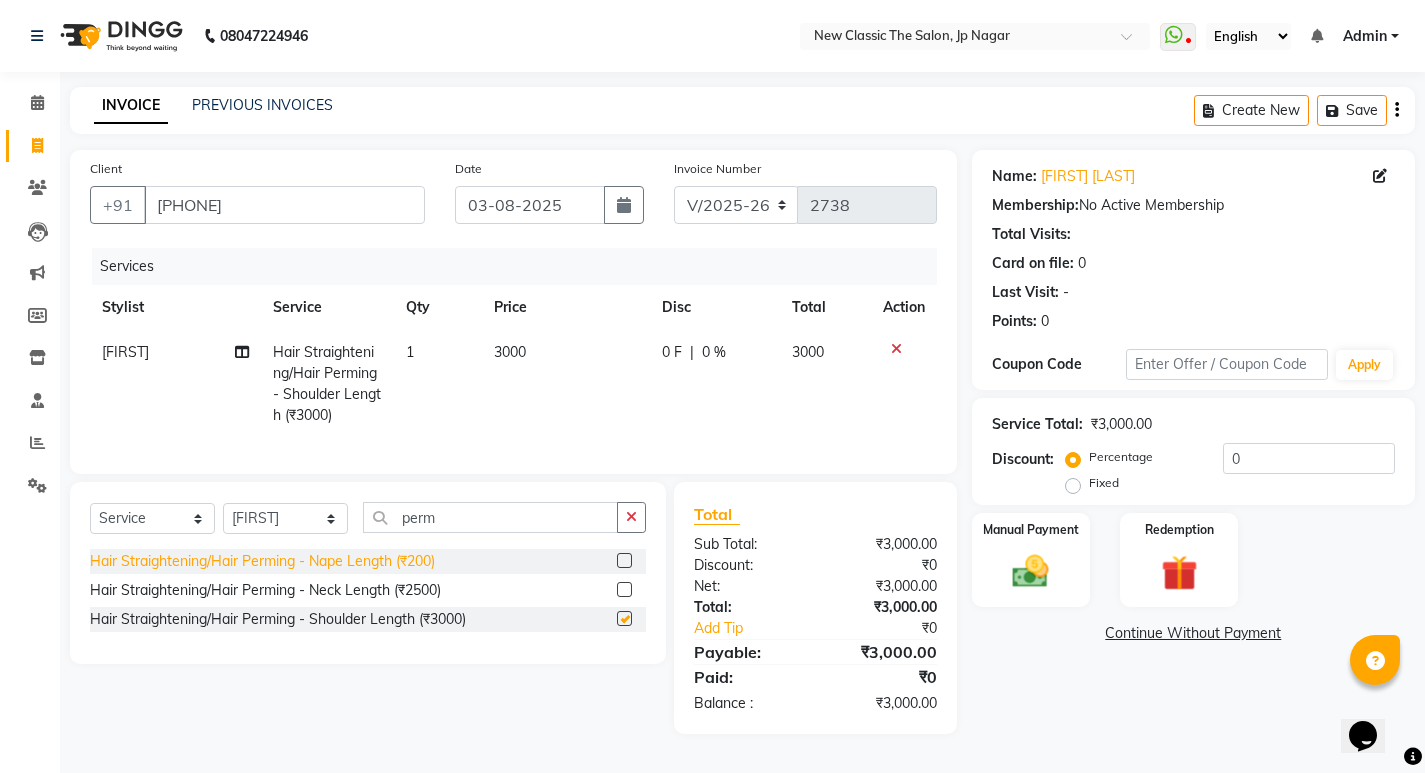checkbox on "false" 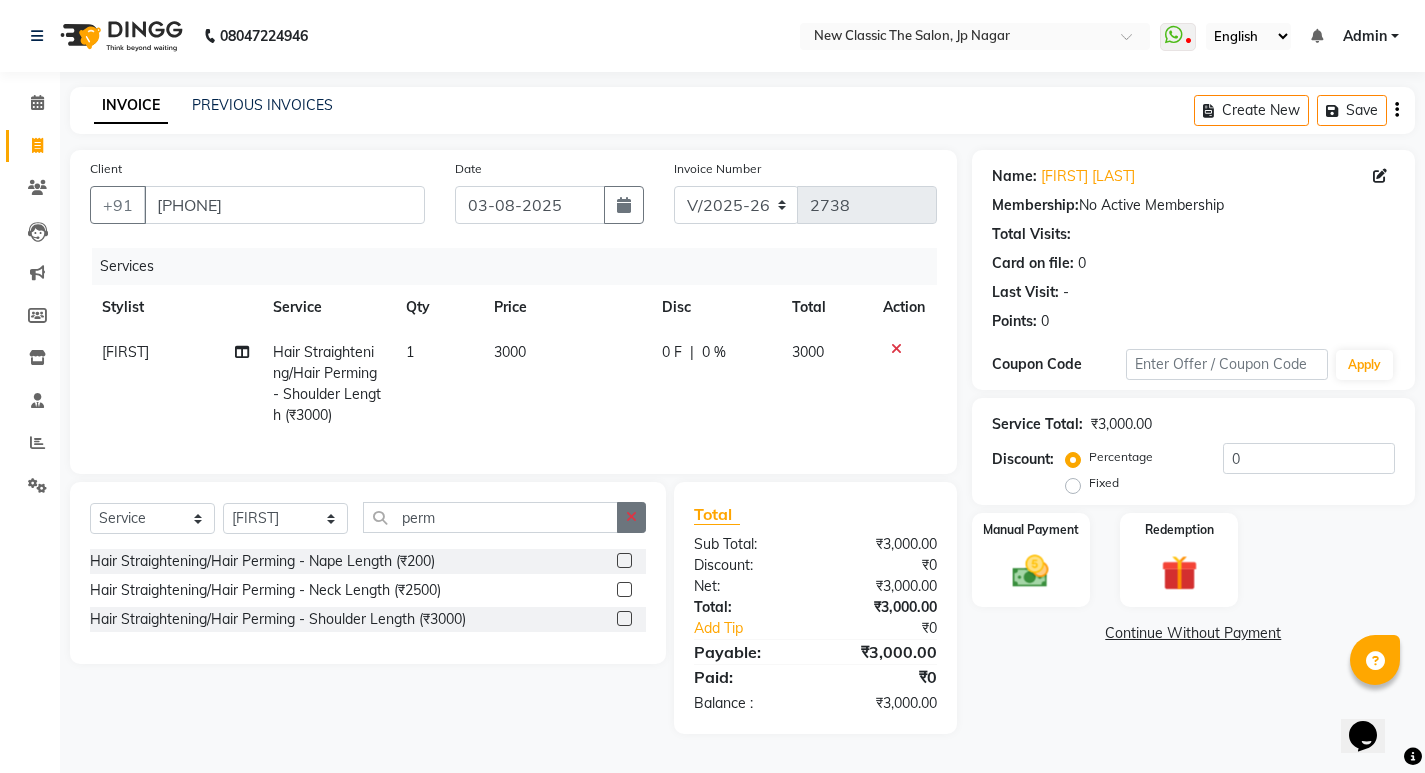 drag, startPoint x: 621, startPoint y: 539, endPoint x: 606, endPoint y: 539, distance: 15 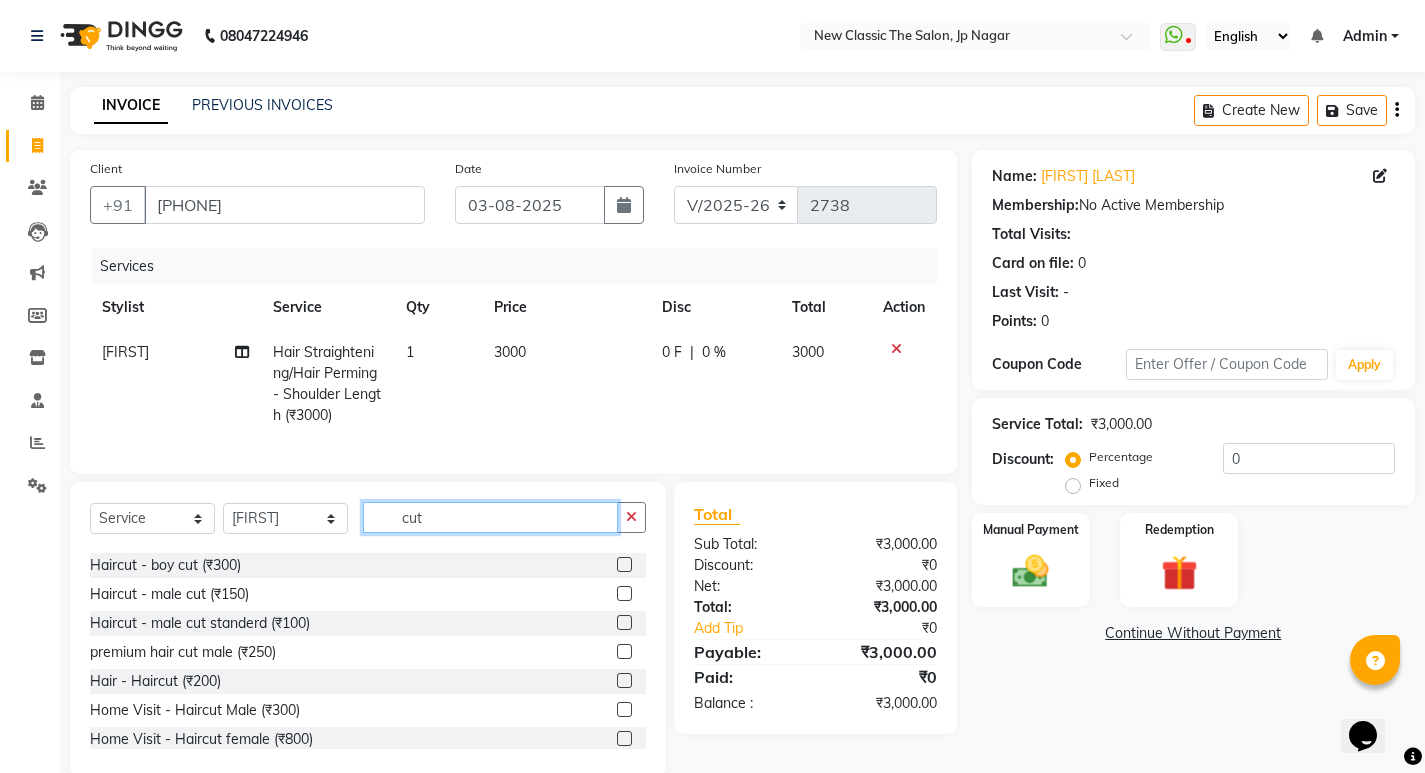 scroll, scrollTop: 177, scrollLeft: 0, axis: vertical 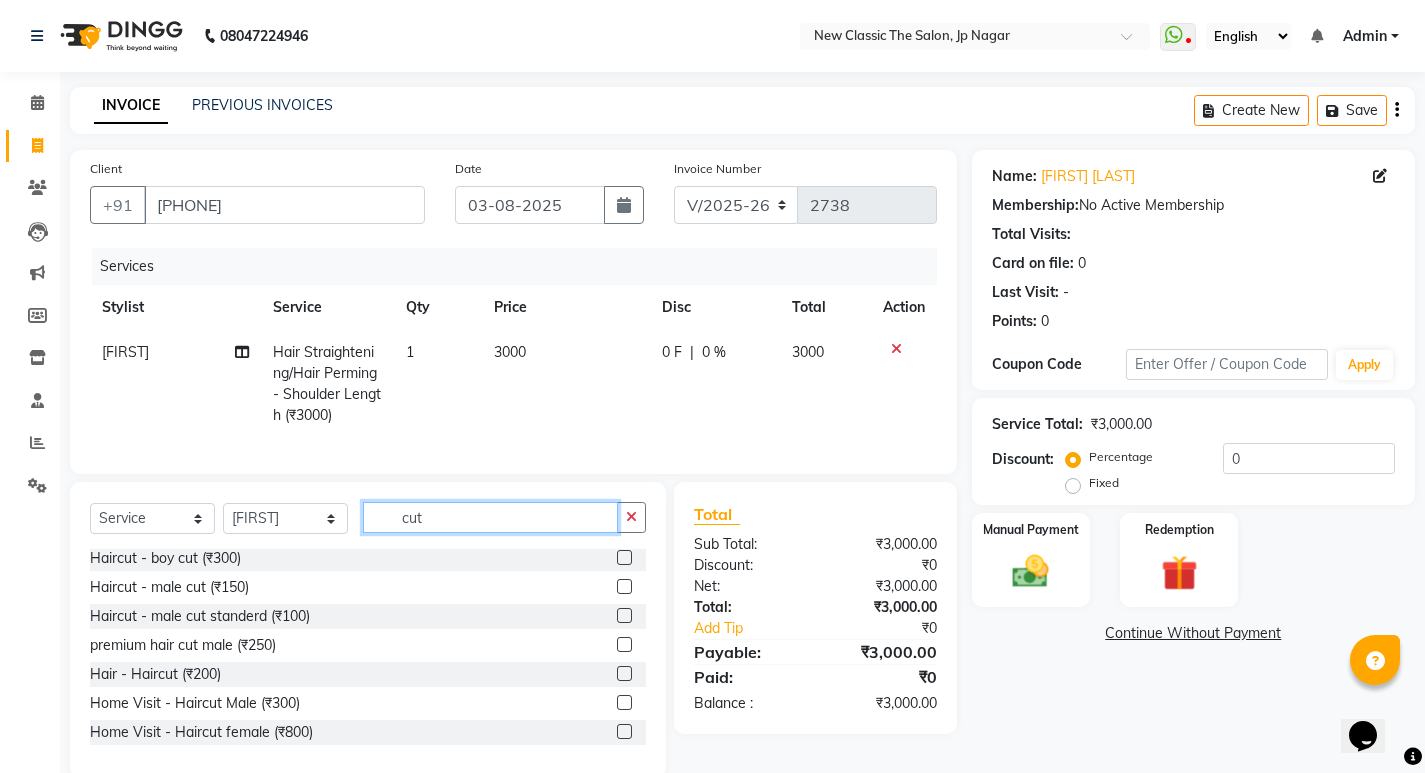 type on "cut" 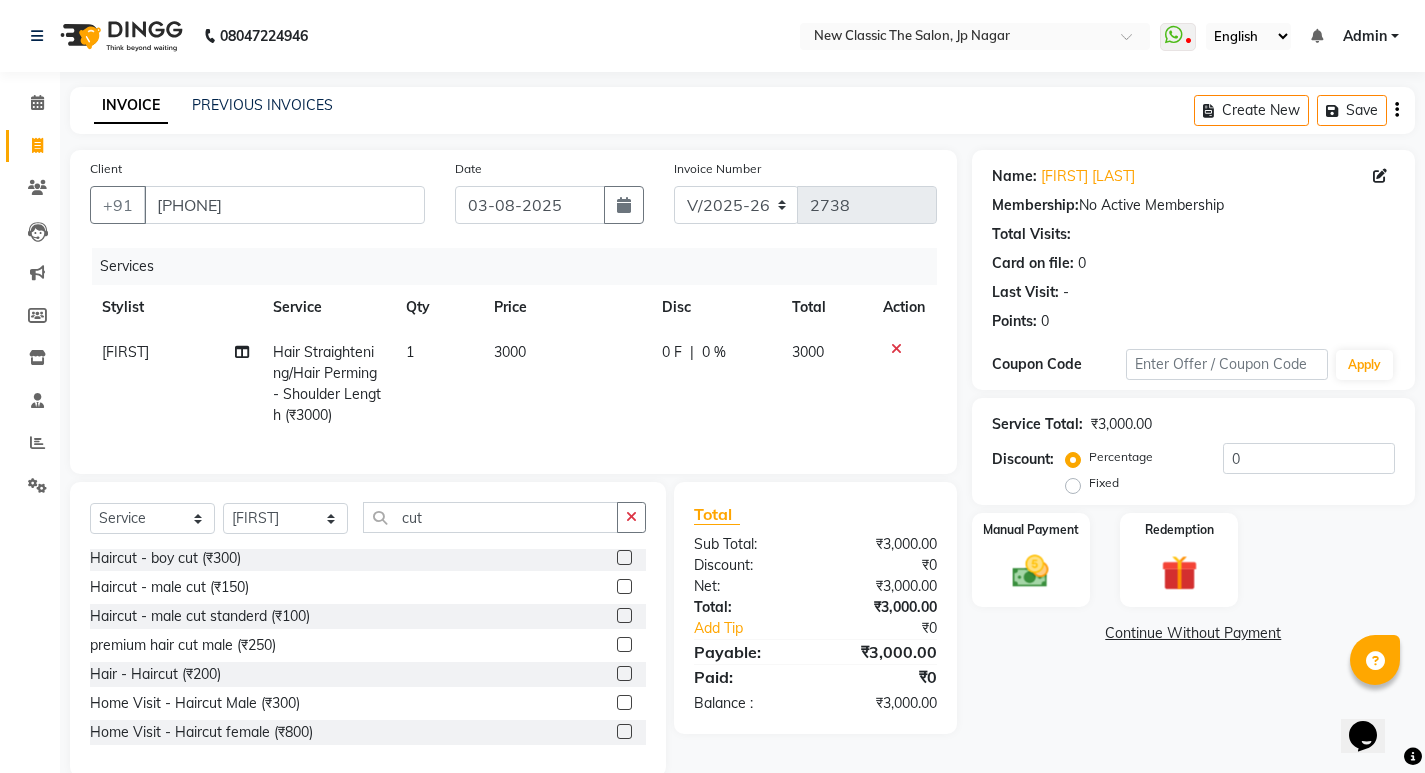click 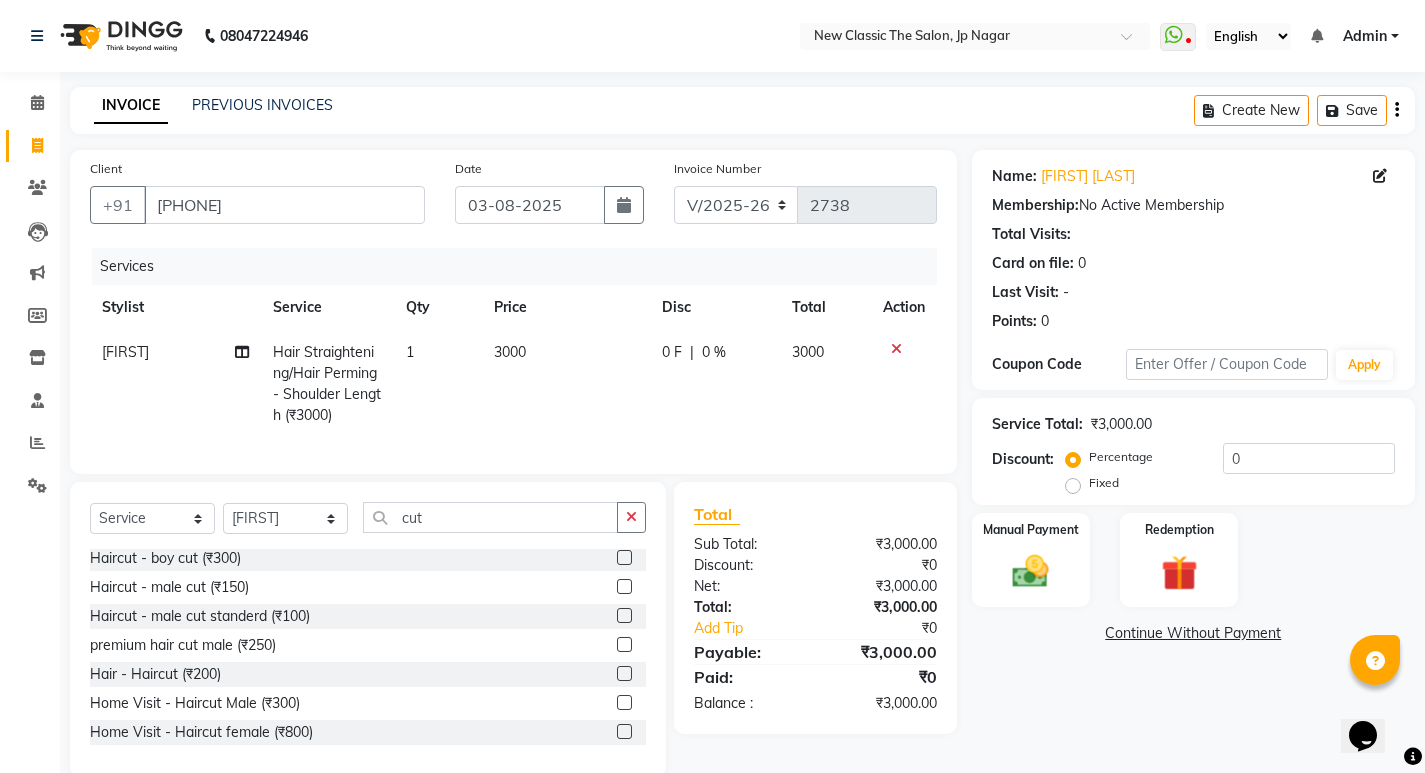 click at bounding box center (623, 645) 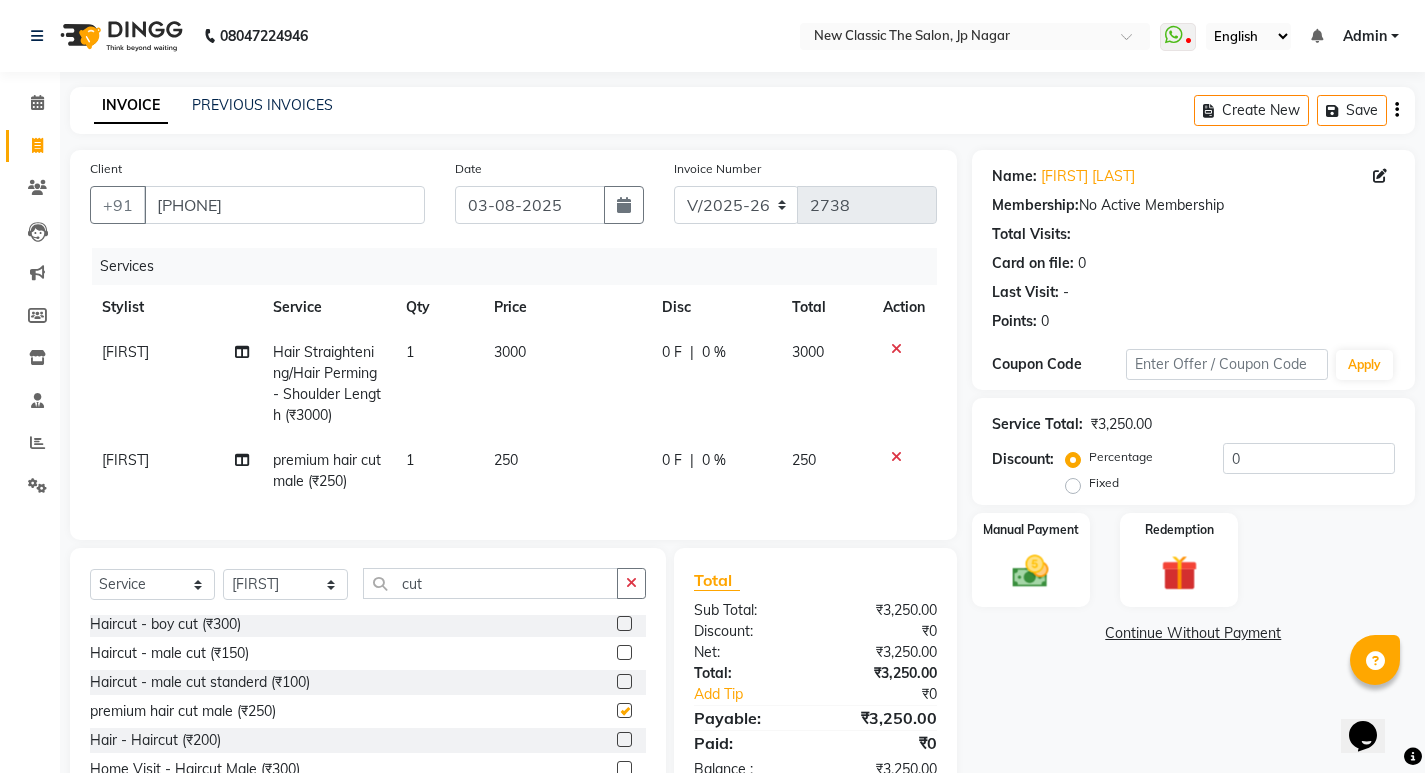 checkbox on "false" 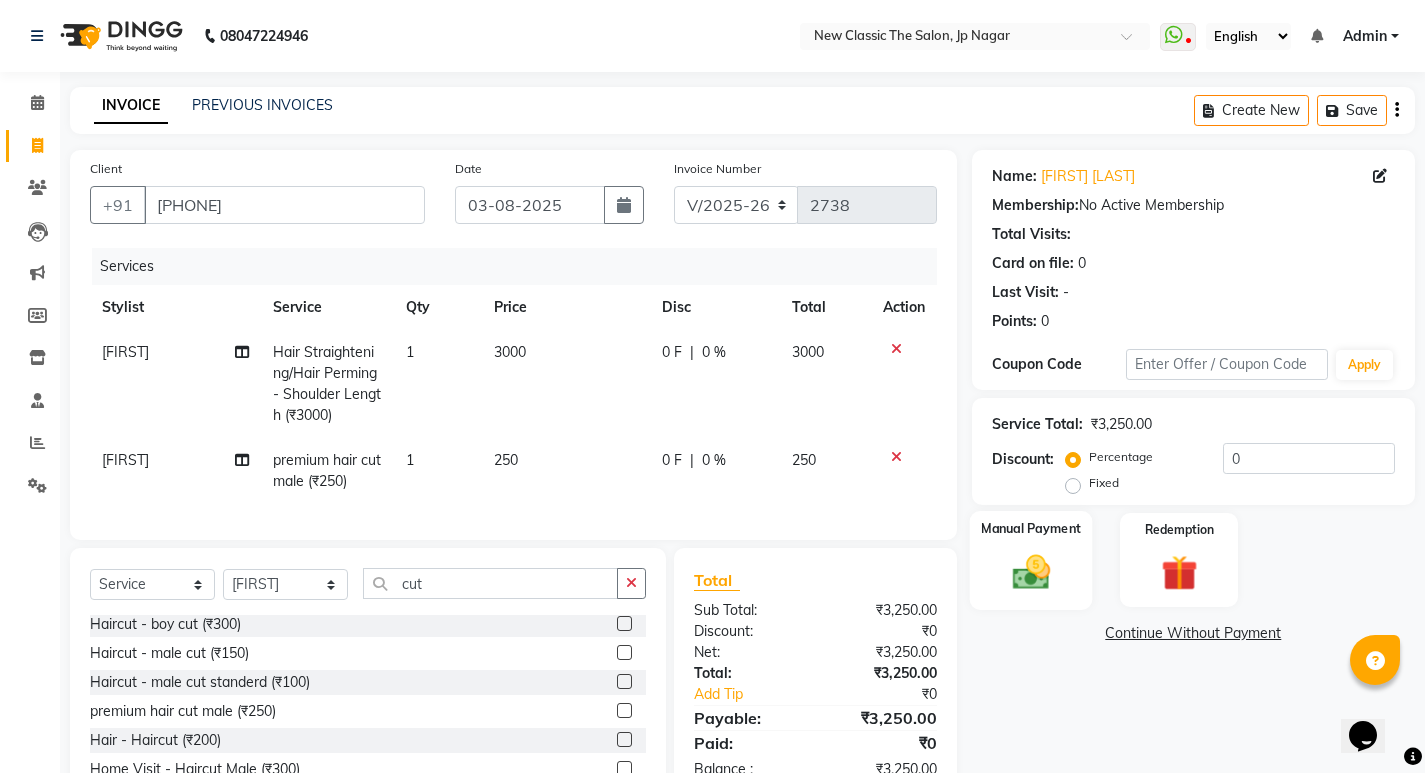 click 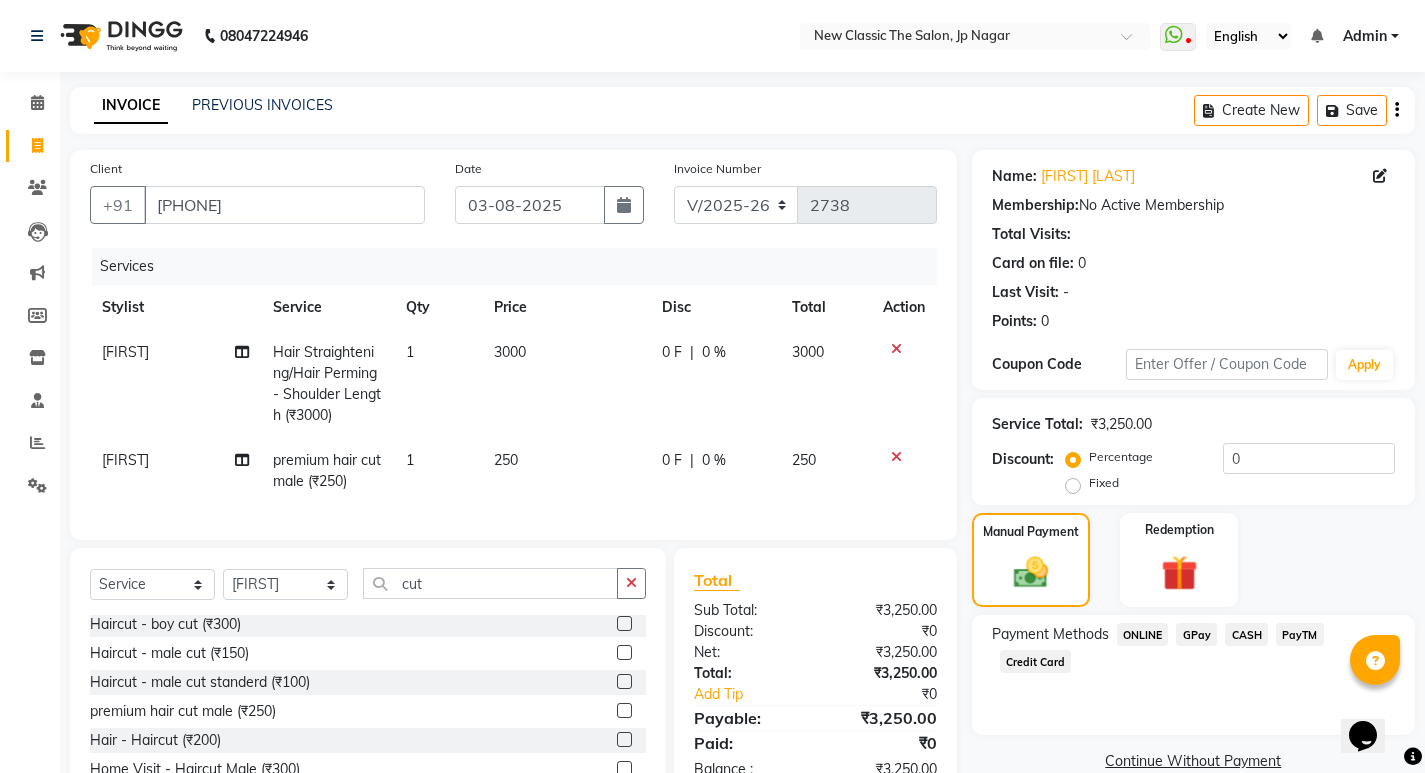 click on "CASH" 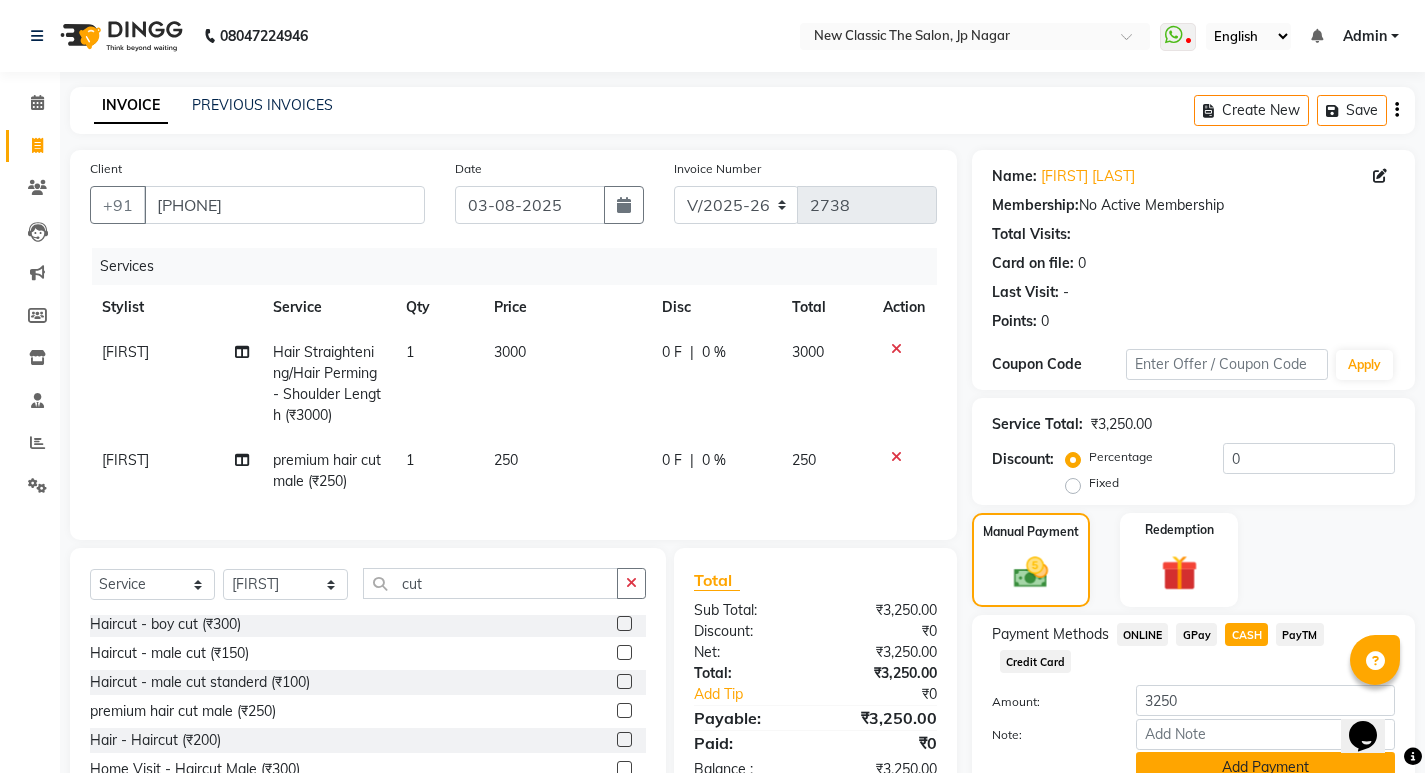 click on "Add Payment" 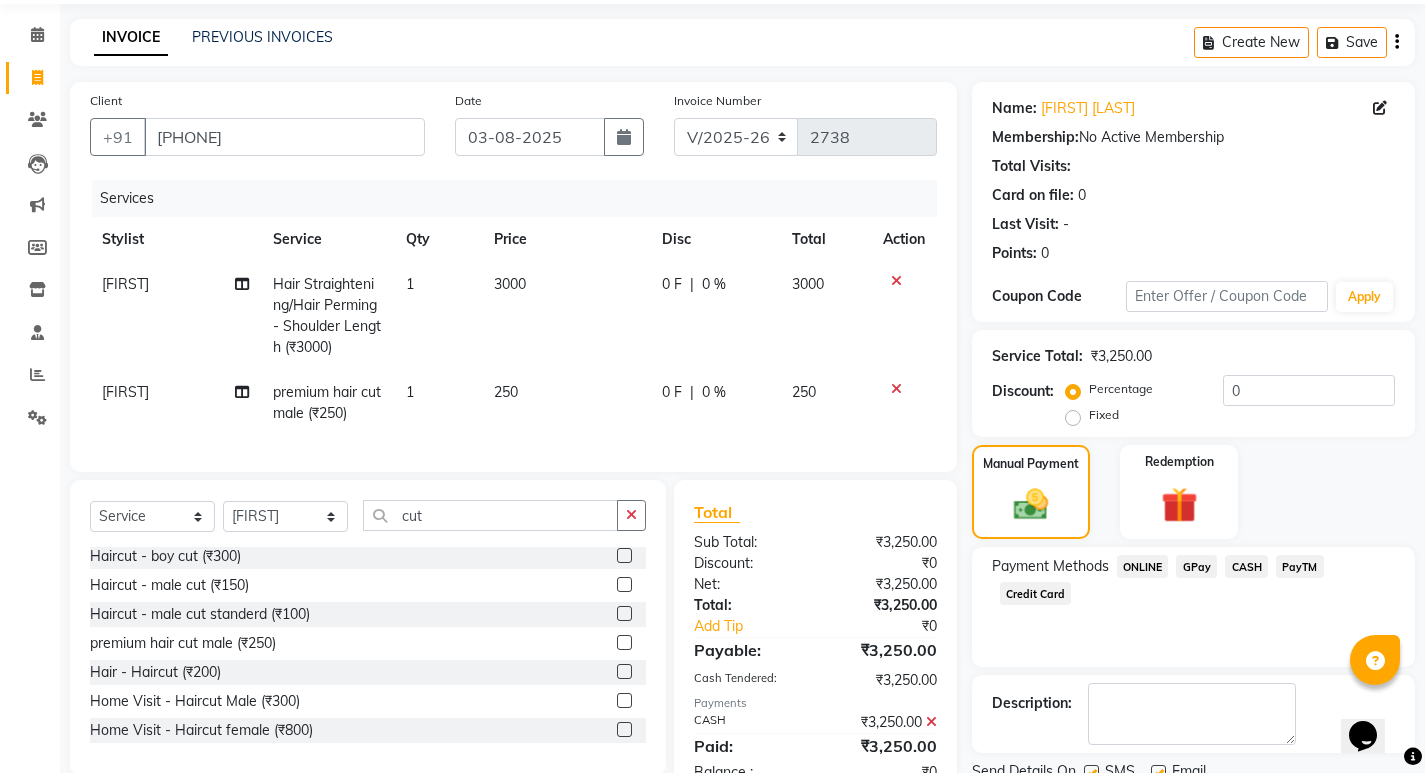 scroll, scrollTop: 146, scrollLeft: 0, axis: vertical 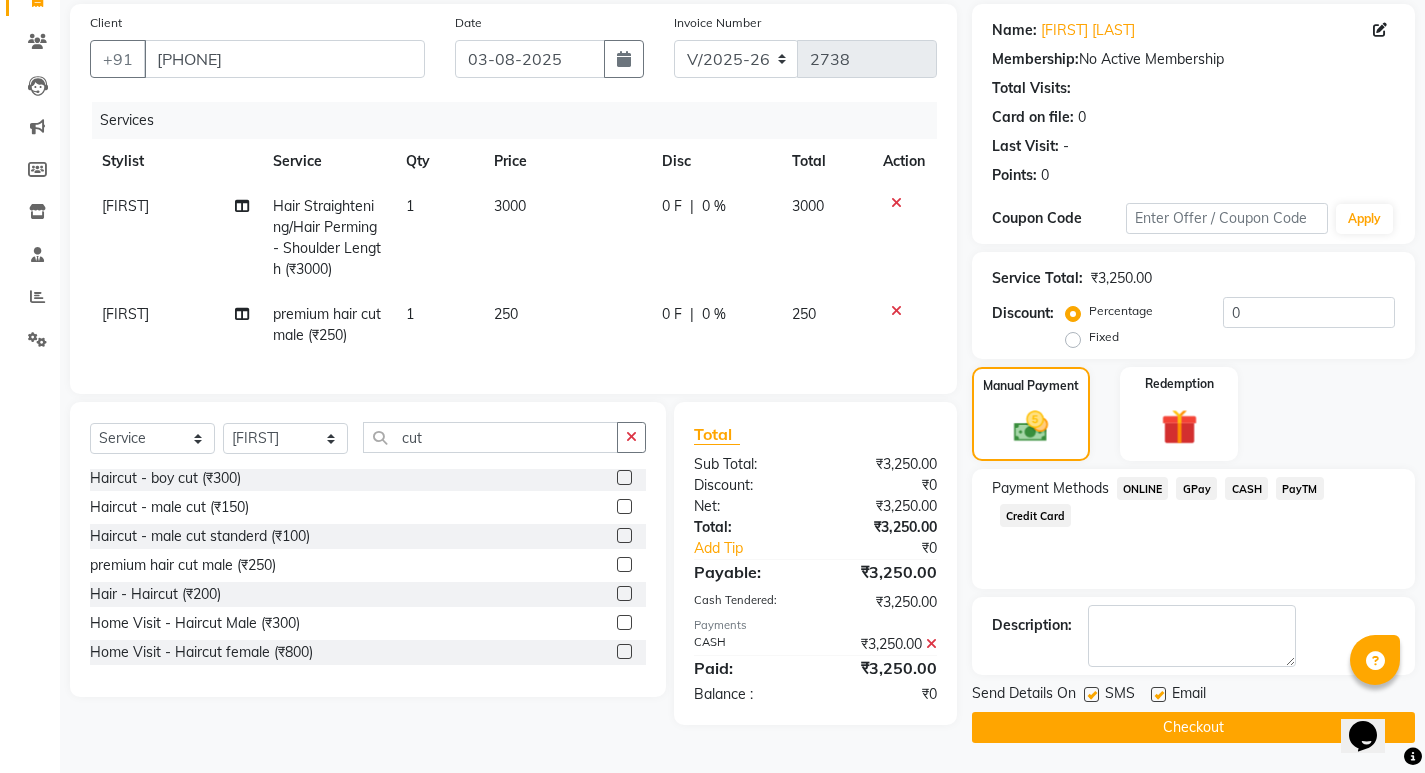 click on "Checkout" 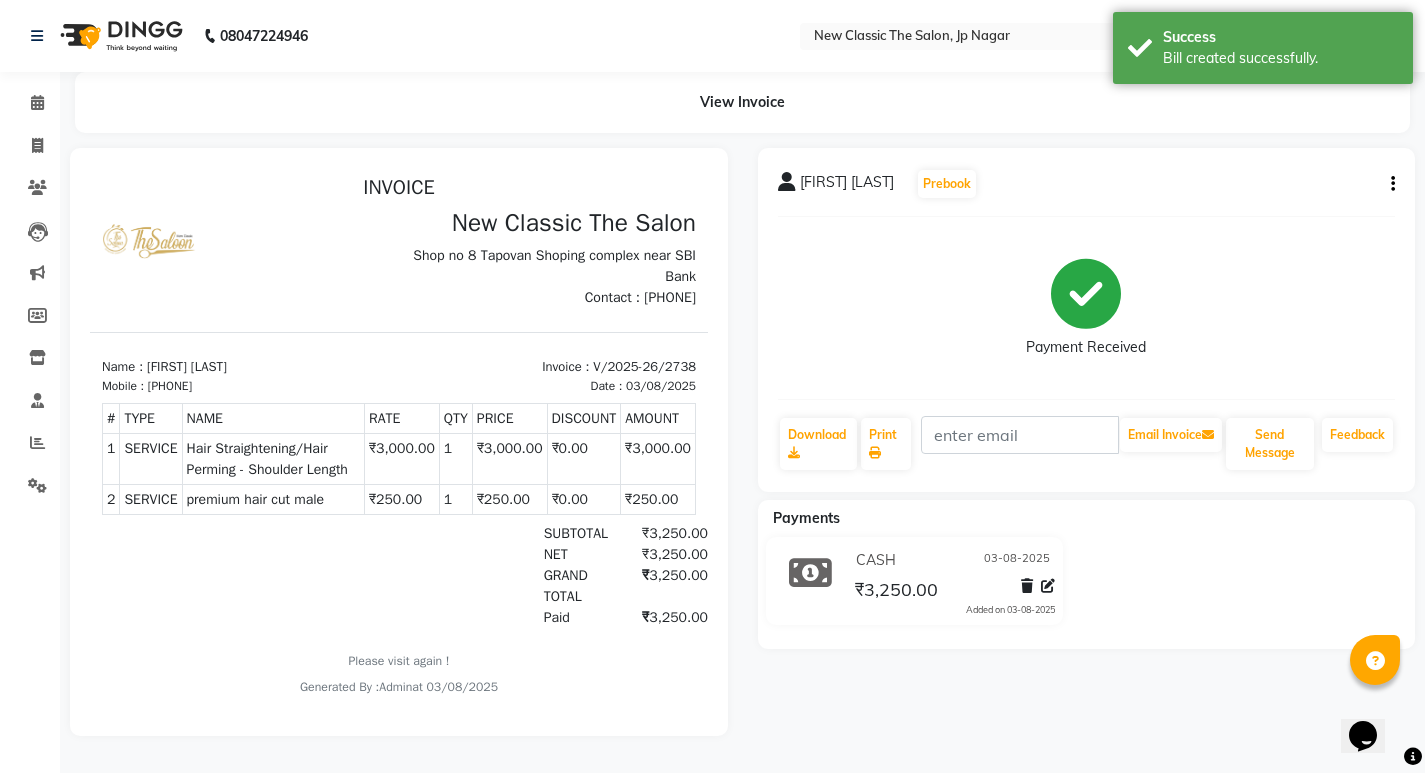 scroll, scrollTop: 0, scrollLeft: 0, axis: both 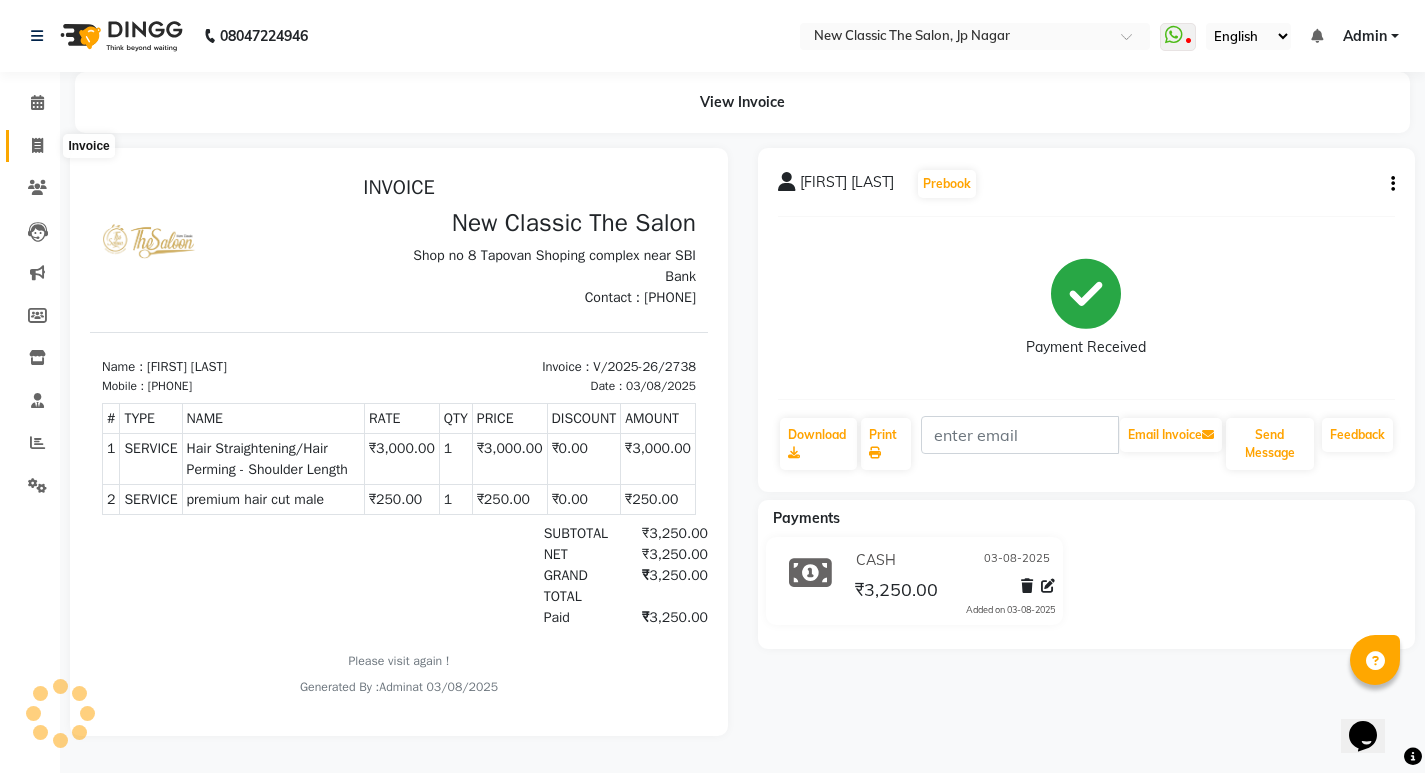 click 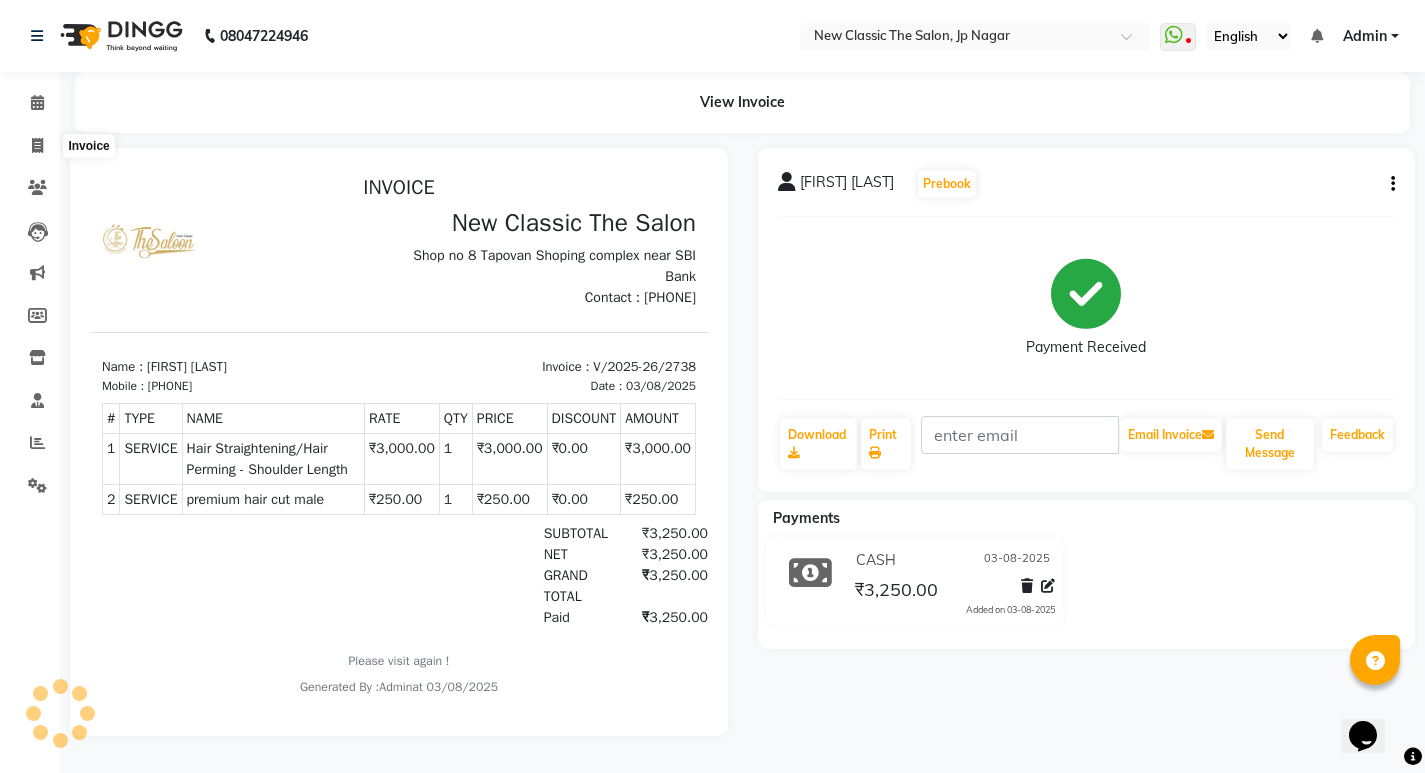 select on "service" 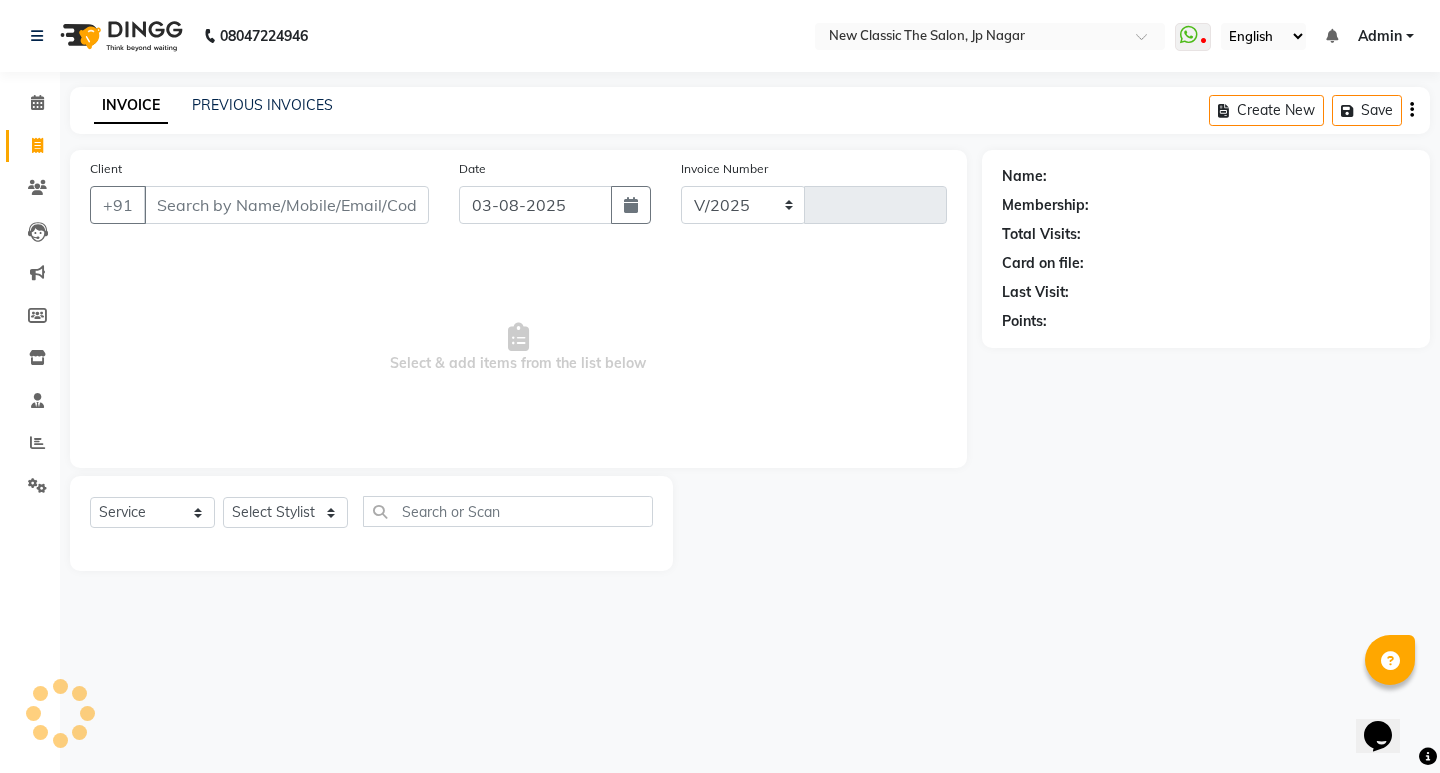 select on "4678" 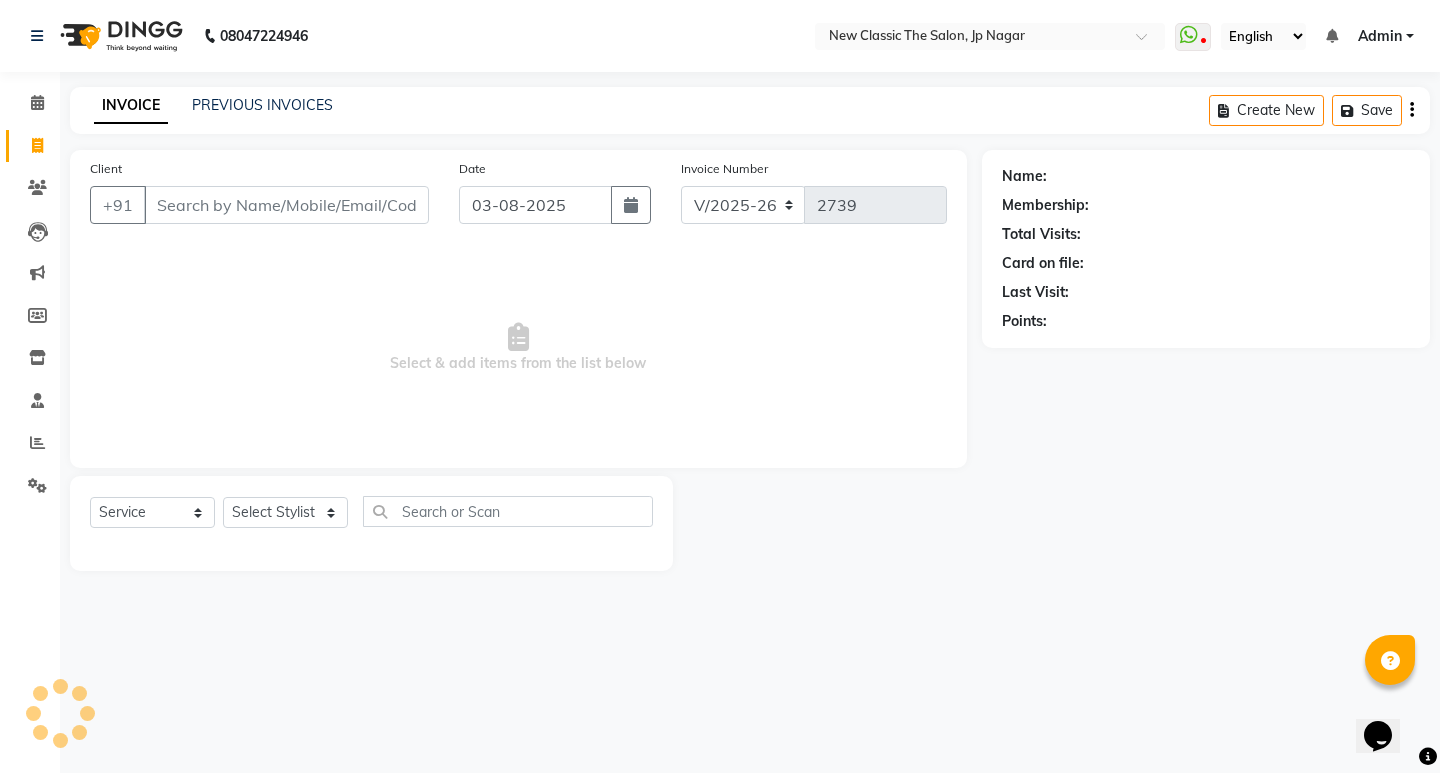 click on "Client" at bounding box center (286, 205) 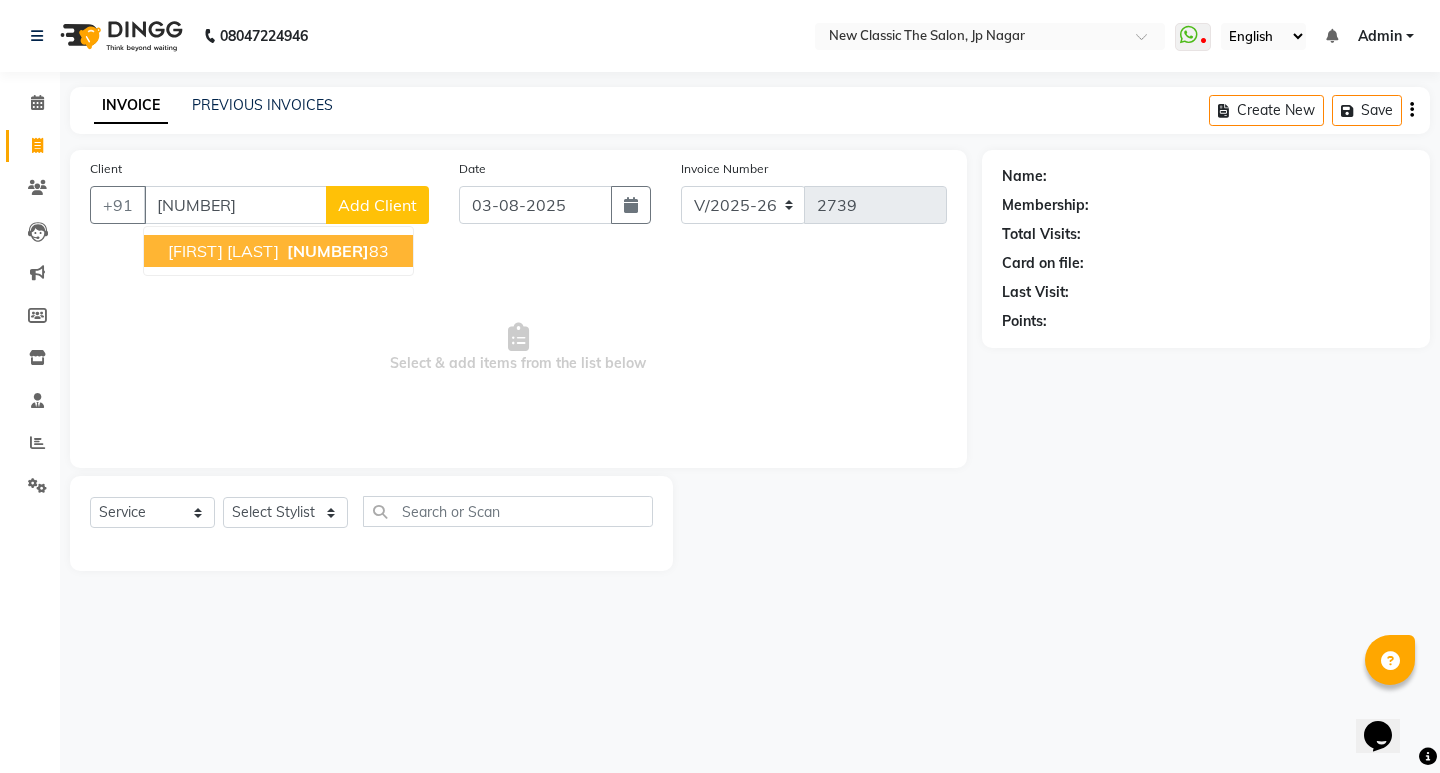 drag, startPoint x: 222, startPoint y: 250, endPoint x: 241, endPoint y: 290, distance: 44.28318 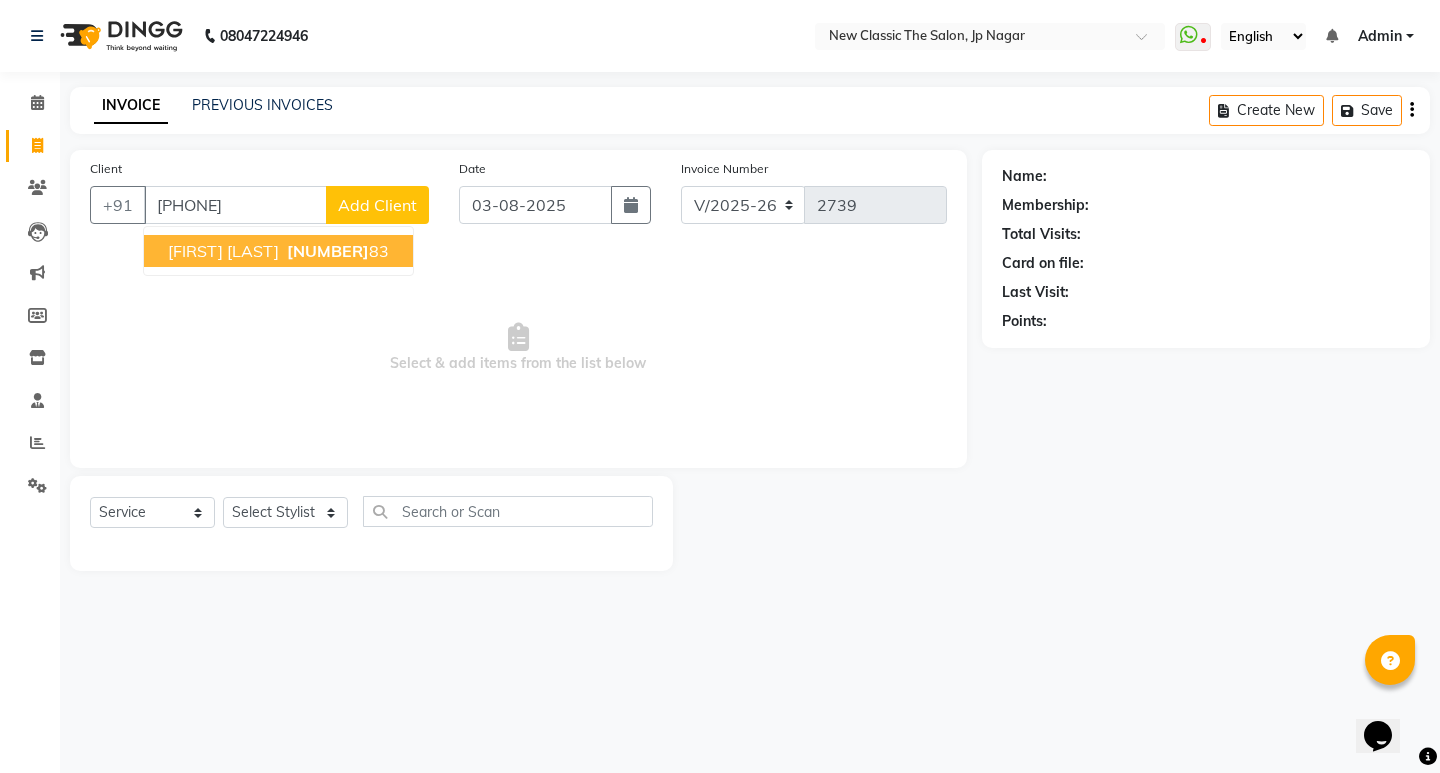 type on "[PHONE]" 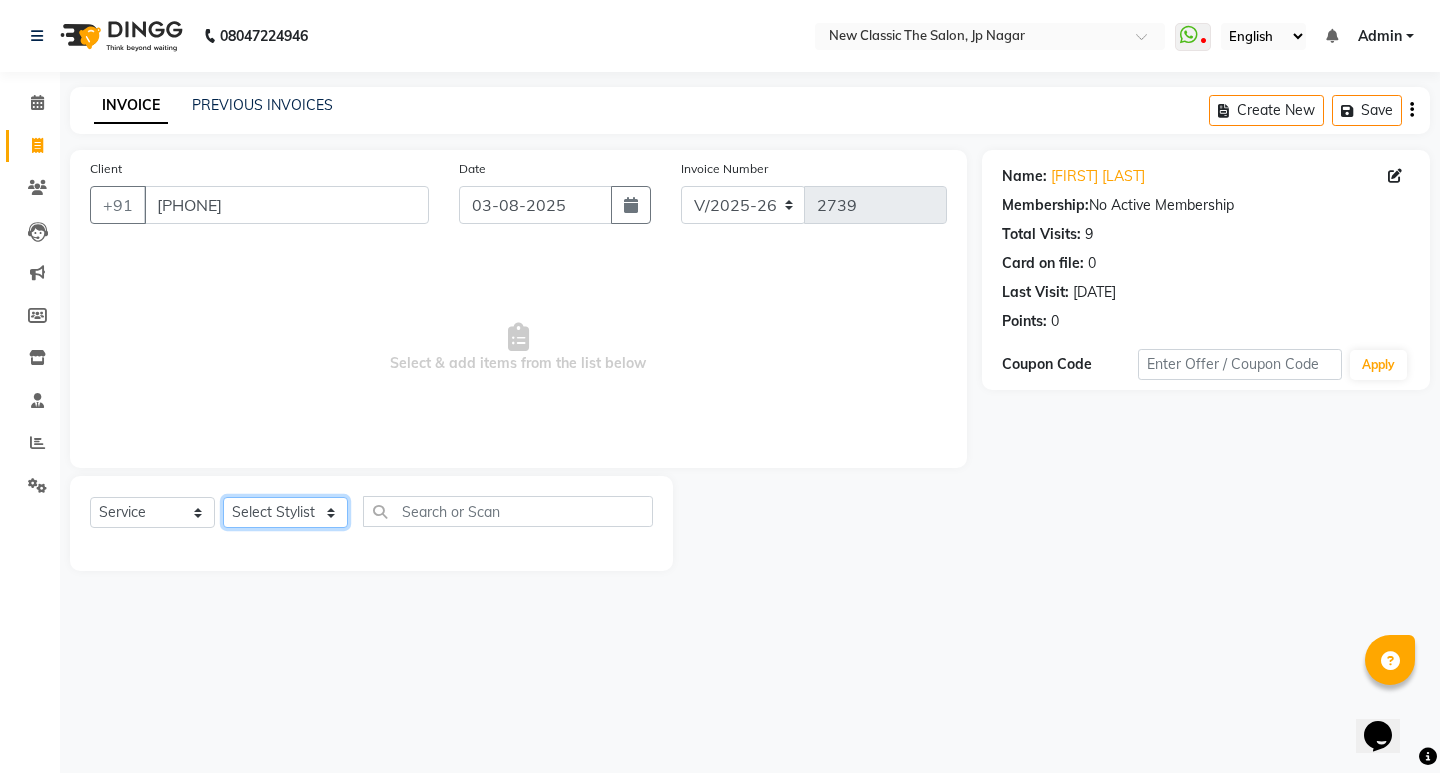 click on "Select Stylist [FIRST] [FIRST] [FIRST] [FIRST] [FIRST] [FIRST] [FIRST] [FIRST] [FIRST] [FIRST] [FIRST]" 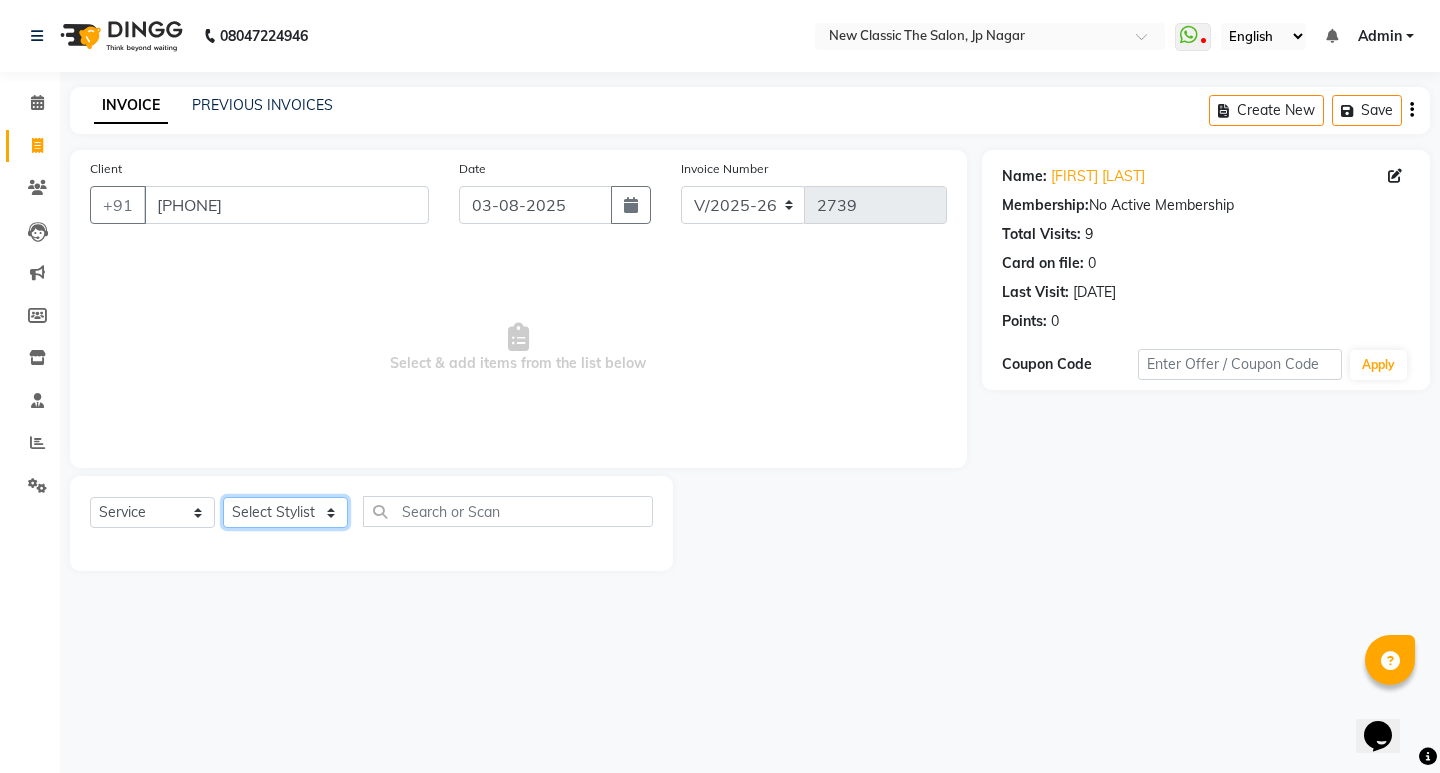 select on "27631" 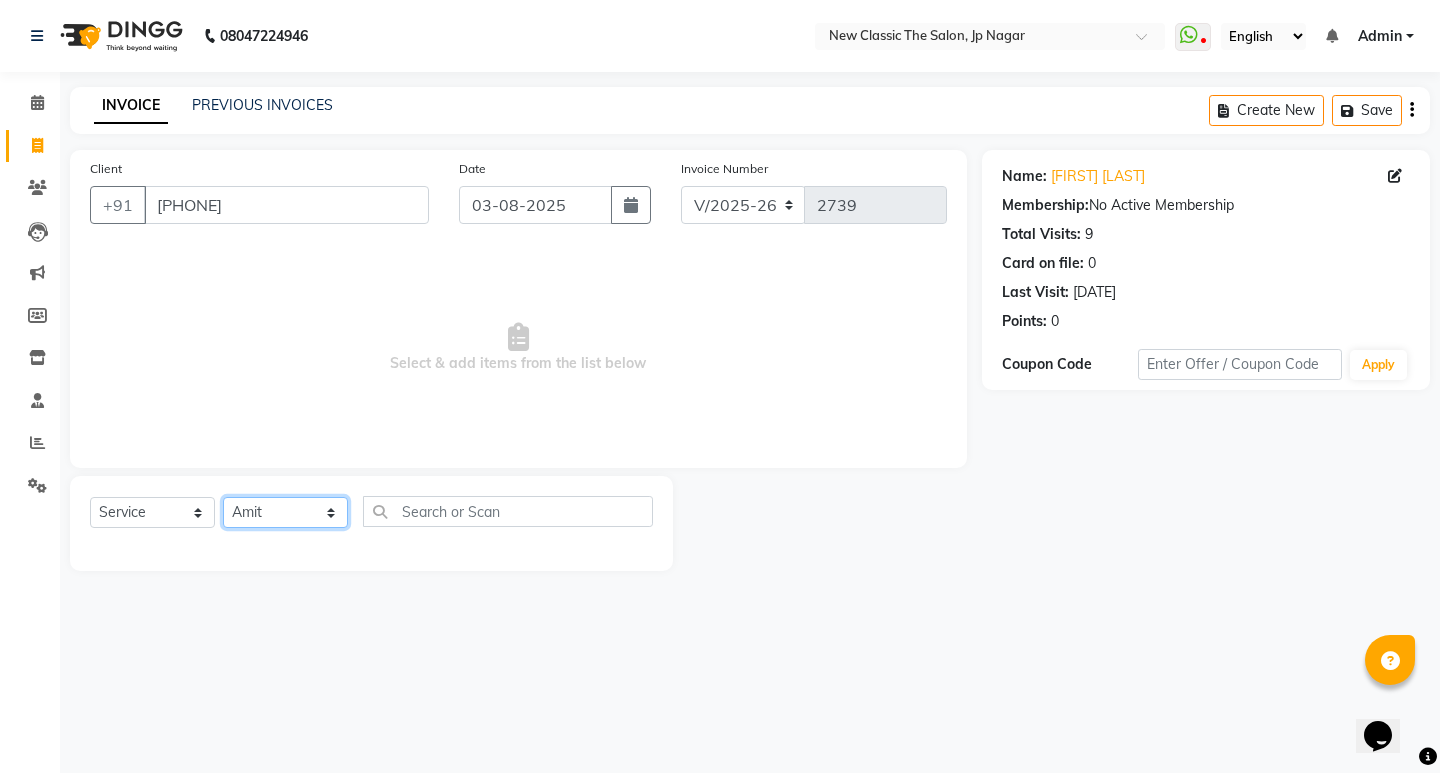 click on "Select Stylist [FIRST] [FIRST] [FIRST] [FIRST] [FIRST] [FIRST] [FIRST] [FIRST] [FIRST] [FIRST] [FIRST]" 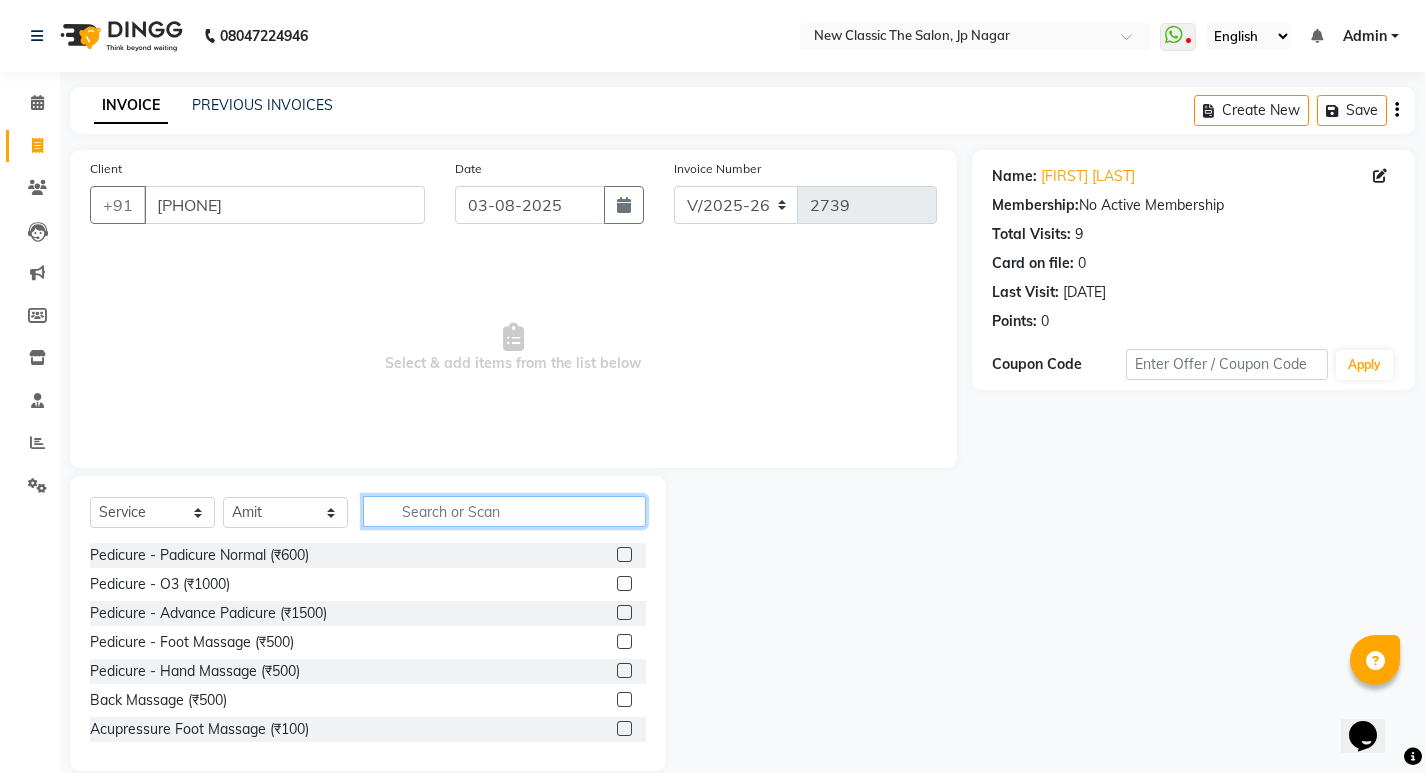 click 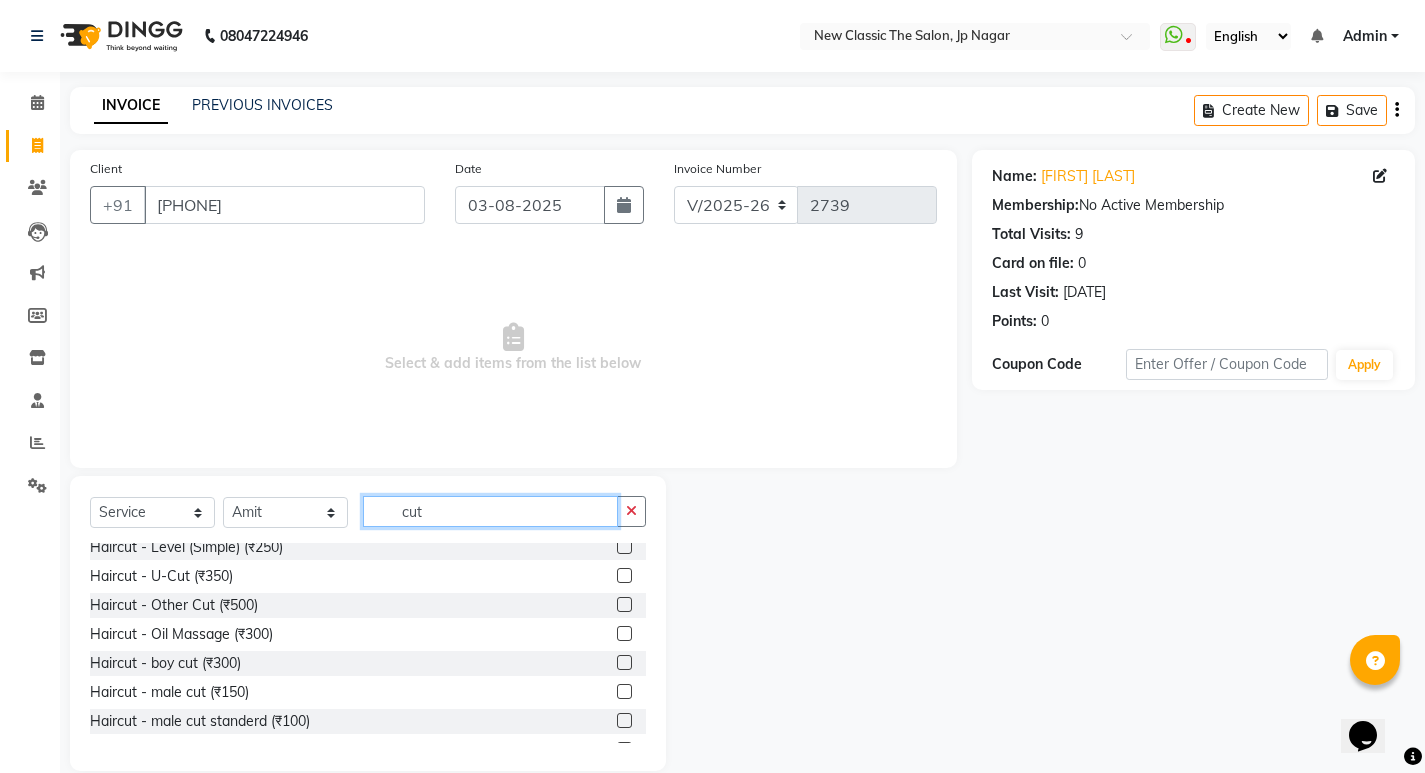 scroll, scrollTop: 177, scrollLeft: 0, axis: vertical 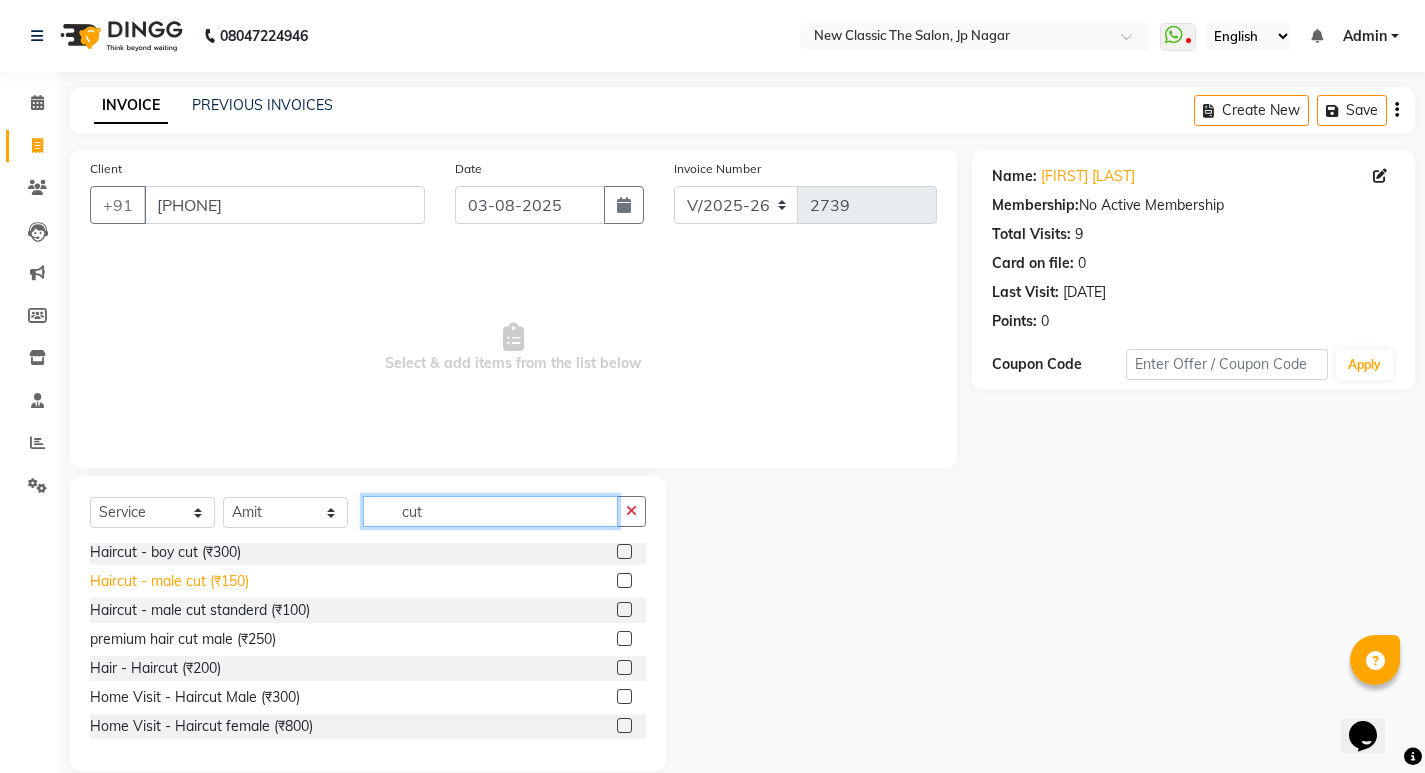 type on "cut" 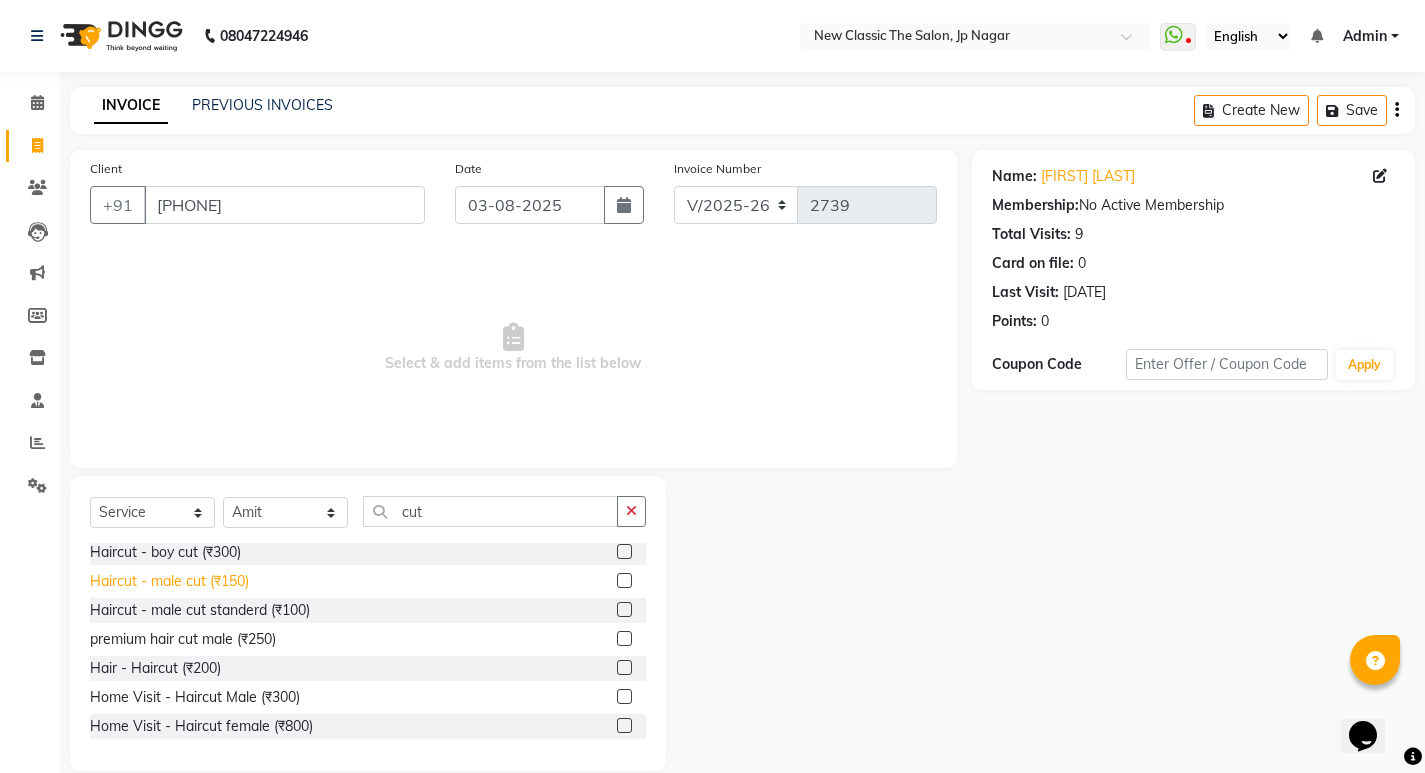 click on "Haircut - male cut  (₹150)" 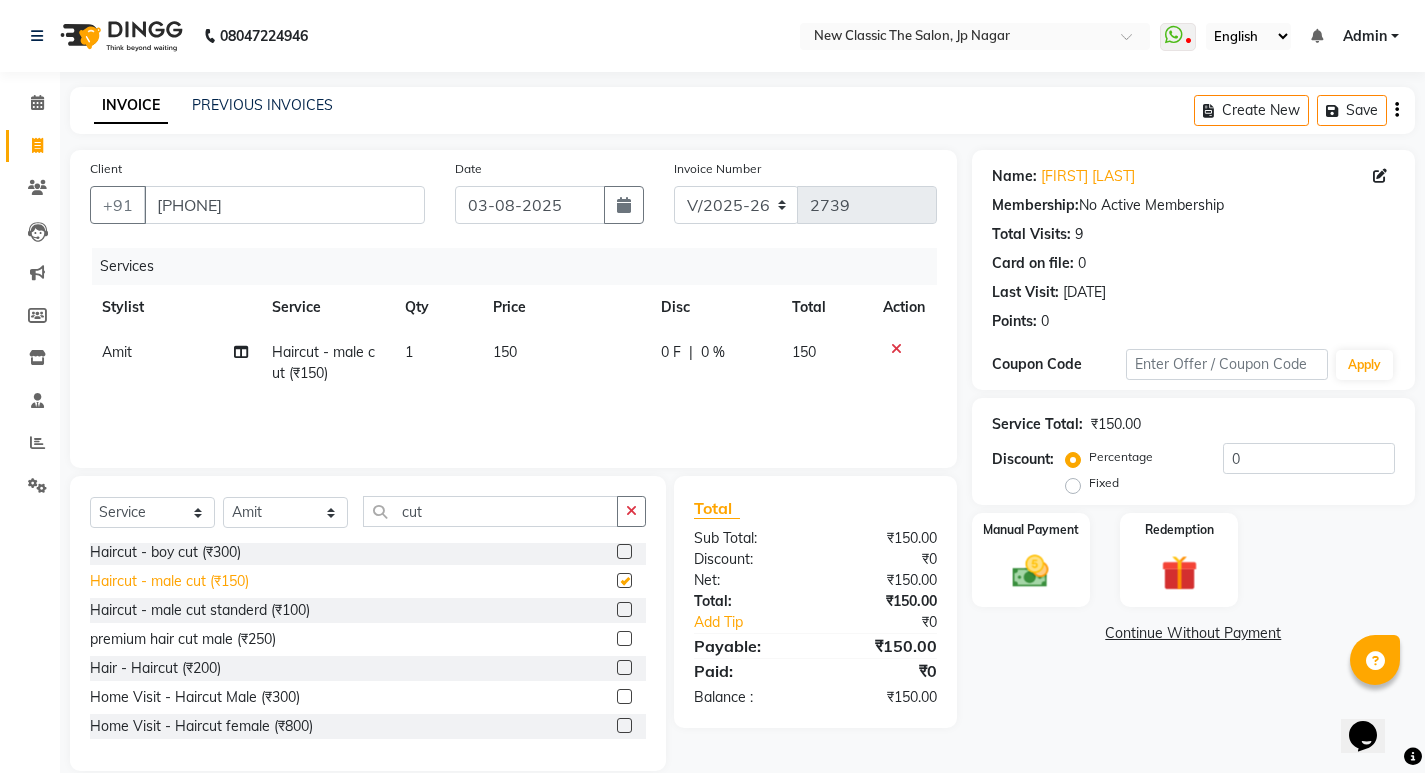 checkbox on "false" 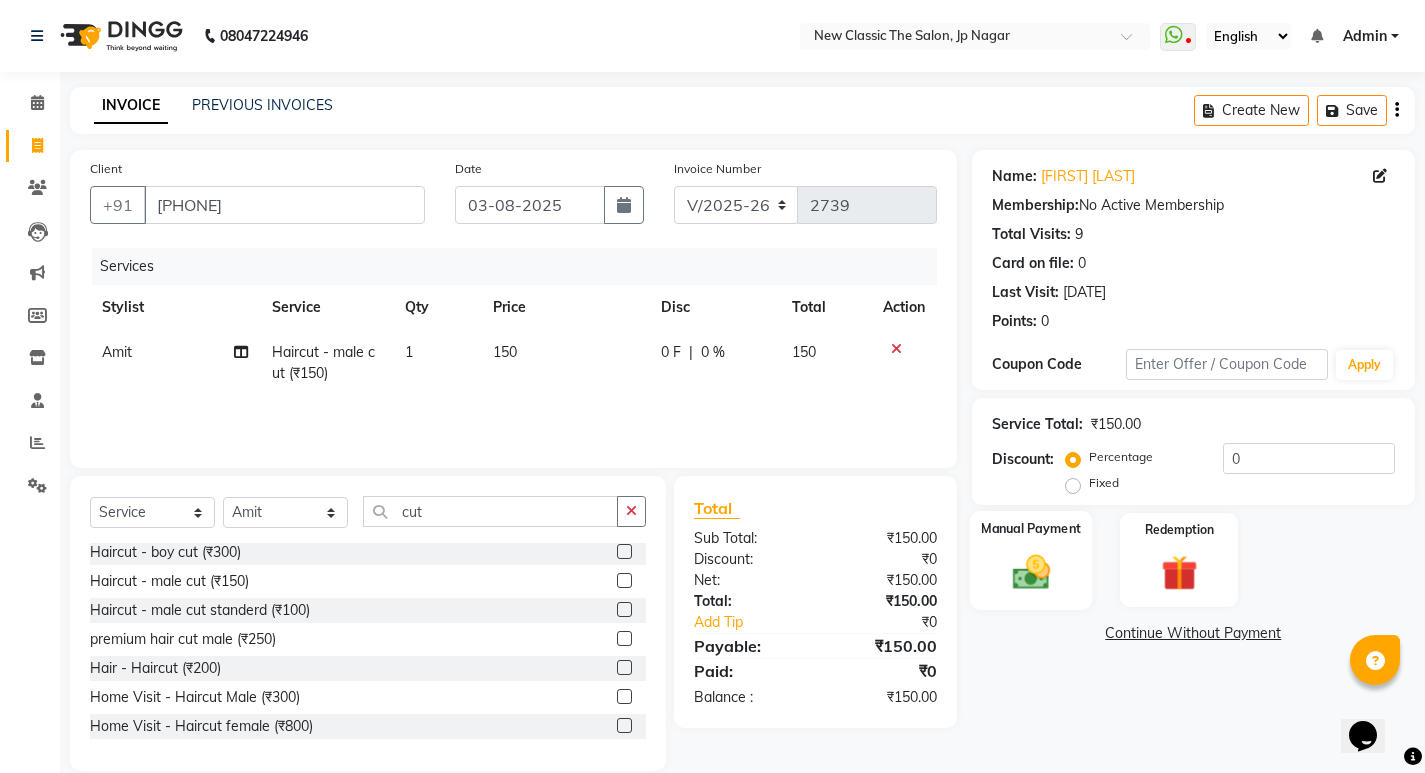 click 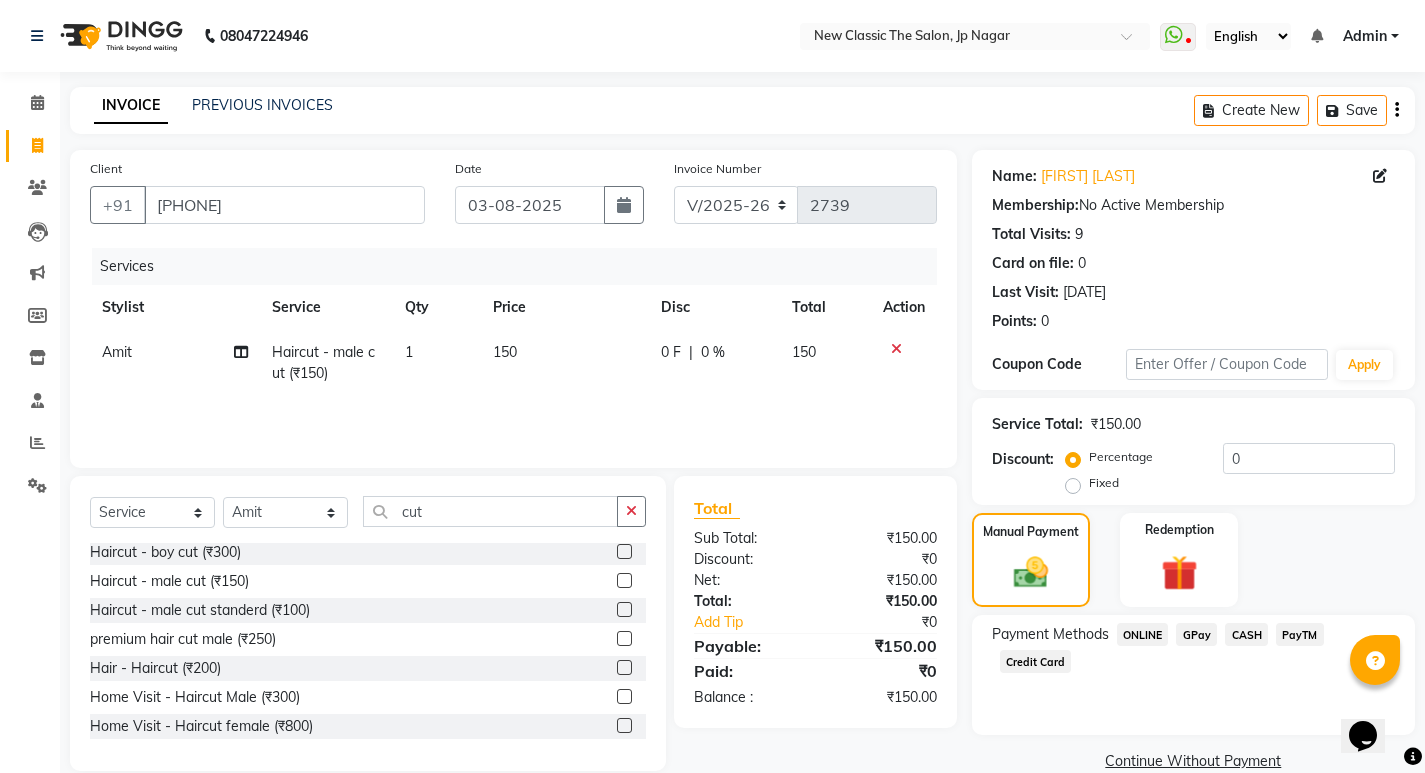click on "ONLINE" 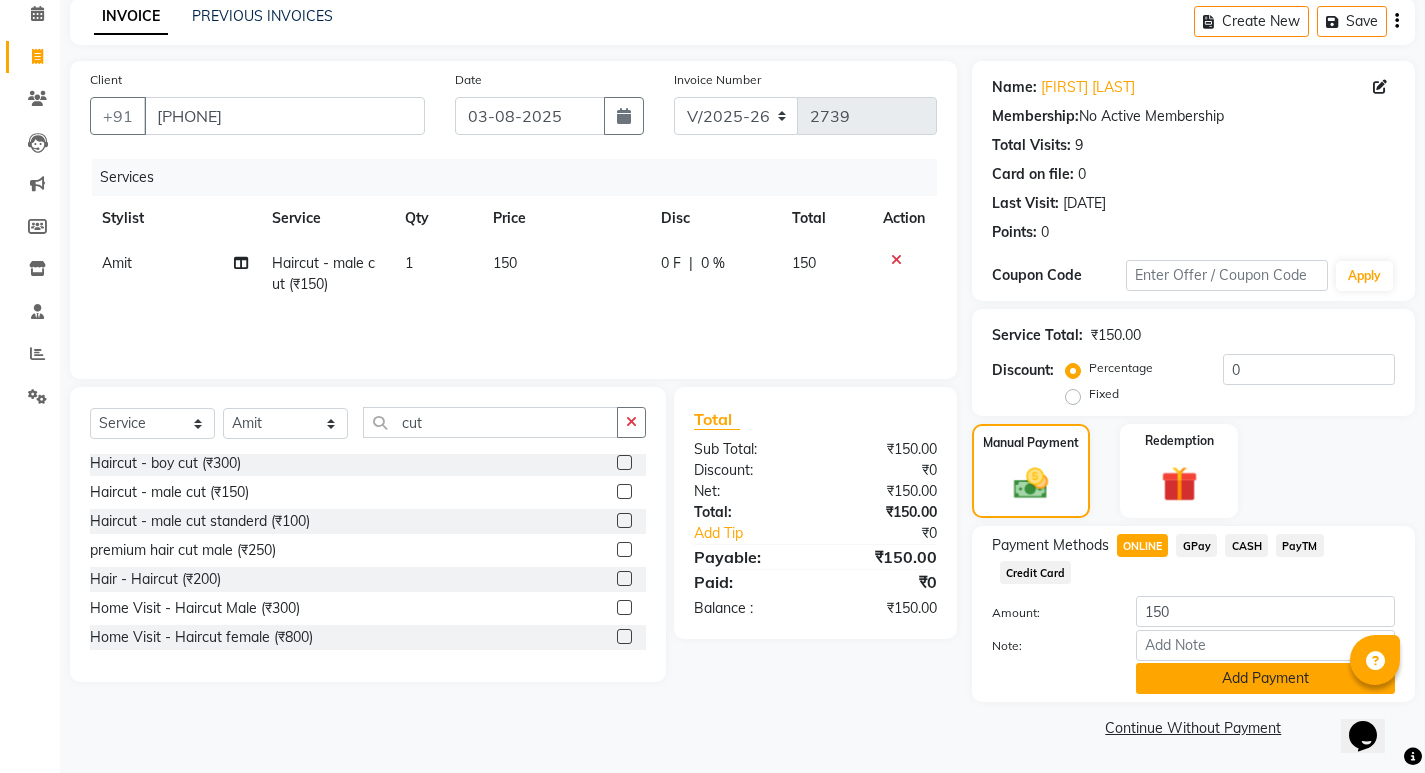 click on "Add Payment" 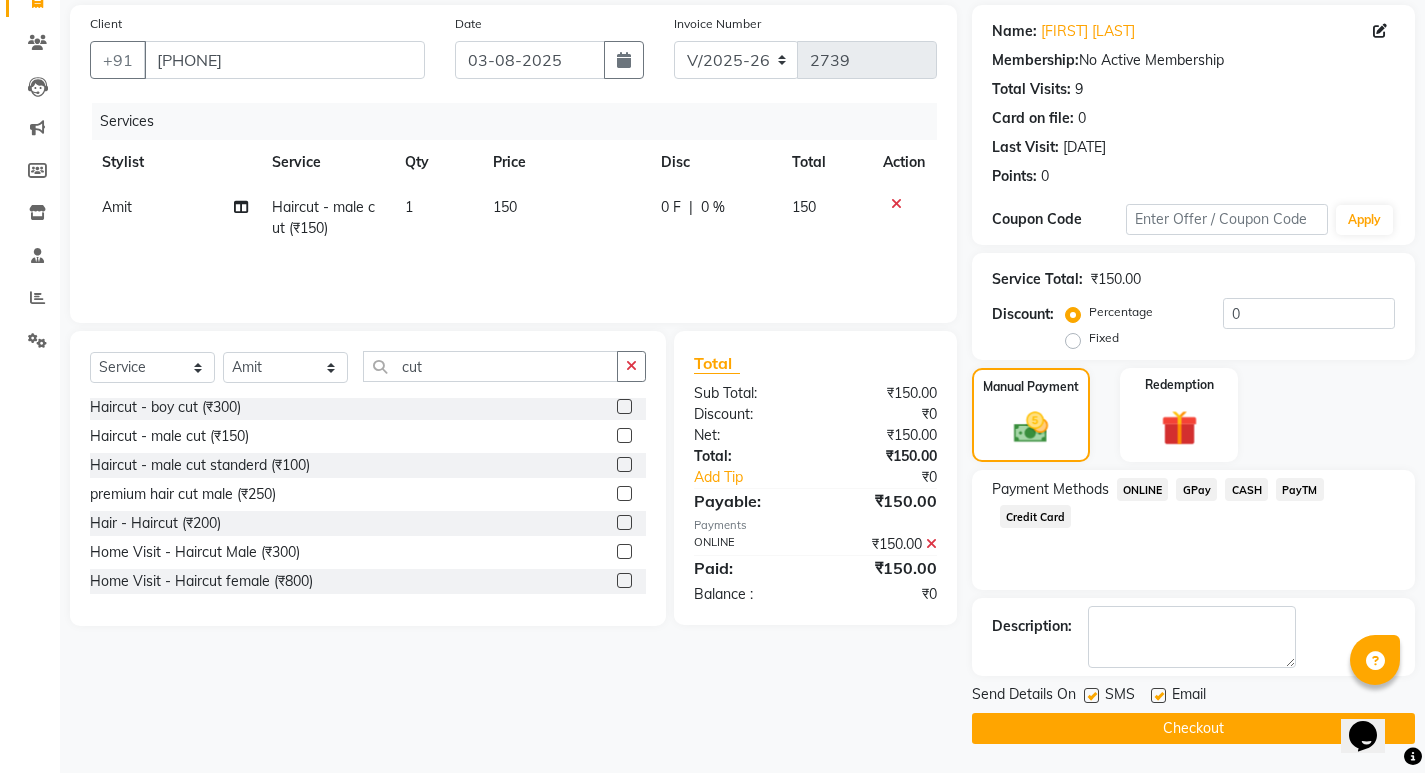 scroll, scrollTop: 146, scrollLeft: 0, axis: vertical 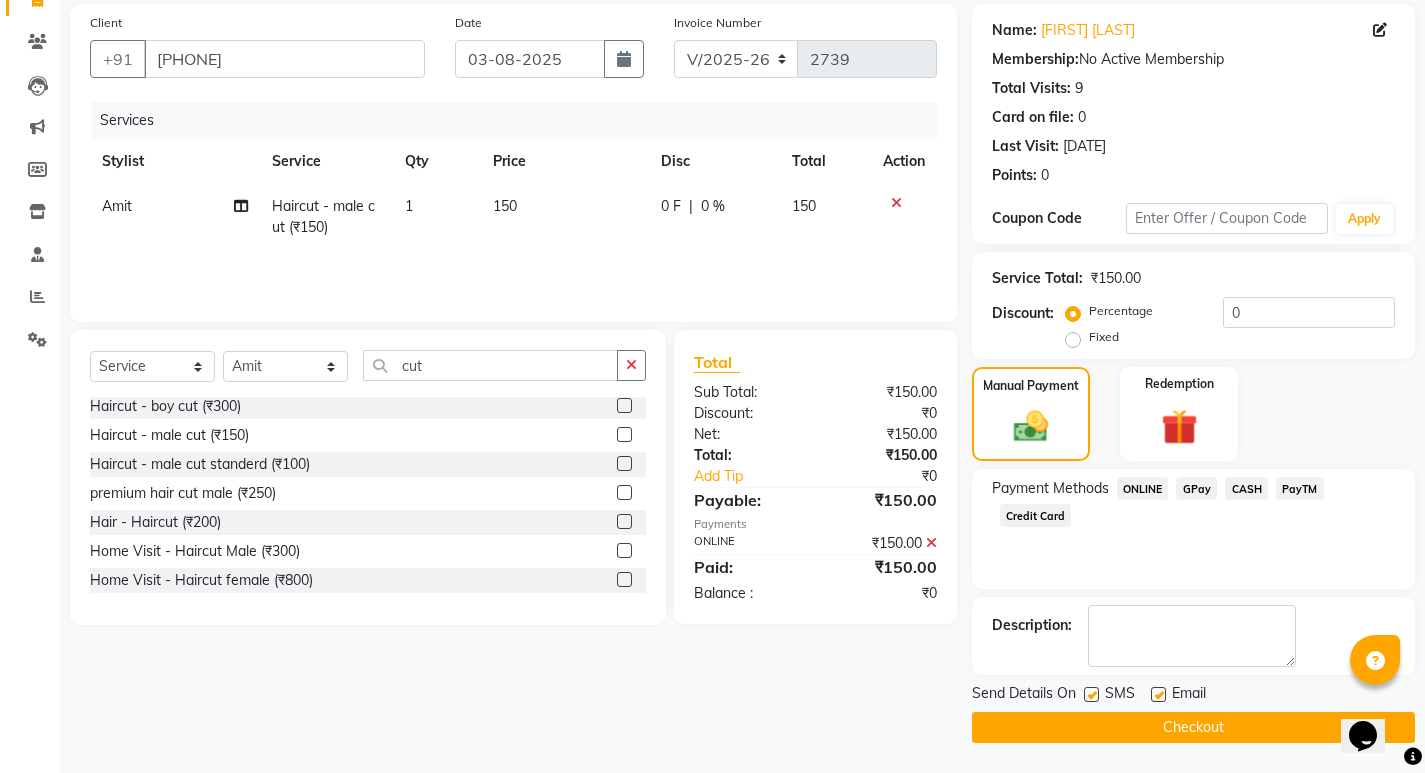 click on "Checkout" 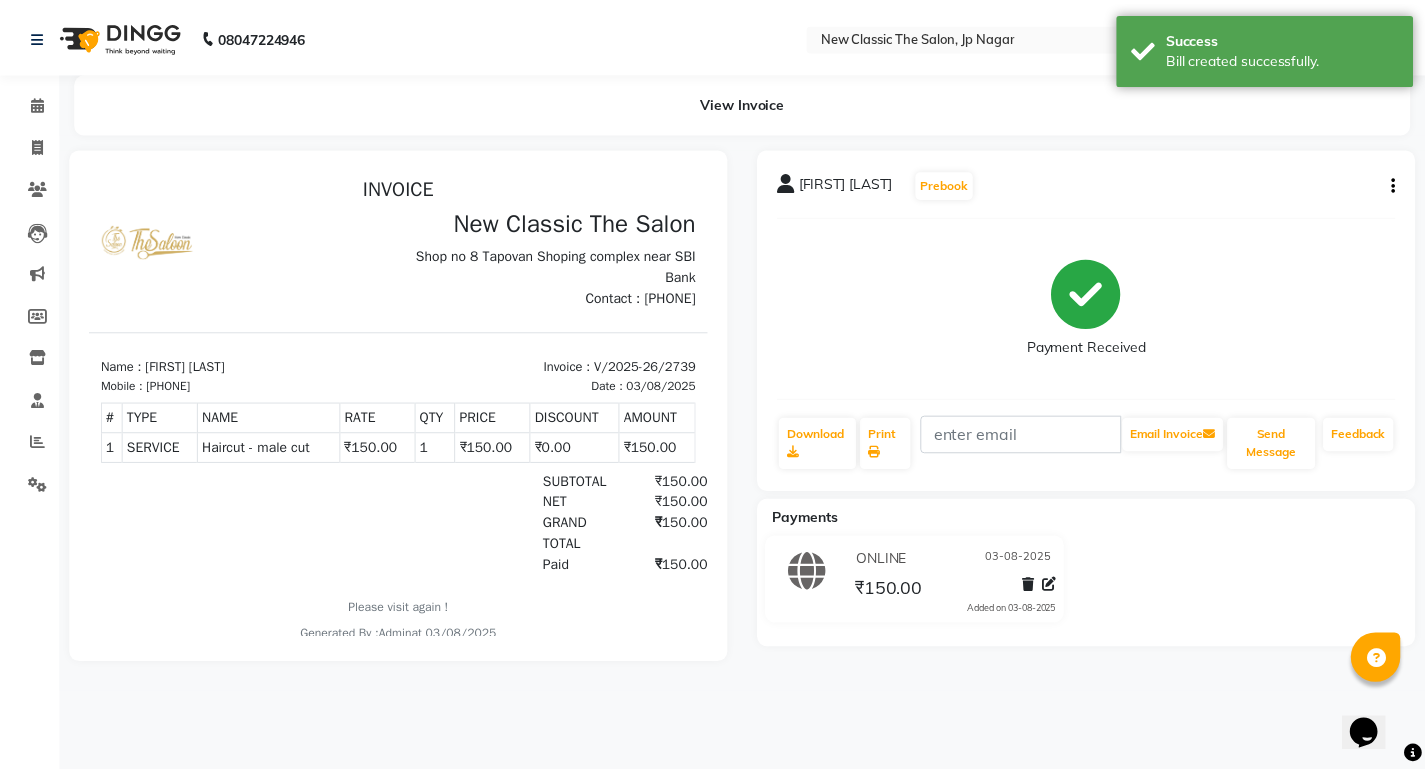 scroll, scrollTop: 0, scrollLeft: 0, axis: both 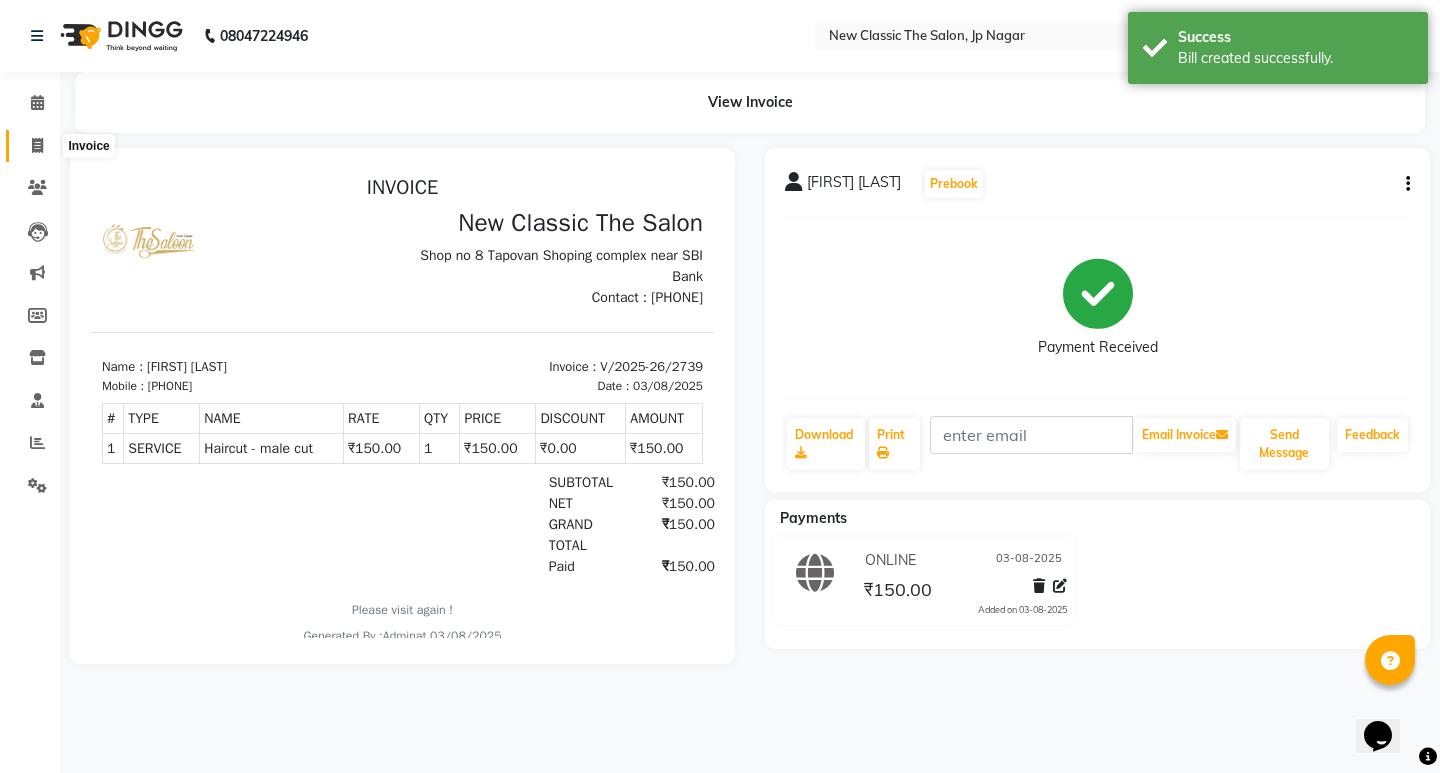 click 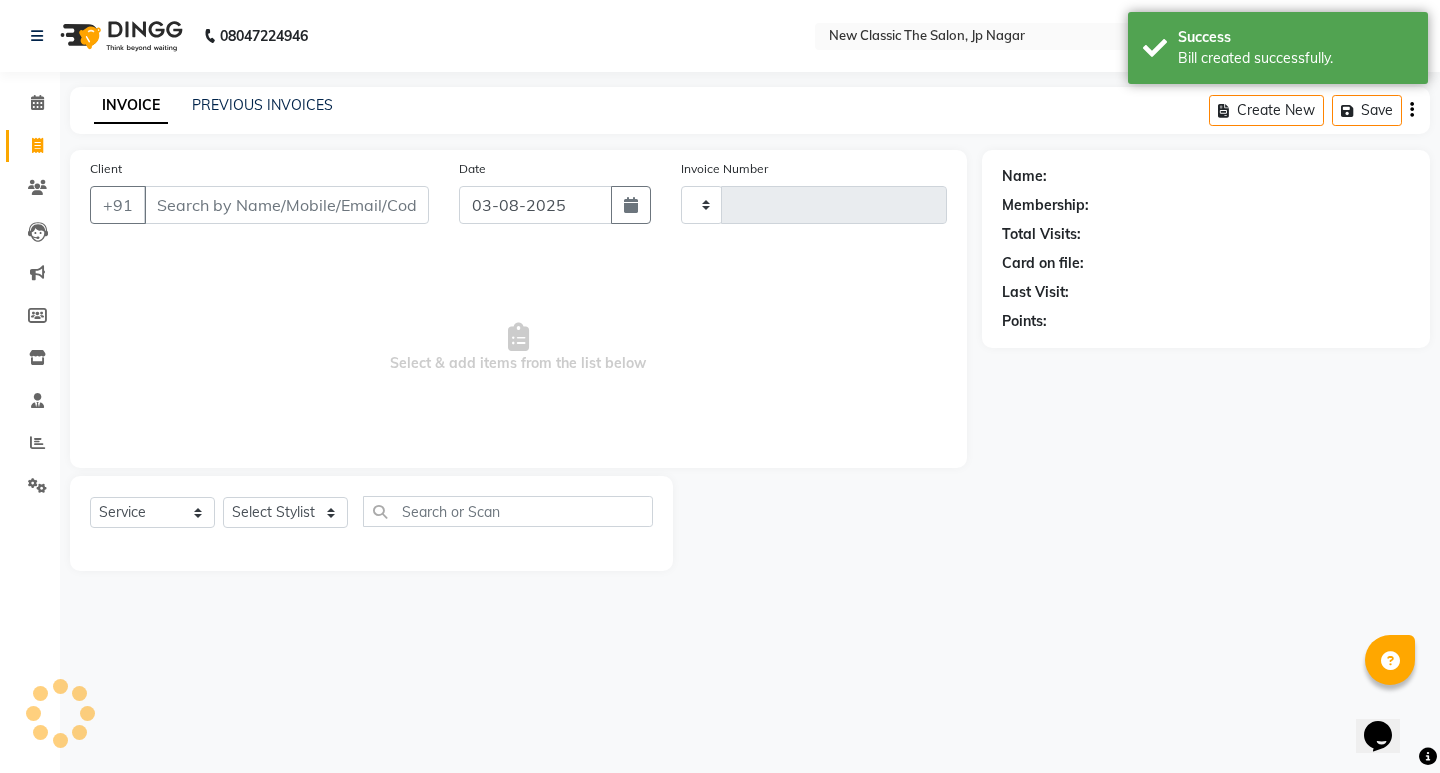 type on "2740" 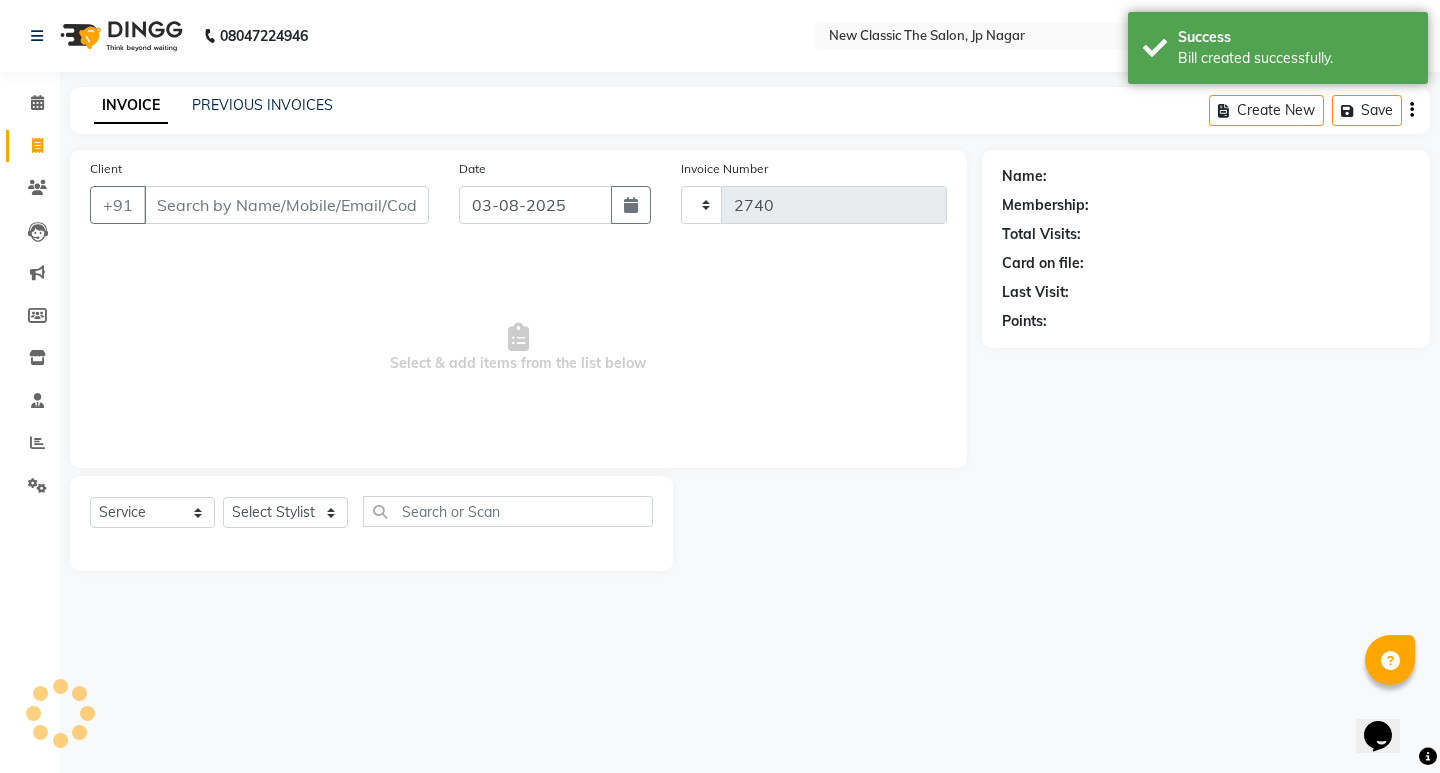 select on "4678" 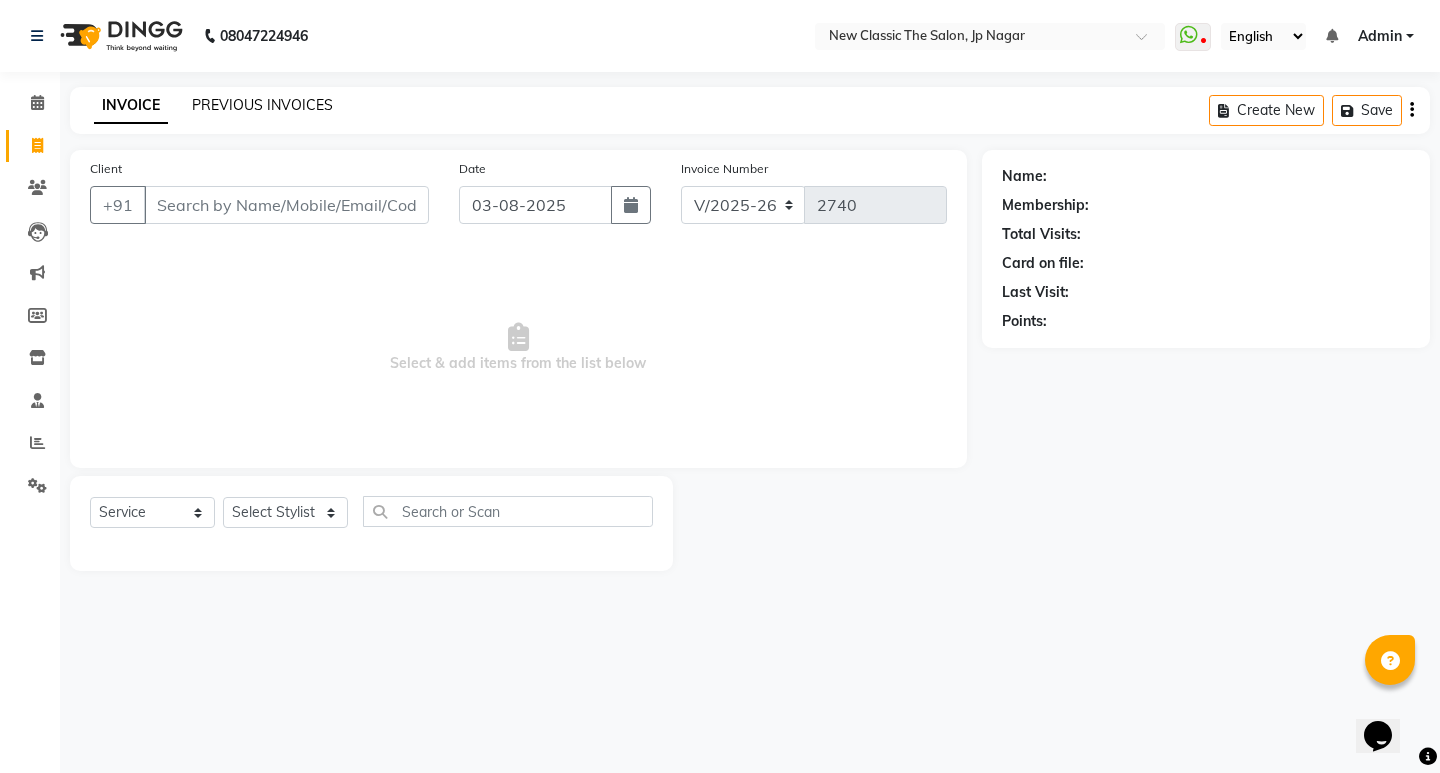 click on "PREVIOUS INVOICES" 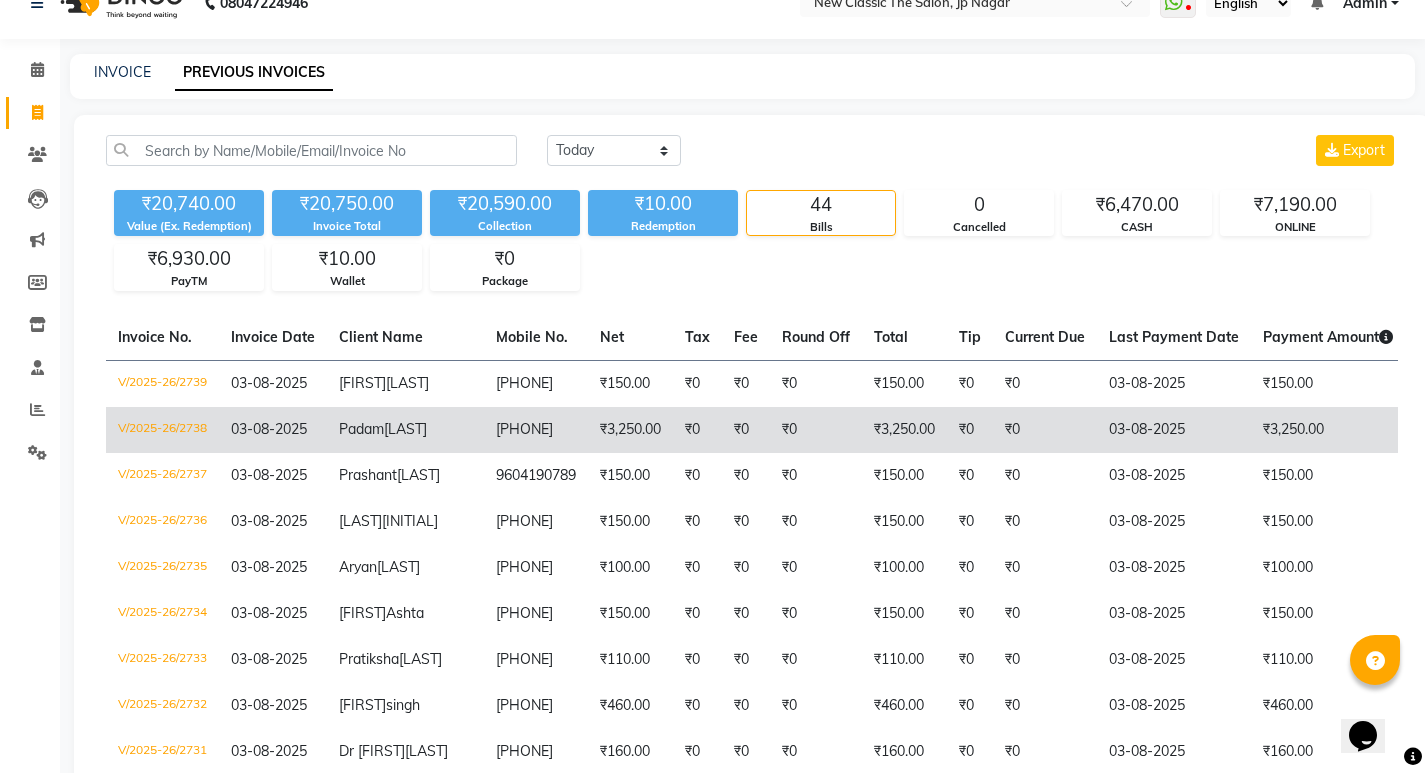 scroll, scrollTop: 0, scrollLeft: 0, axis: both 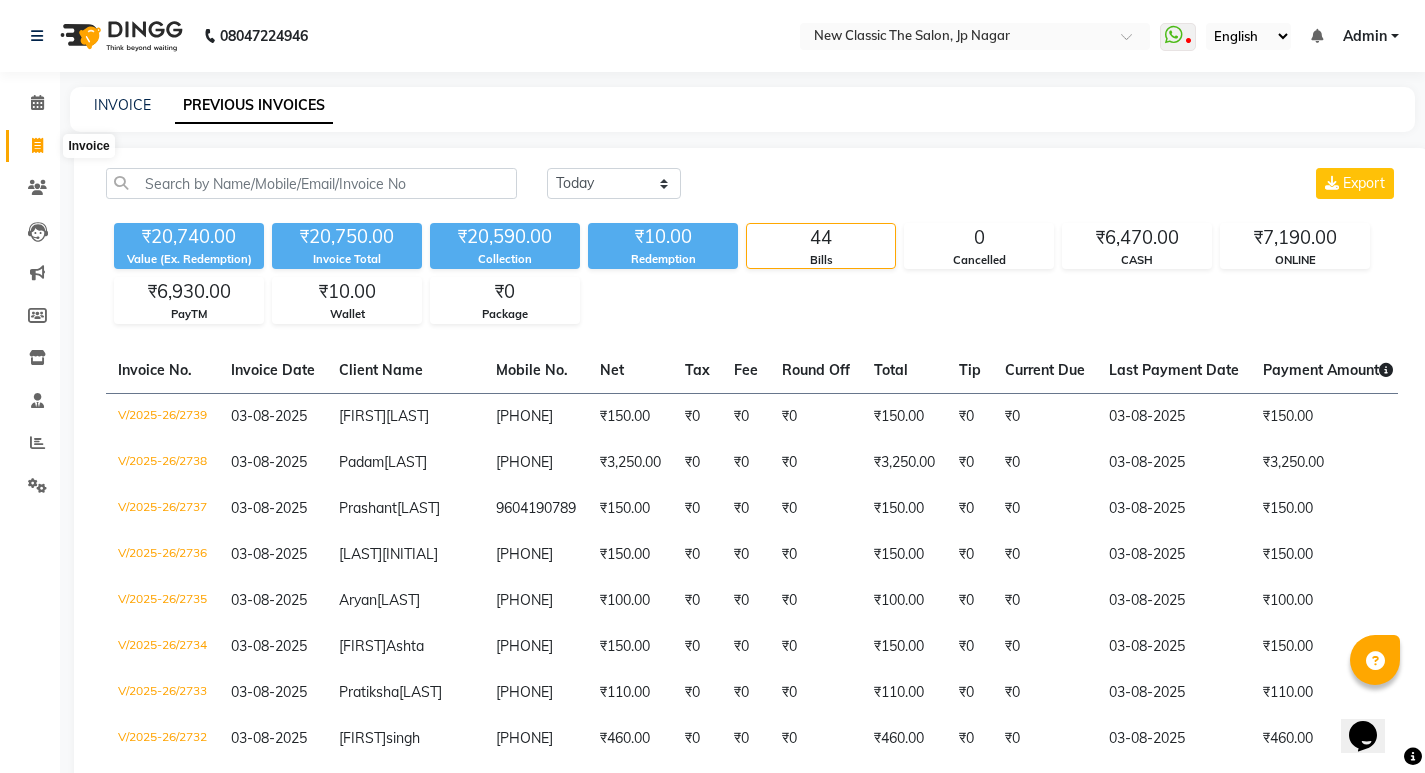 click 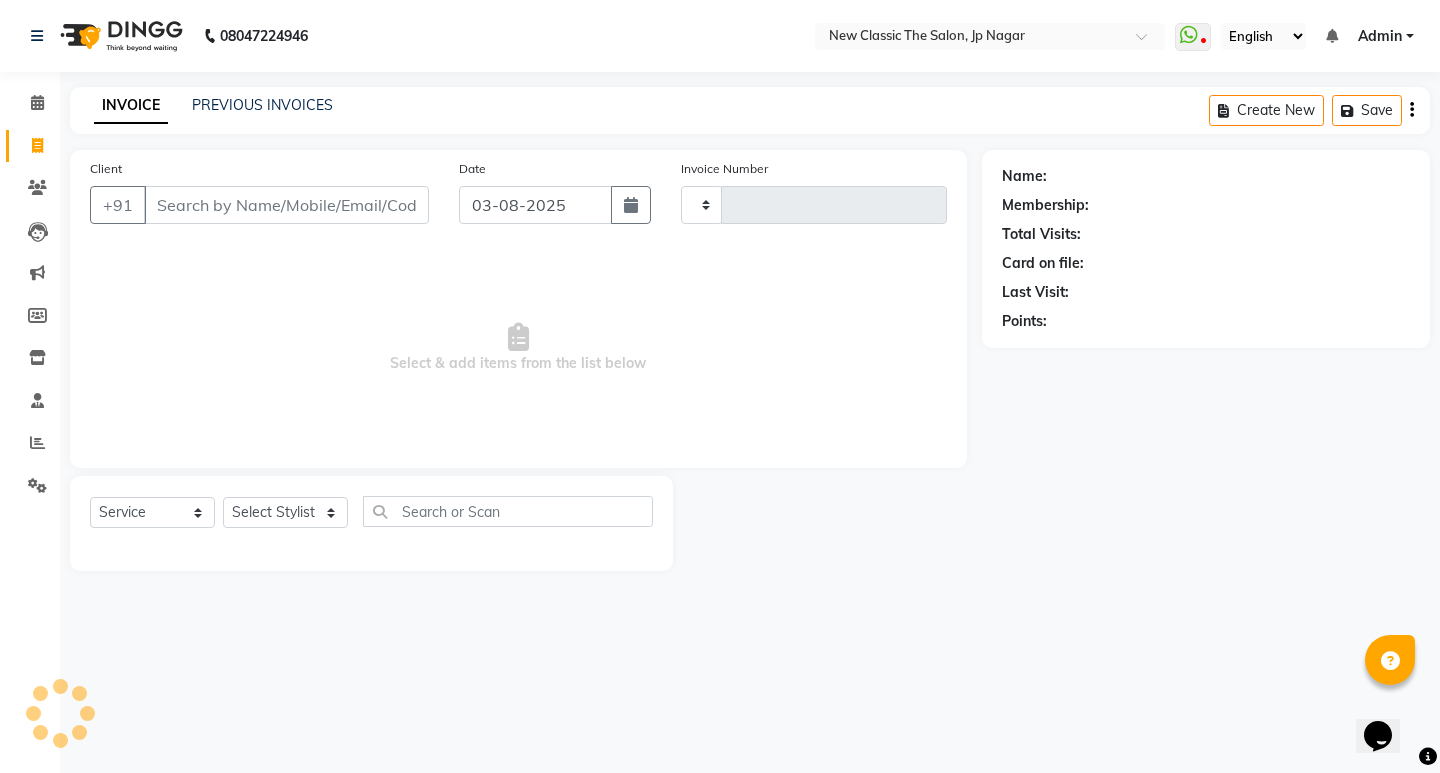 type on "2740" 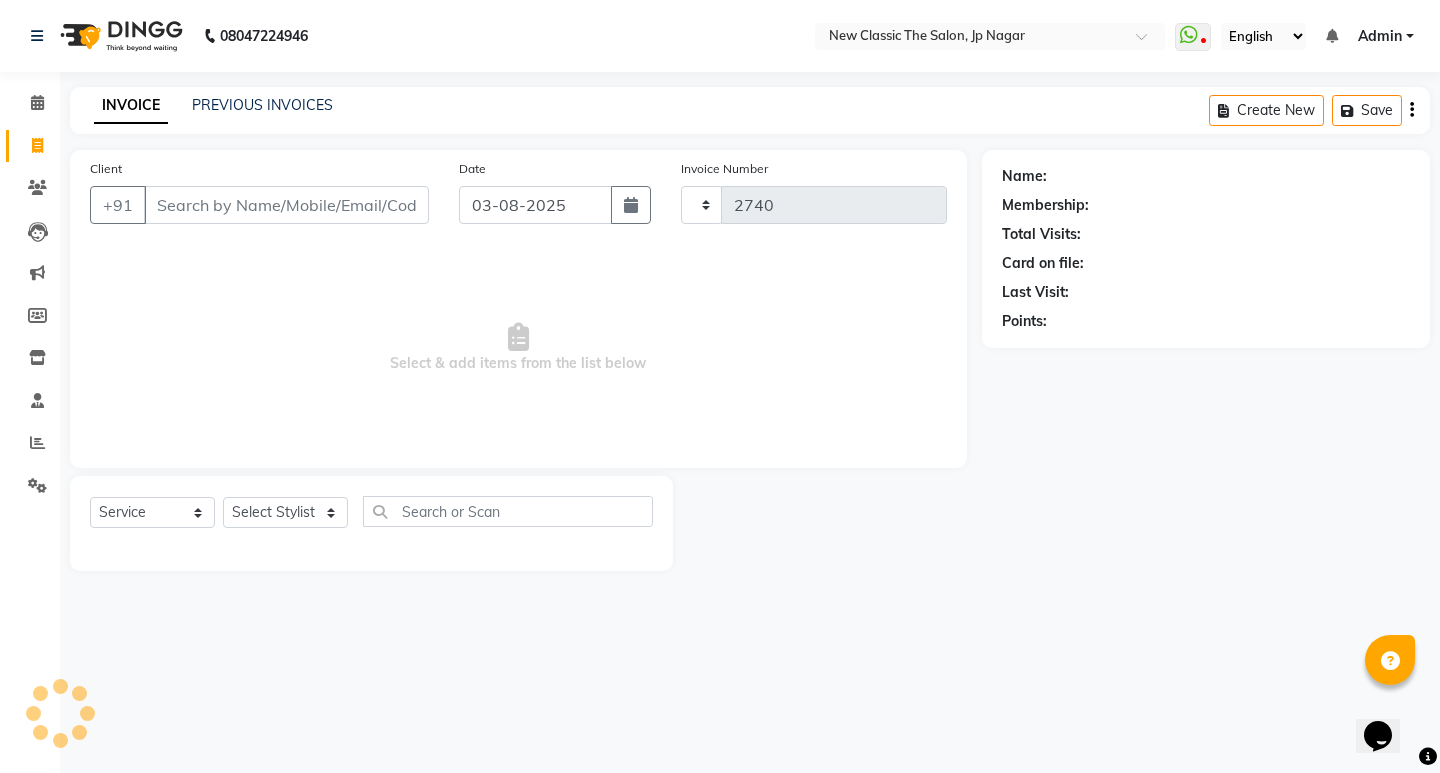 select on "4678" 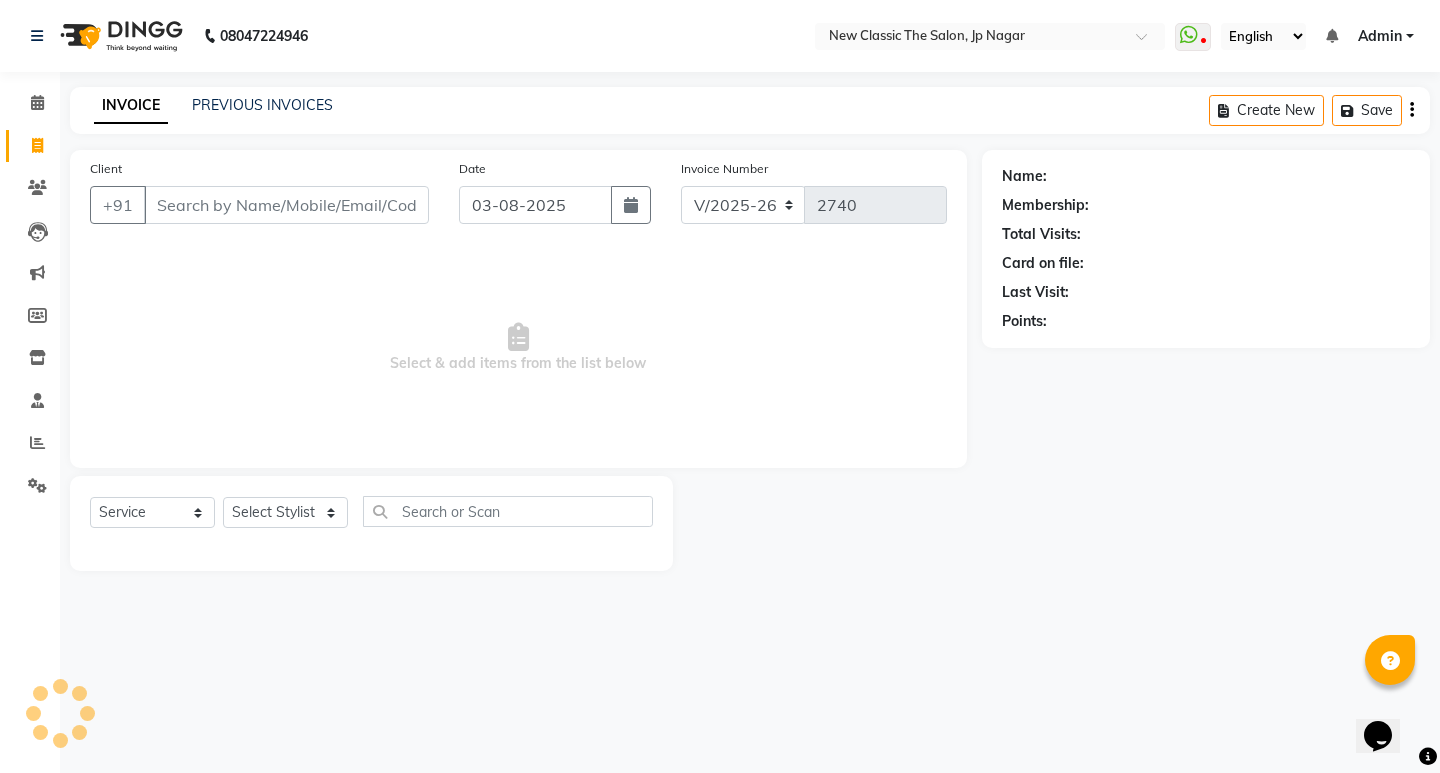 click on "Client" at bounding box center [286, 205] 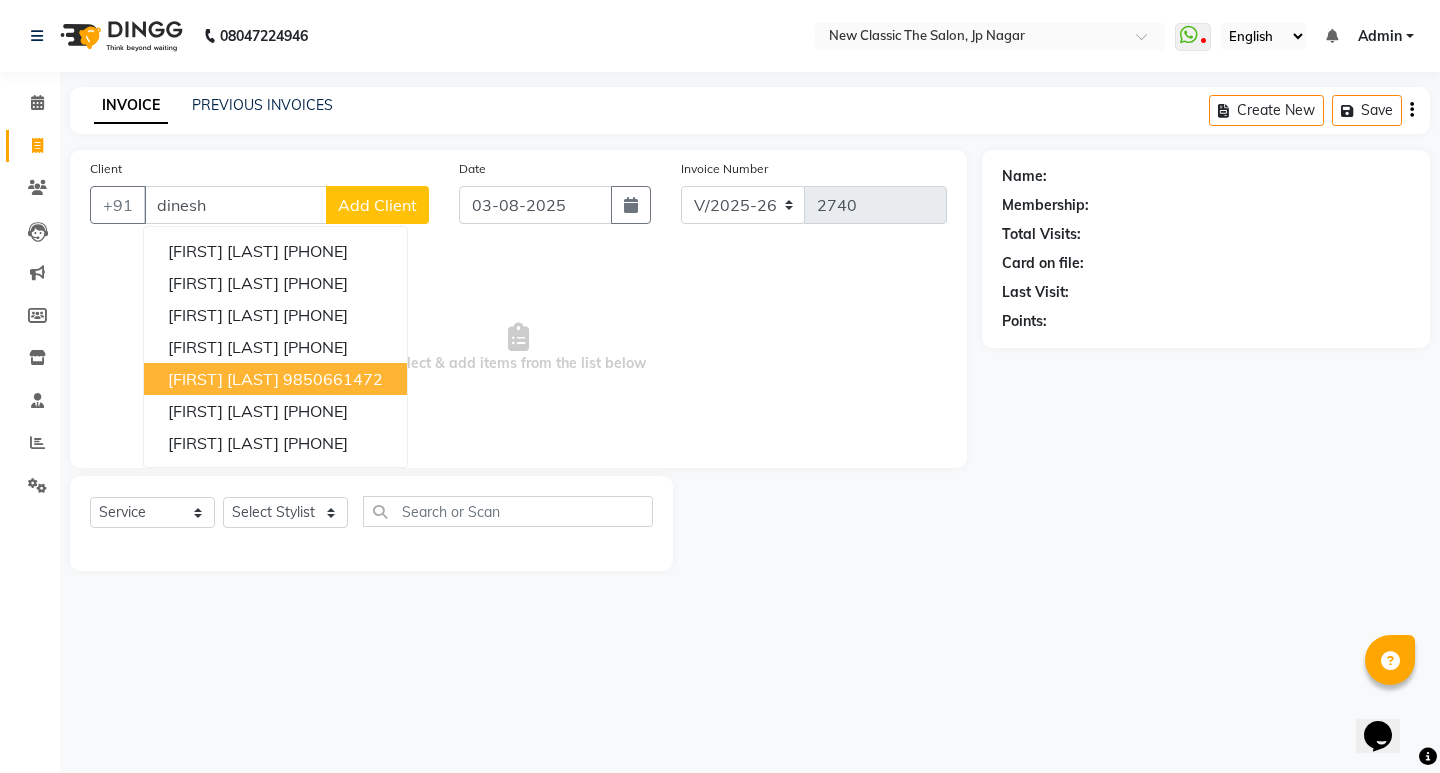 click on "[FIRST] [LAST]" at bounding box center [223, 379] 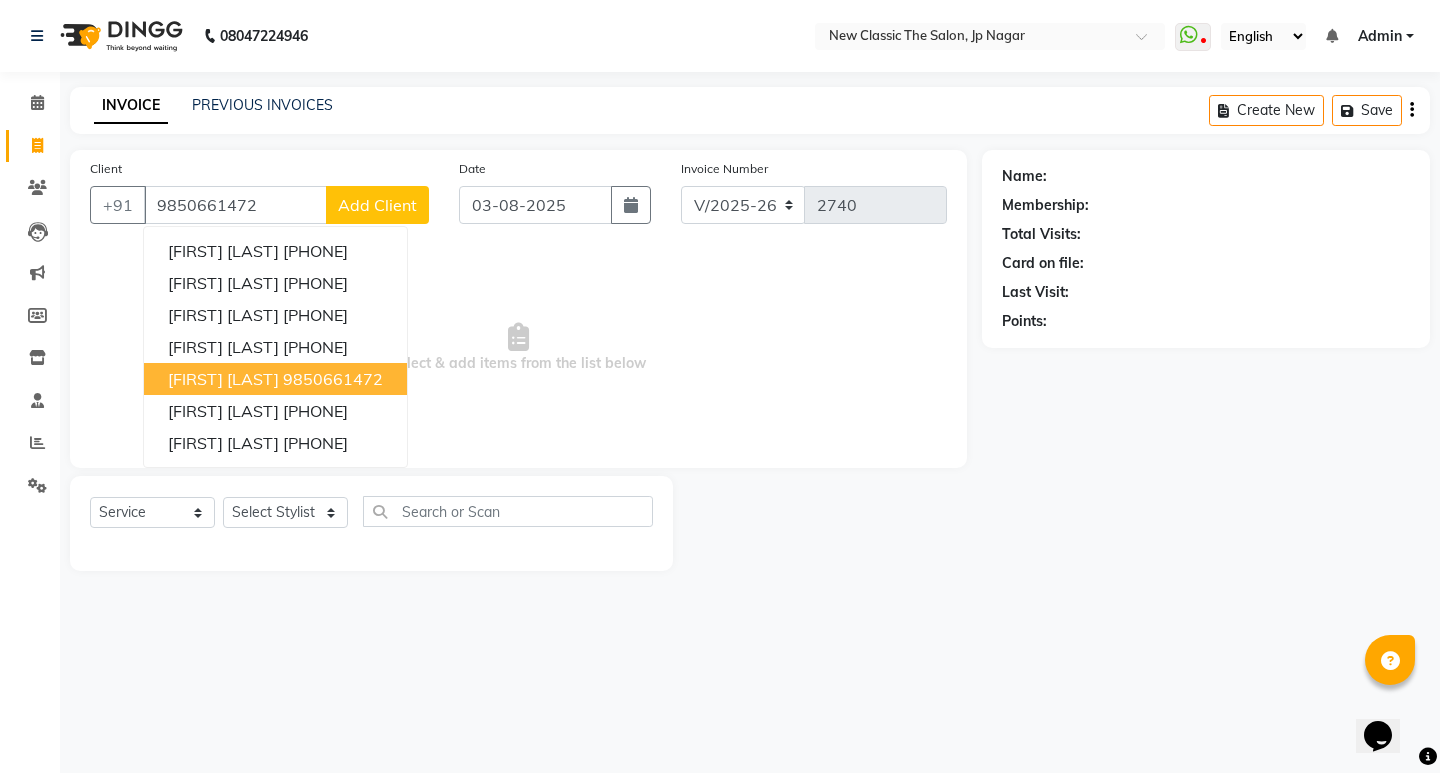 type on "9850661472" 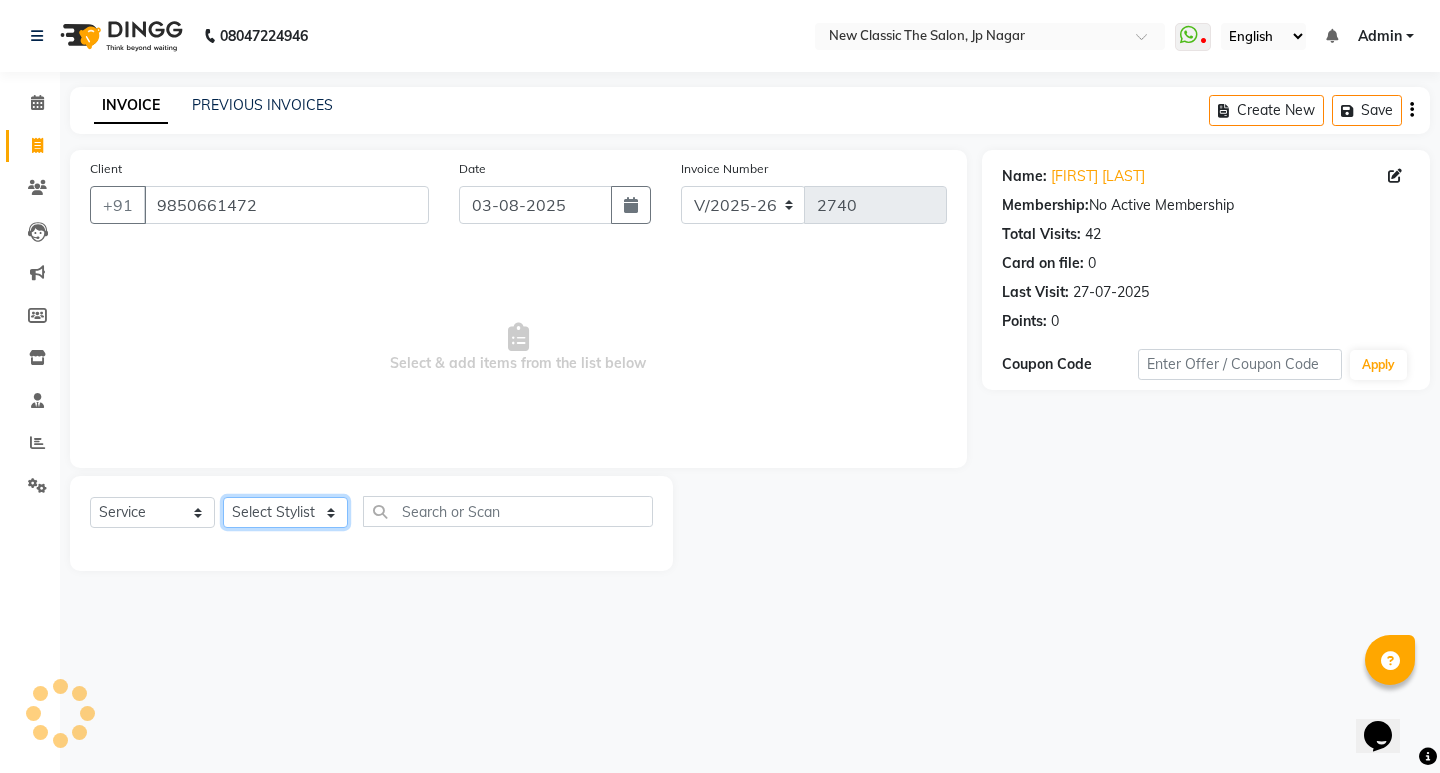 drag, startPoint x: 309, startPoint y: 517, endPoint x: 300, endPoint y: 501, distance: 18.35756 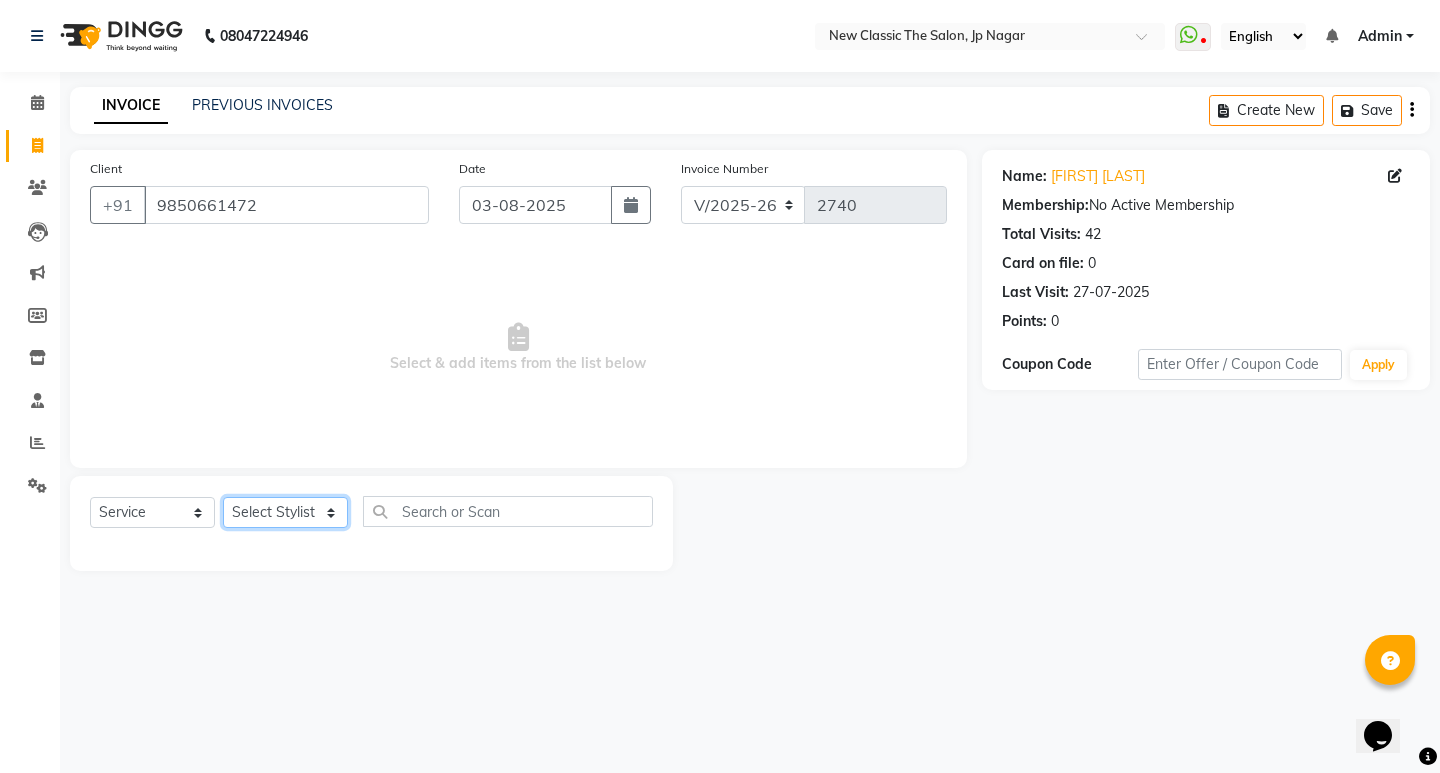 click on "Select Stylist [FIRST] [FIRST] [FIRST] [FIRST] [FIRST] [FIRST] [FIRST] [FIRST] [FIRST] [FIRST] [FIRST]" 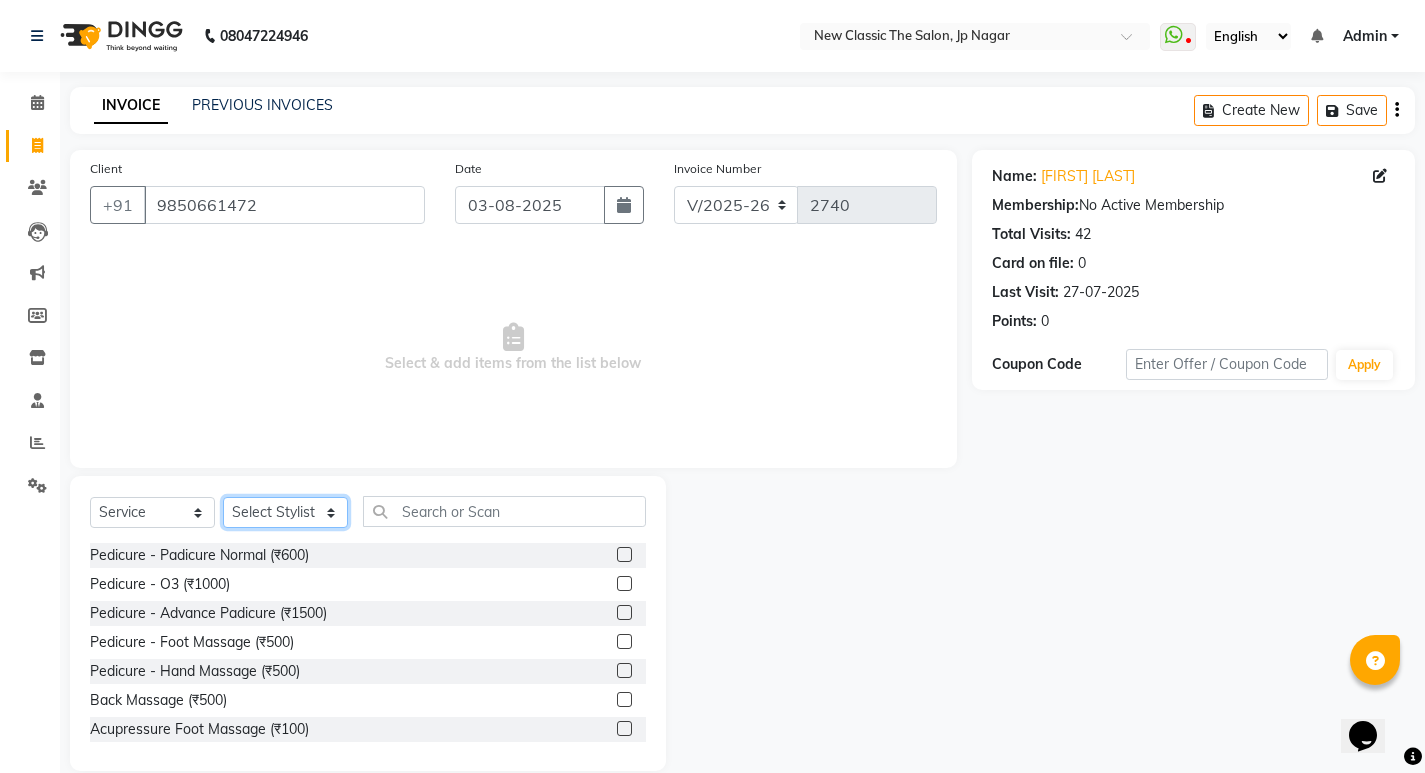 select on "27632" 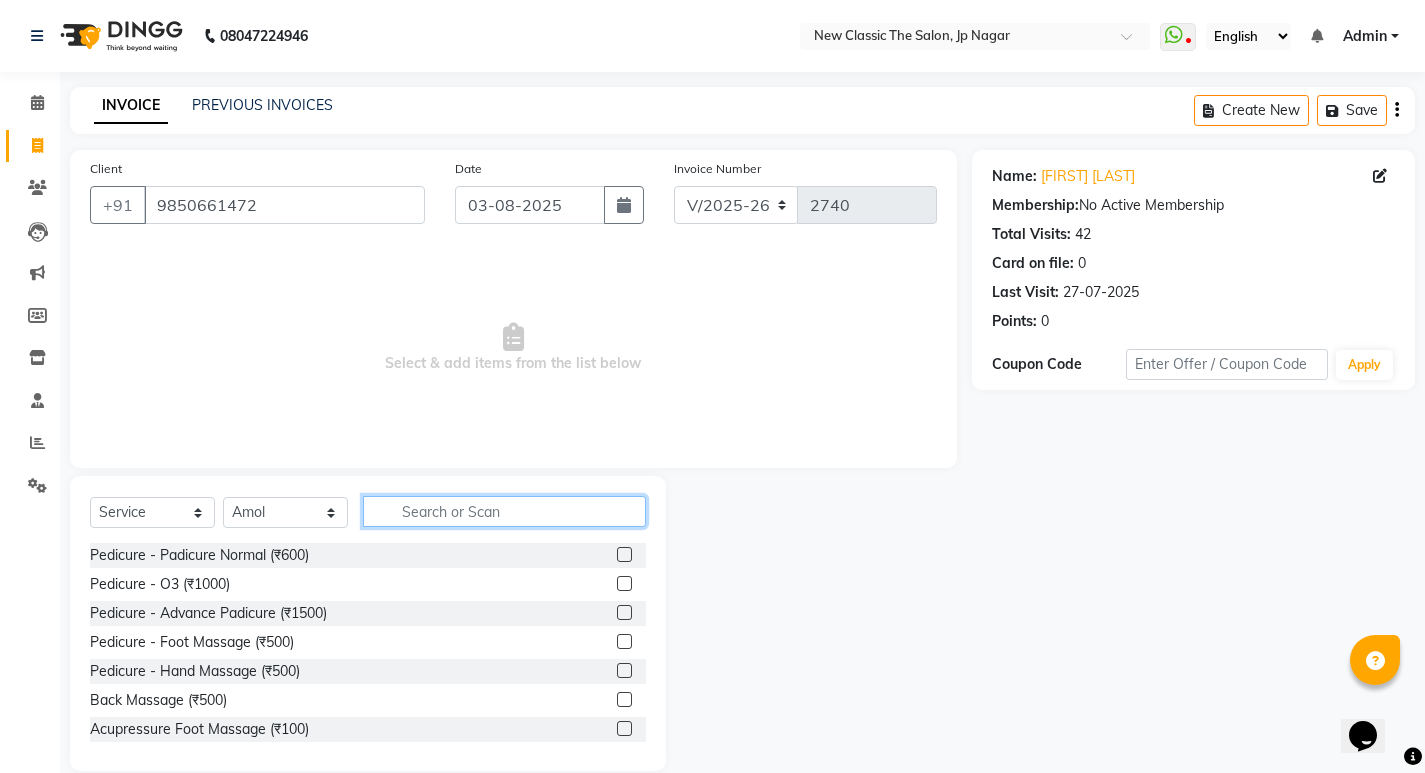 click 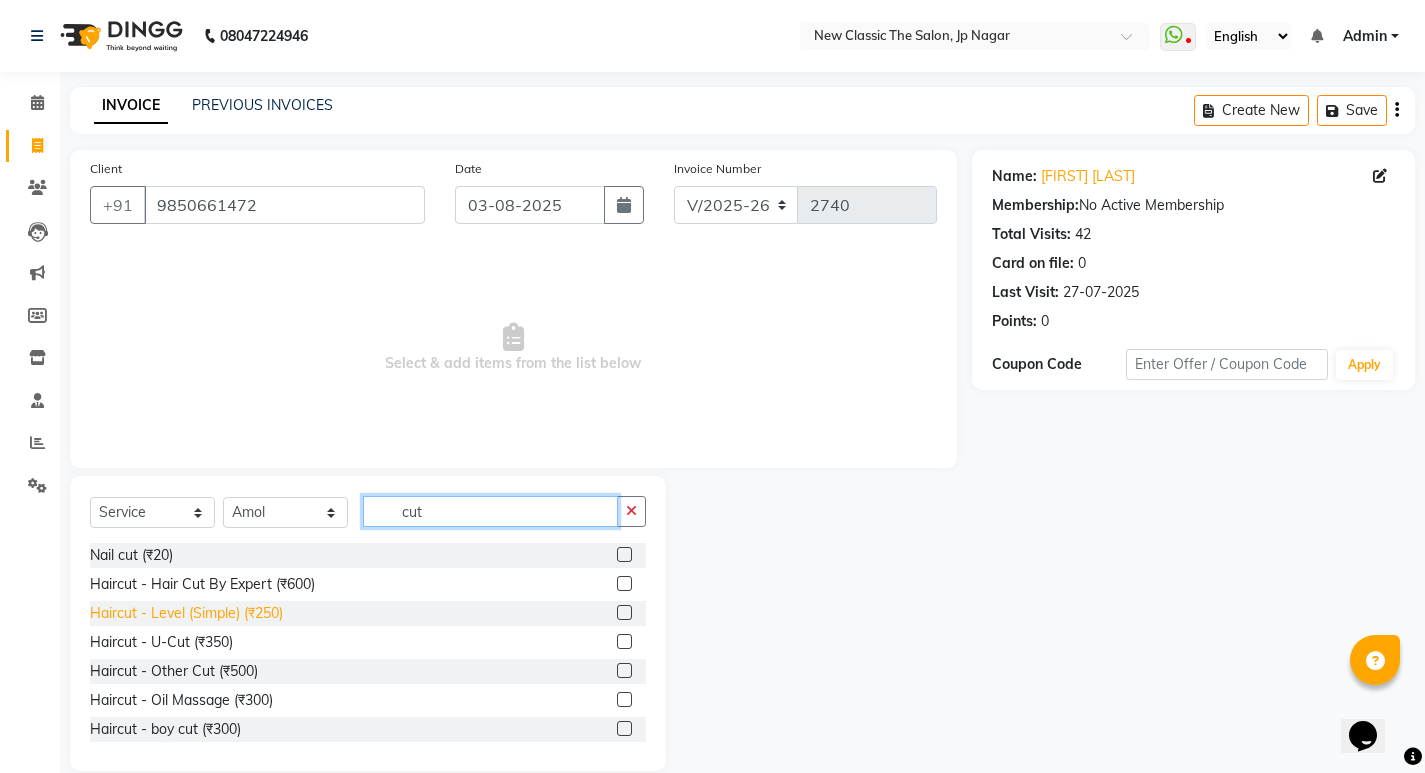 scroll, scrollTop: 100, scrollLeft: 0, axis: vertical 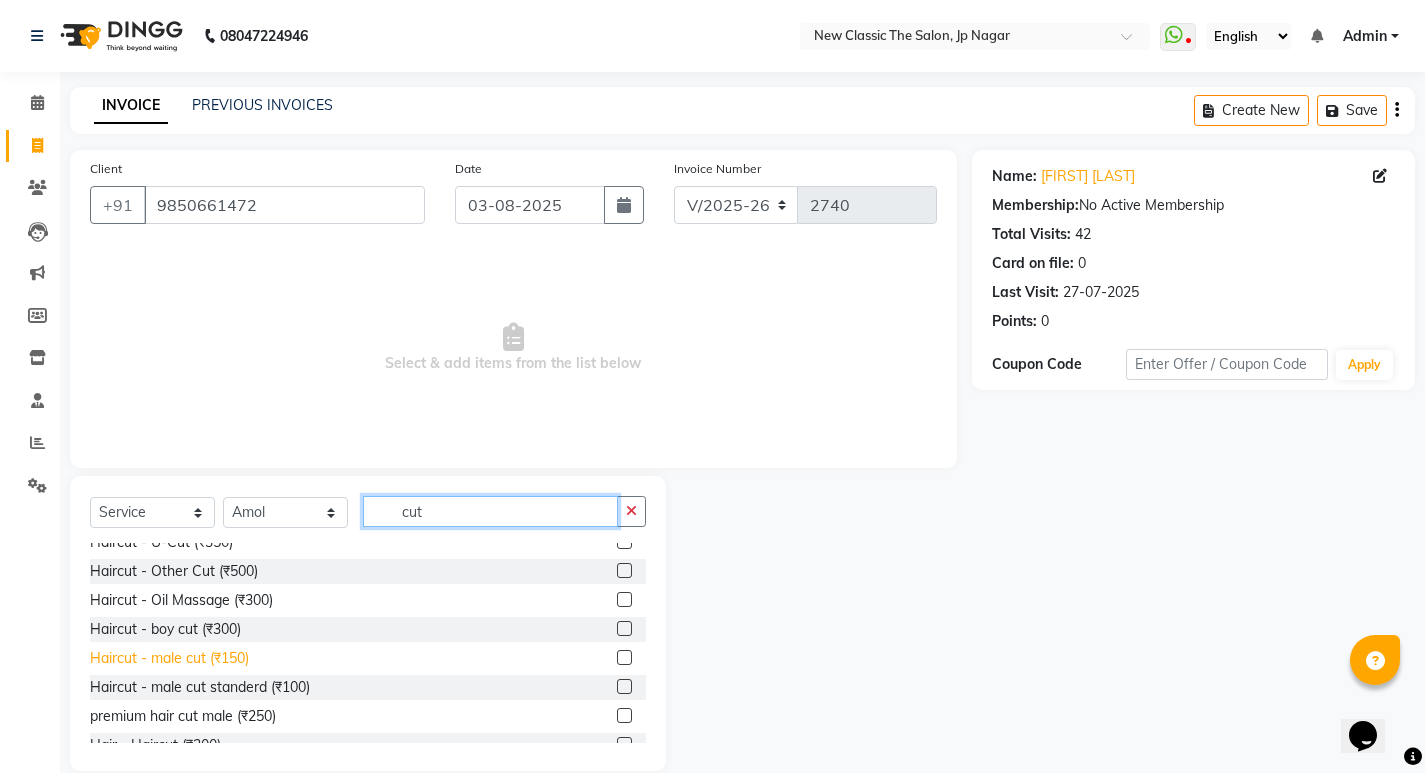 type on "cut" 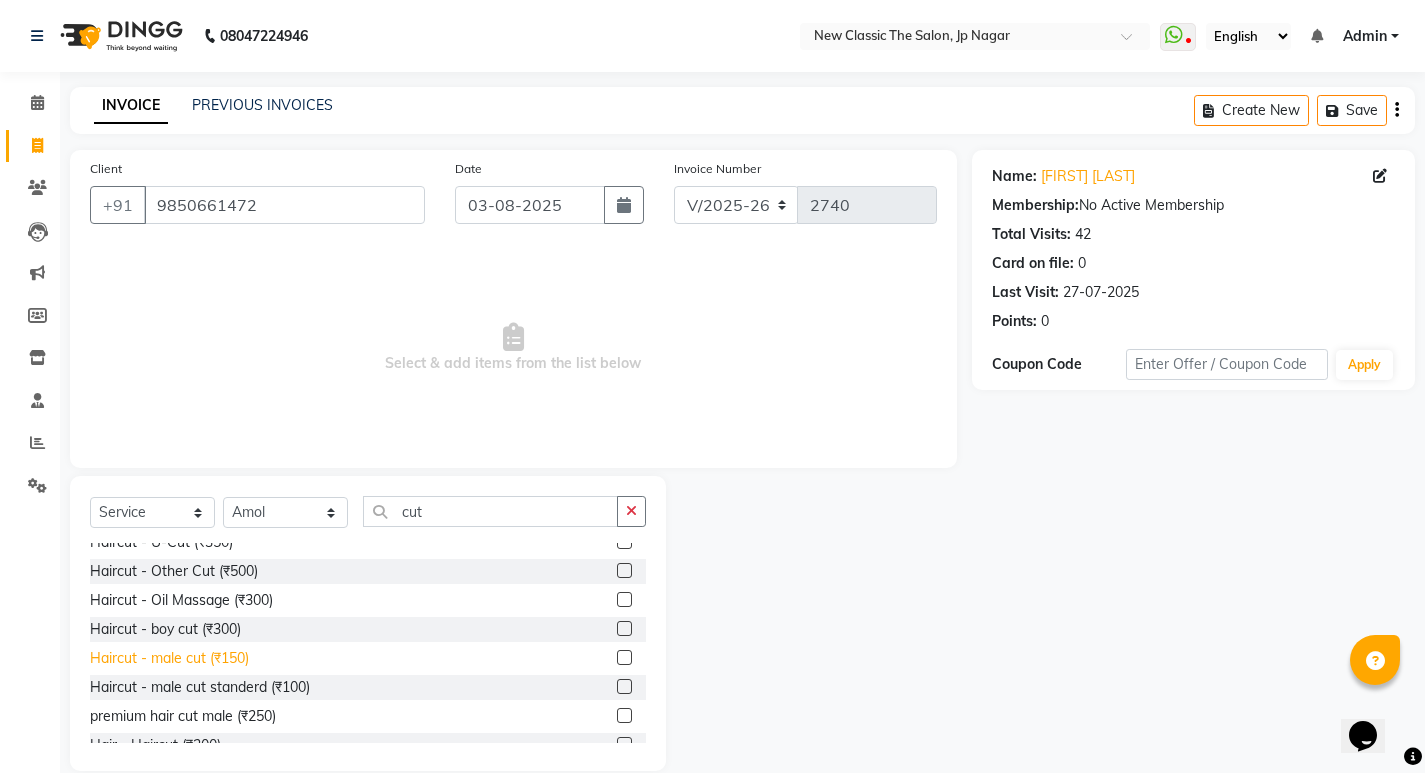 click on "Haircut - male cut  (₹150)" 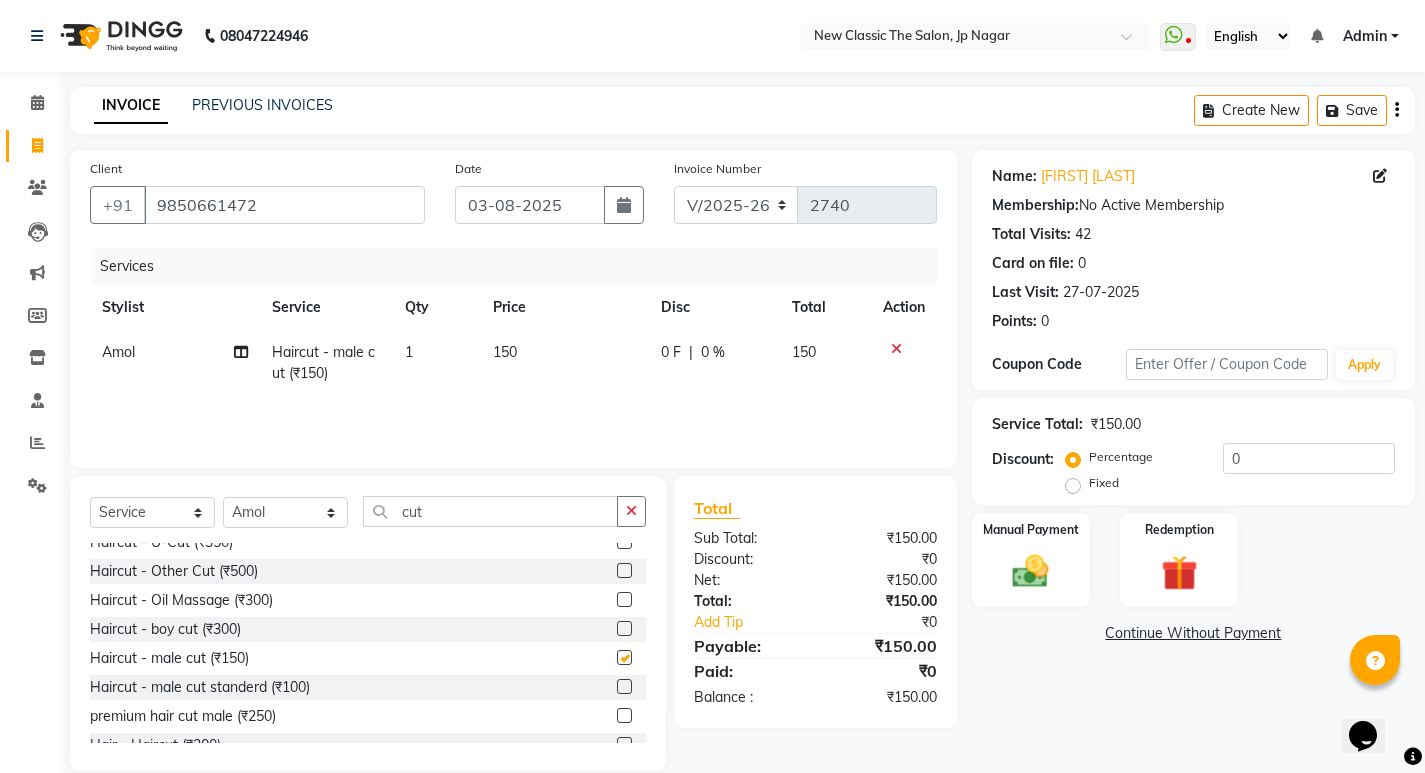 checkbox on "false" 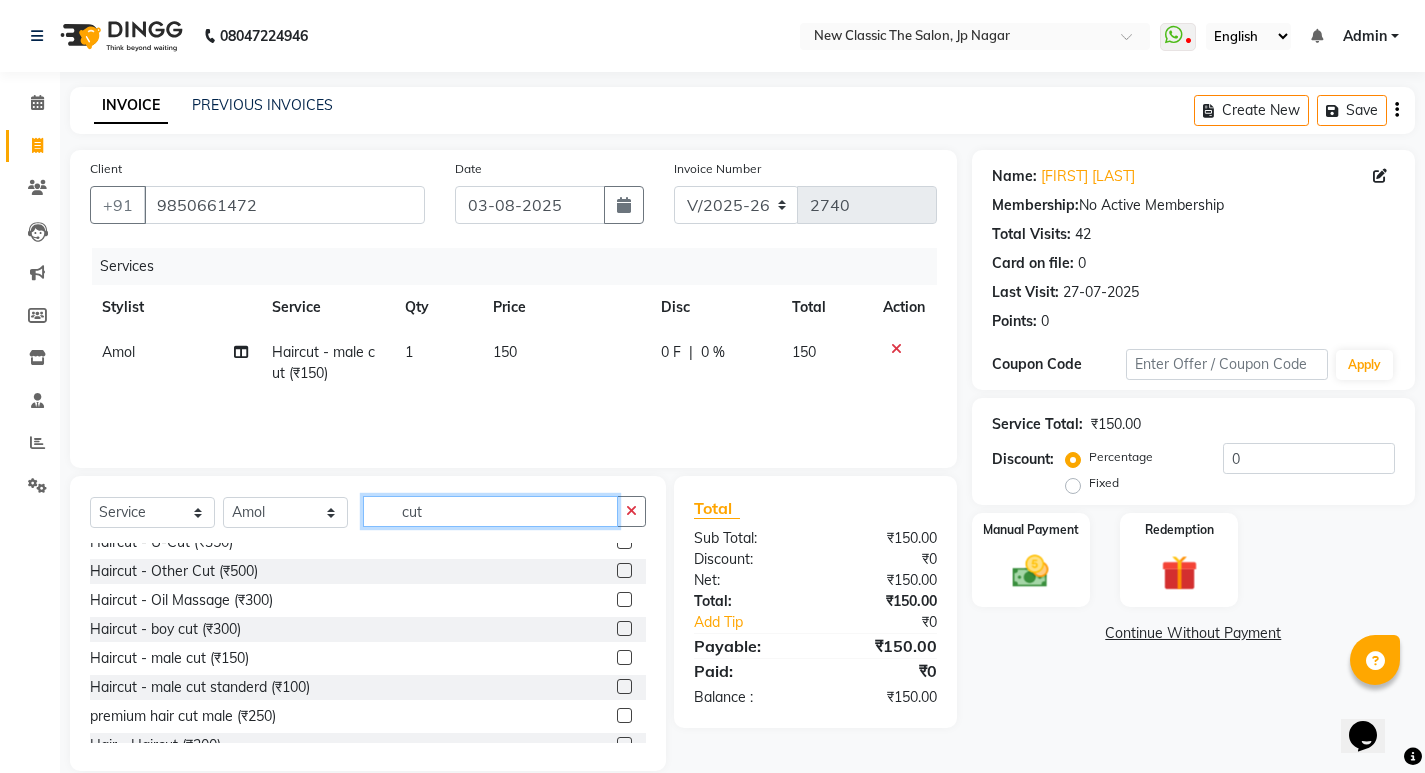click on "cut" 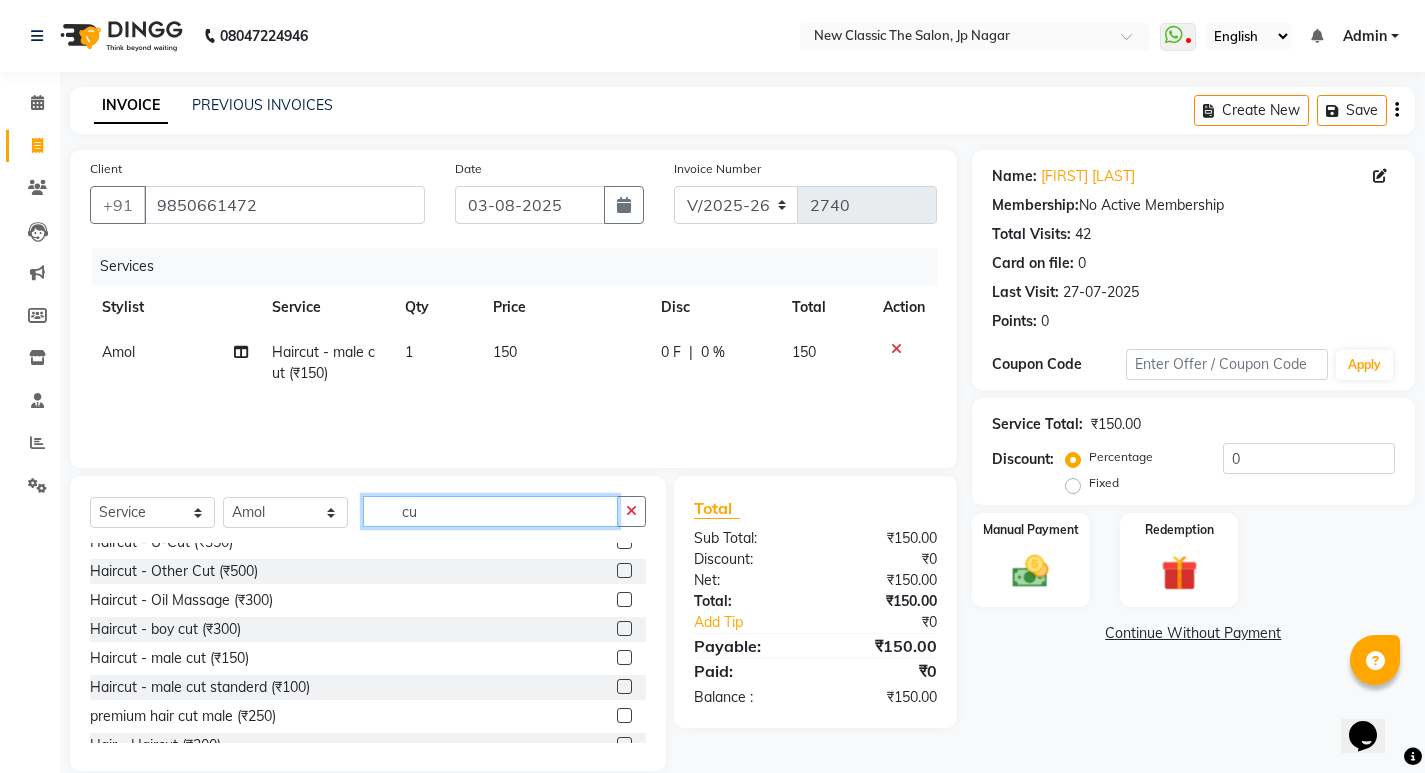 type on "c" 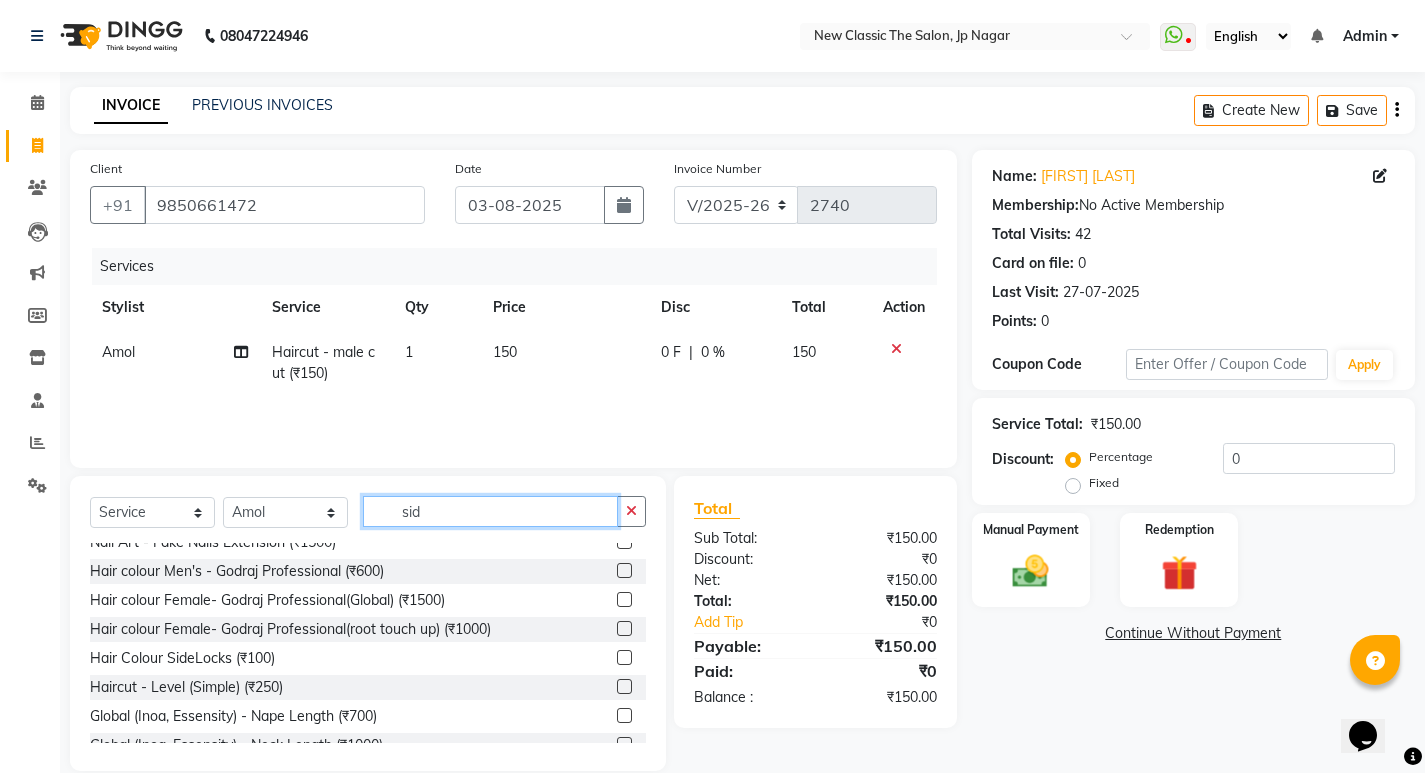 scroll, scrollTop: 0, scrollLeft: 0, axis: both 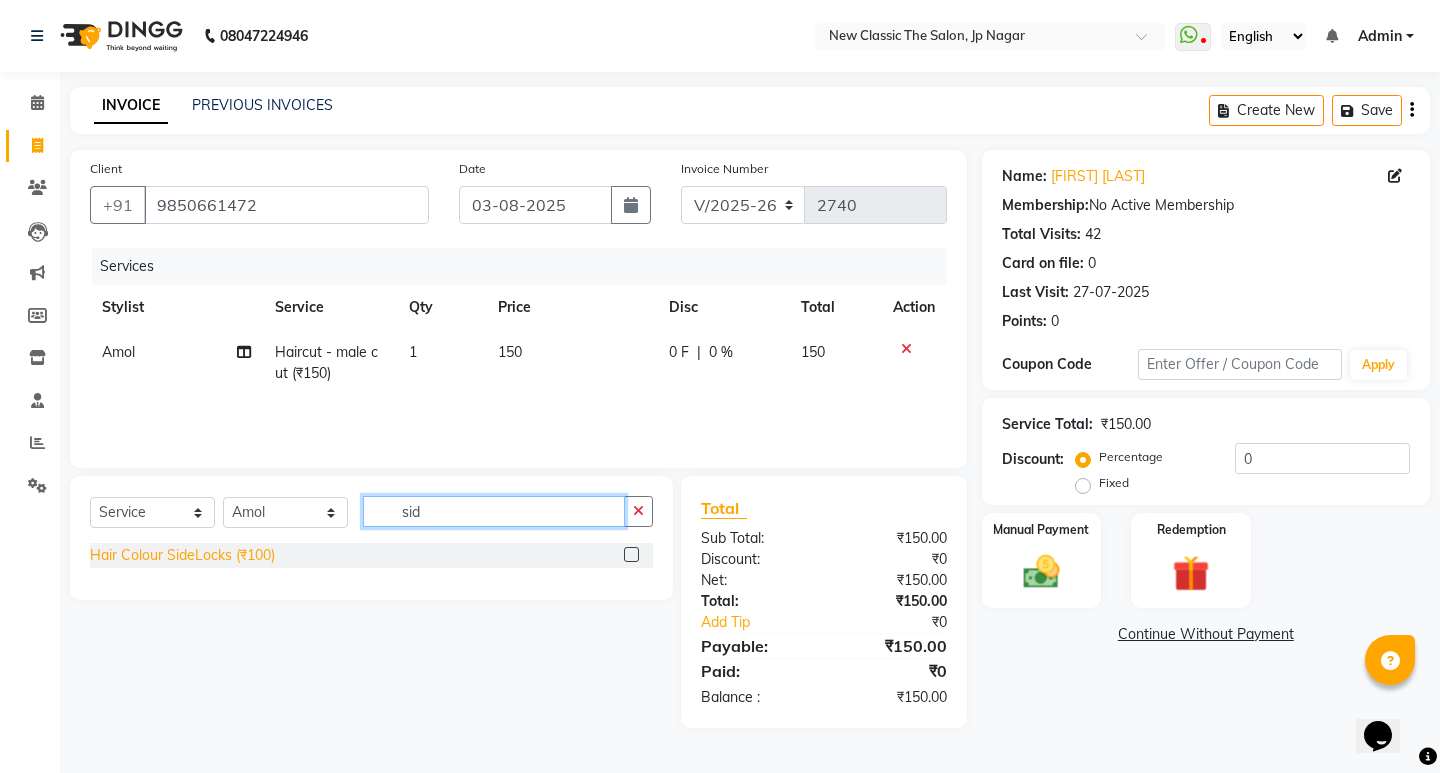 type on "sid" 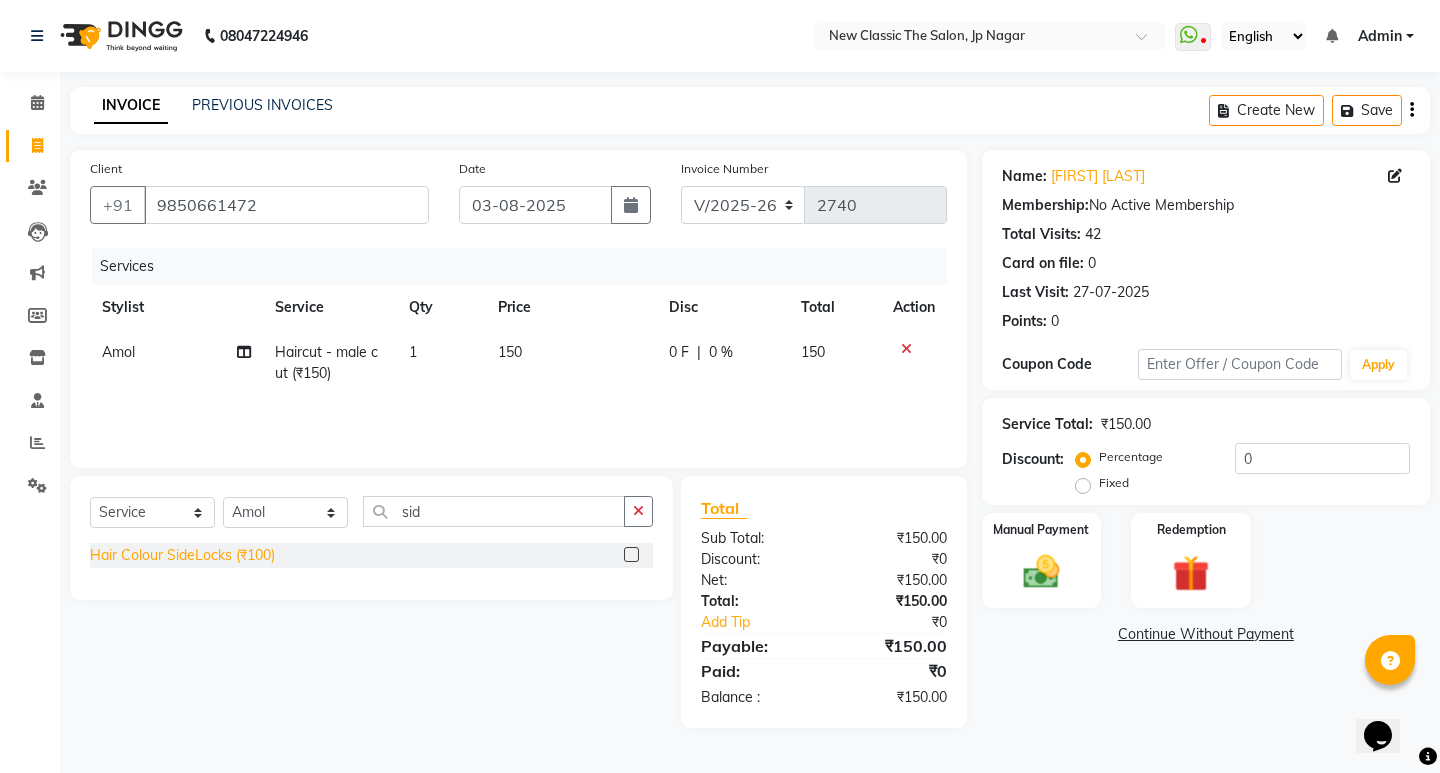 click on "Hair Colour SideLocks (₹100)" 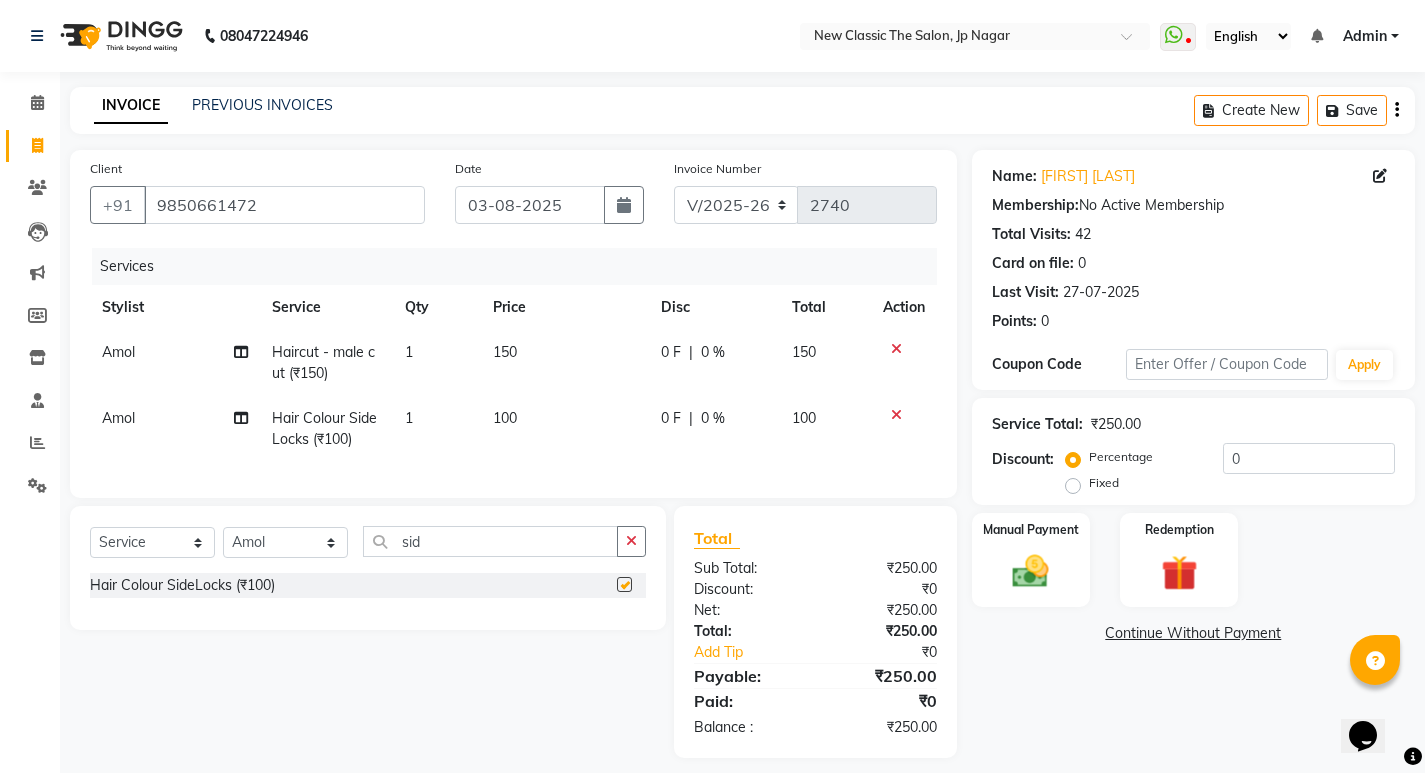 checkbox on "false" 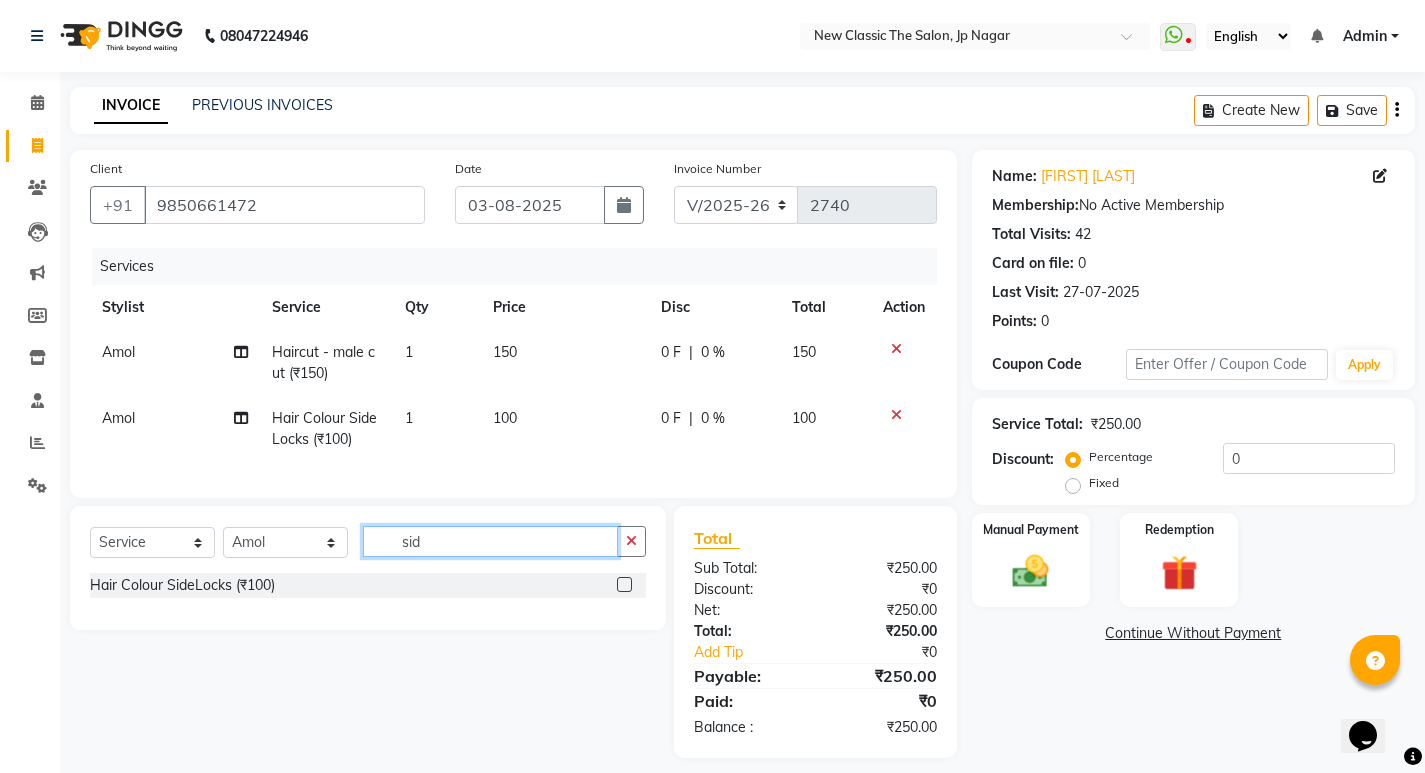 click on "sid" 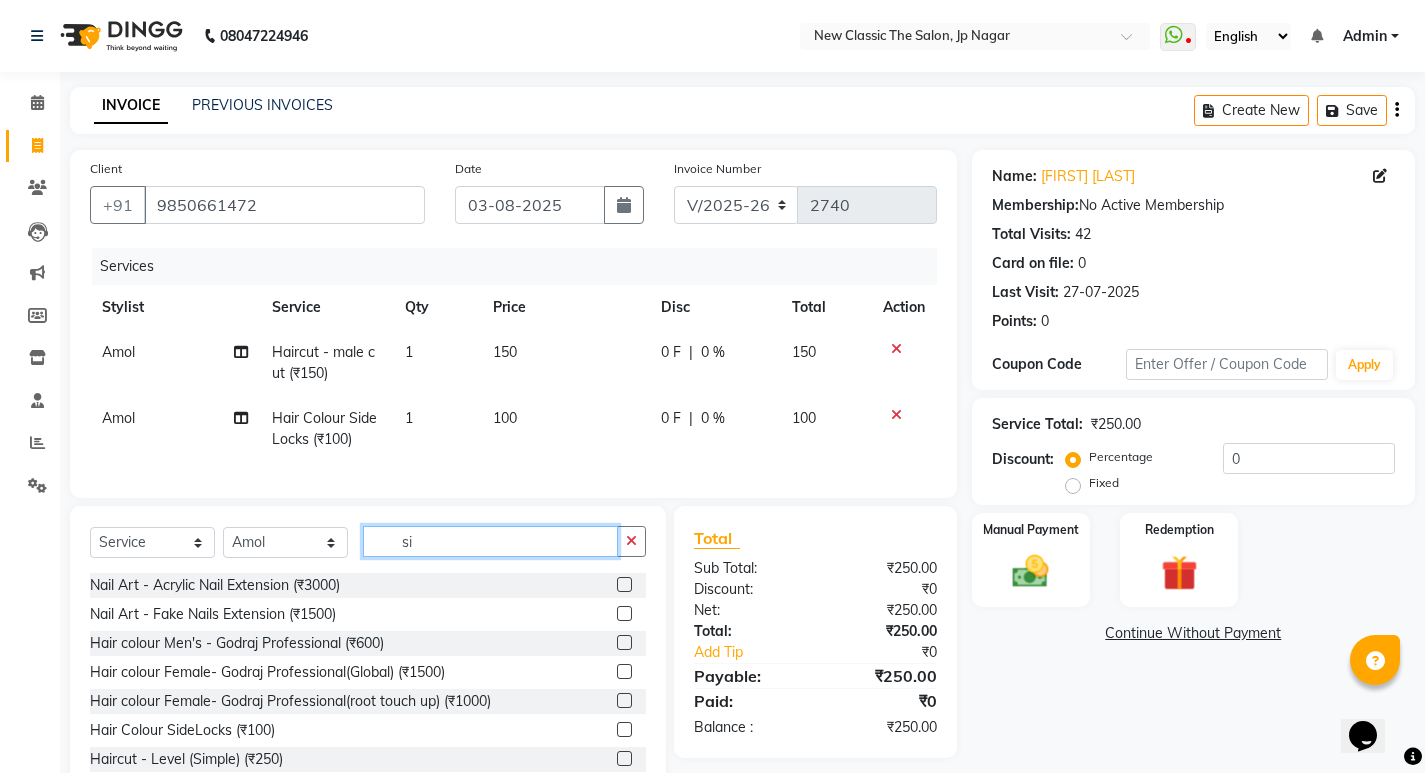 type on "s" 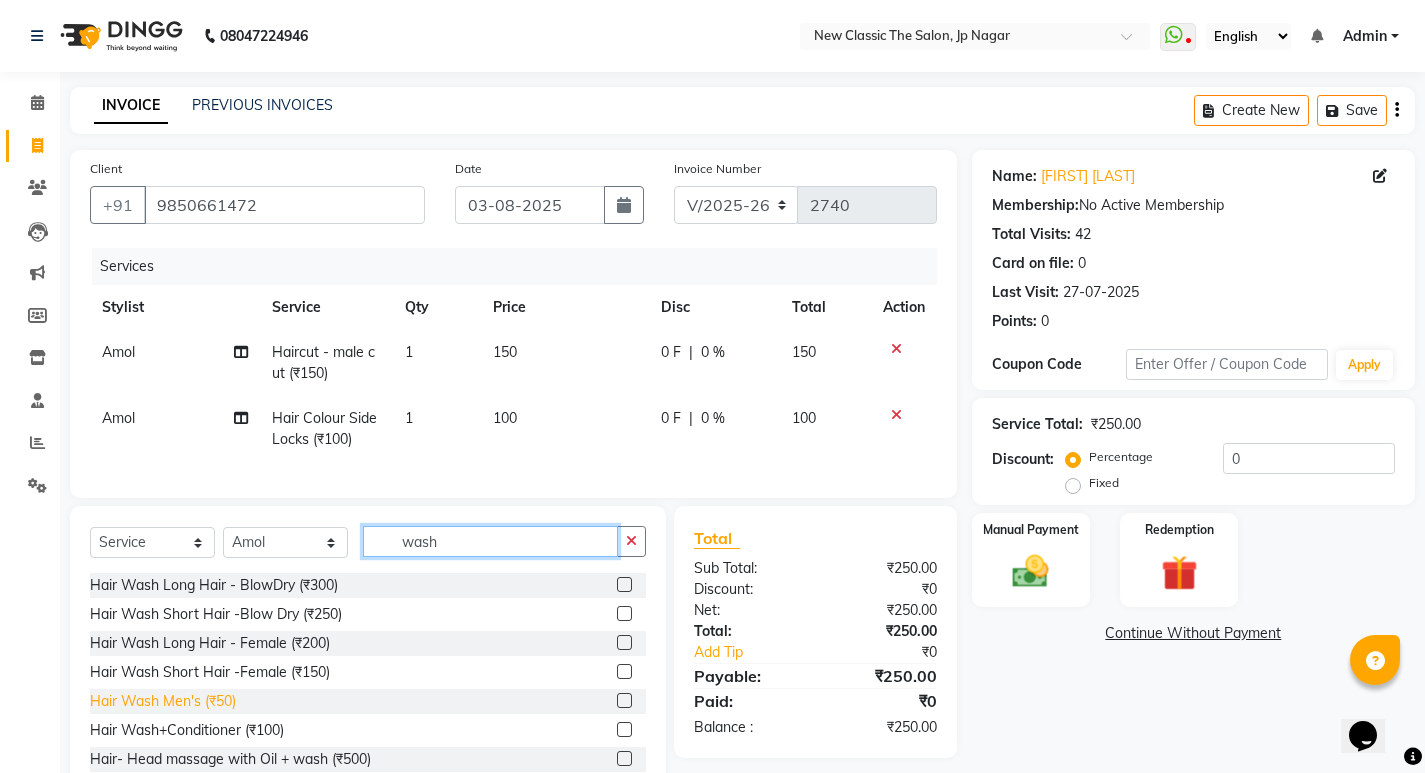 type on "wash" 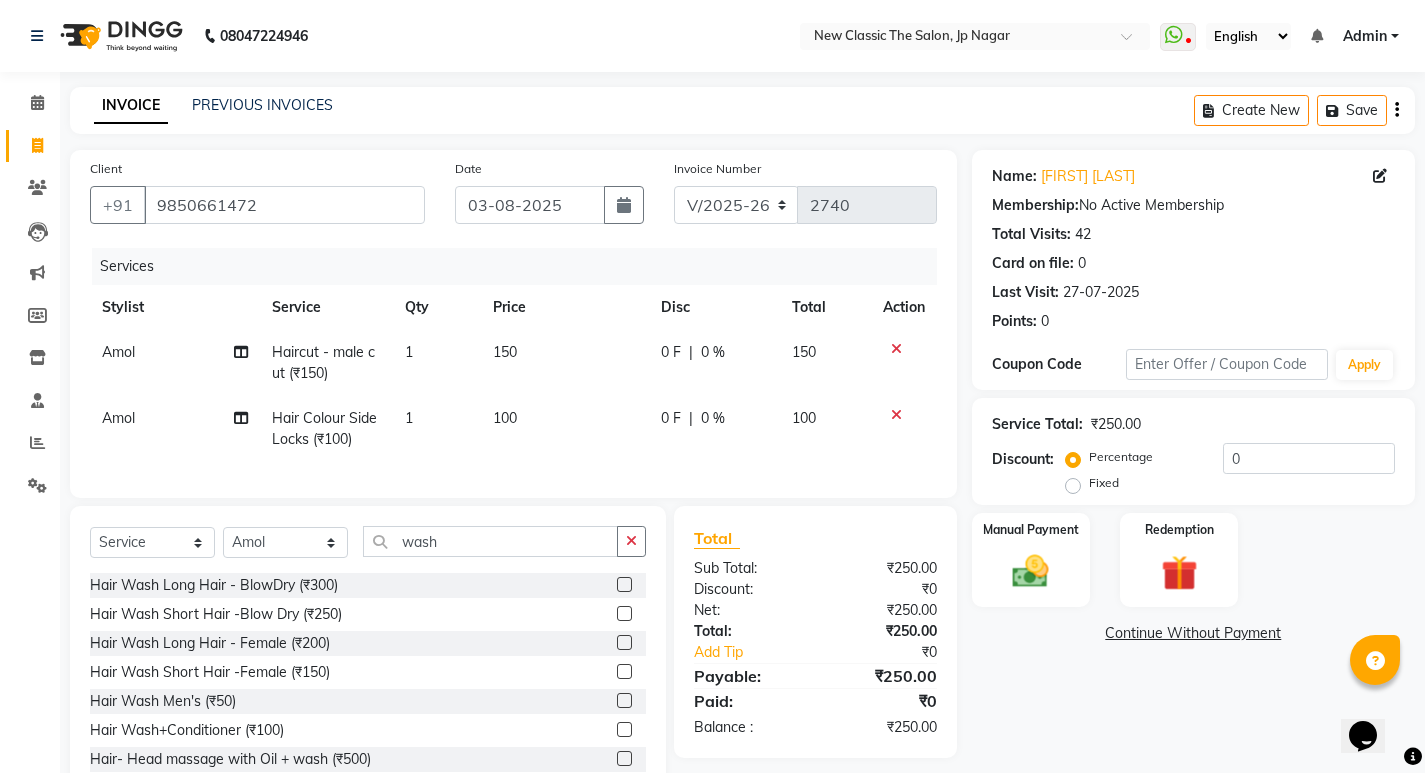 drag, startPoint x: 174, startPoint y: 711, endPoint x: 250, endPoint y: 677, distance: 83.25864 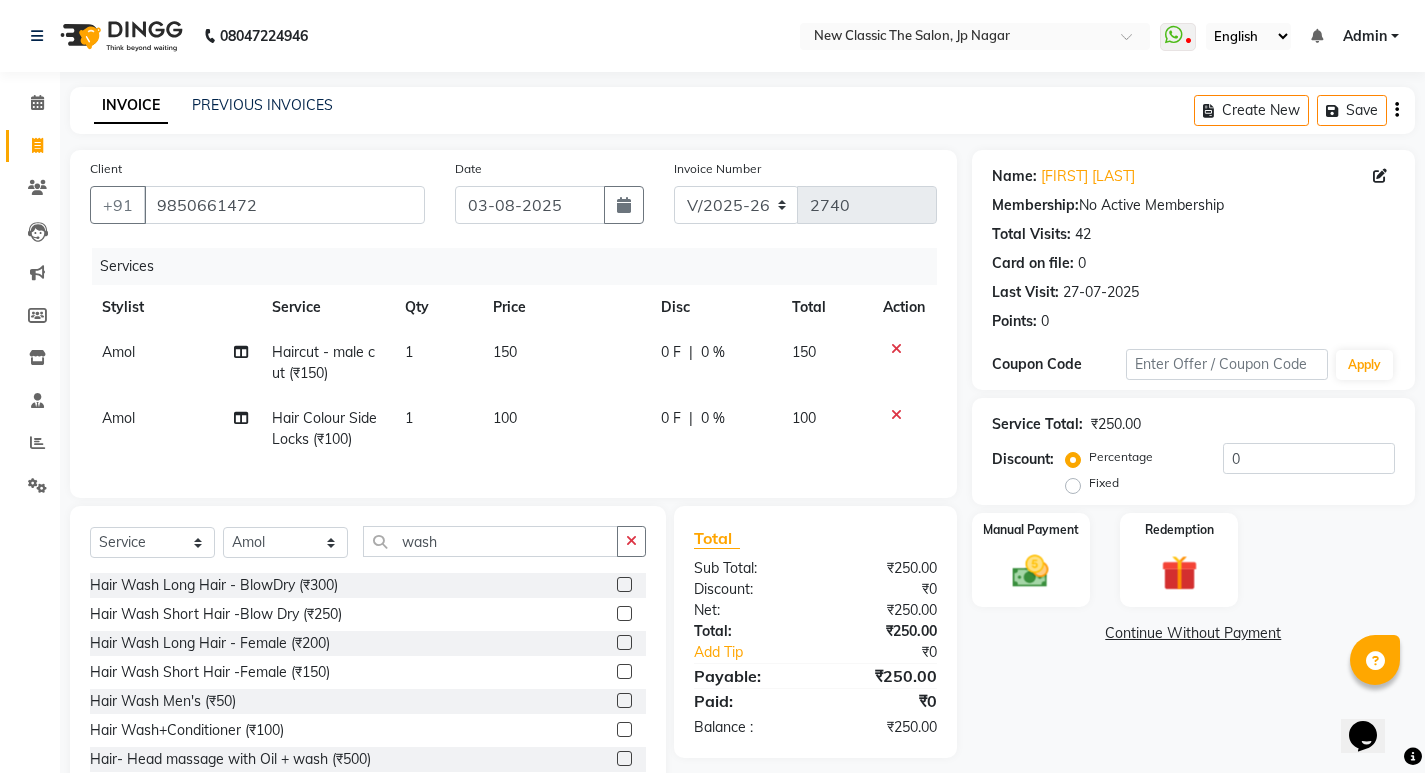 click on "Hair Wash Men's (₹50)" 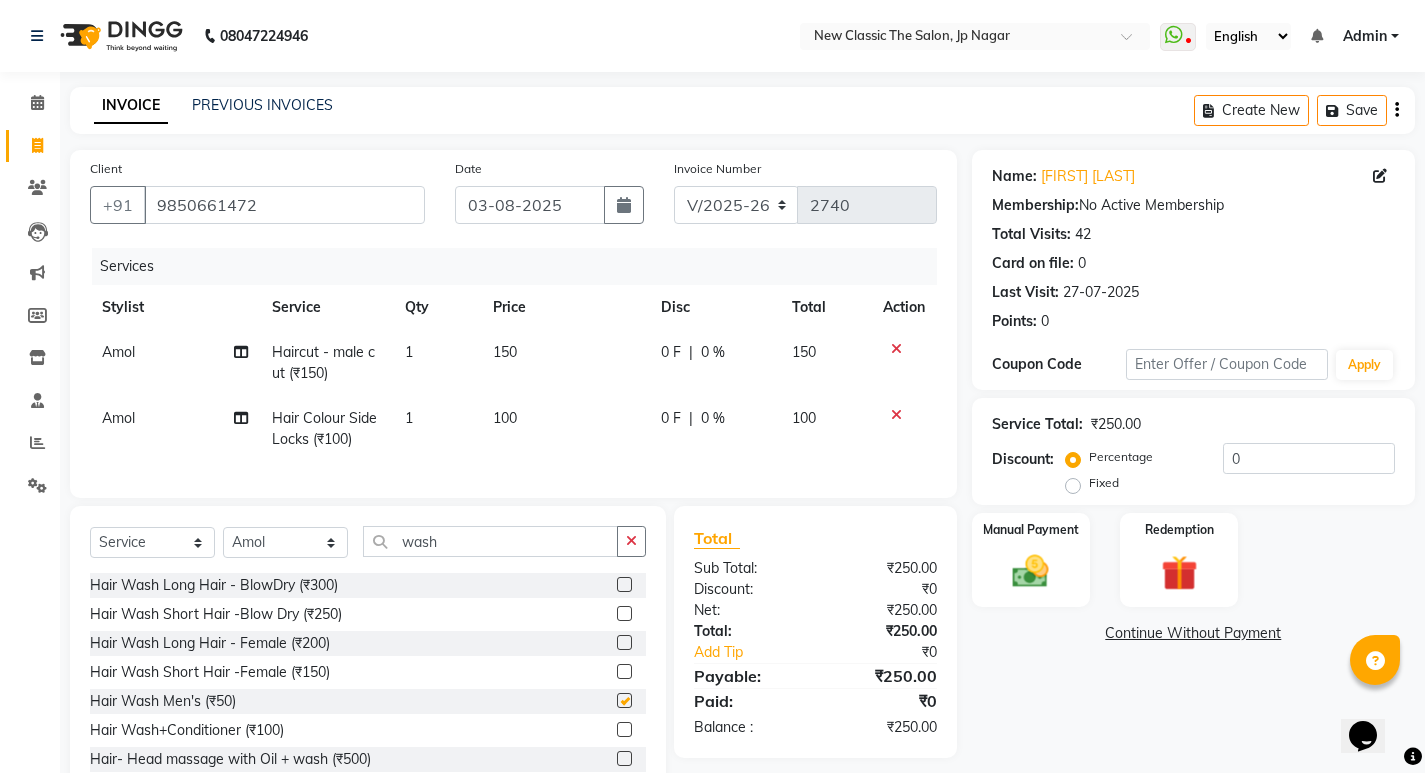 checkbox on "false" 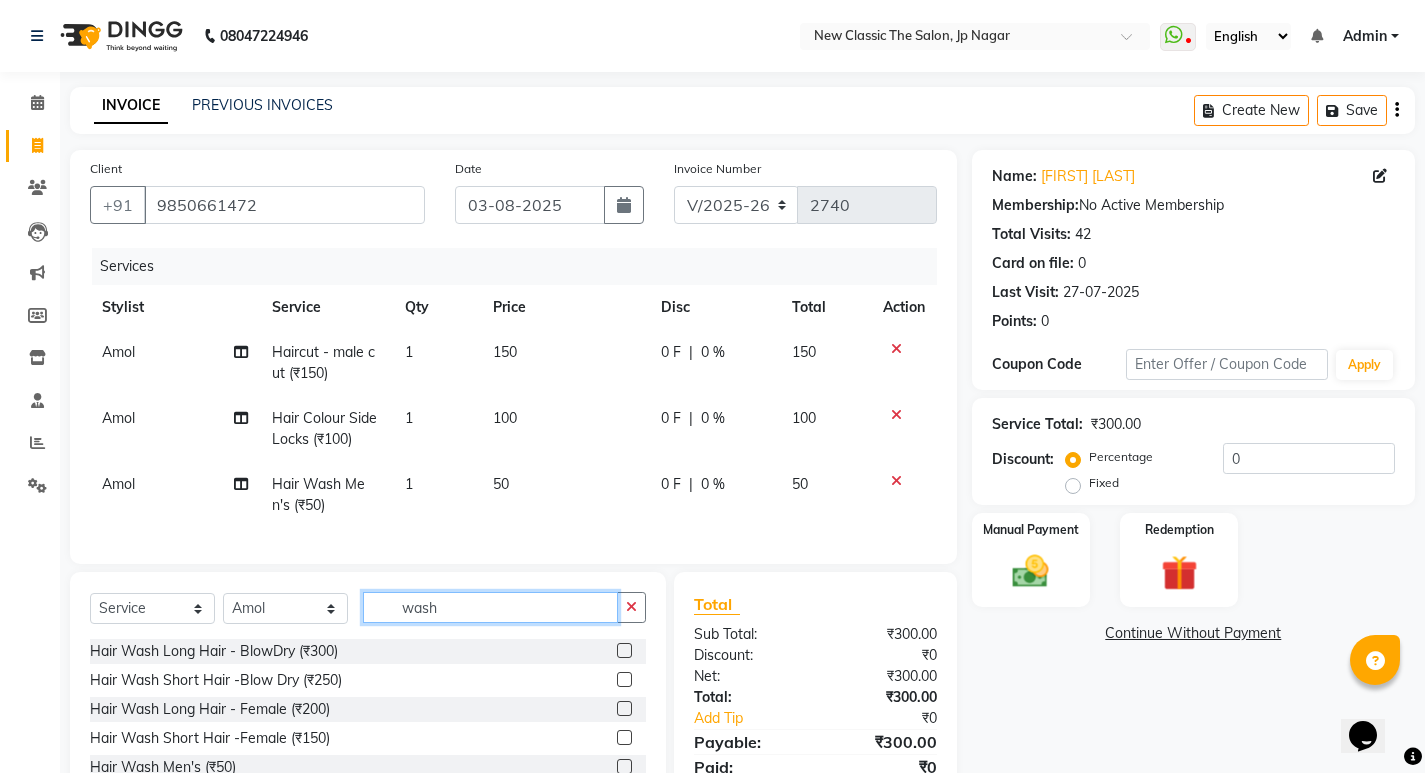click on "wash" 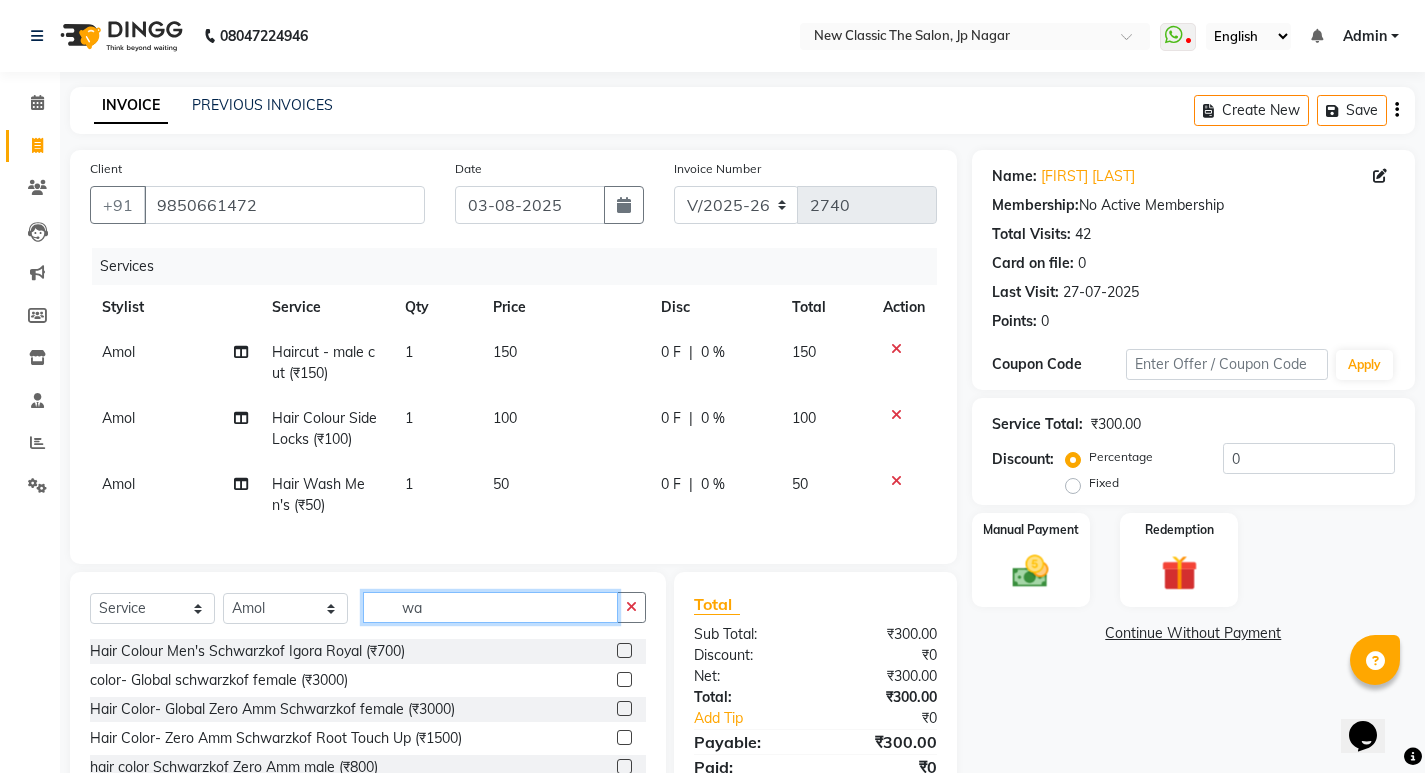 type on "w" 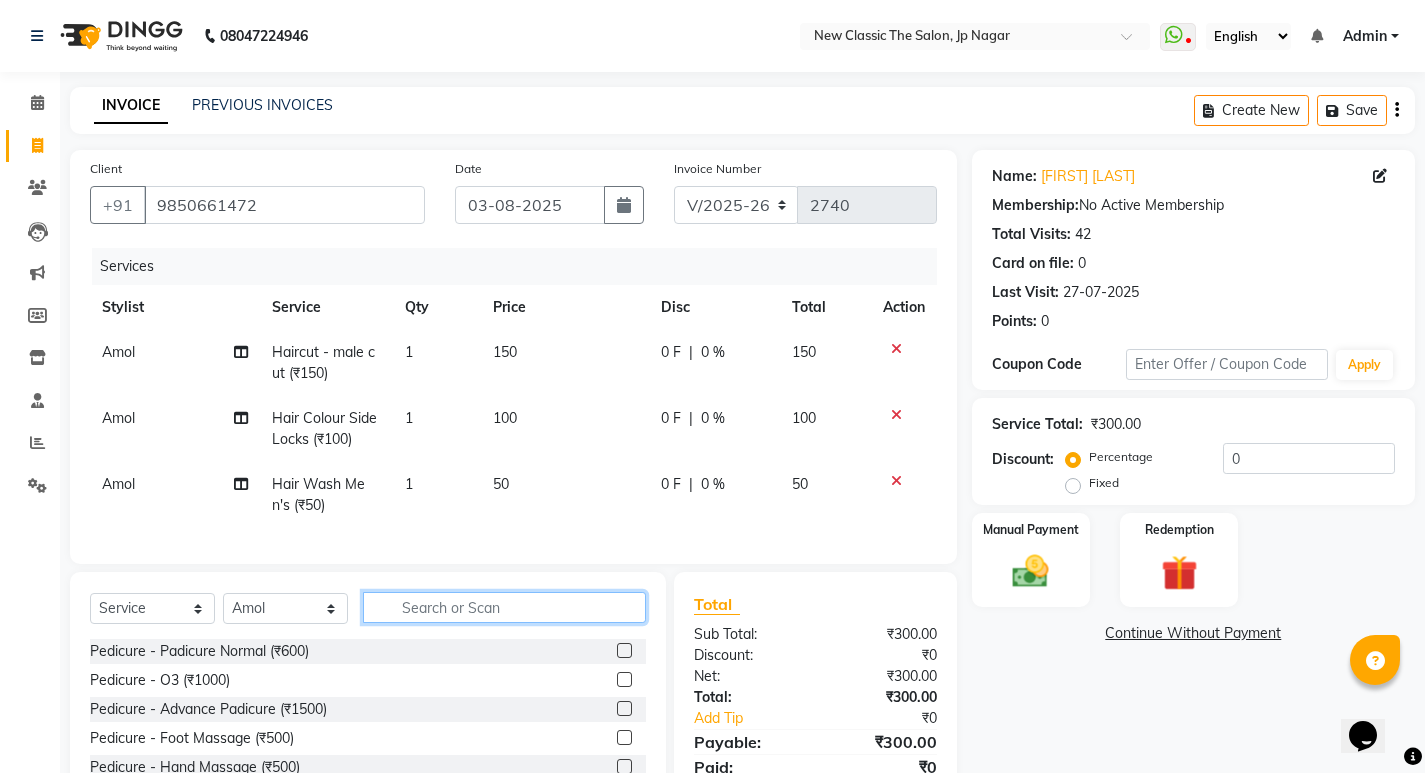type on "r" 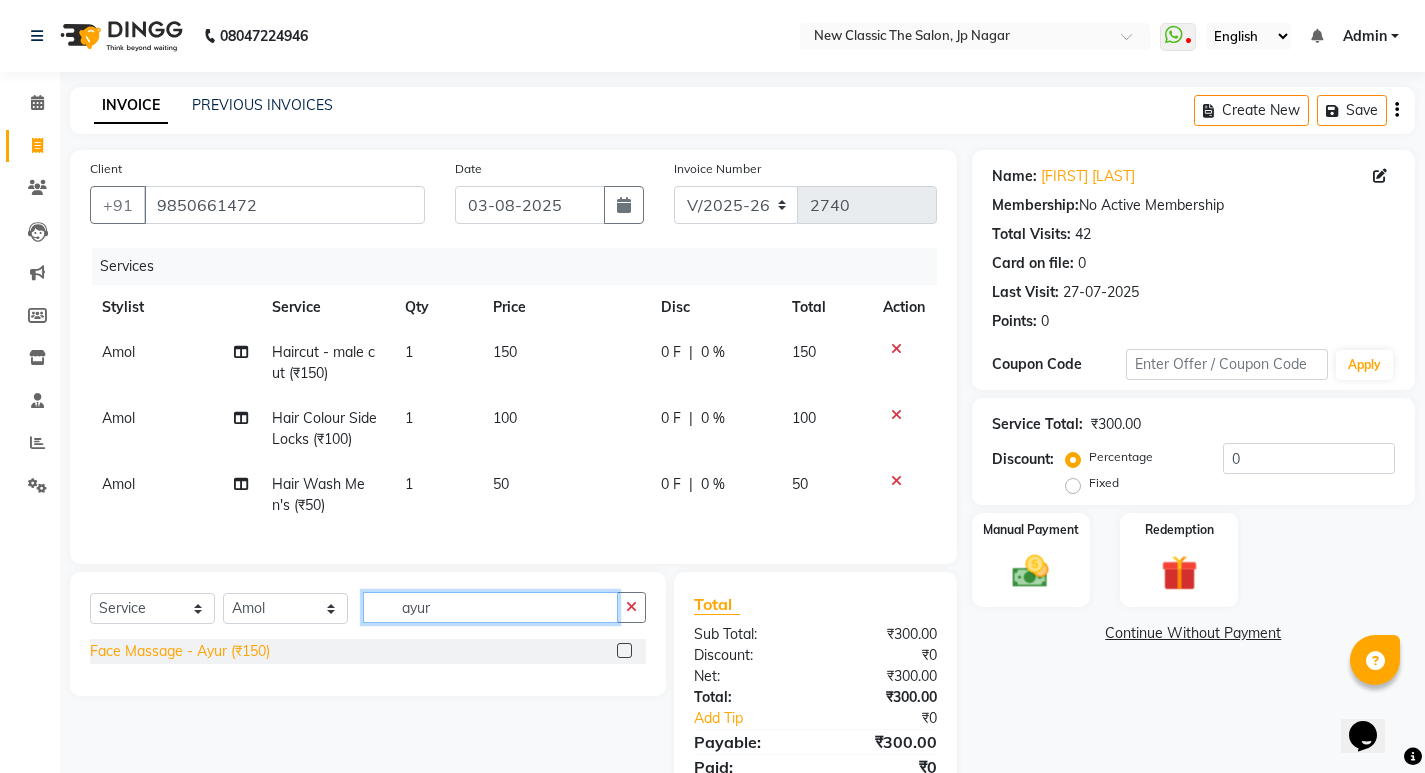 type on "ayur" 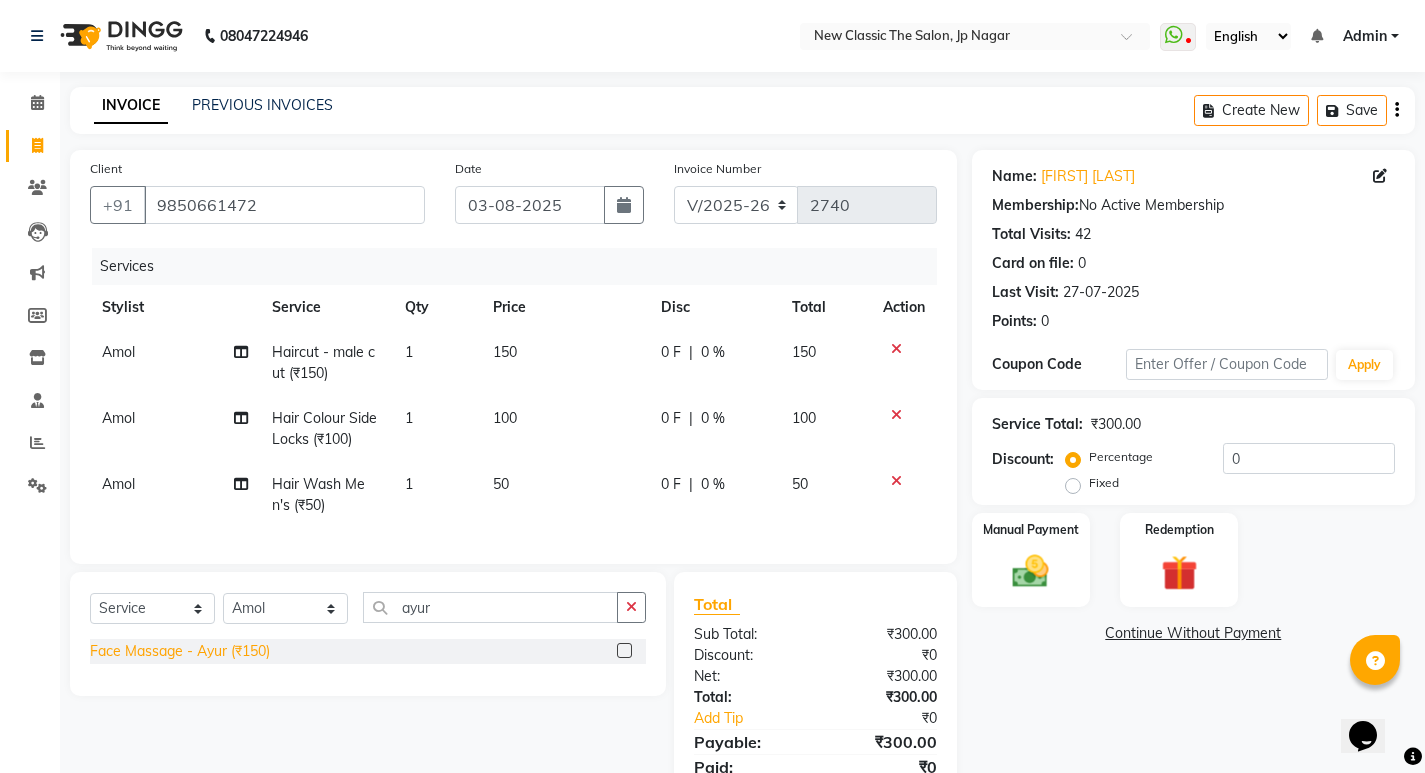 click on "Face Massage  - Ayur (₹150)" 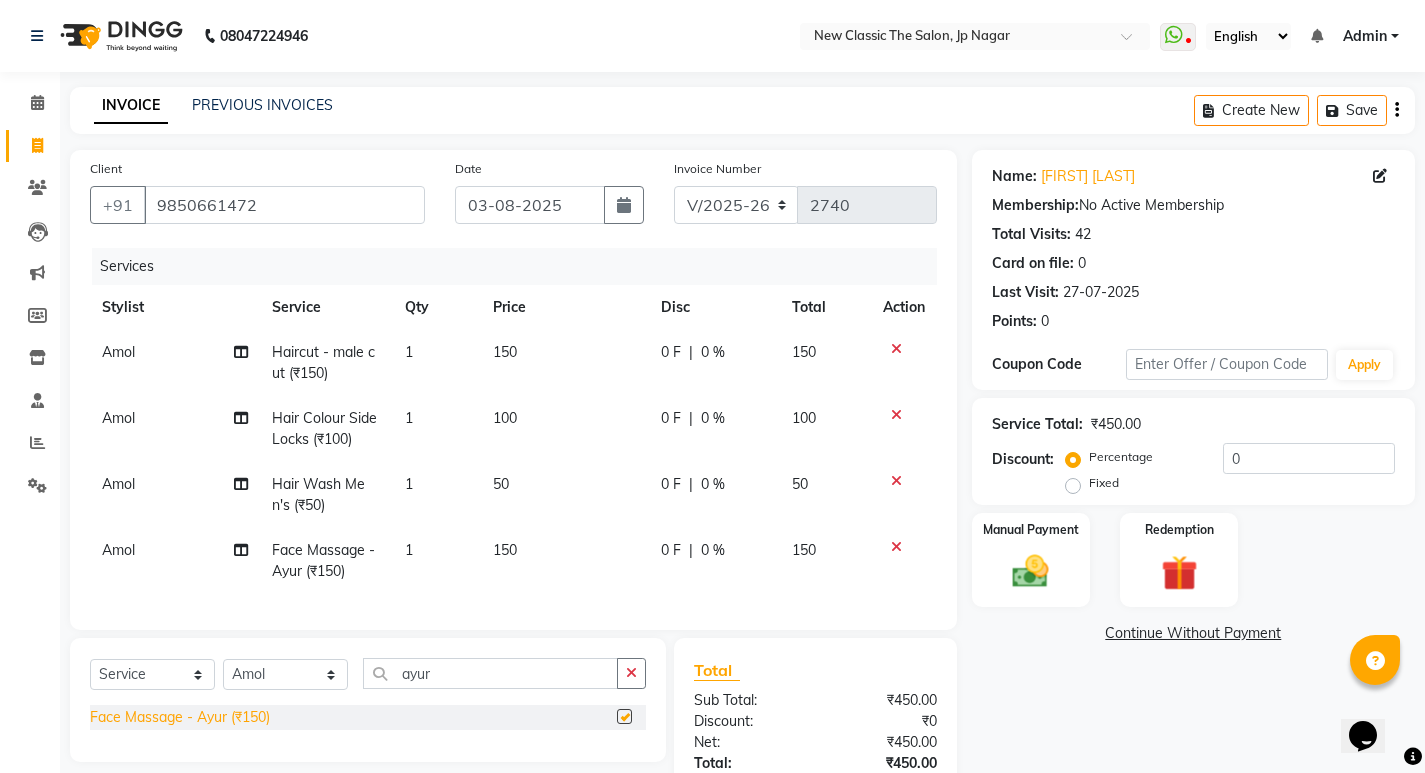 checkbox on "false" 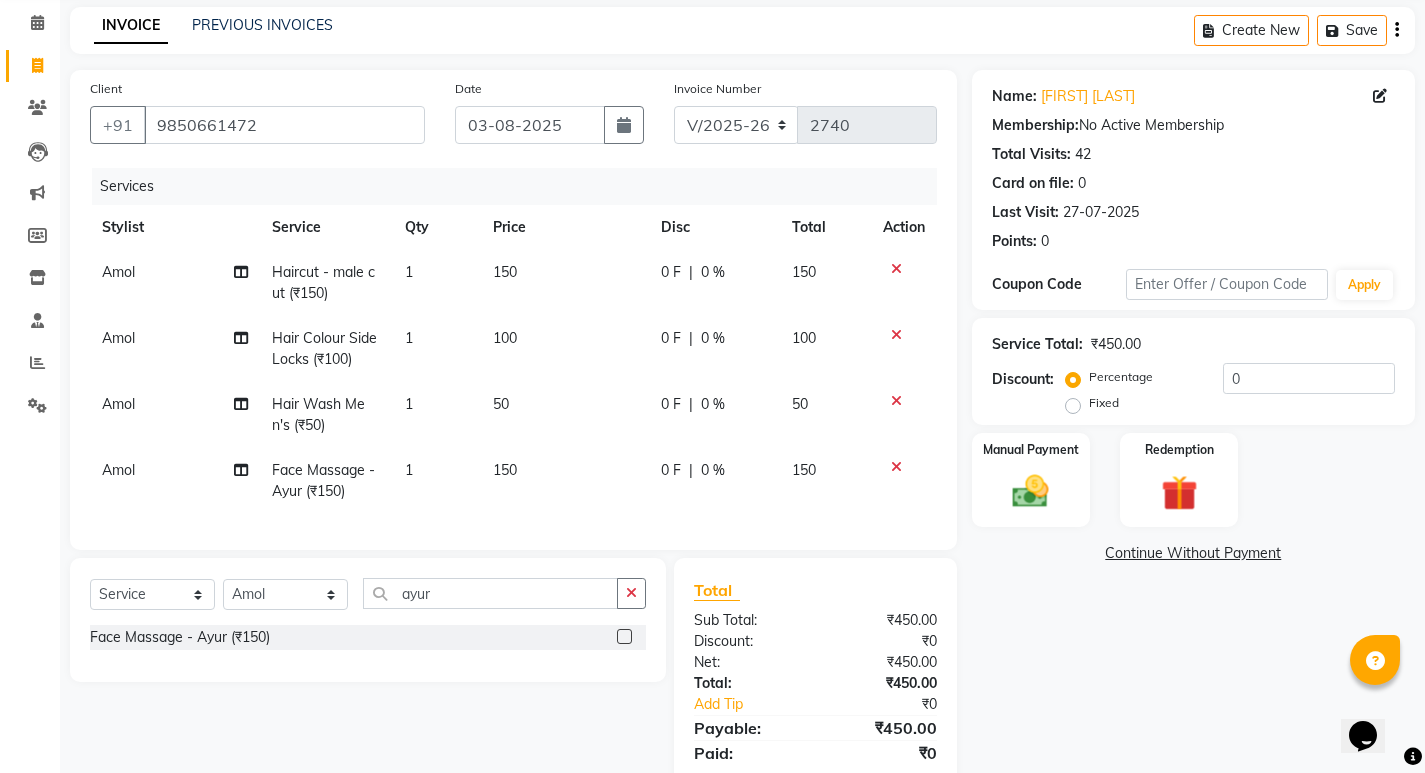 scroll, scrollTop: 162, scrollLeft: 0, axis: vertical 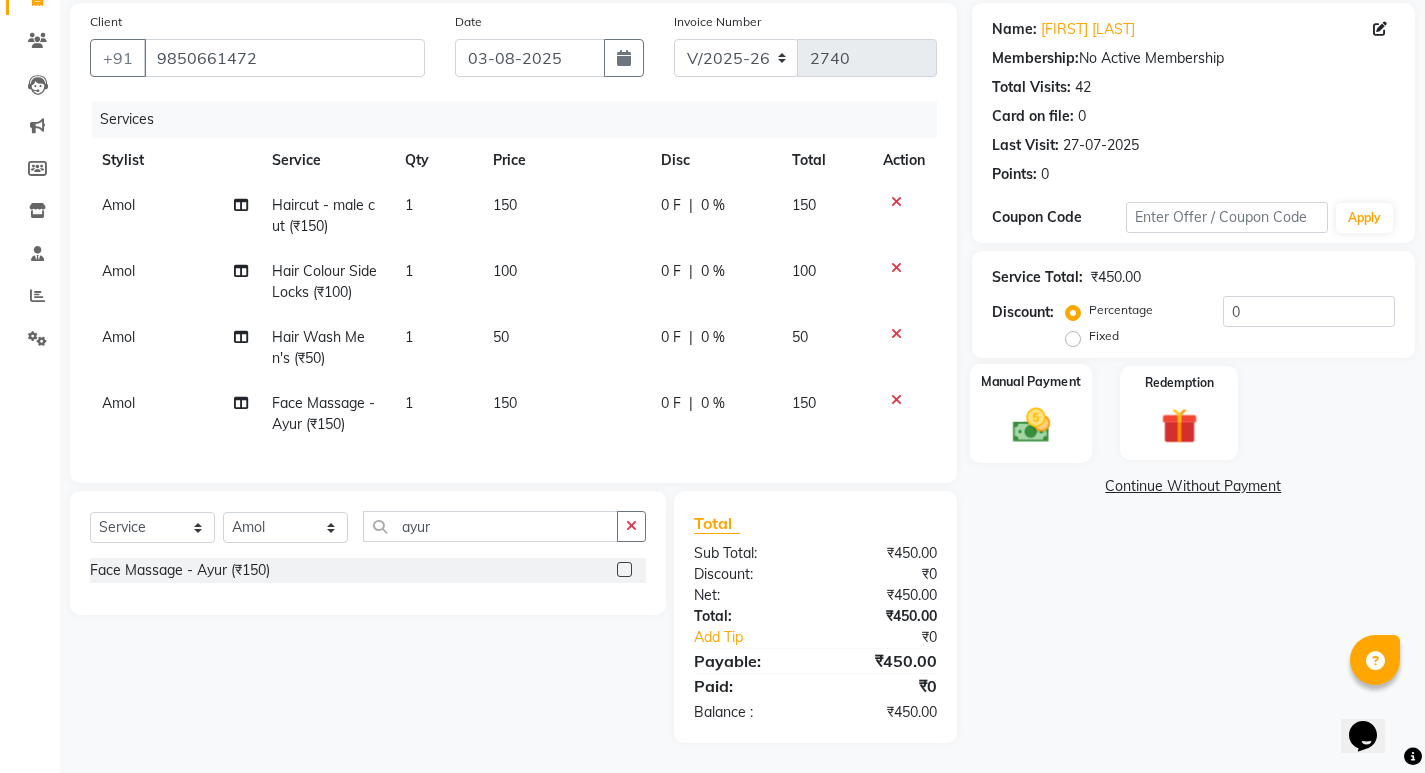 click 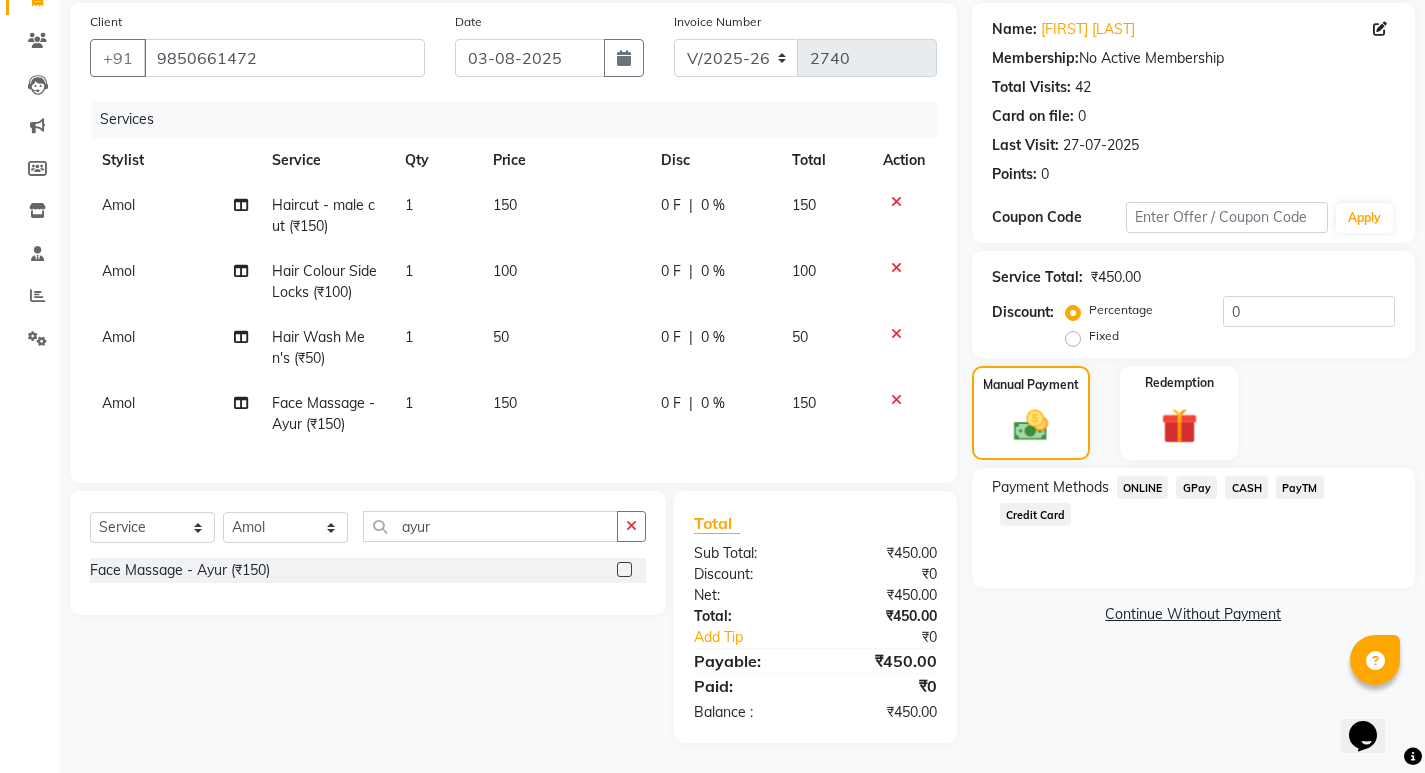 click on "ONLINE" 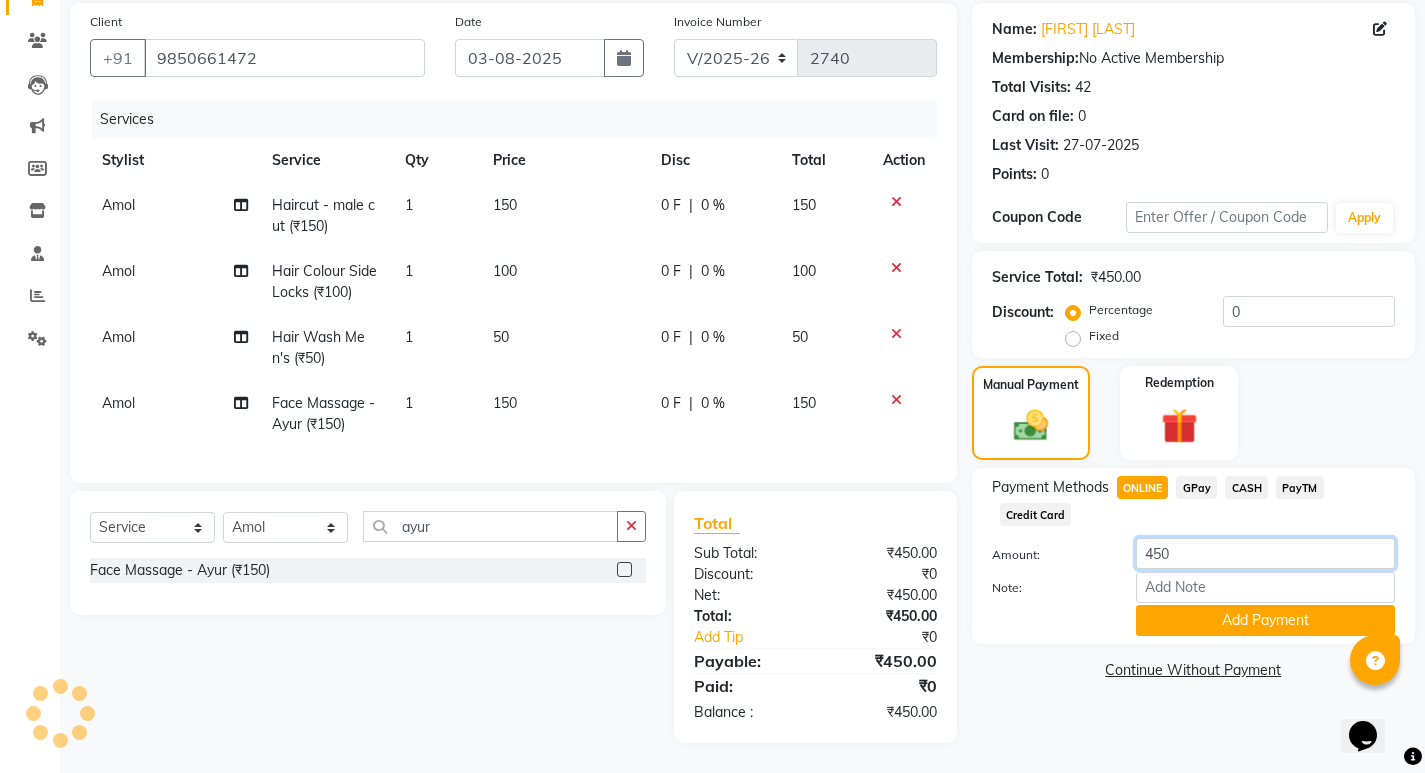 drag, startPoint x: 1175, startPoint y: 539, endPoint x: 1140, endPoint y: 543, distance: 35.22783 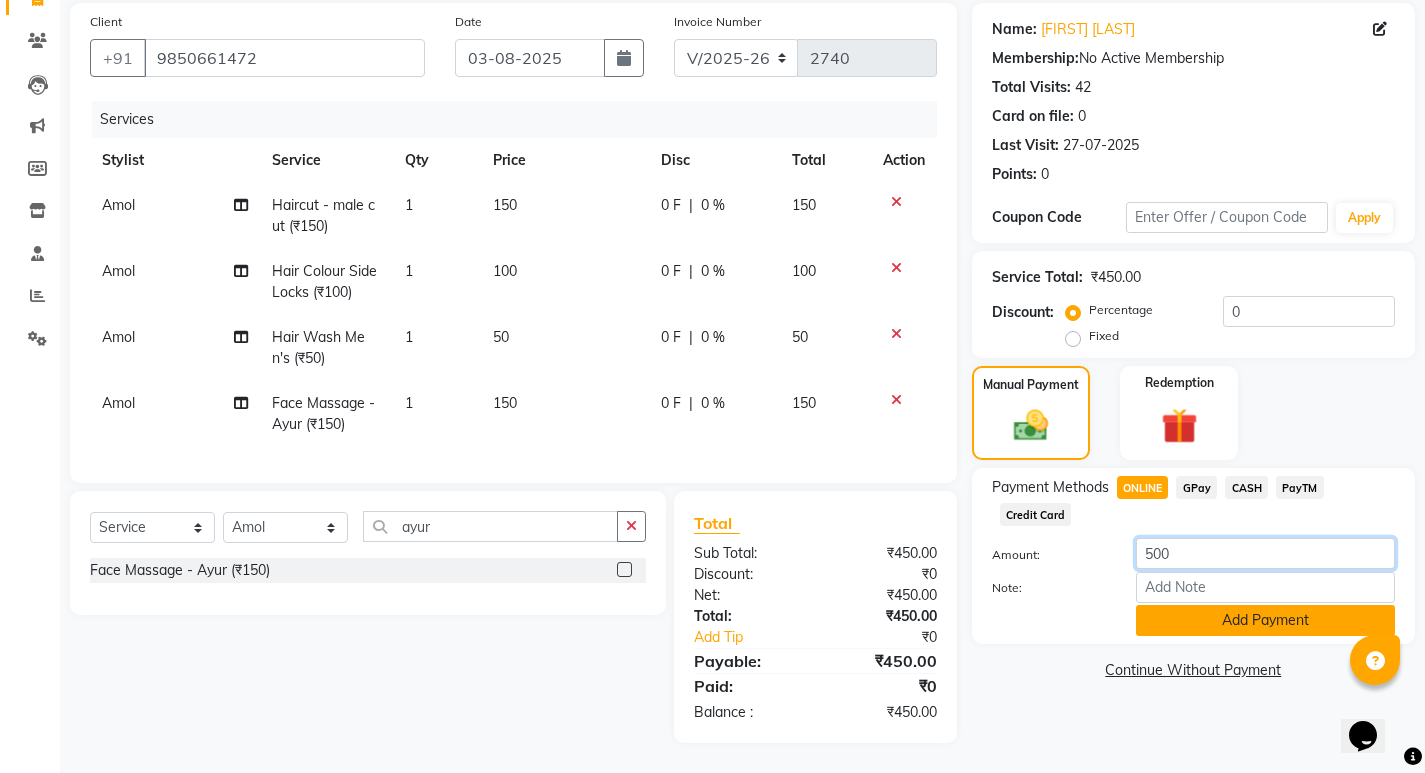 type on "500" 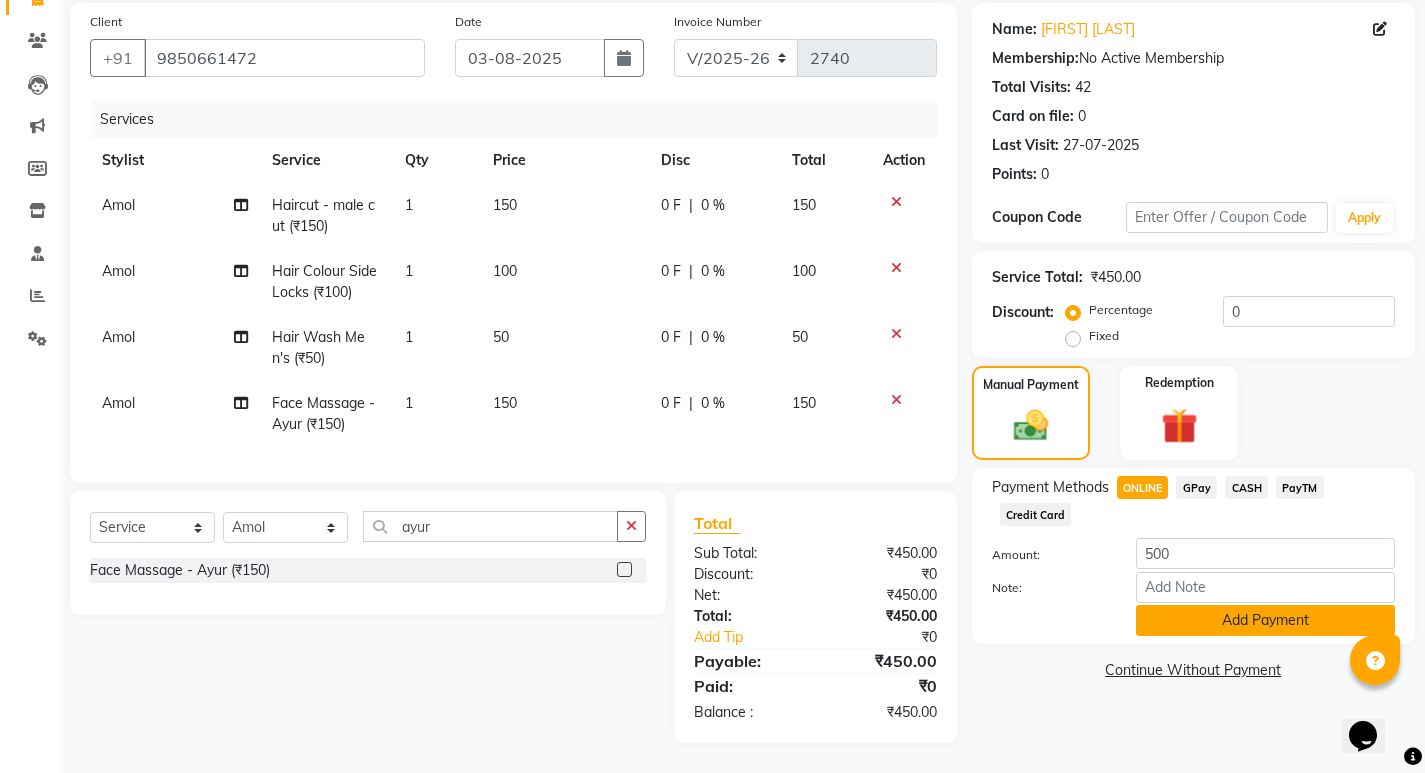 click on "Add Payment" 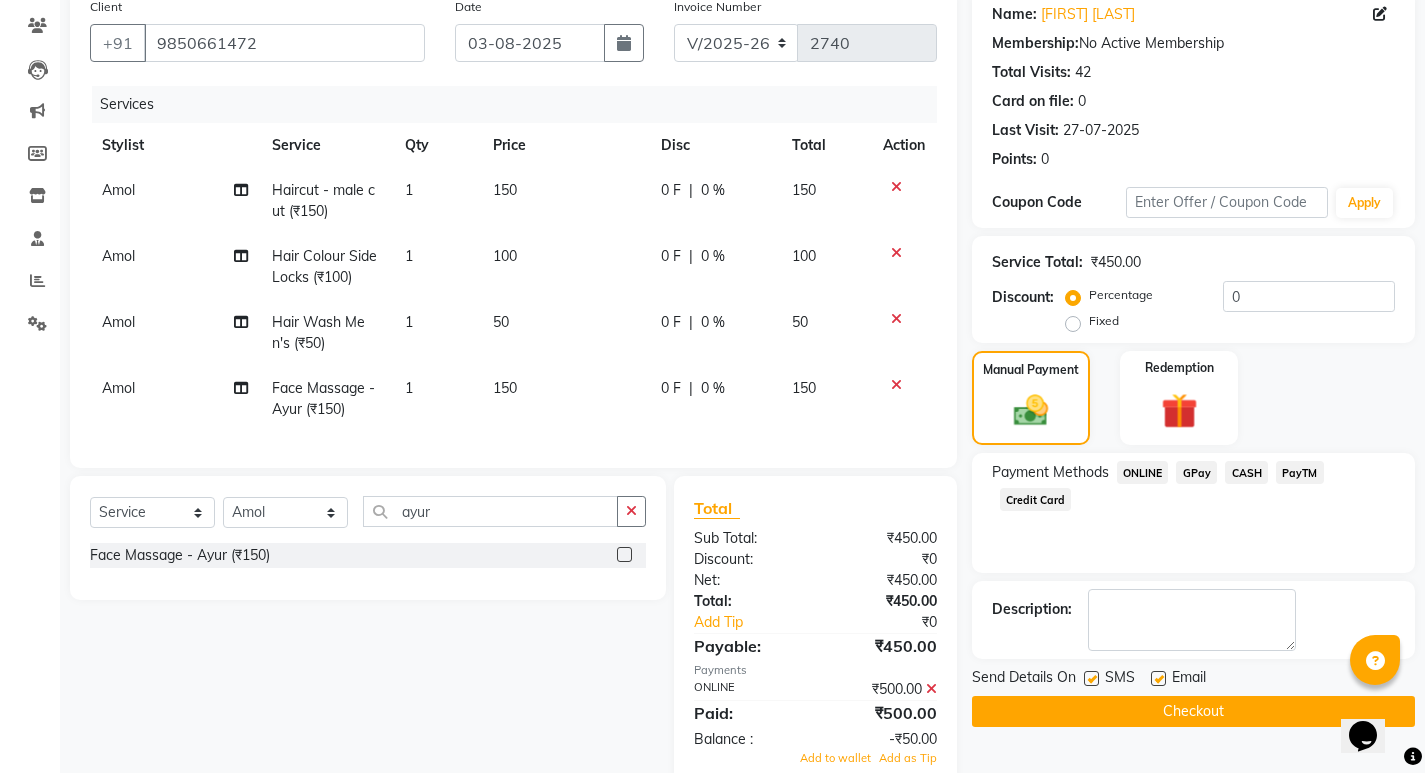 scroll, scrollTop: 221, scrollLeft: 0, axis: vertical 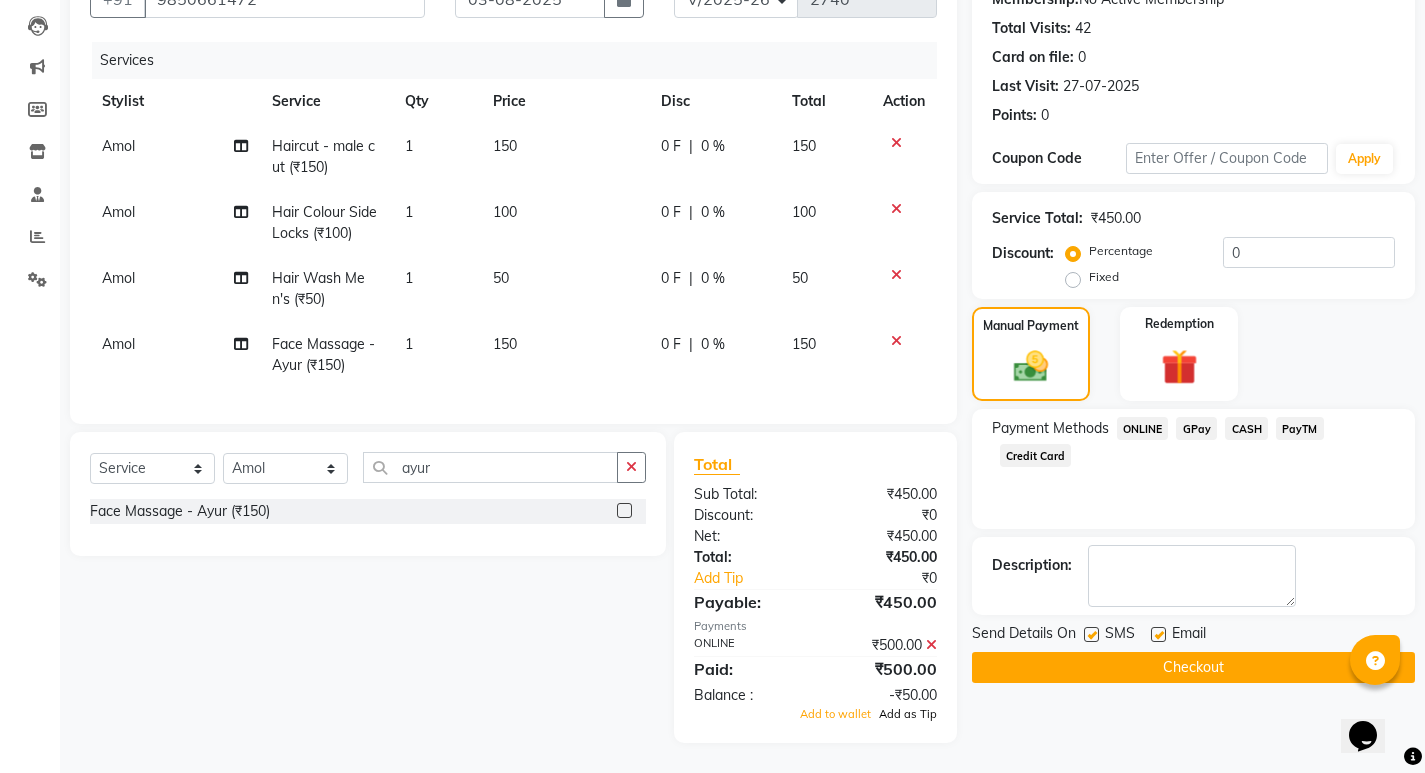 click on "Add as Tip" 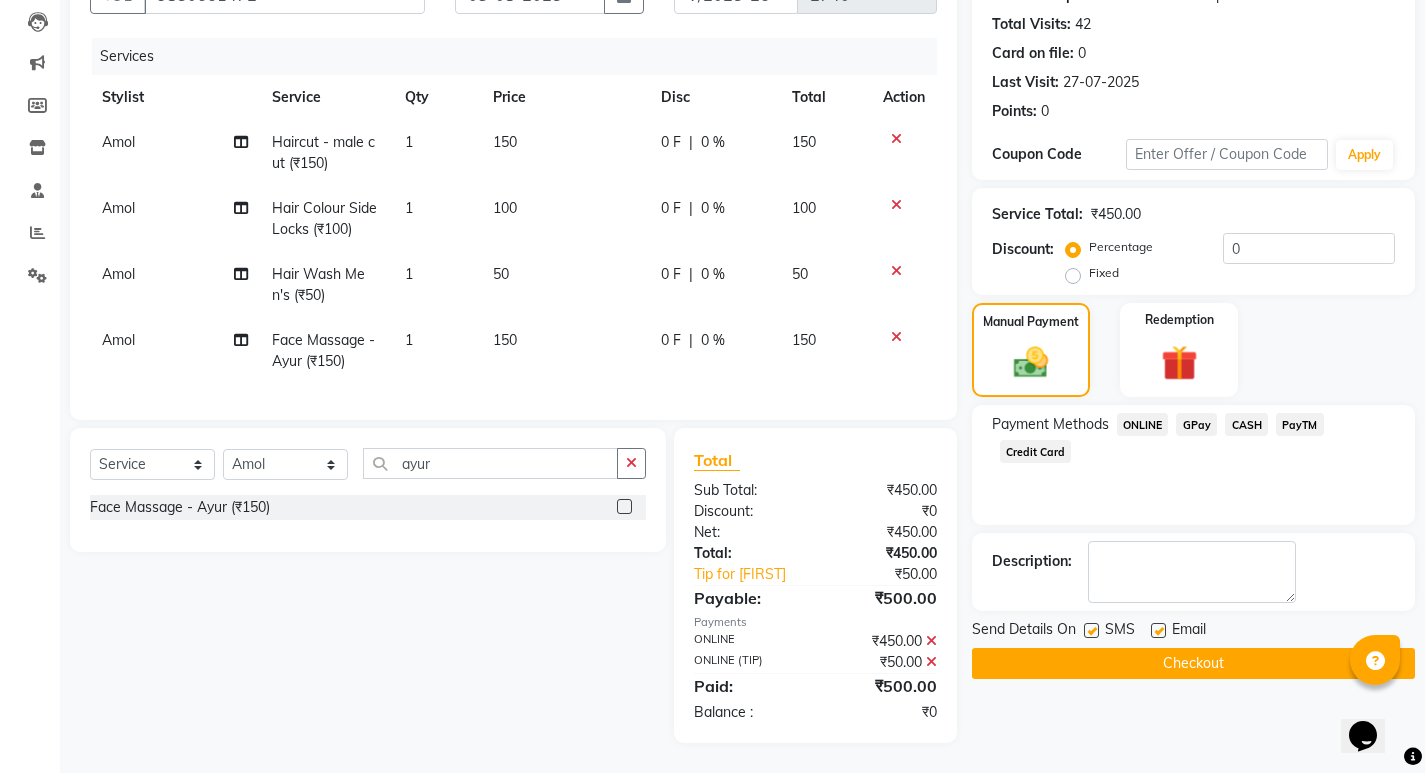 click on "Checkout" 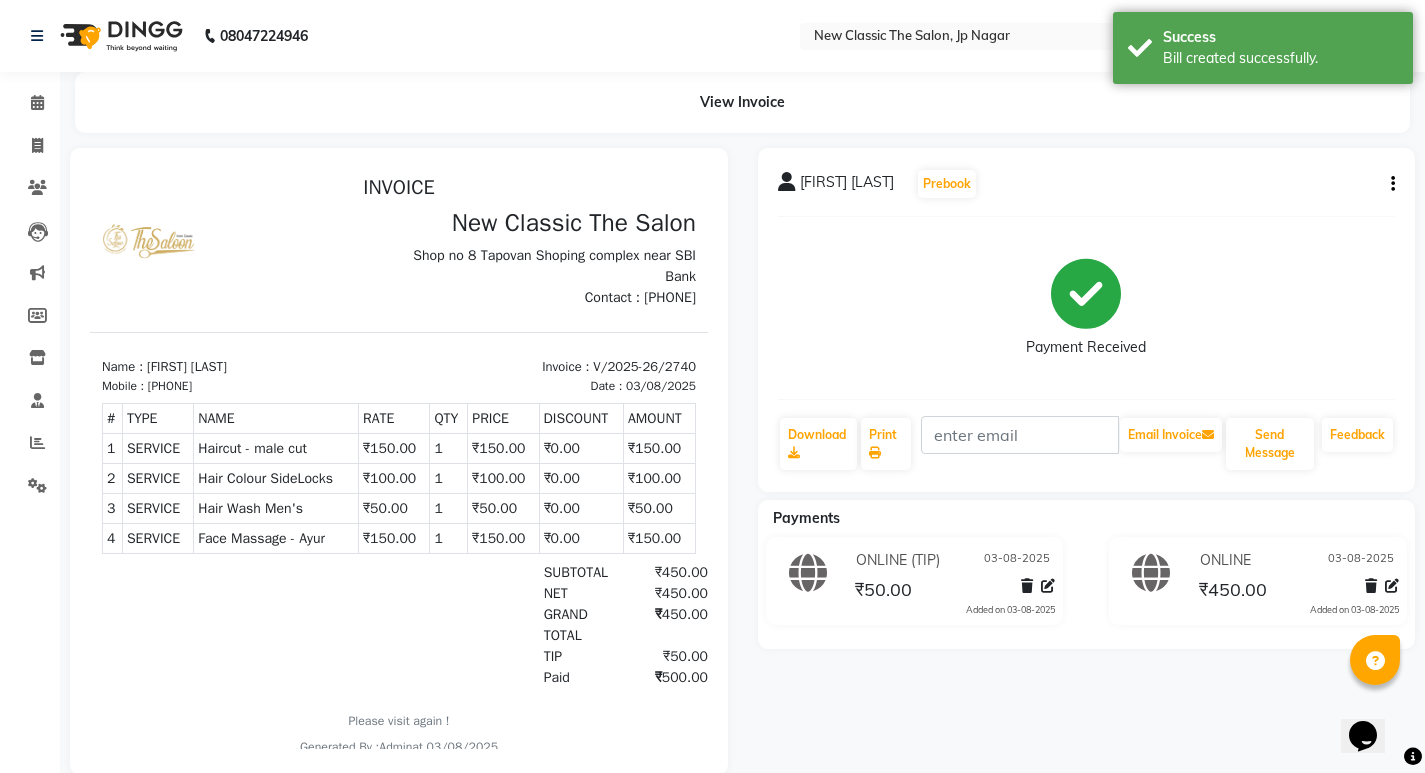 scroll, scrollTop: 0, scrollLeft: 0, axis: both 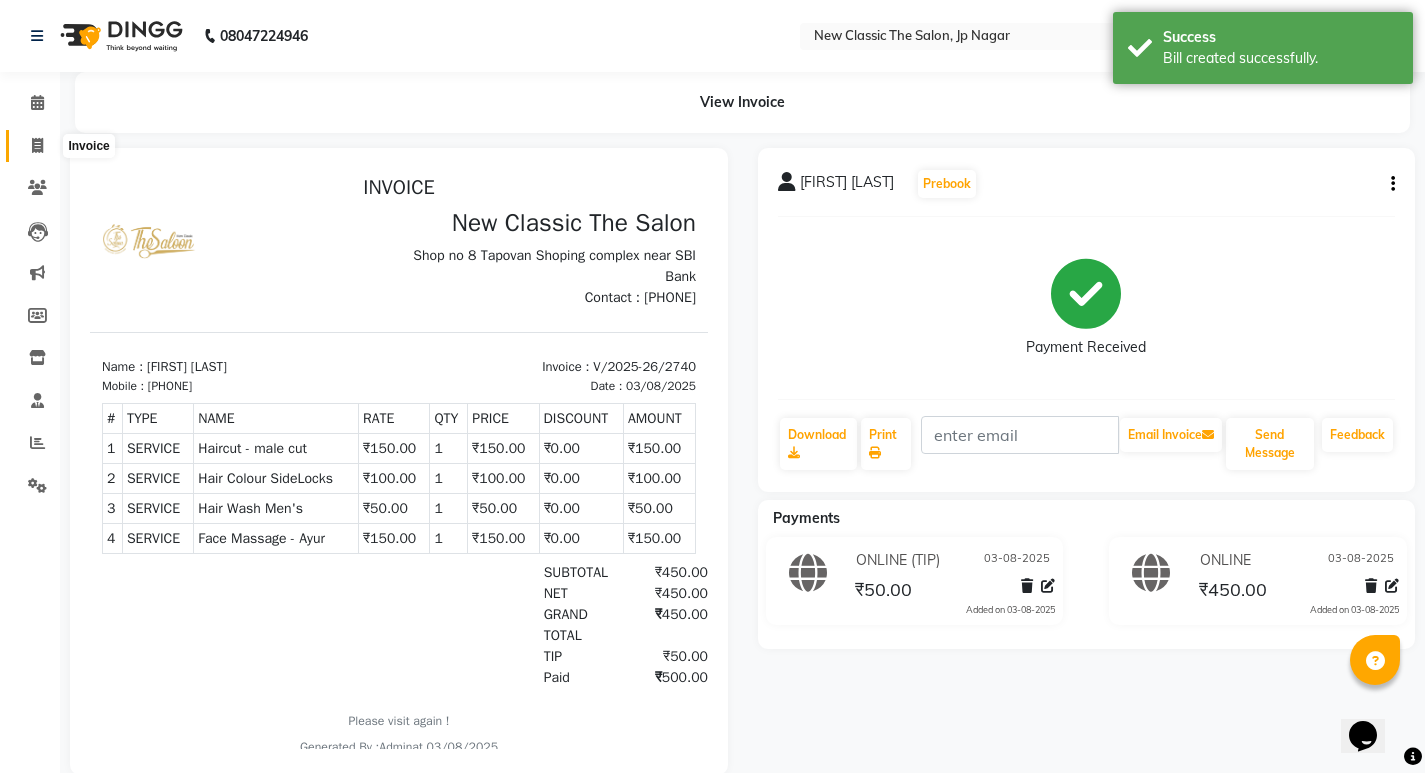 click 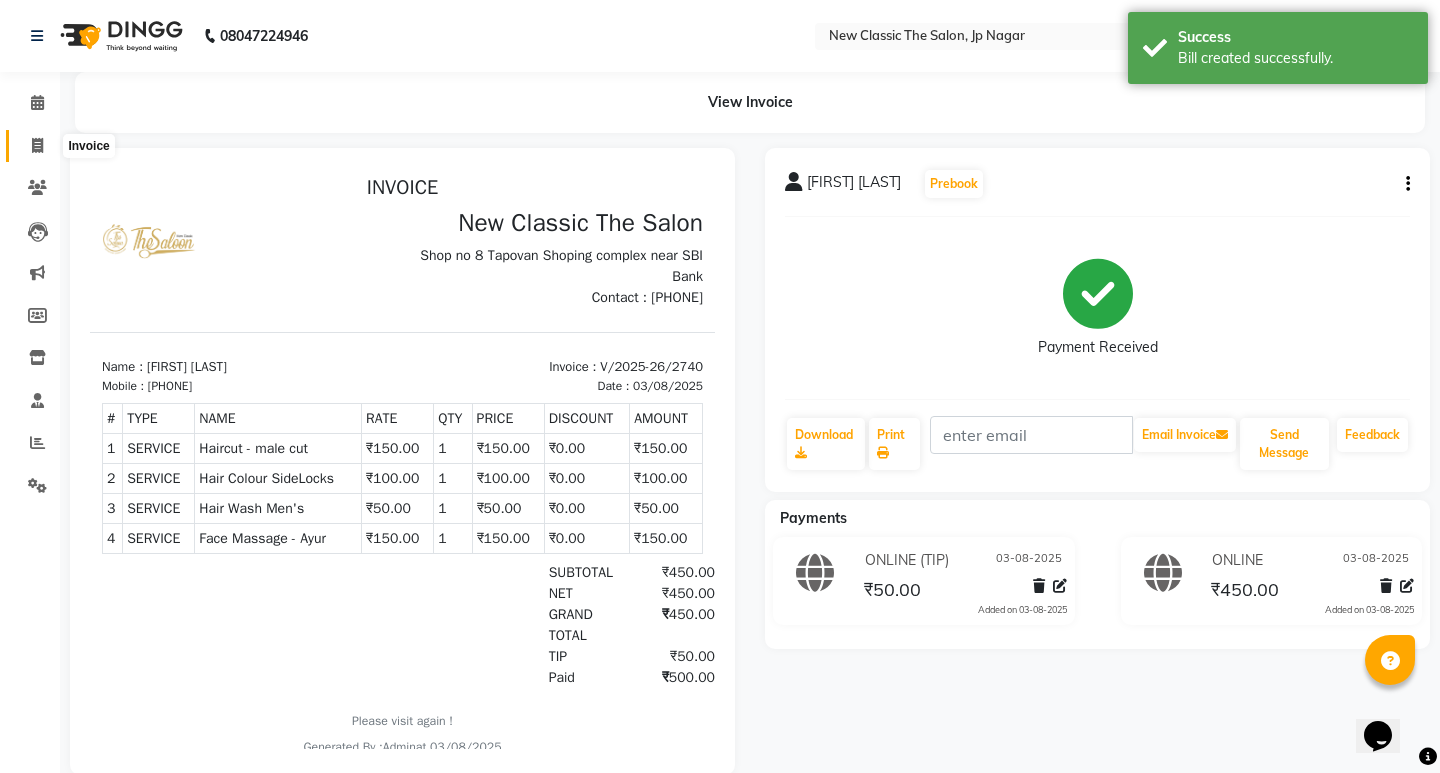 select on "4678" 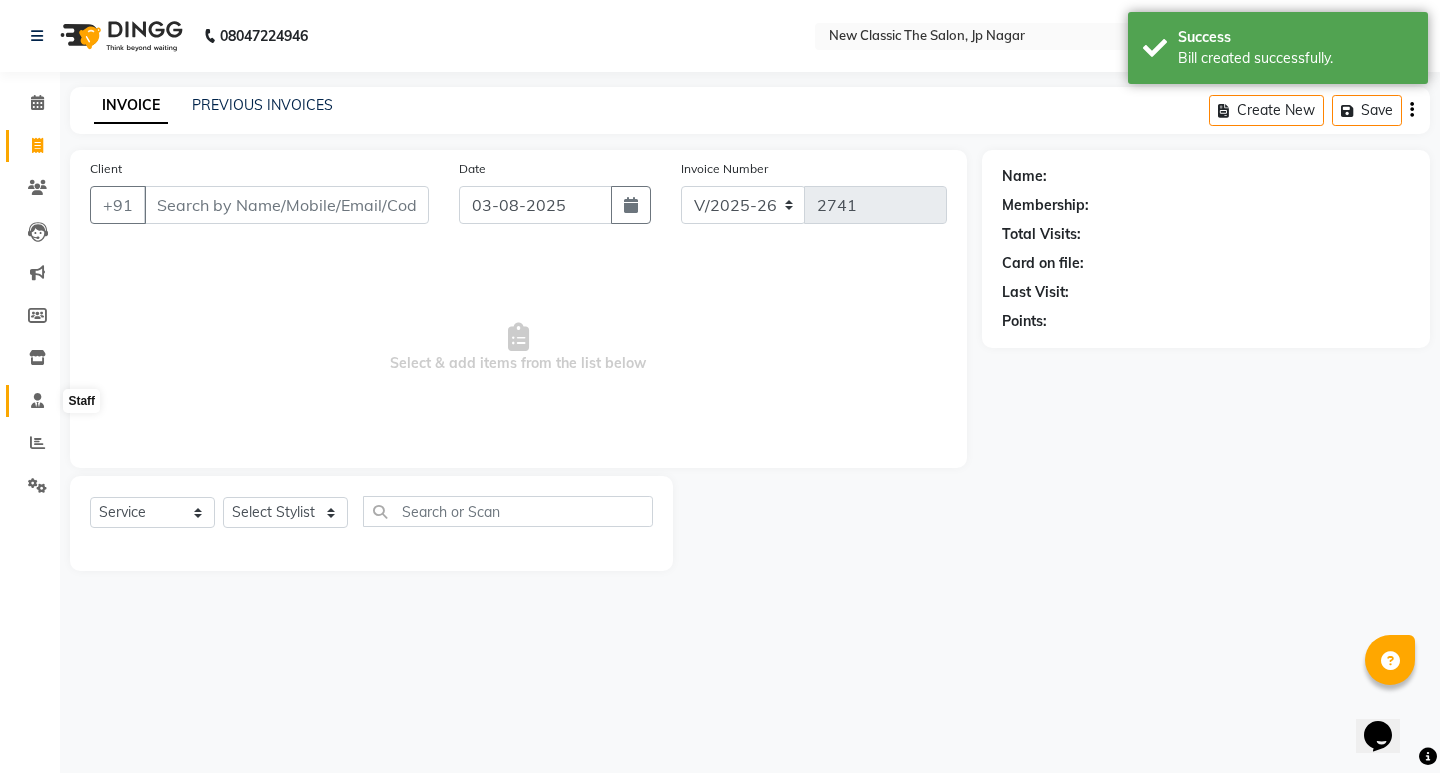 click 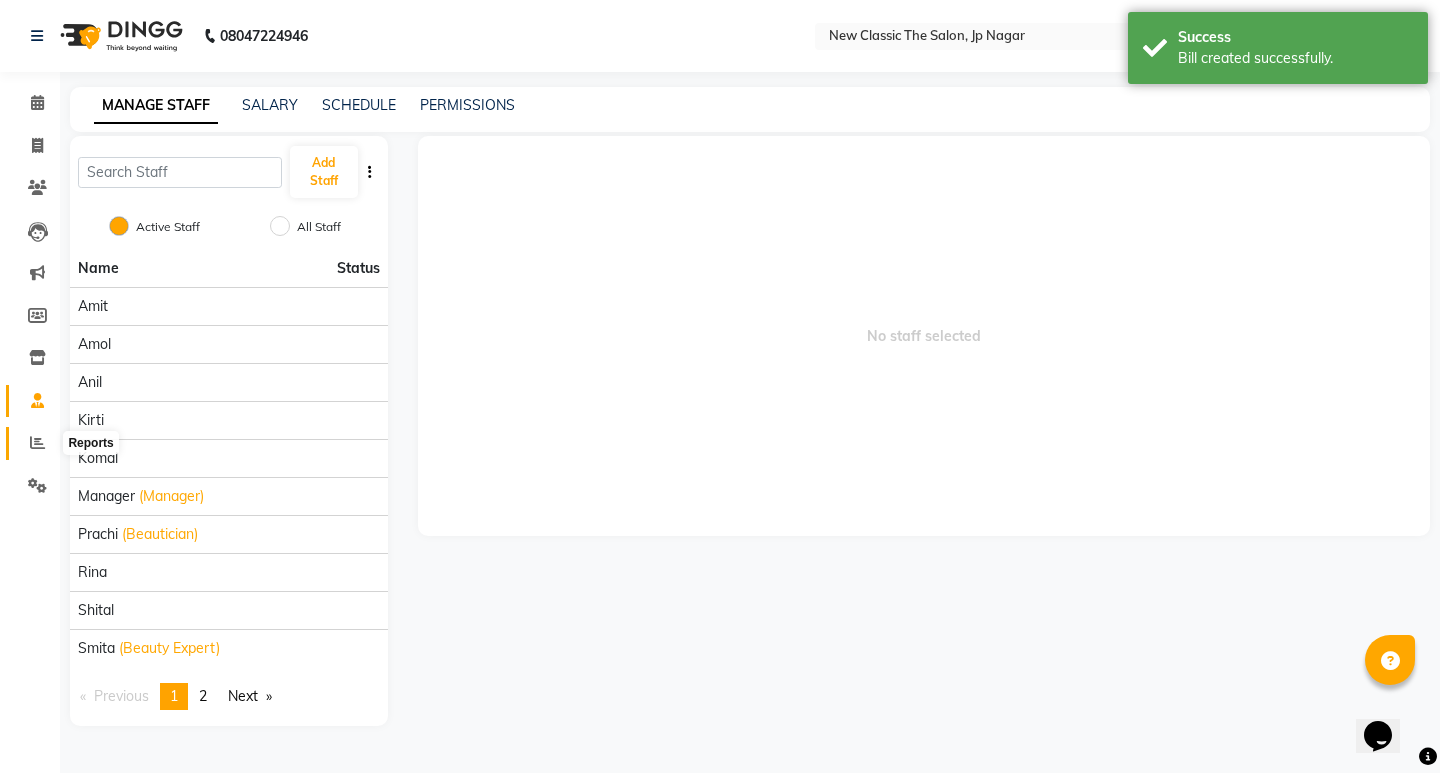 click 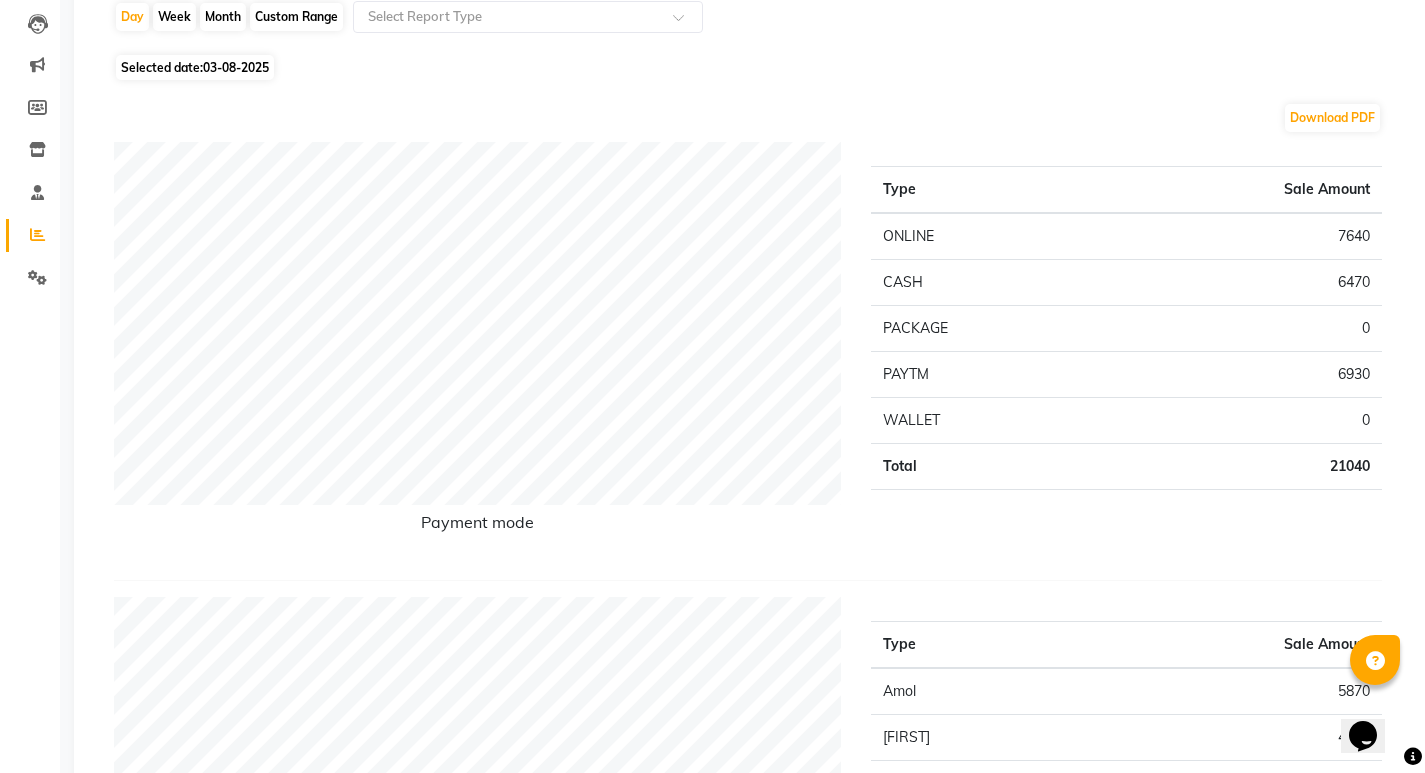 scroll, scrollTop: 0, scrollLeft: 0, axis: both 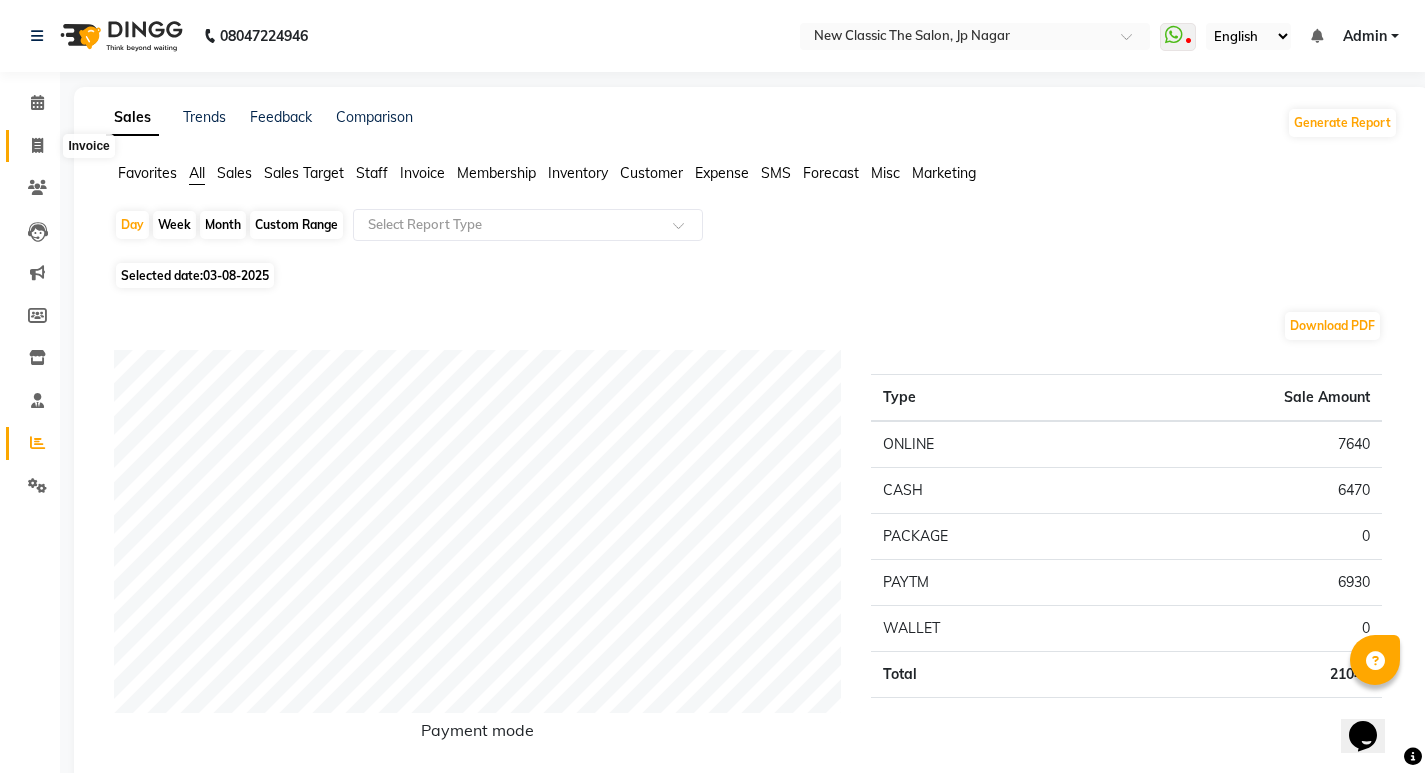 click 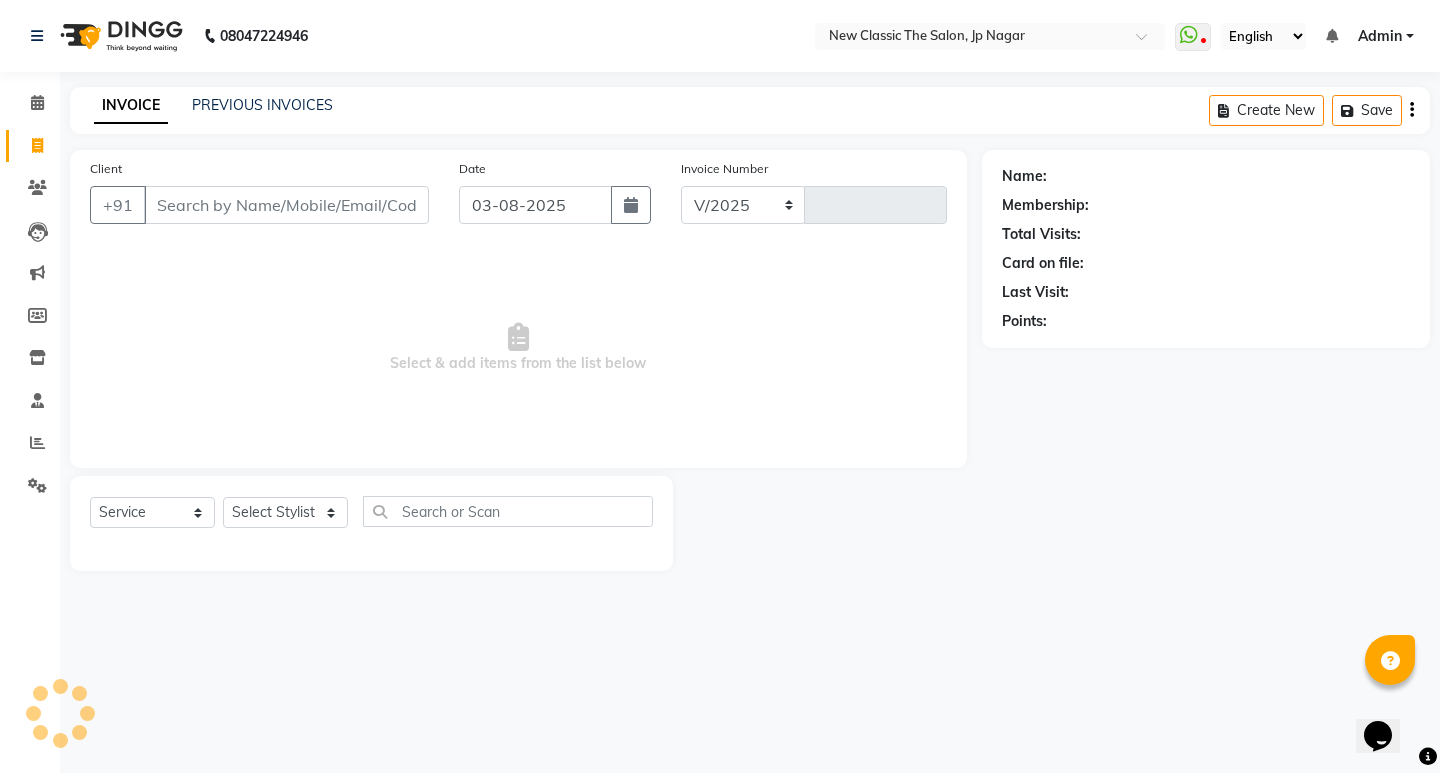 select on "4678" 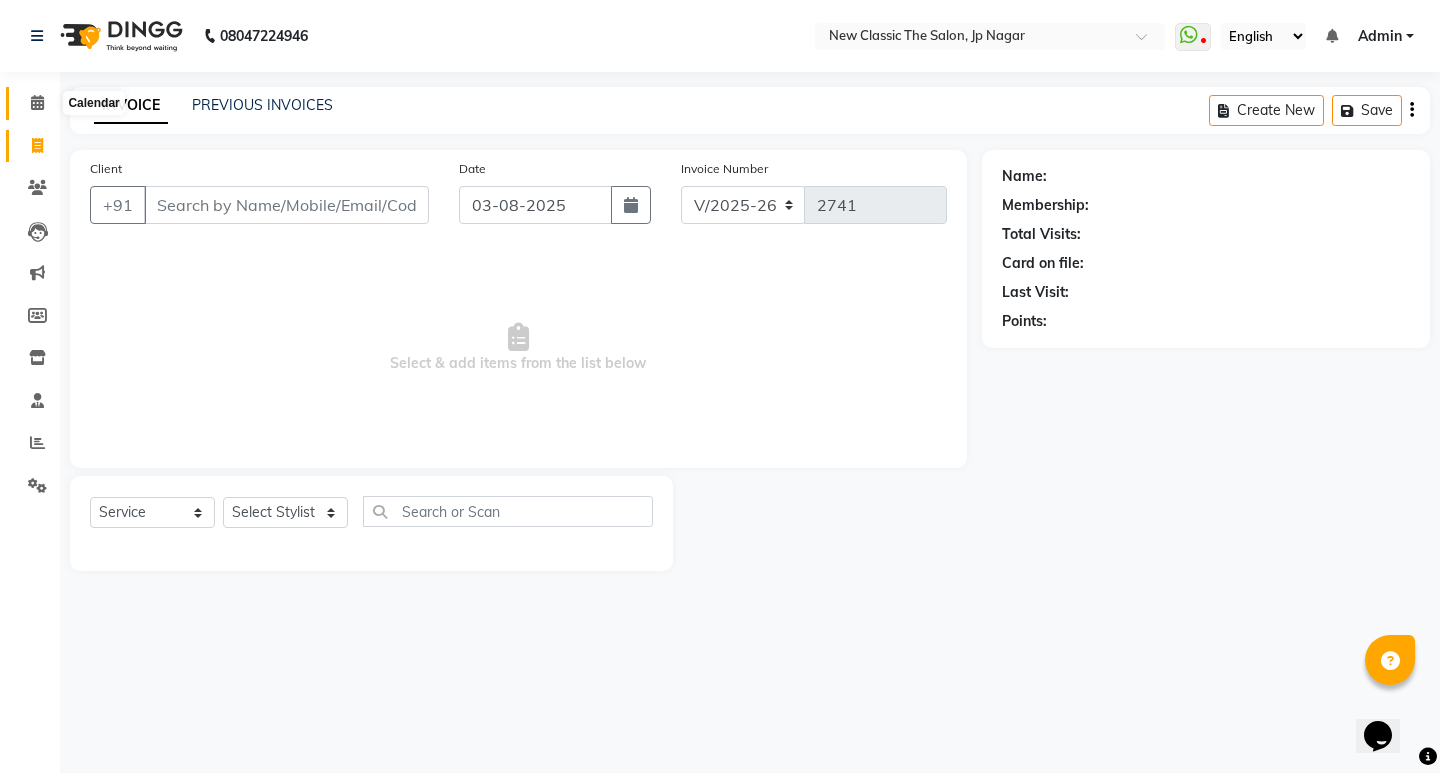 click 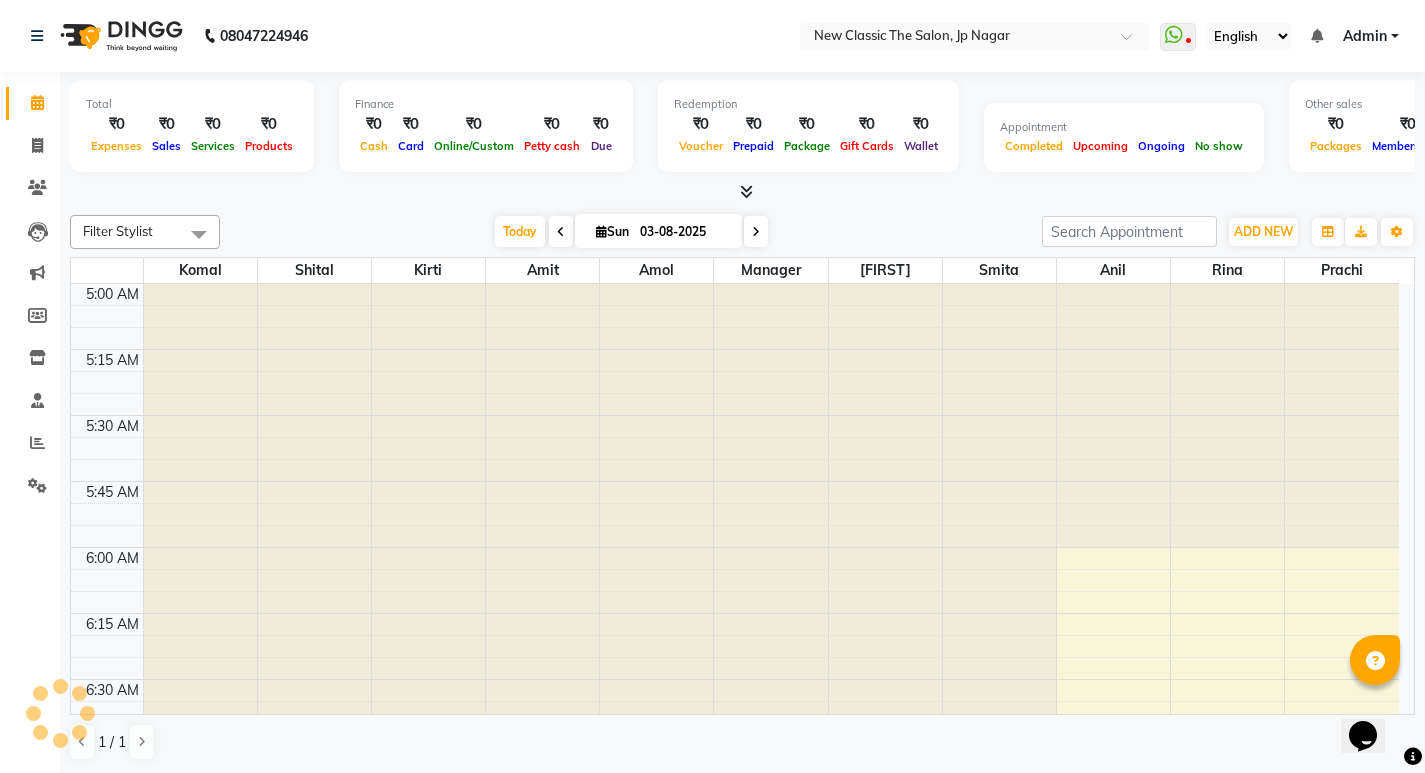 scroll, scrollTop: 265, scrollLeft: 0, axis: vertical 